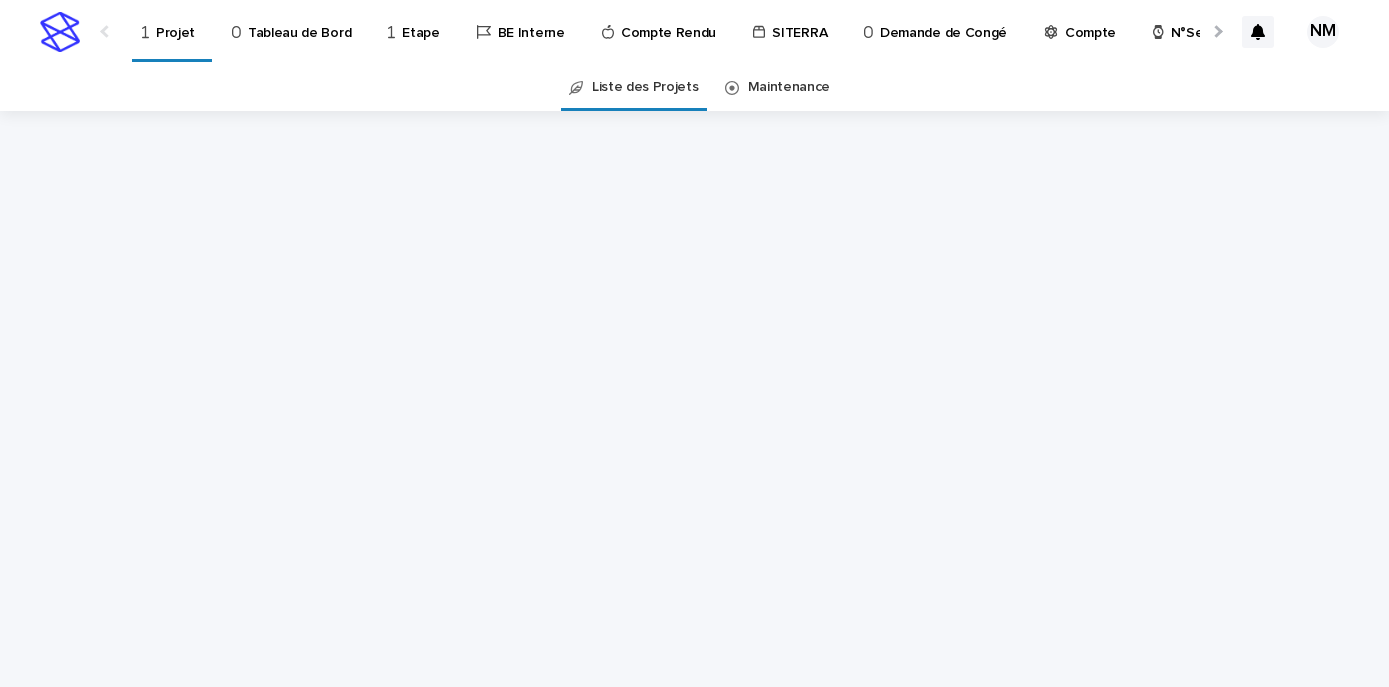 scroll, scrollTop: 0, scrollLeft: 0, axis: both 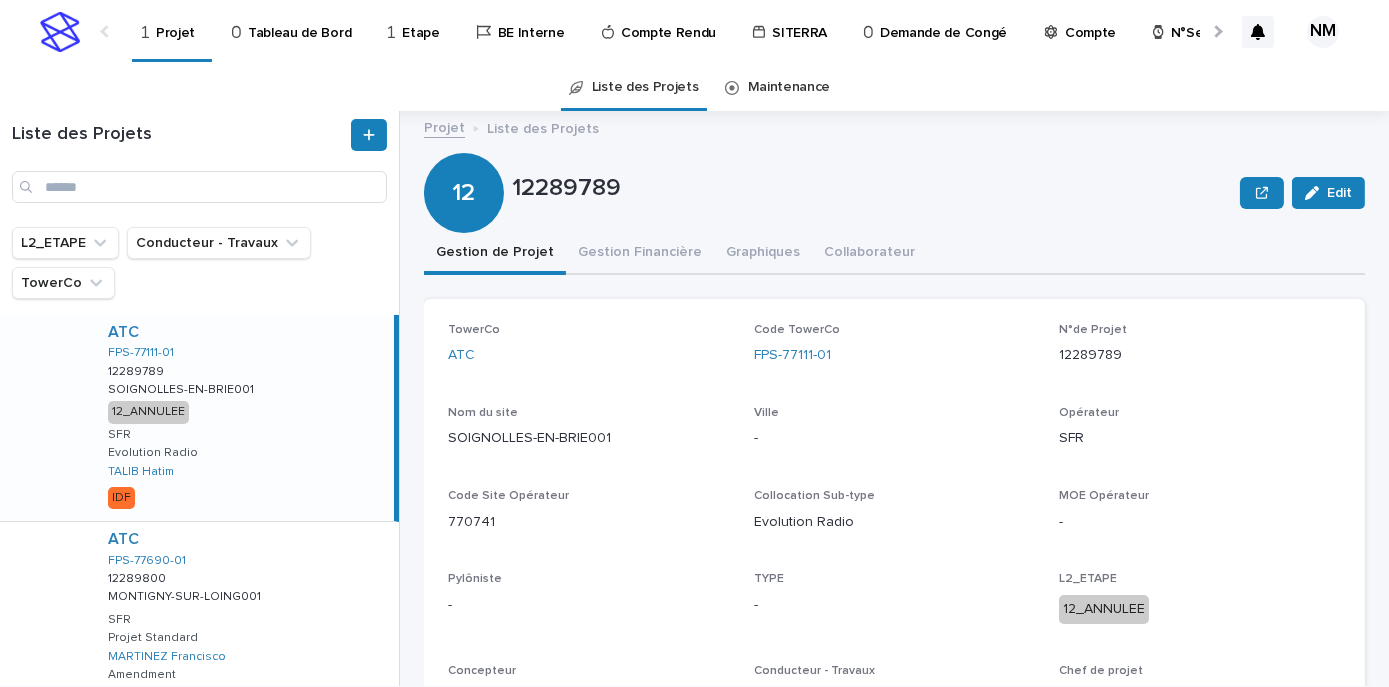 click on "Liste des Projets" at bounding box center [199, 161] 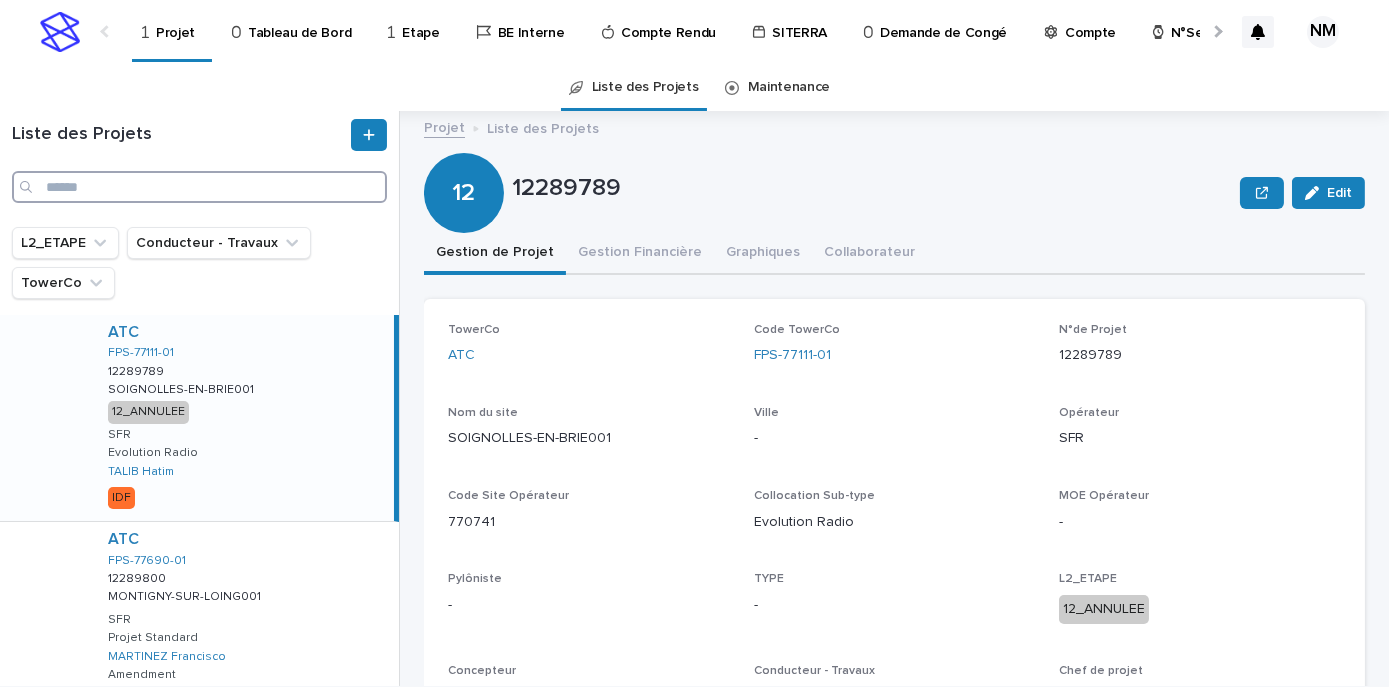 click at bounding box center [199, 187] 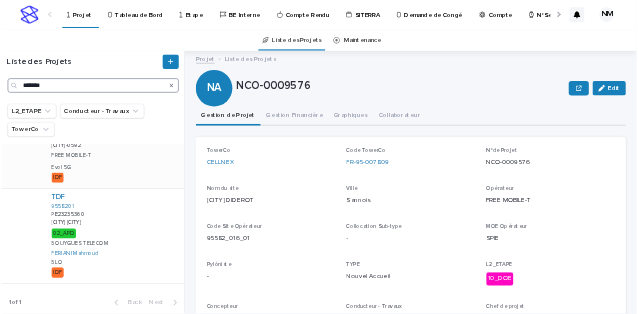 scroll, scrollTop: 0, scrollLeft: 0, axis: both 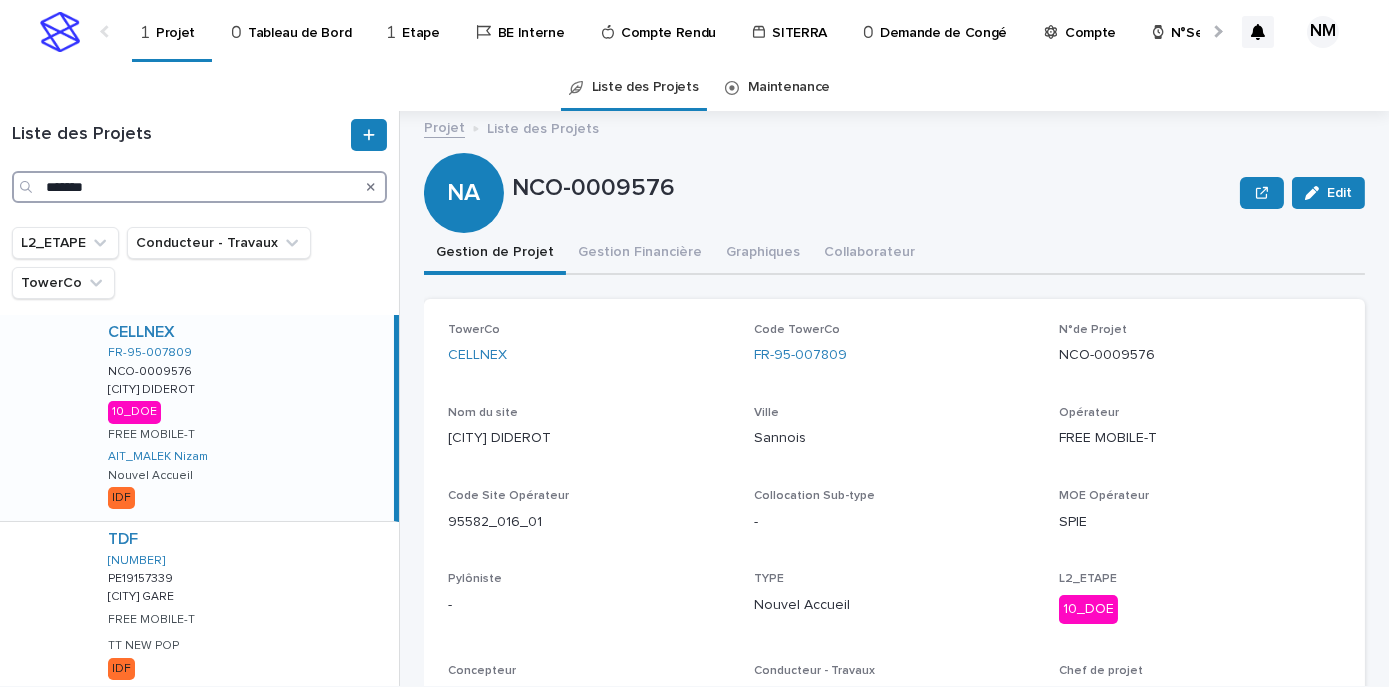 type on "*******" 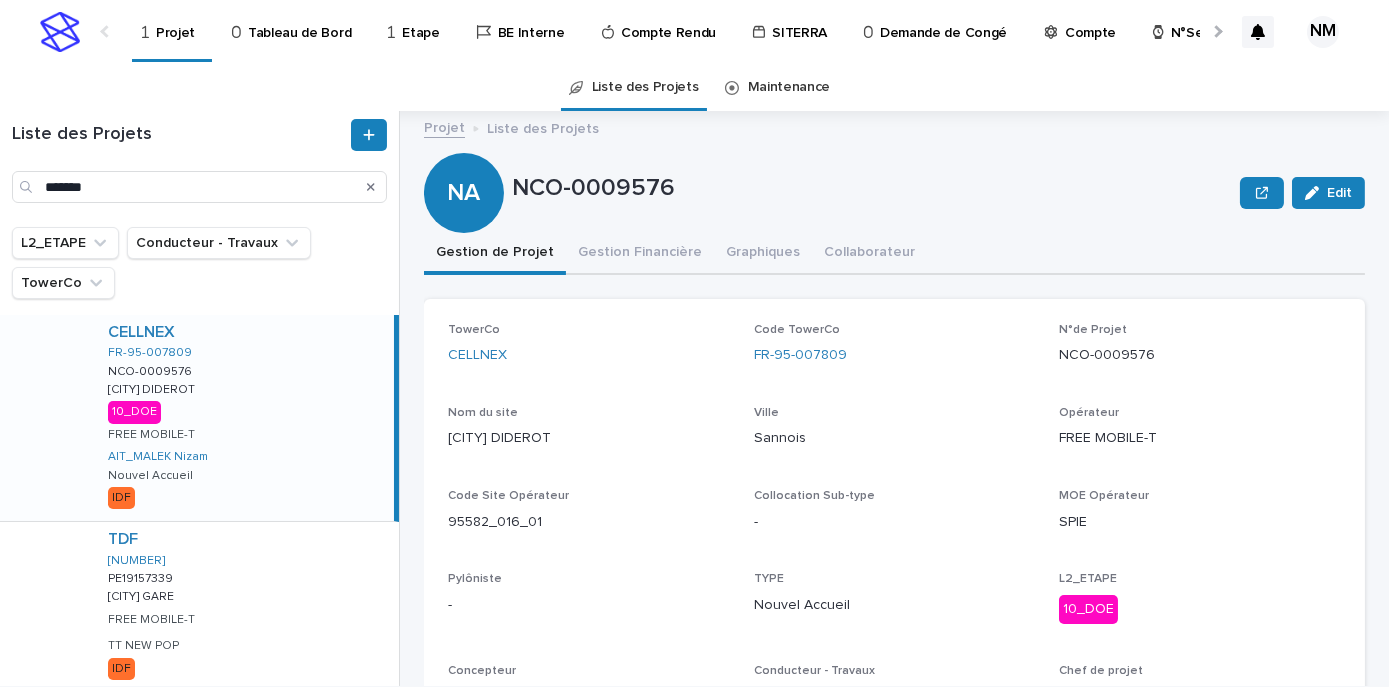 click on "CELLNEX   FR-[NUMBER]-[NUMBER]   NCO-[NUMBER] NCO-[NUMBER]   [CITY] [CITY]   [STATUS] [BRAND]-[BRAND] [FIRST] [LAST]   Nouvel Accueil IDF" at bounding box center [243, 418] 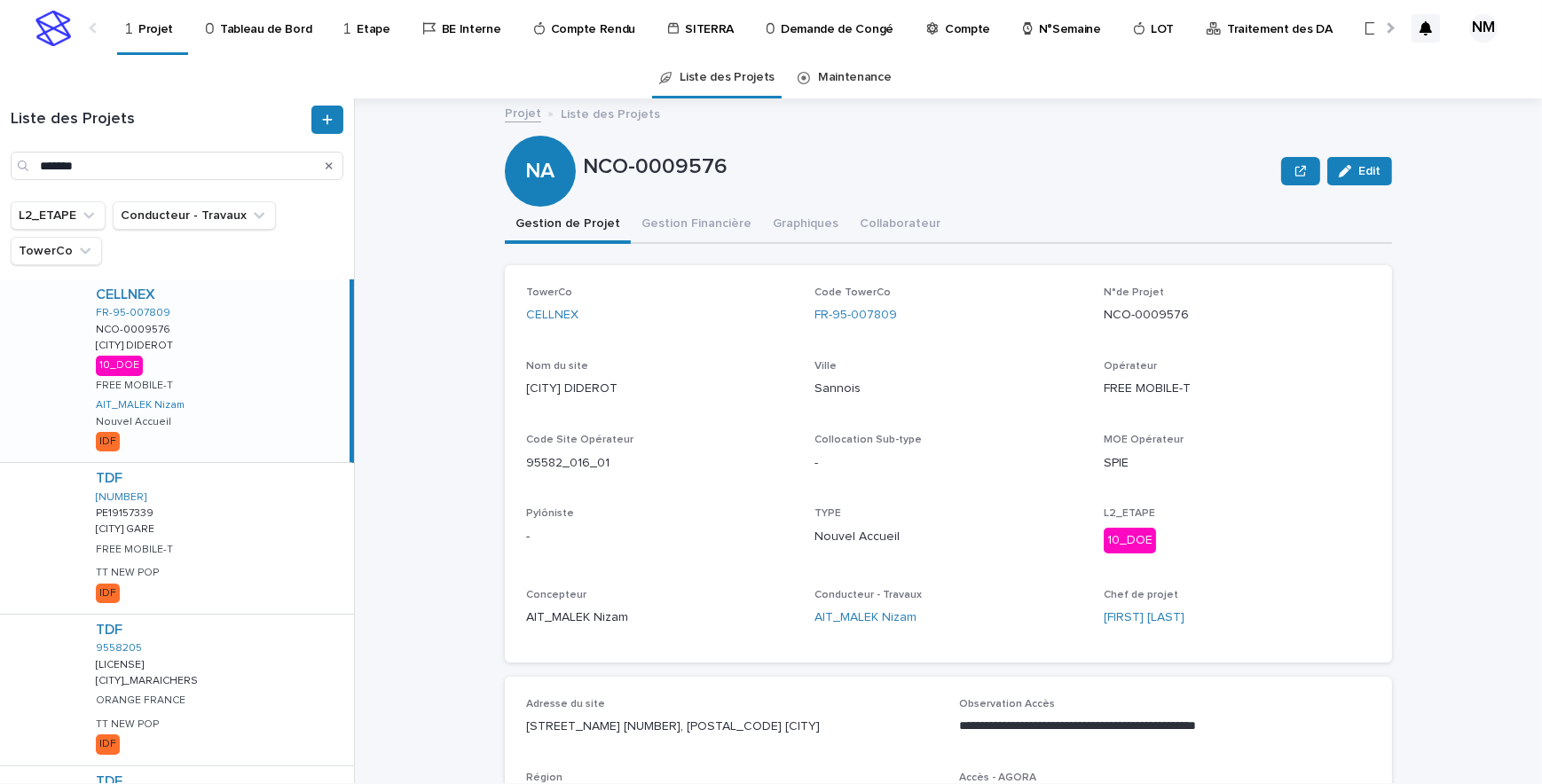 scroll, scrollTop: 0, scrollLeft: 0, axis: both 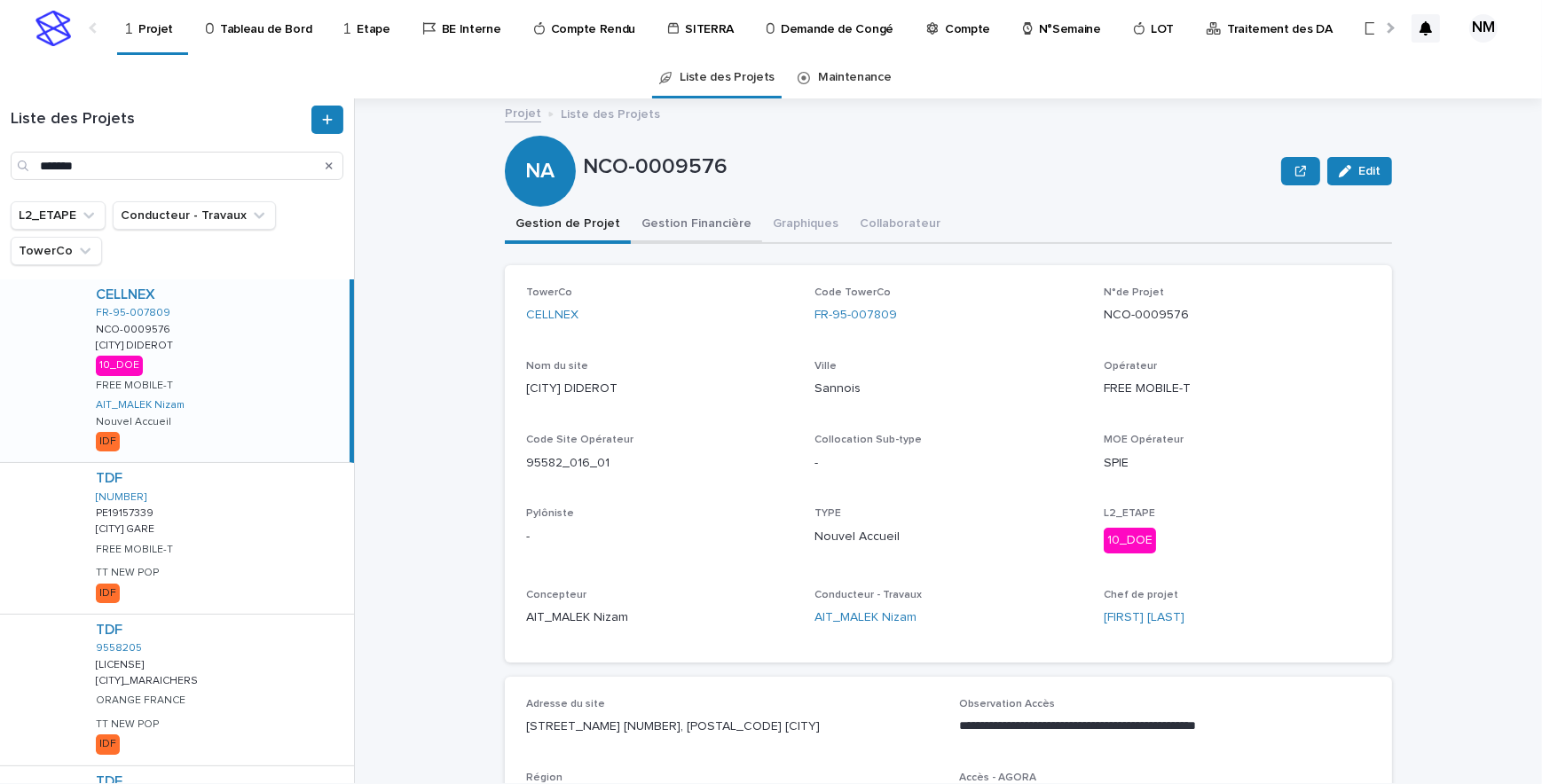 click on "Gestion Financière" at bounding box center (696, 225) 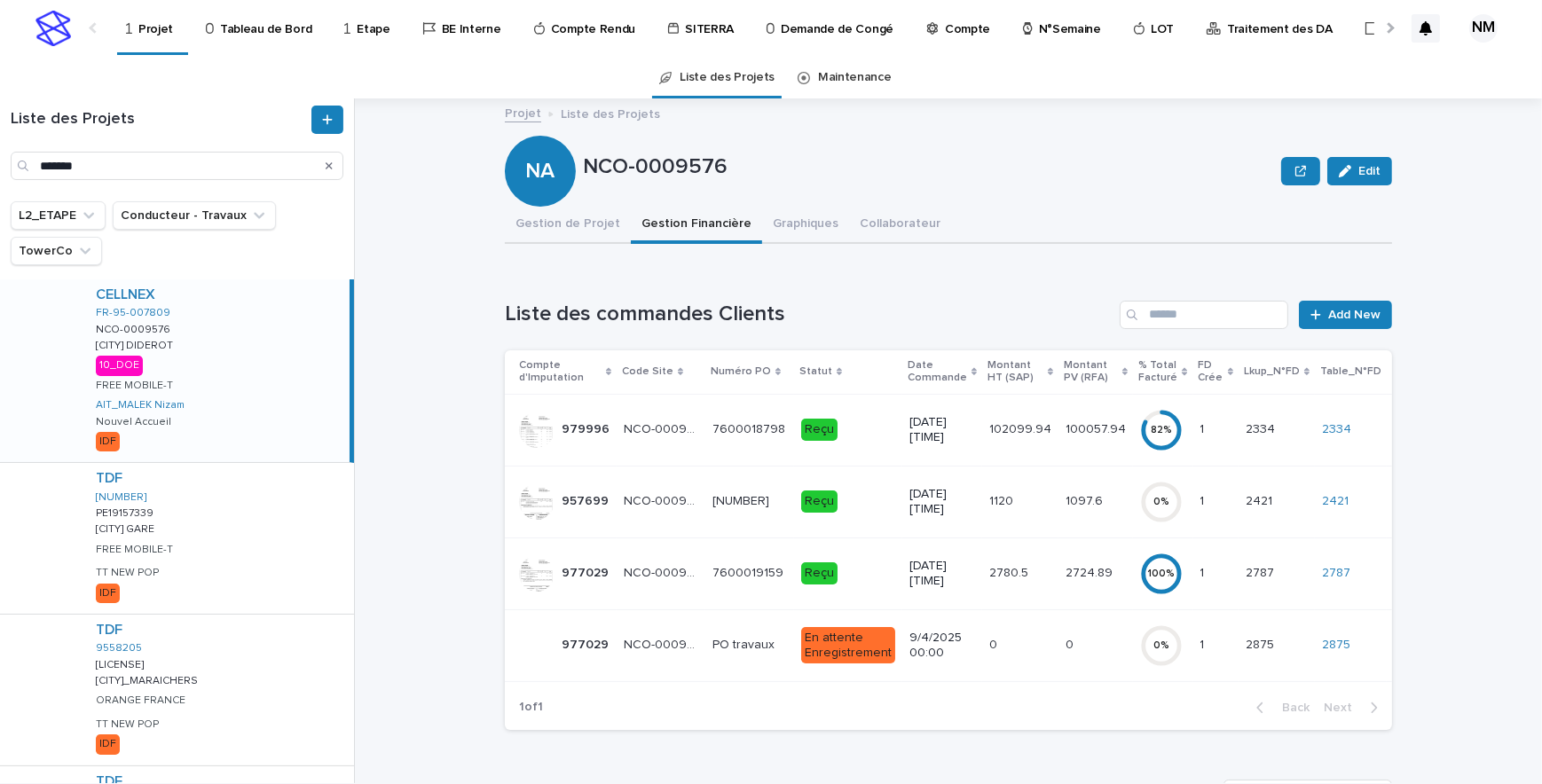 click on "100057.94 100057.94" at bounding box center [1096, 429] 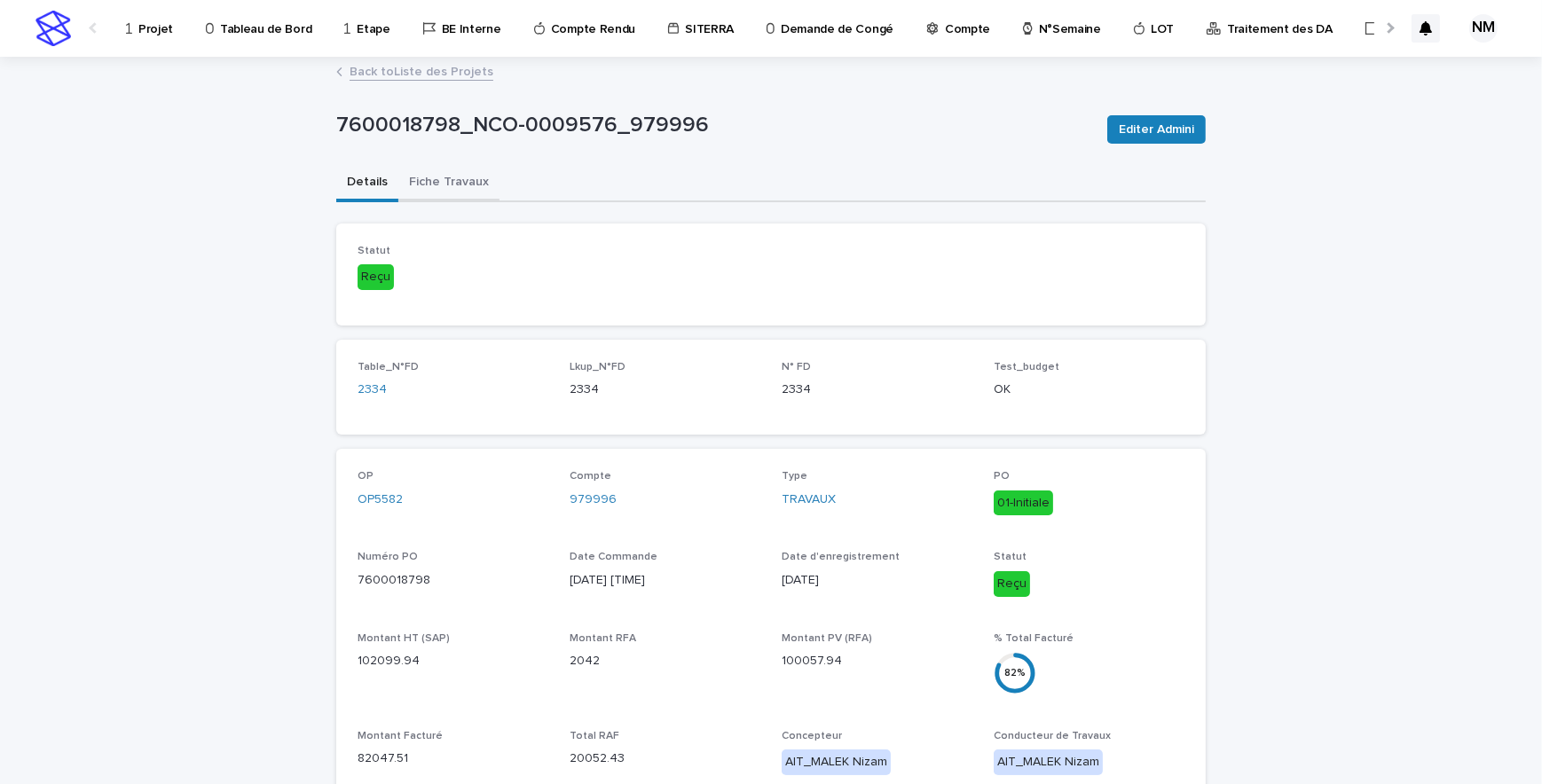 click on "Fiche Travaux" at bounding box center [449, 184] 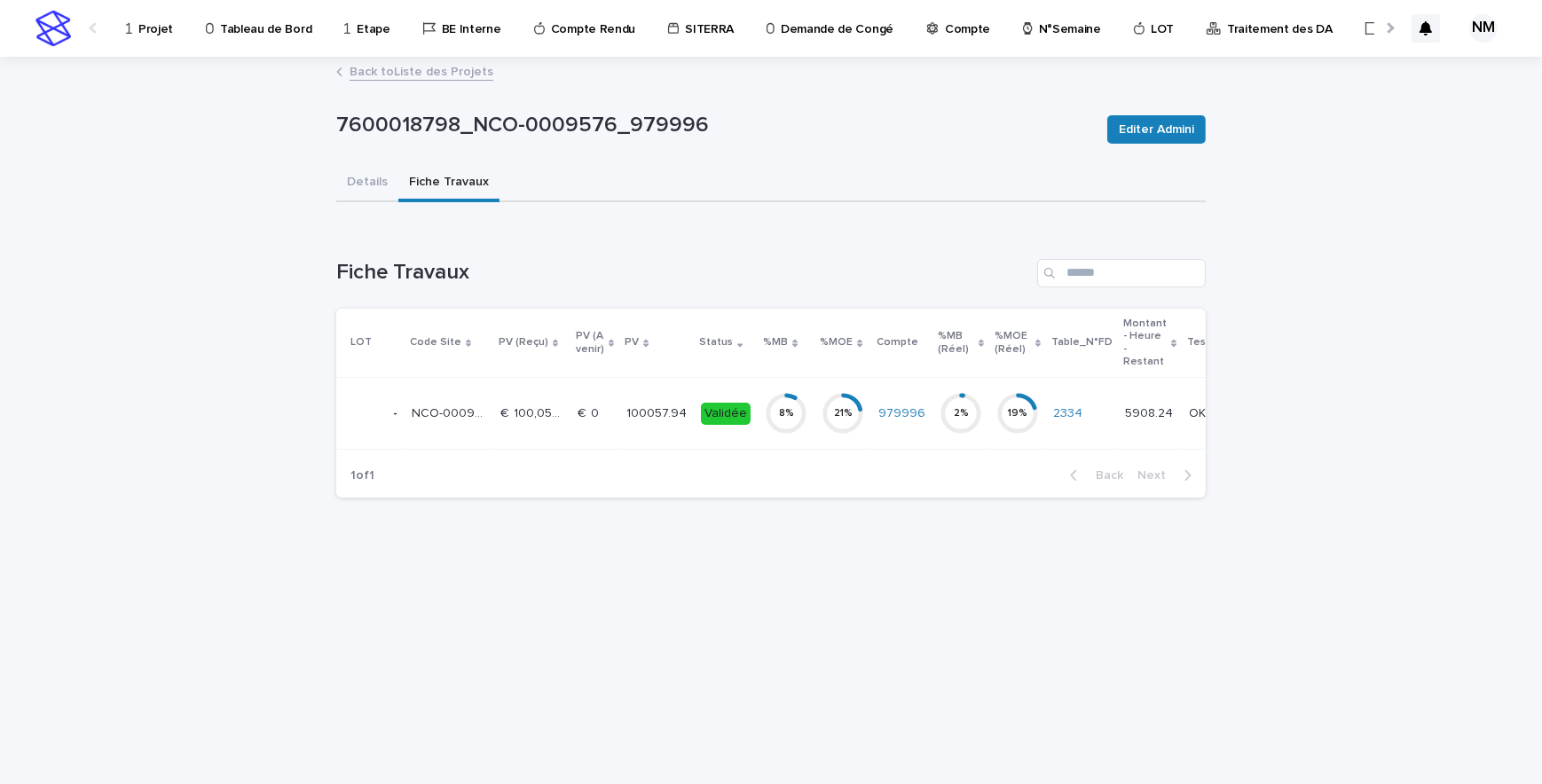 click on "8 %" at bounding box center [786, 413] 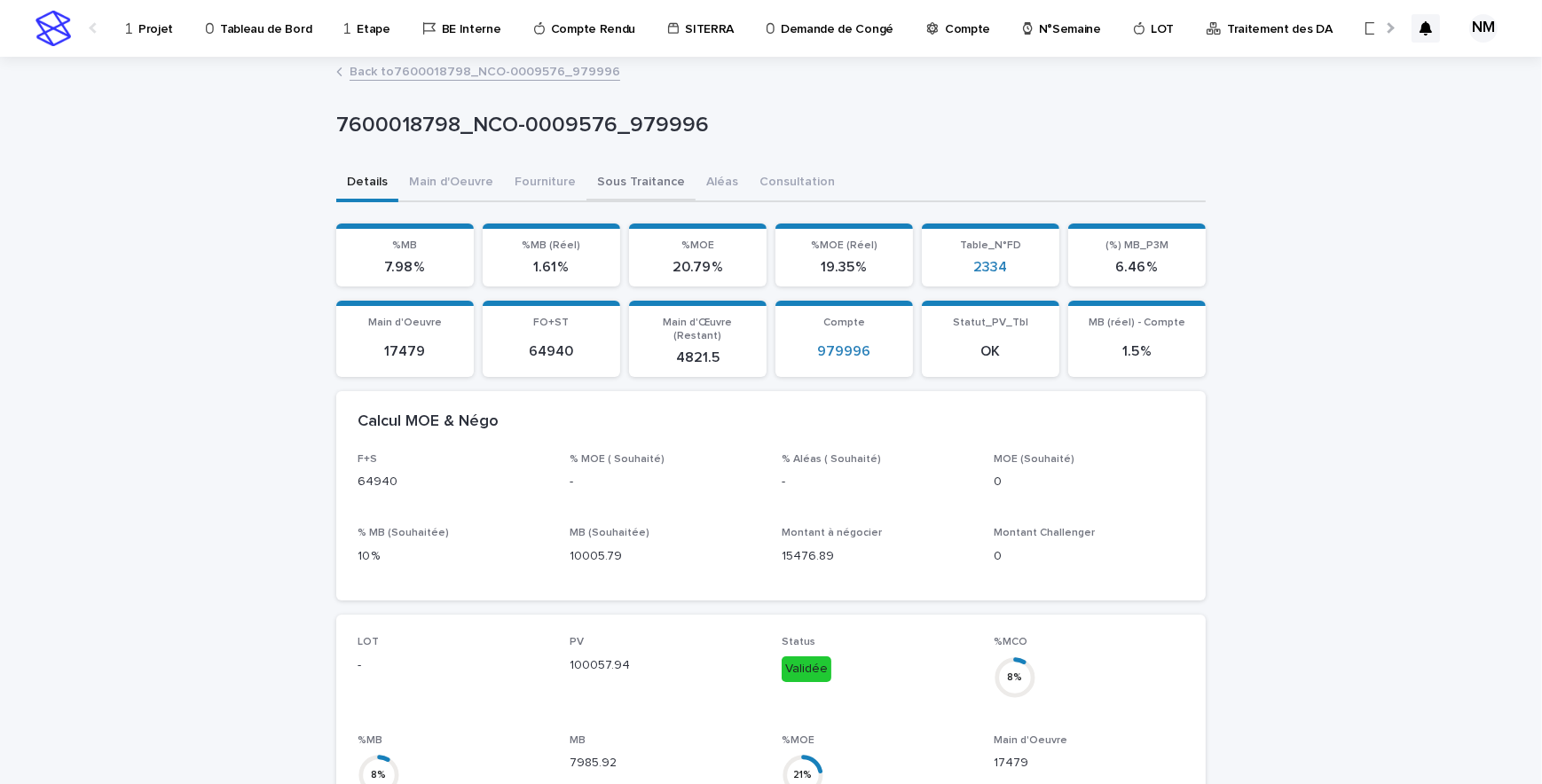 click on "Sous Traitance" at bounding box center (641, 184) 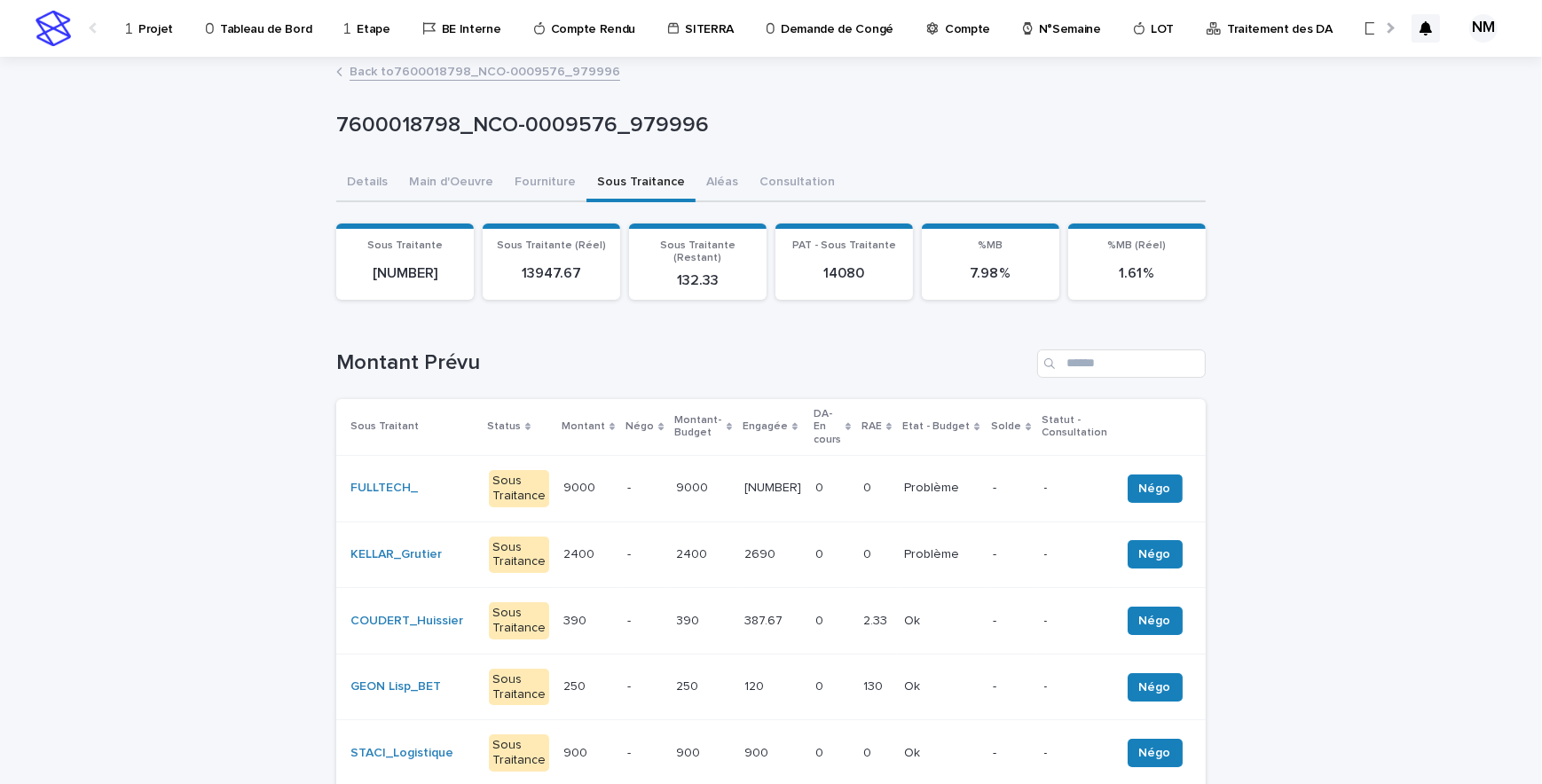 click on "0 0" at bounding box center (877, 488) 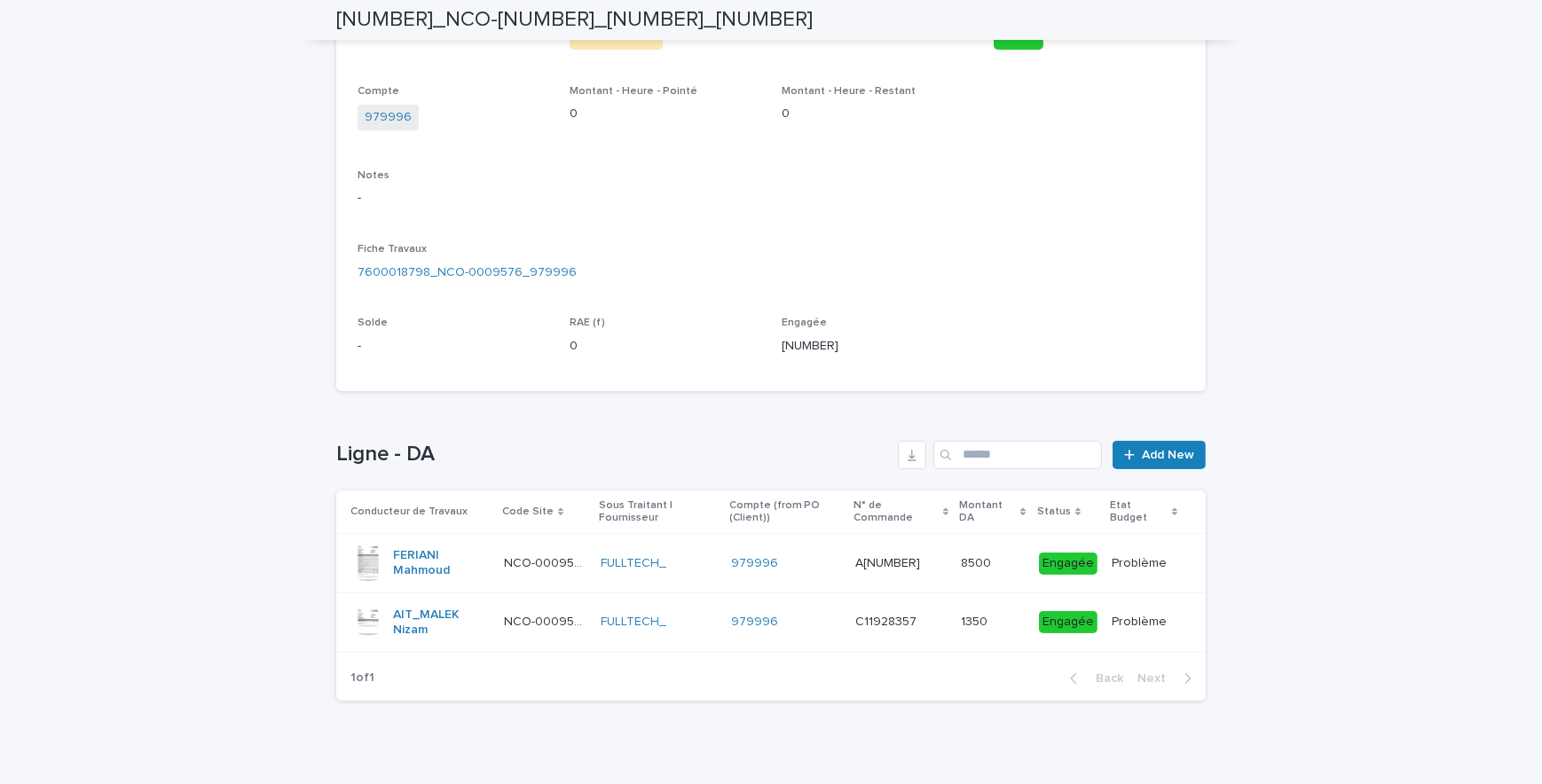 scroll, scrollTop: 364, scrollLeft: 0, axis: vertical 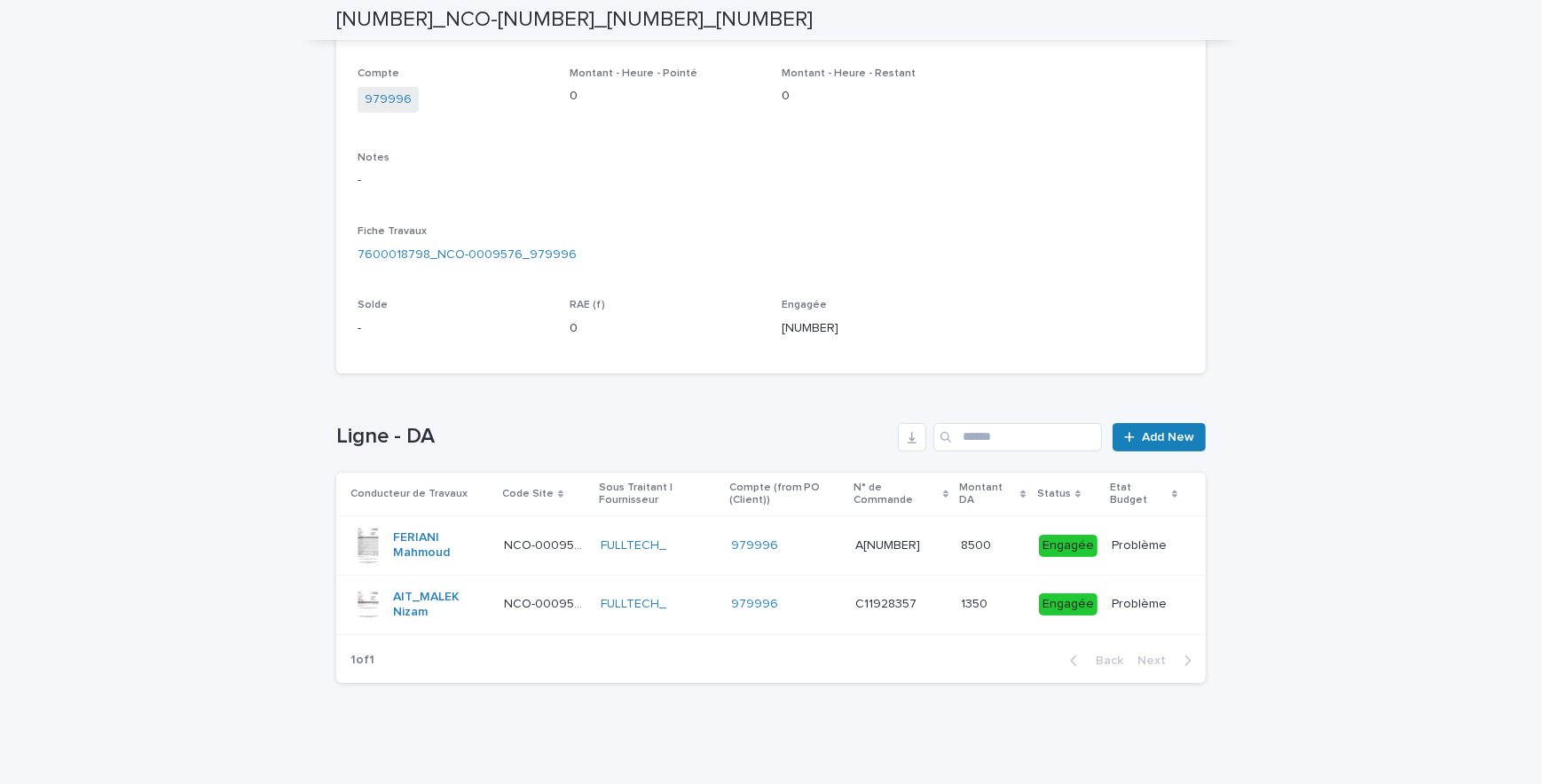 click on "1350 1350" at bounding box center (992, 604) 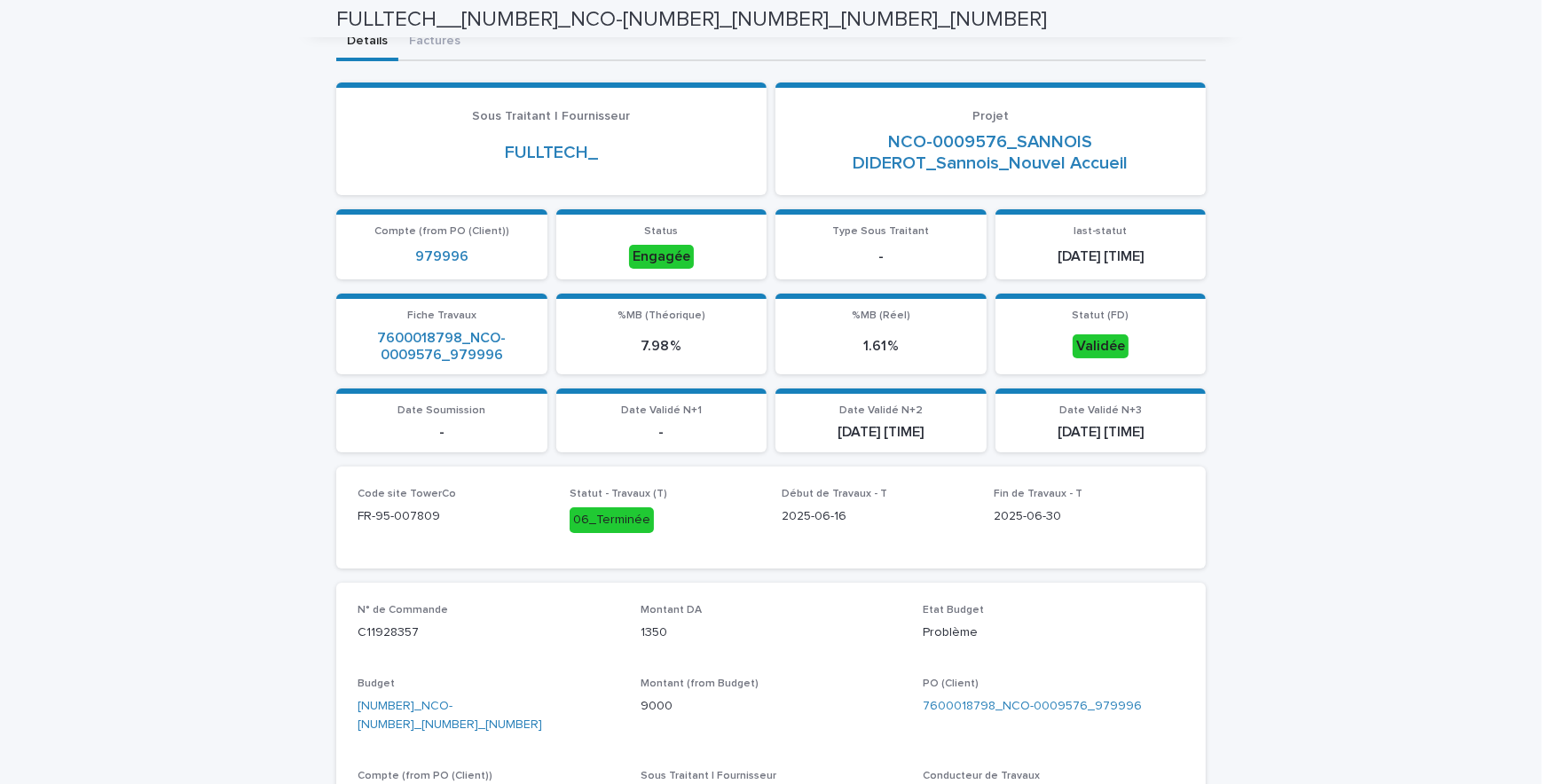 scroll, scrollTop: 0, scrollLeft: 0, axis: both 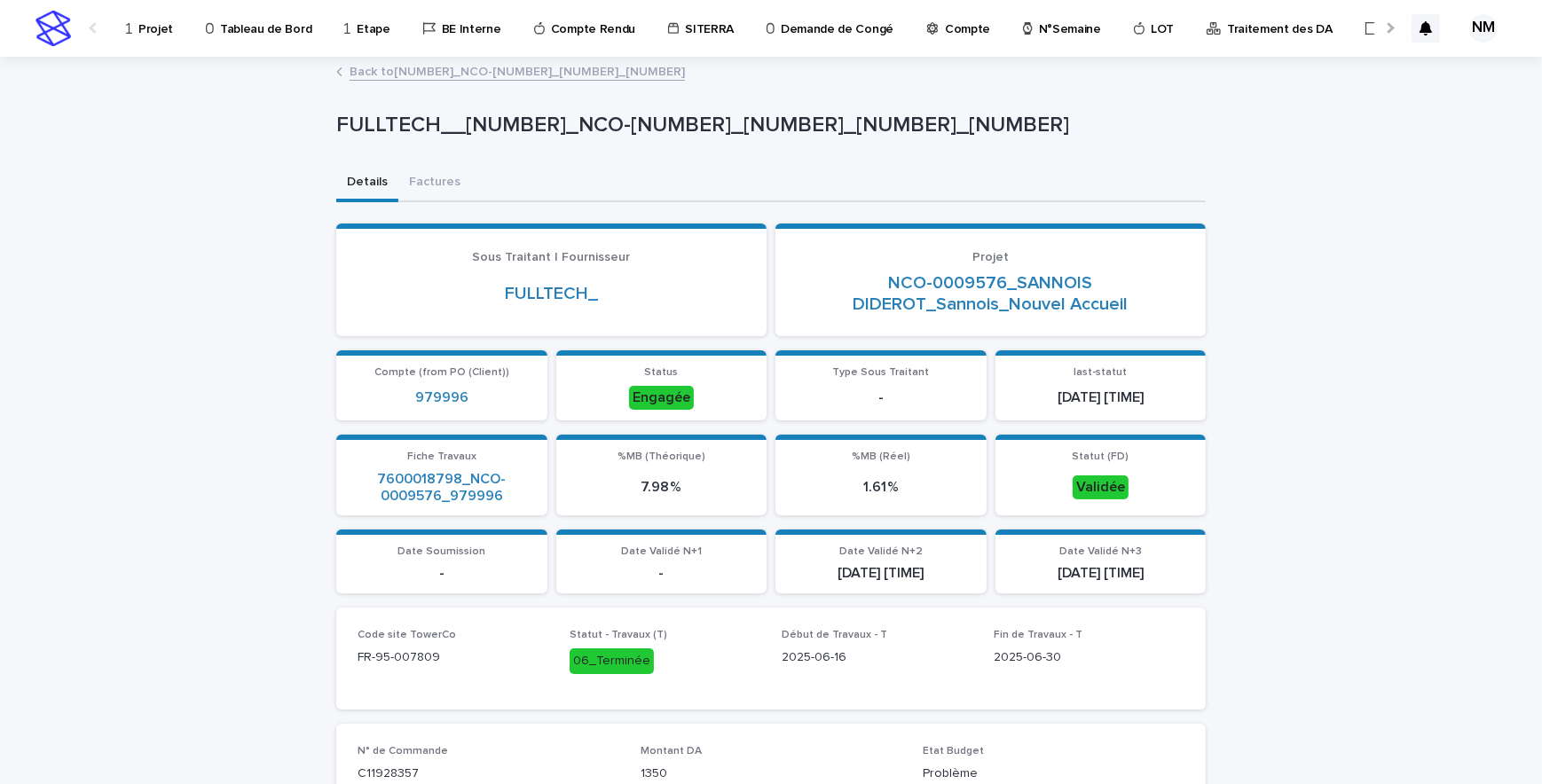 click on "Back to  [NUMBER]_NCO-[NUMBER]_[NUMBER]_[NUMBER]_[NUMBER]" at bounding box center (517, 70) 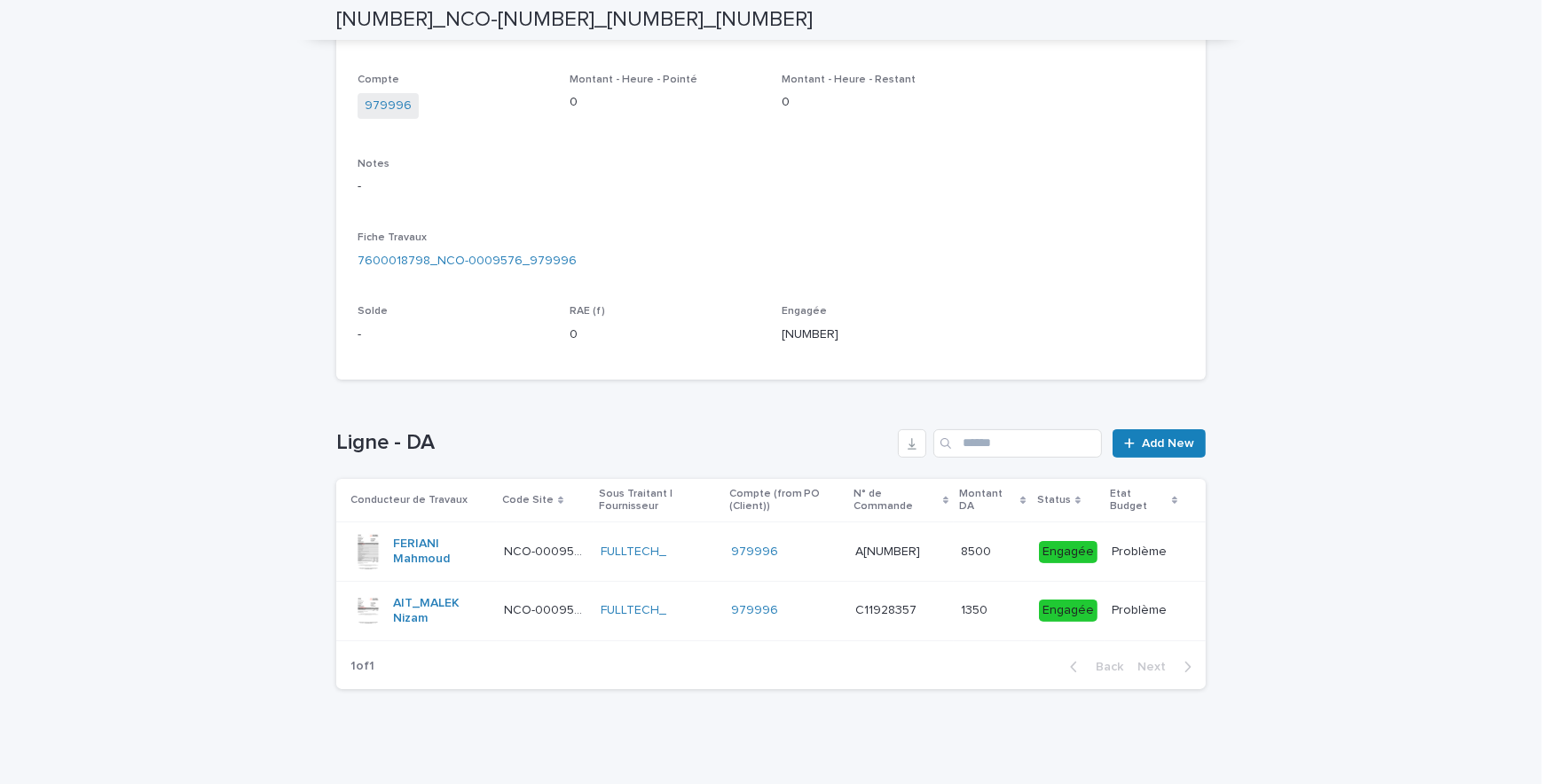 scroll, scrollTop: 364, scrollLeft: 0, axis: vertical 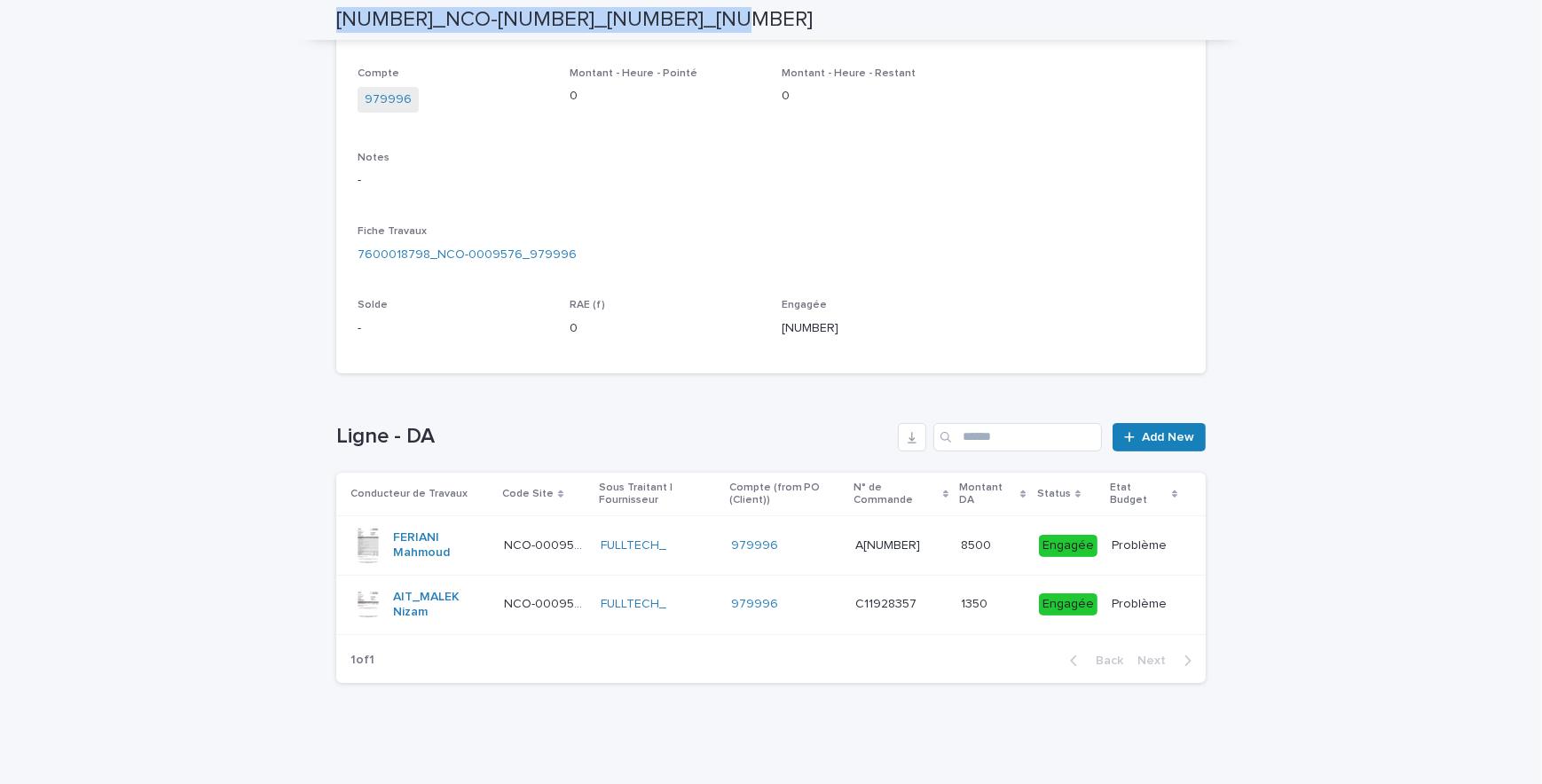 drag, startPoint x: 783, startPoint y: 23, endPoint x: 328, endPoint y: 19, distance: 455.0176 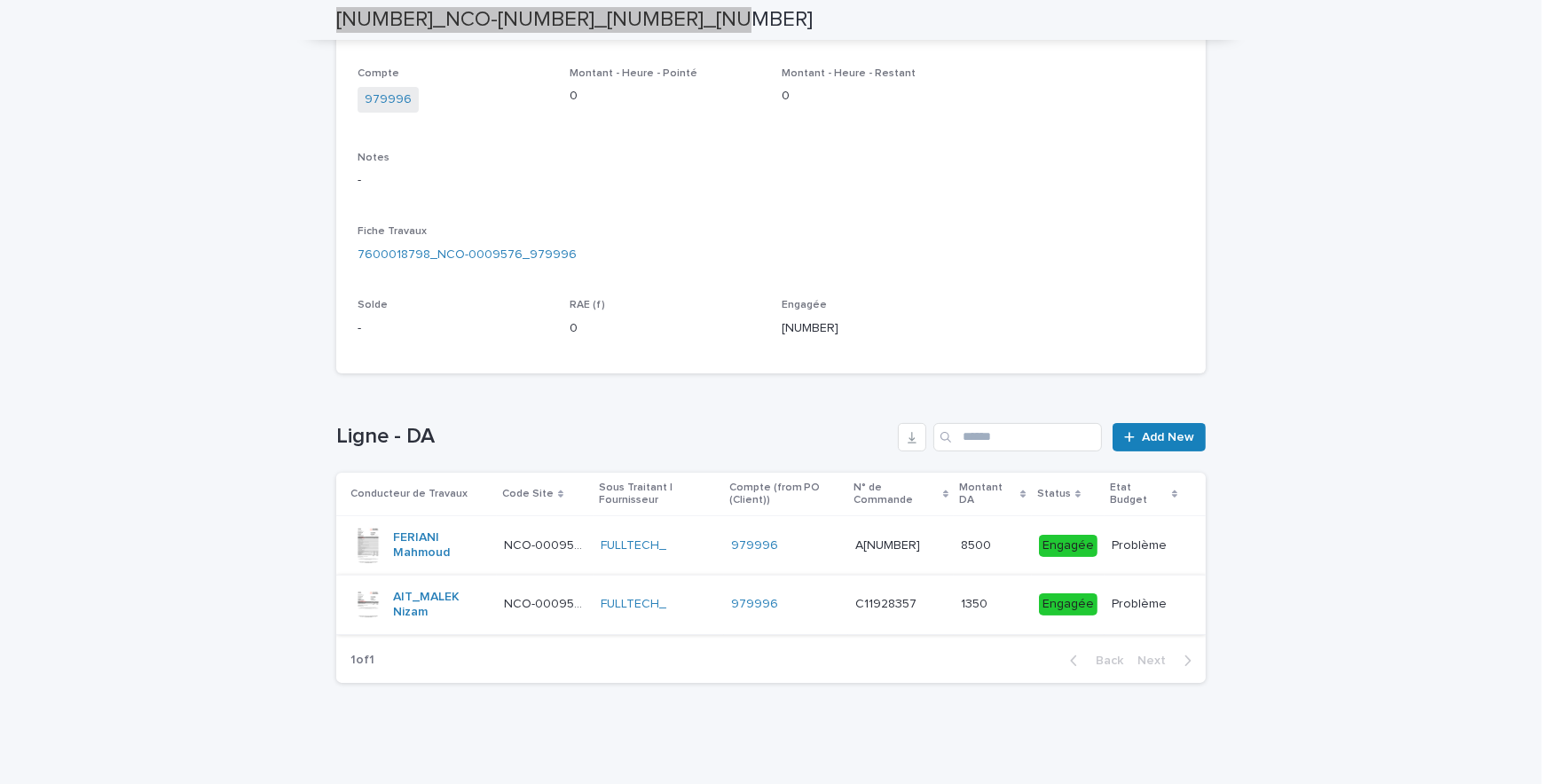 scroll, scrollTop: 0, scrollLeft: 0, axis: both 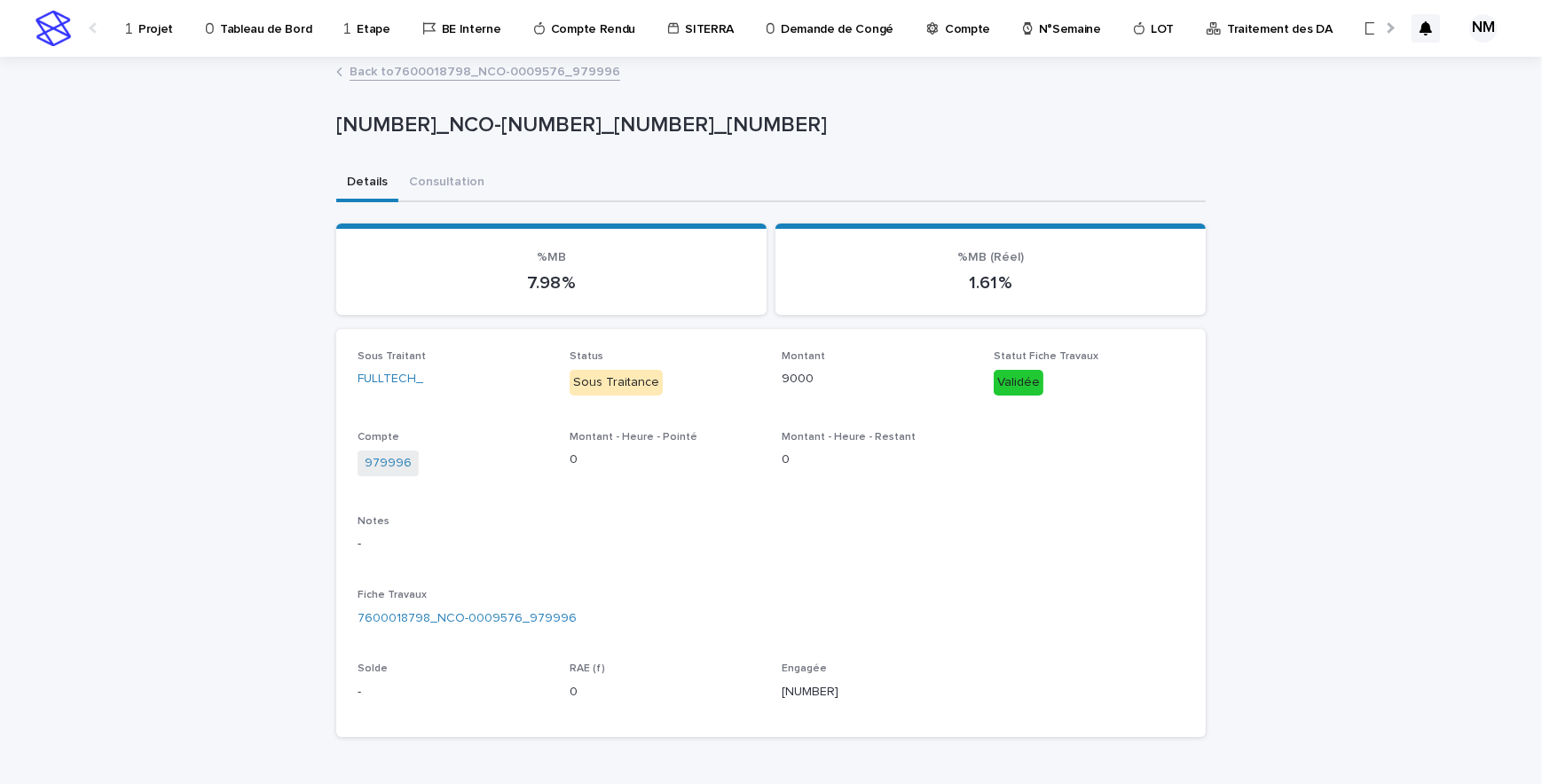 click on "Projet" at bounding box center [155, 19] 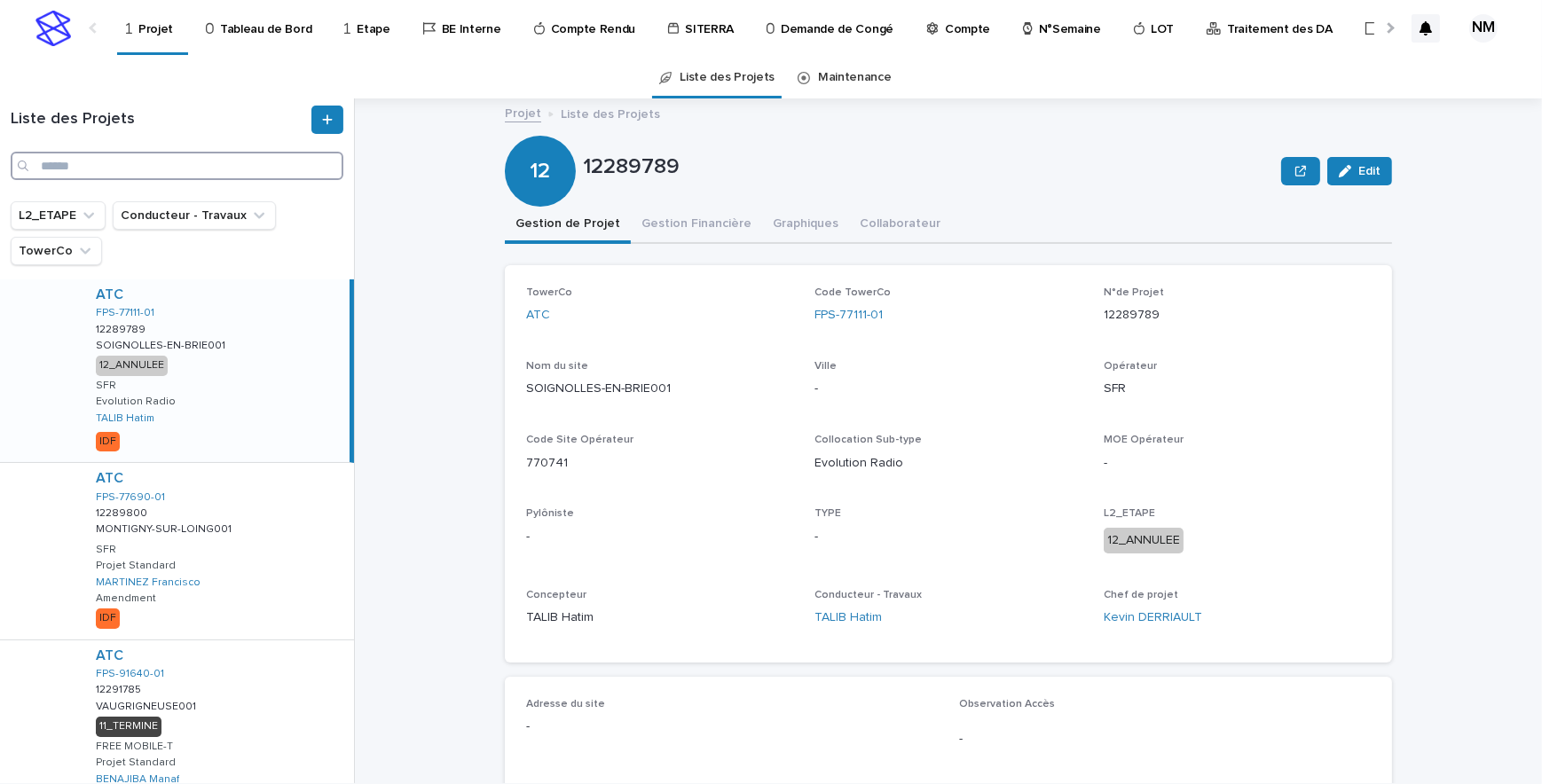 click at bounding box center [177, 166] 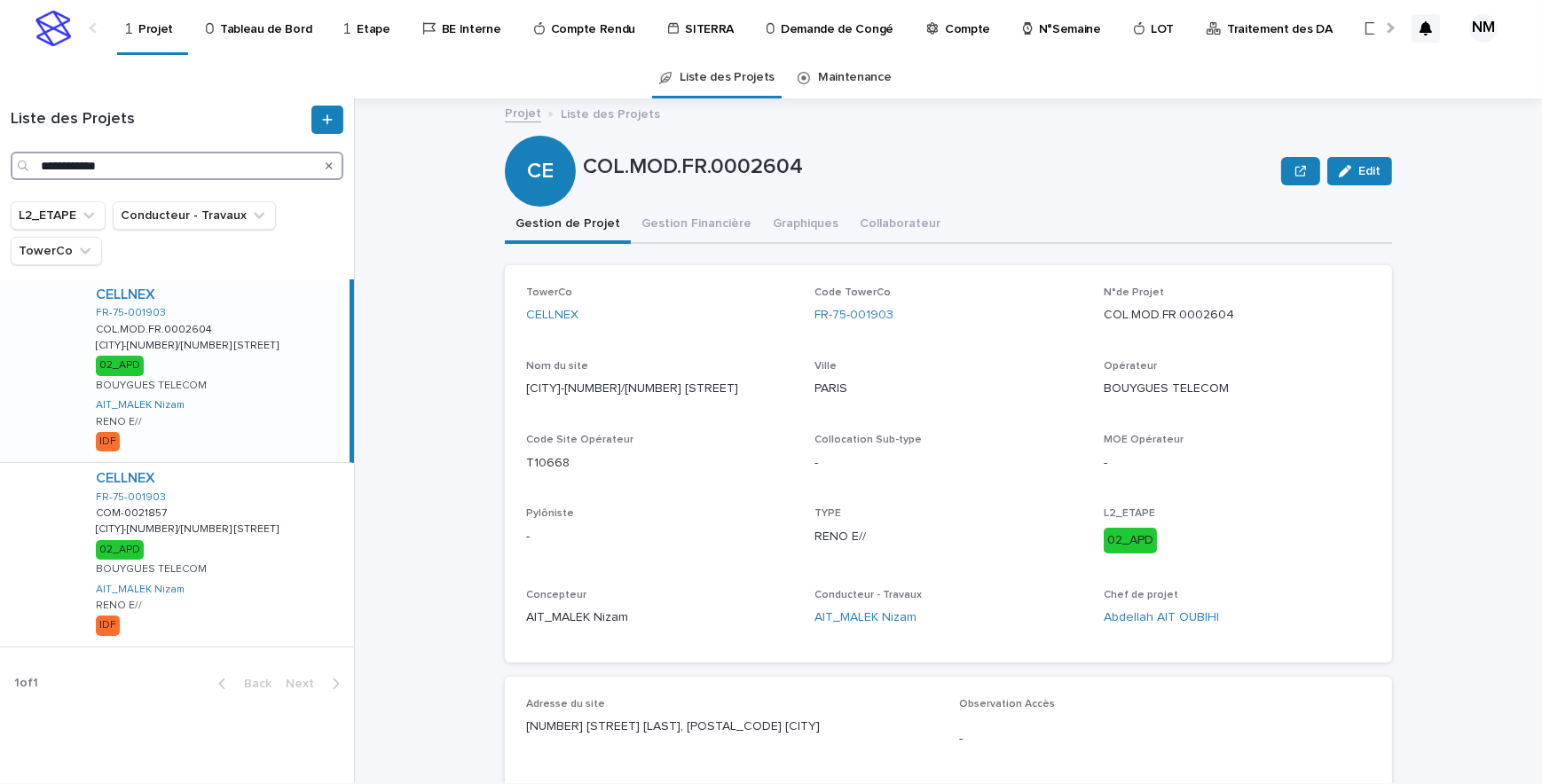 type on "**********" 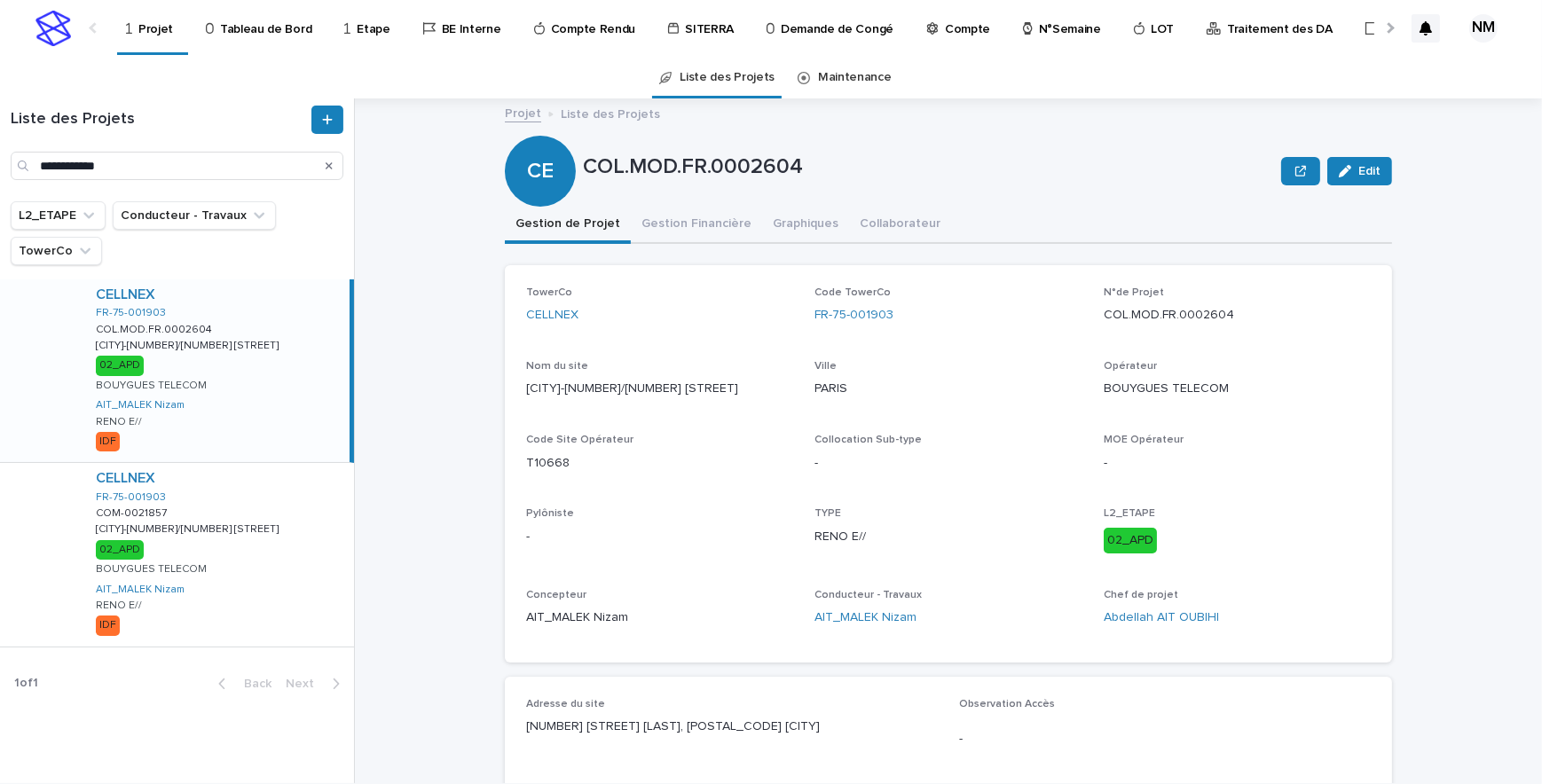 drag, startPoint x: 303, startPoint y: 550, endPoint x: 1402, endPoint y: 555, distance: 1099.0114 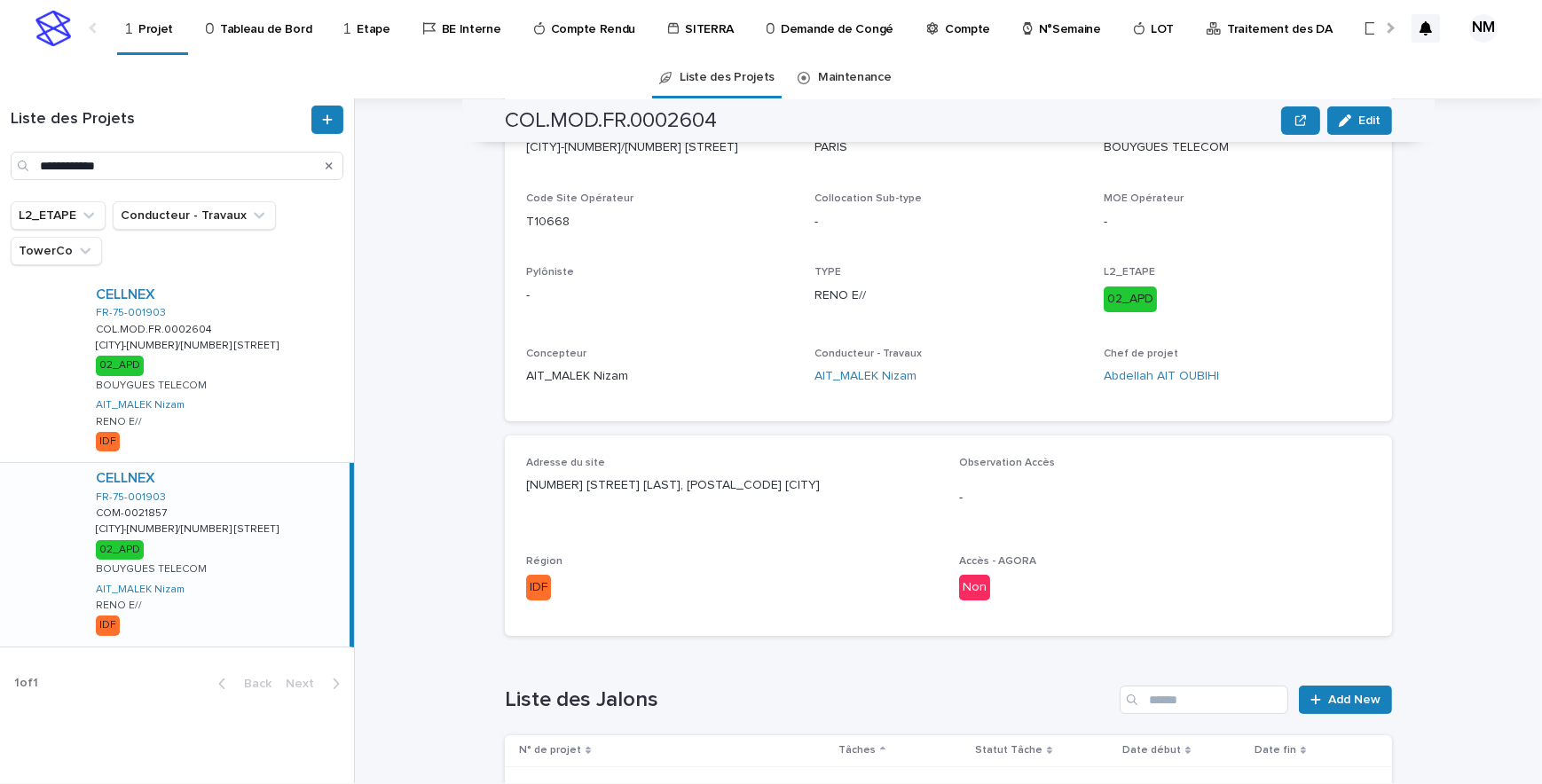 scroll, scrollTop: 0, scrollLeft: 0, axis: both 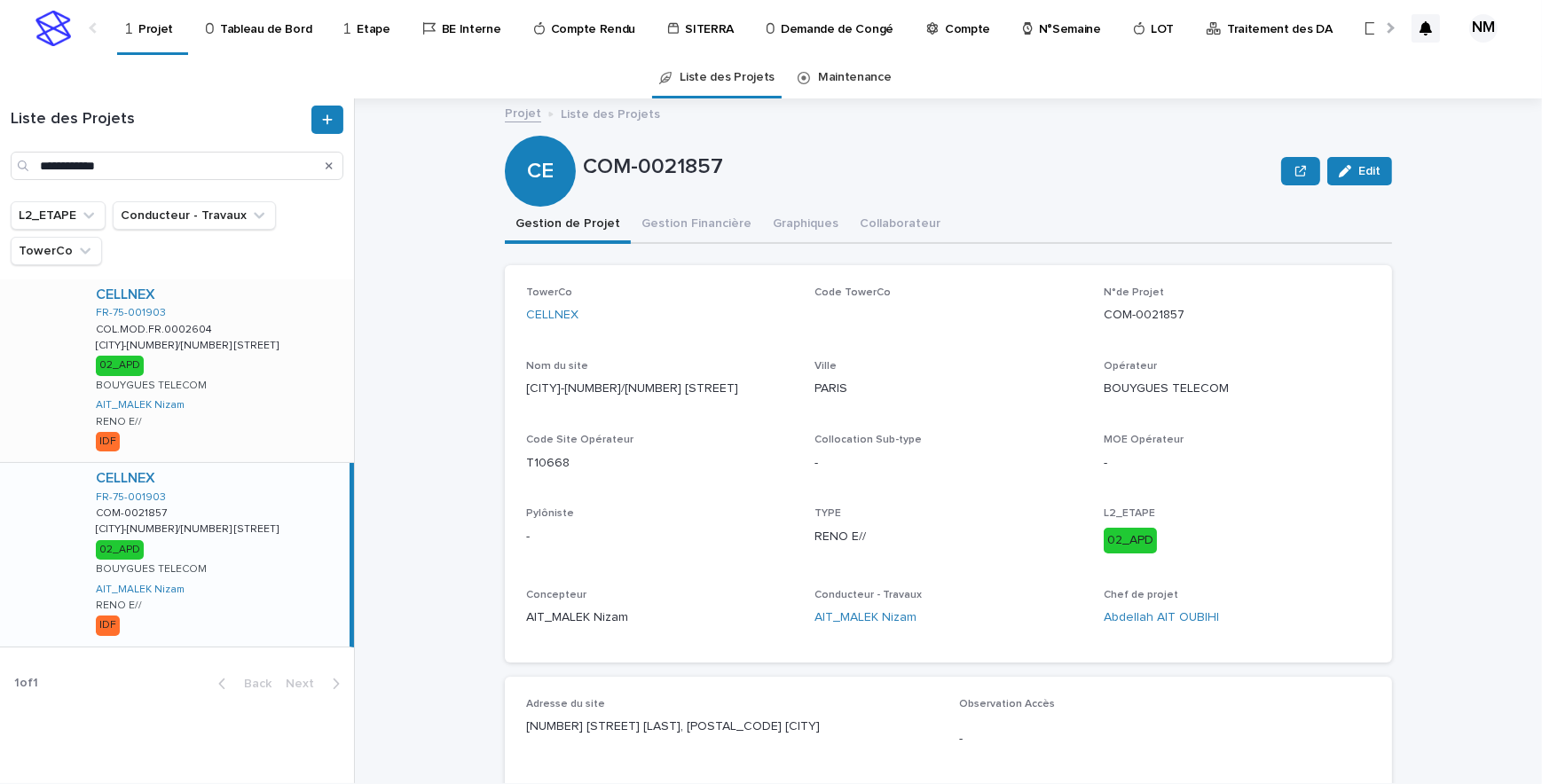 click on "CELLNEX   FR-[NUMBER]-[NUMBER]   COL.MOD.FR.[NUMBER] COL.MOD.FR.[NUMBER]   [CITY]/[NUMBER] [STREET] [CITY]/[NUMBER] [STREET]   [STATUS] [BRAND] [FIRST] [LAST]   RENO E// IDF" at bounding box center (217, 371) 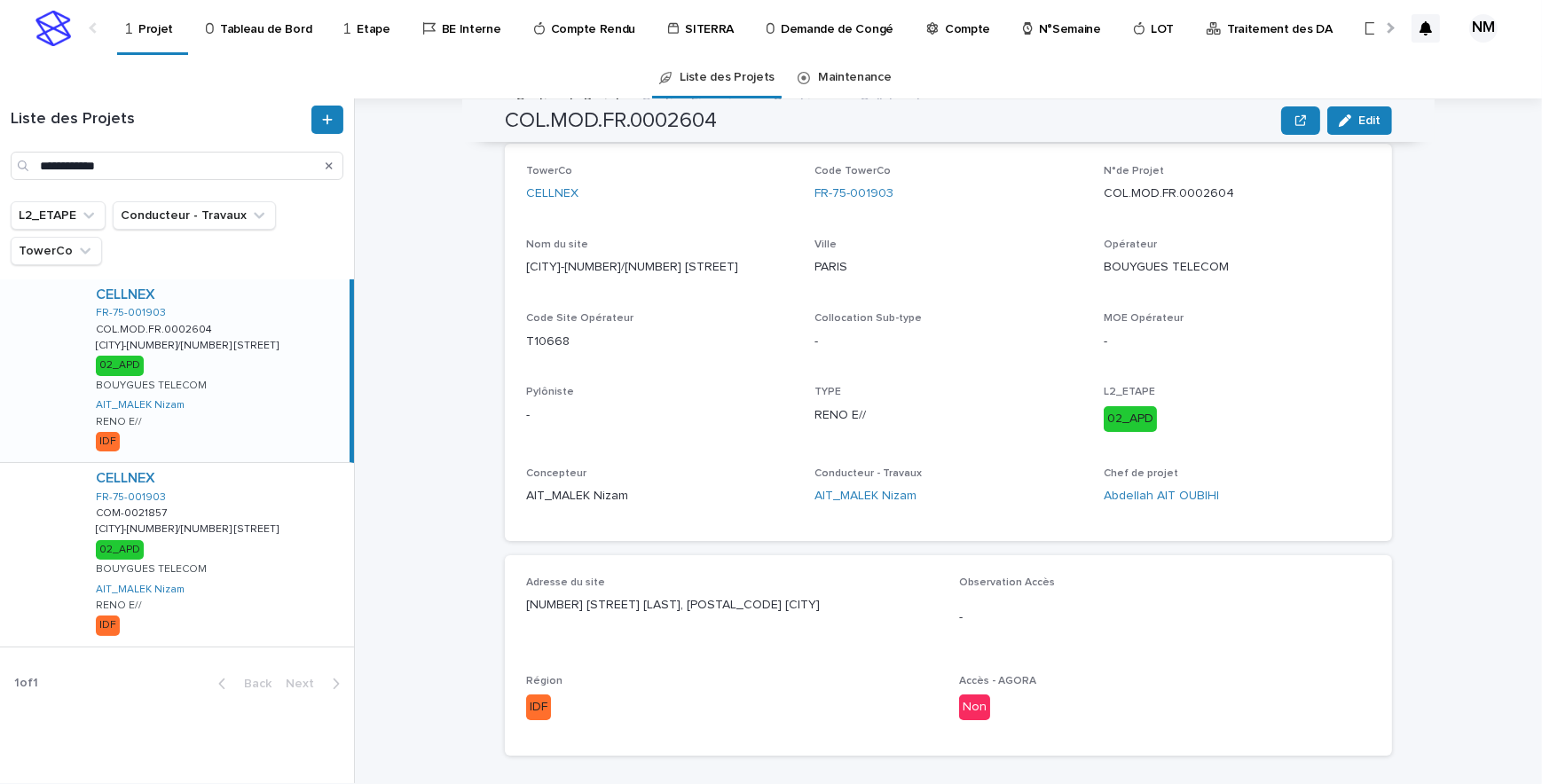 scroll, scrollTop: 0, scrollLeft: 0, axis: both 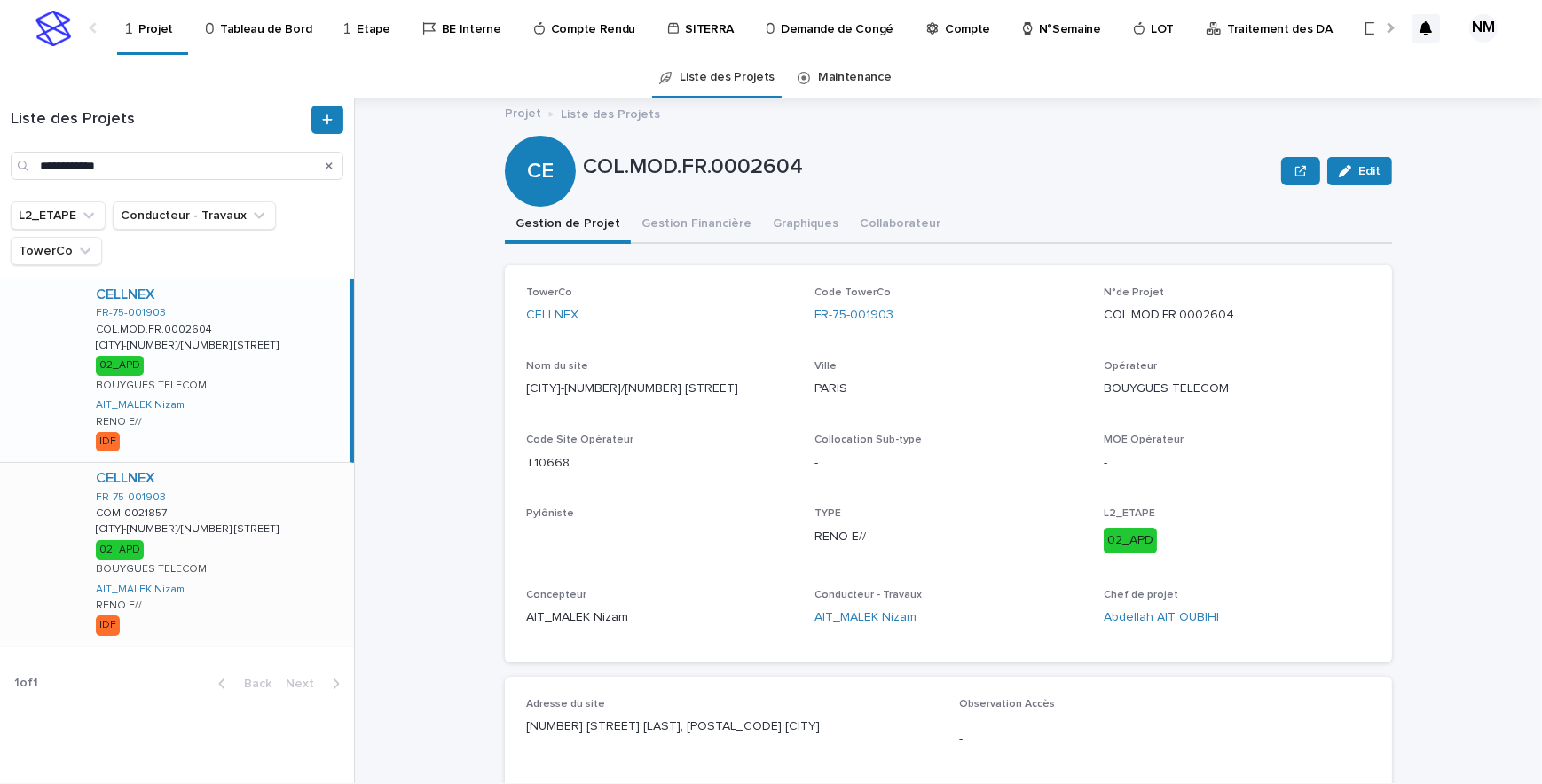 click on "CELLNEX   FR-[NUMBER]-[NUMBER]   COM-[NUMBER] COM-[NUMBER]   [CITY]/[NUMBER] [STREET] [CITY]/[NUMBER] [STREET]   [STATUS] [BRAND] [FIRST] [LAST]   RENO E// IDF" at bounding box center [217, 554] 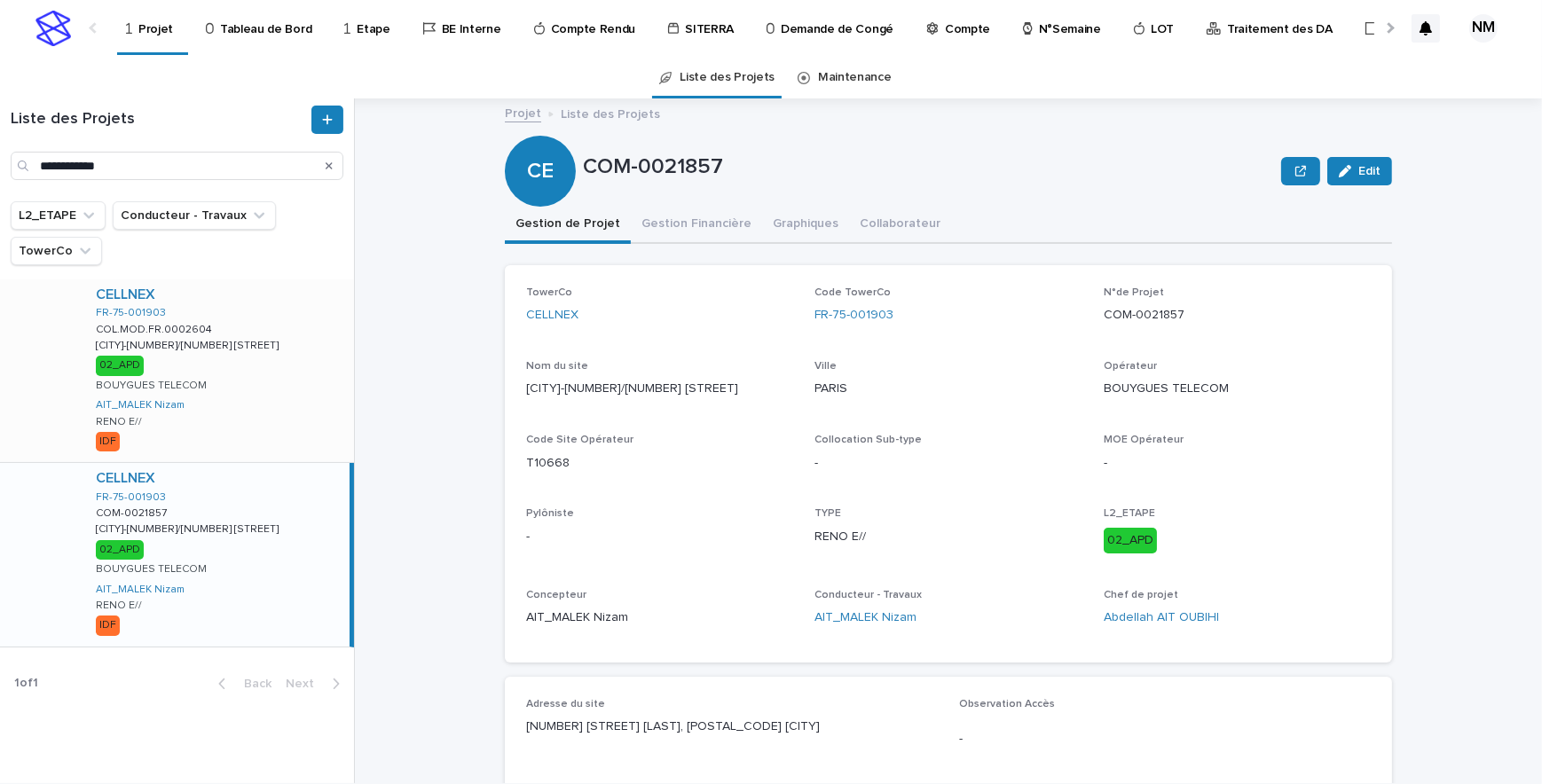 click on "CELLNEX   FR-[NUMBER]-[NUMBER]   COL.MOD.FR.[NUMBER] COL.MOD.FR.[NUMBER]   [CITY]/[NUMBER] [STREET] [CITY]/[NUMBER] [STREET]   [STATUS] [BRAND] [FIRST] [LAST]   RENO E// IDF" at bounding box center [217, 371] 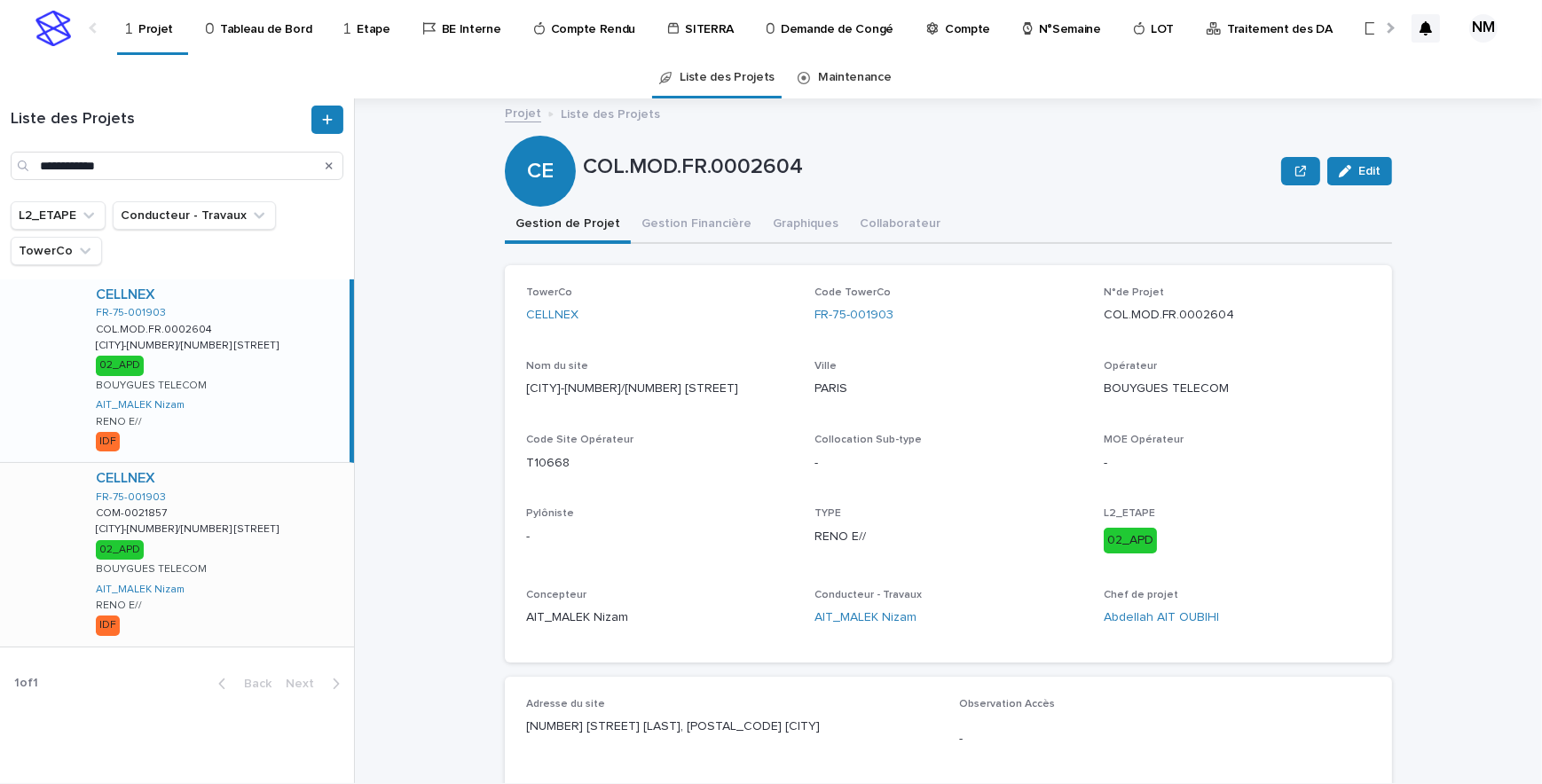 click on "CELLNEX   FR-[NUMBER]-[NUMBER]   COM-[NUMBER] COM-[NUMBER]   [CITY]/[NUMBER] [STREET] [CITY]/[NUMBER] [STREET]   [STATUS] [BRAND] [FIRST] [LAST]   RENO E// IDF" at bounding box center [217, 554] 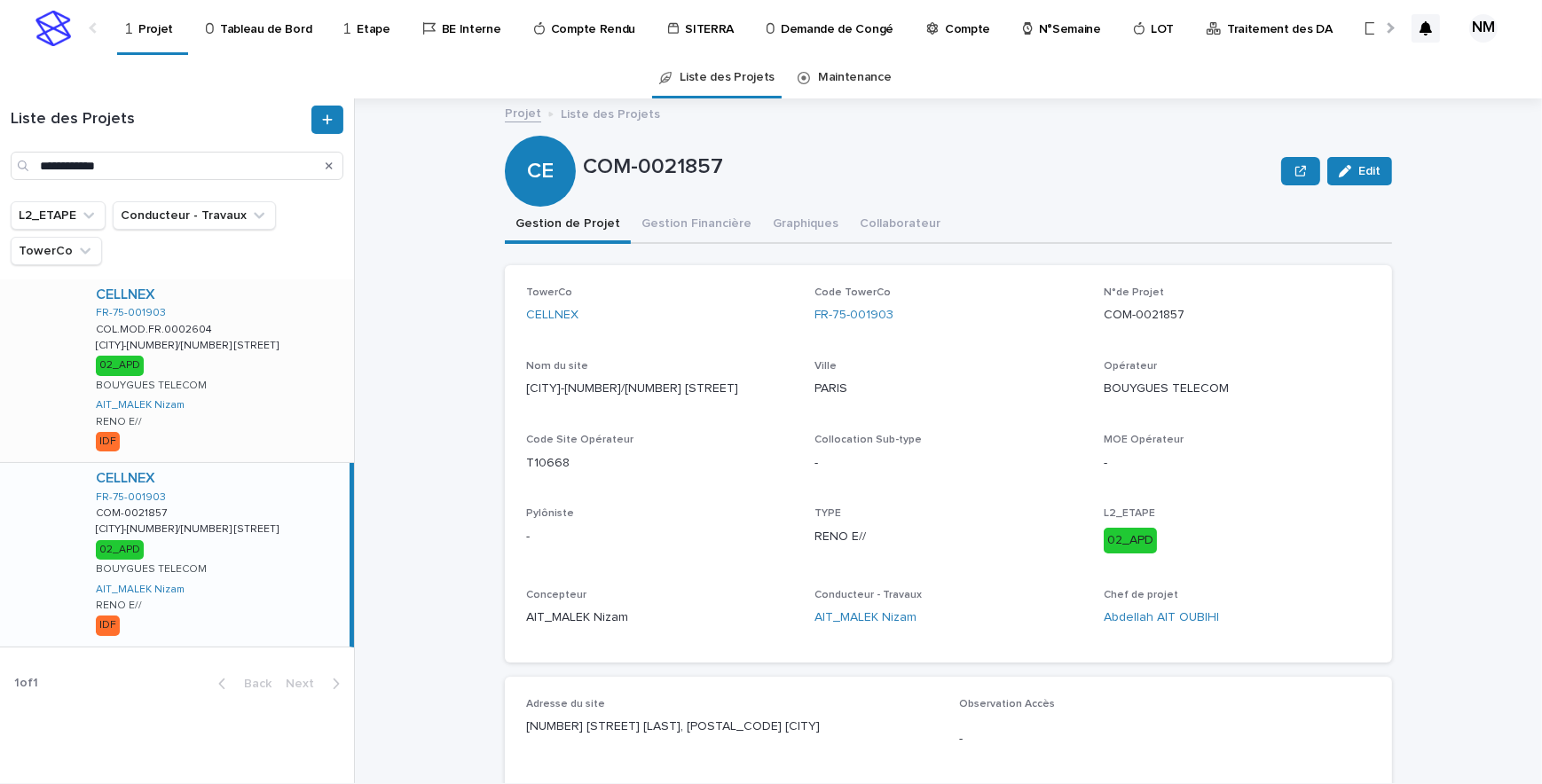 click on "CELLNEX   FR-[NUMBER]-[NUMBER]   COL.MOD.FR.[NUMBER] COL.MOD.FR.[NUMBER]   [CITY]/[NUMBER] [STREET] [CITY]/[NUMBER] [STREET]   [STATUS] [BRAND] [FIRST] [LAST]   RENO E// IDF" at bounding box center (217, 371) 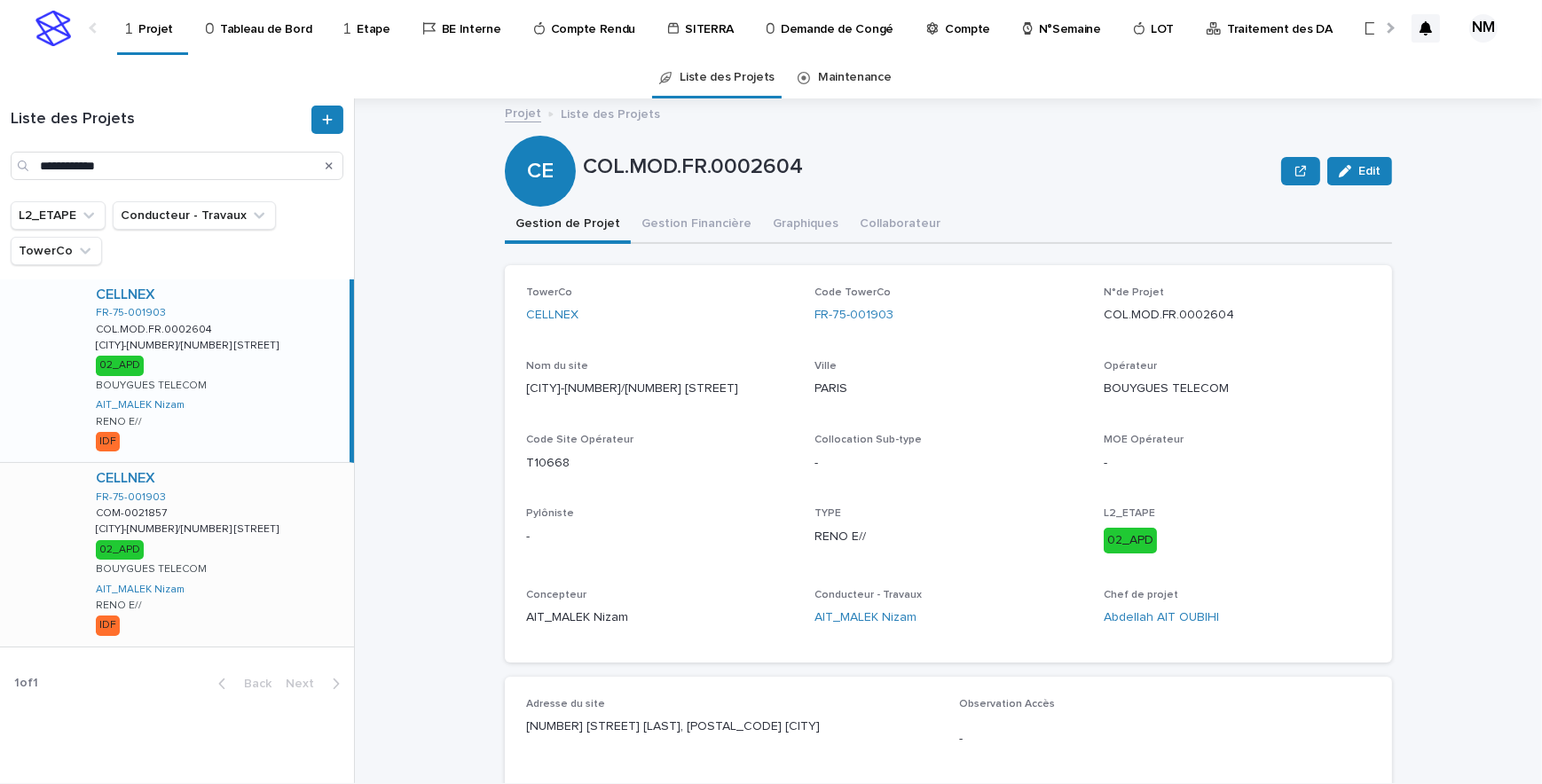 click on "CELLNEX   FR-[NUMBER]-[NUMBER]   COM-[NUMBER] COM-[NUMBER]   [CITY]/[NUMBER] [STREET] [CITY]/[NUMBER] [STREET]   [STATUS] [BRAND] [FIRST] [LAST]   RENO E// IDF" at bounding box center (217, 554) 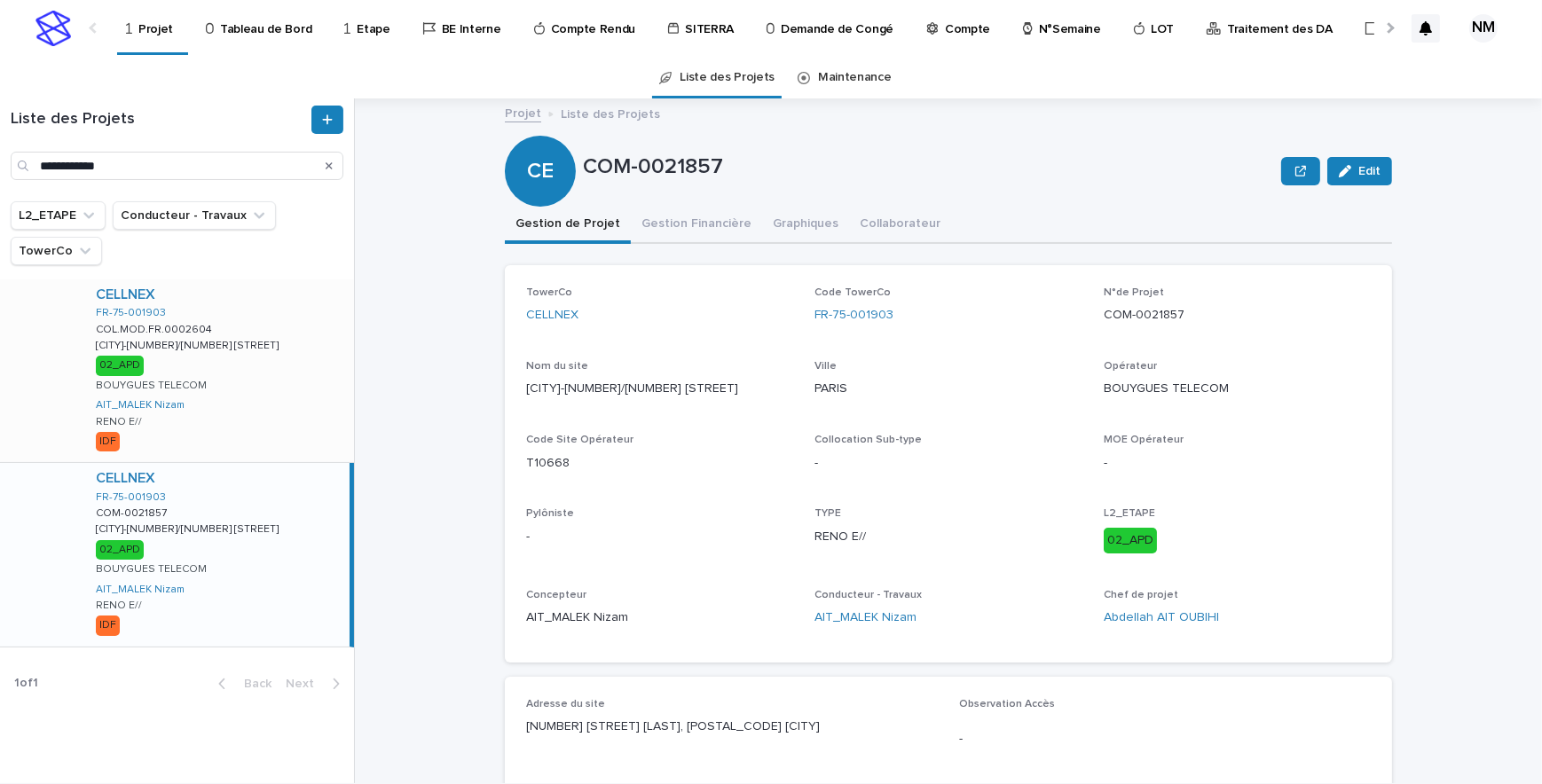 click on "CELLNEX   FR-[NUMBER]-[NUMBER]   COL.MOD.FR.[NUMBER] COL.MOD.FR.[NUMBER]   [CITY]/[NUMBER] [STREET] [CITY]/[NUMBER] [STREET]   [STATUS] [BRAND] [FIRST] [LAST]   RENO E// IDF" at bounding box center [217, 371] 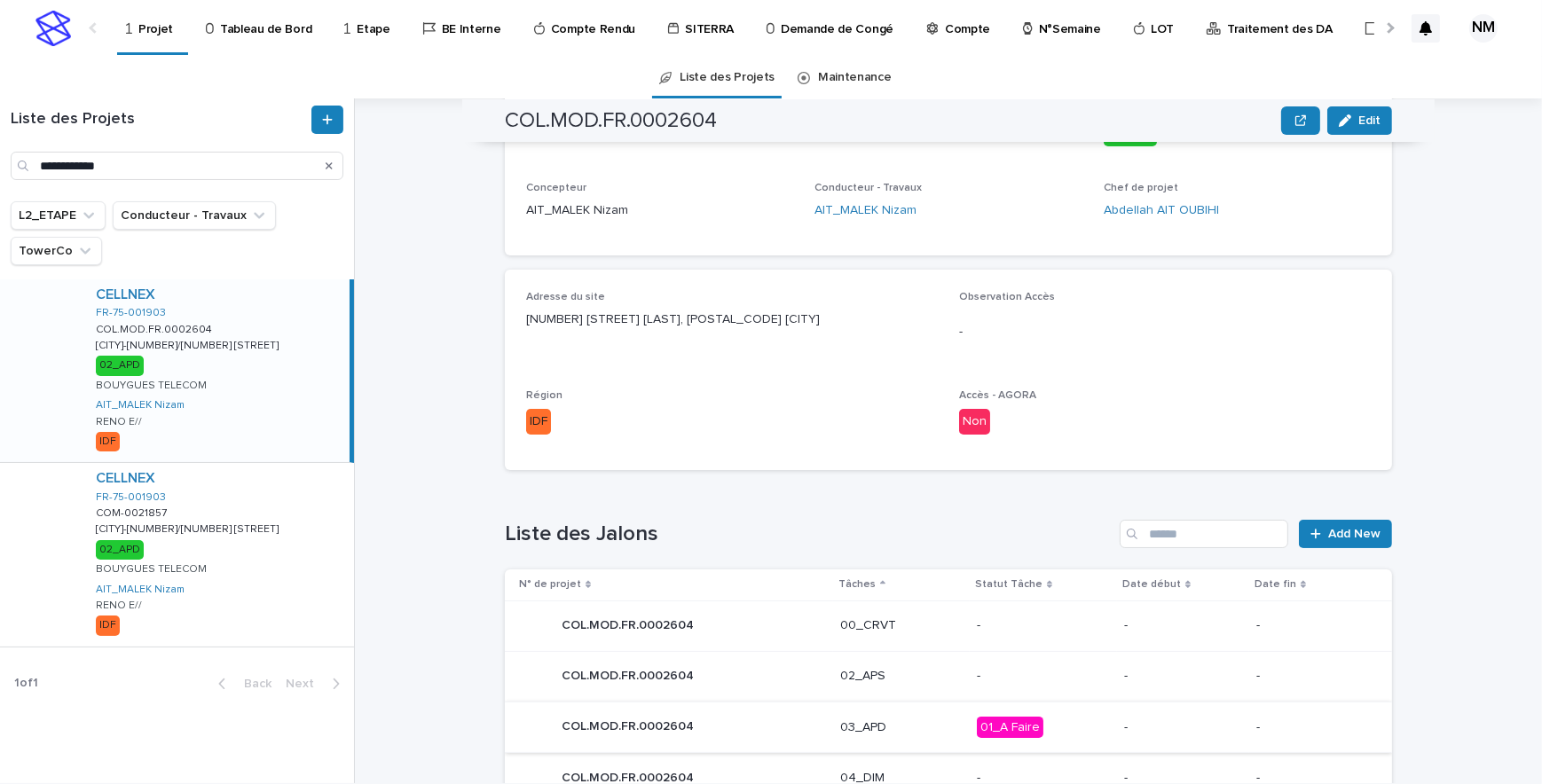 scroll, scrollTop: 564, scrollLeft: 0, axis: vertical 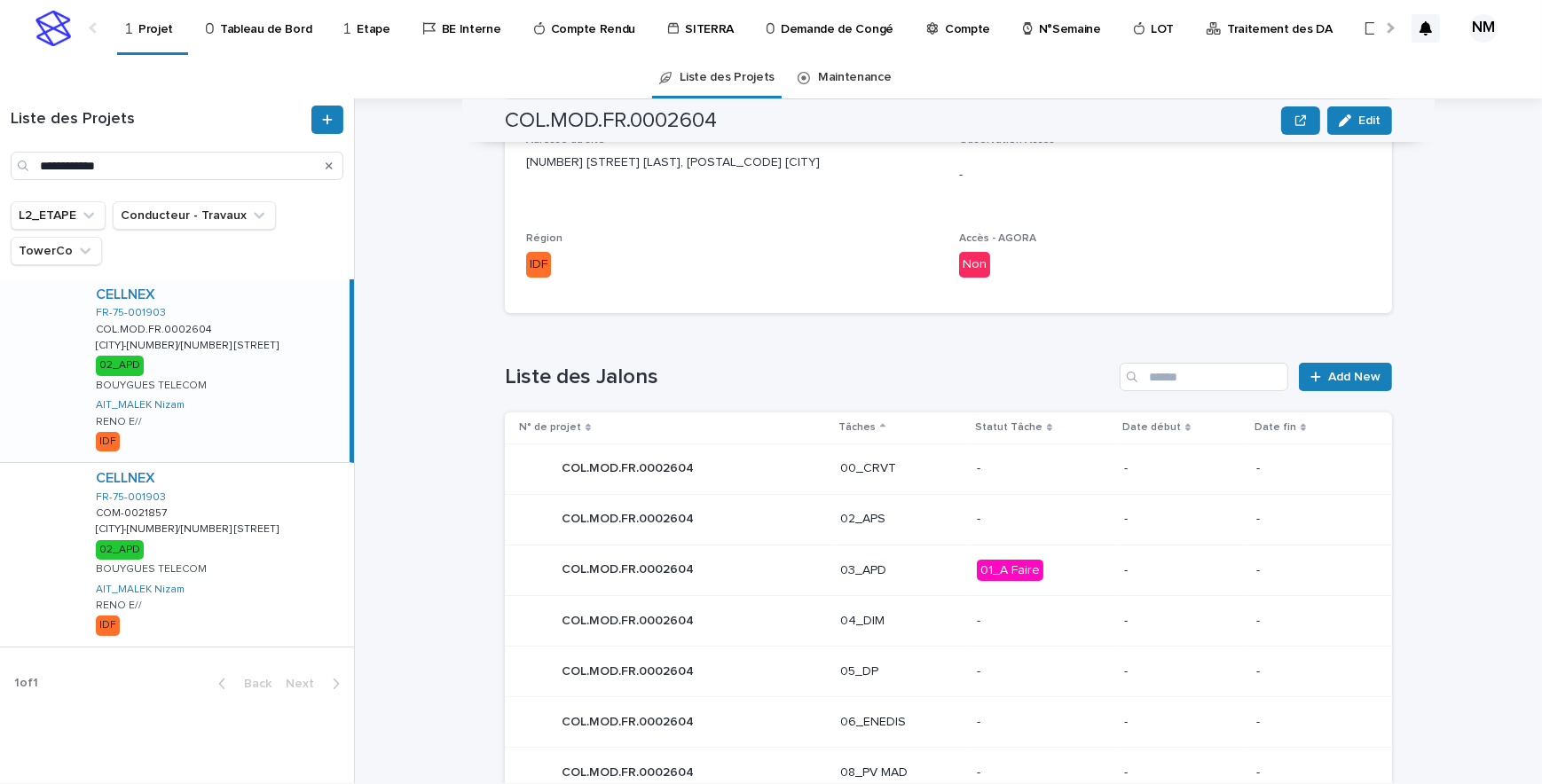 click on "-" at bounding box center (1183, 570) 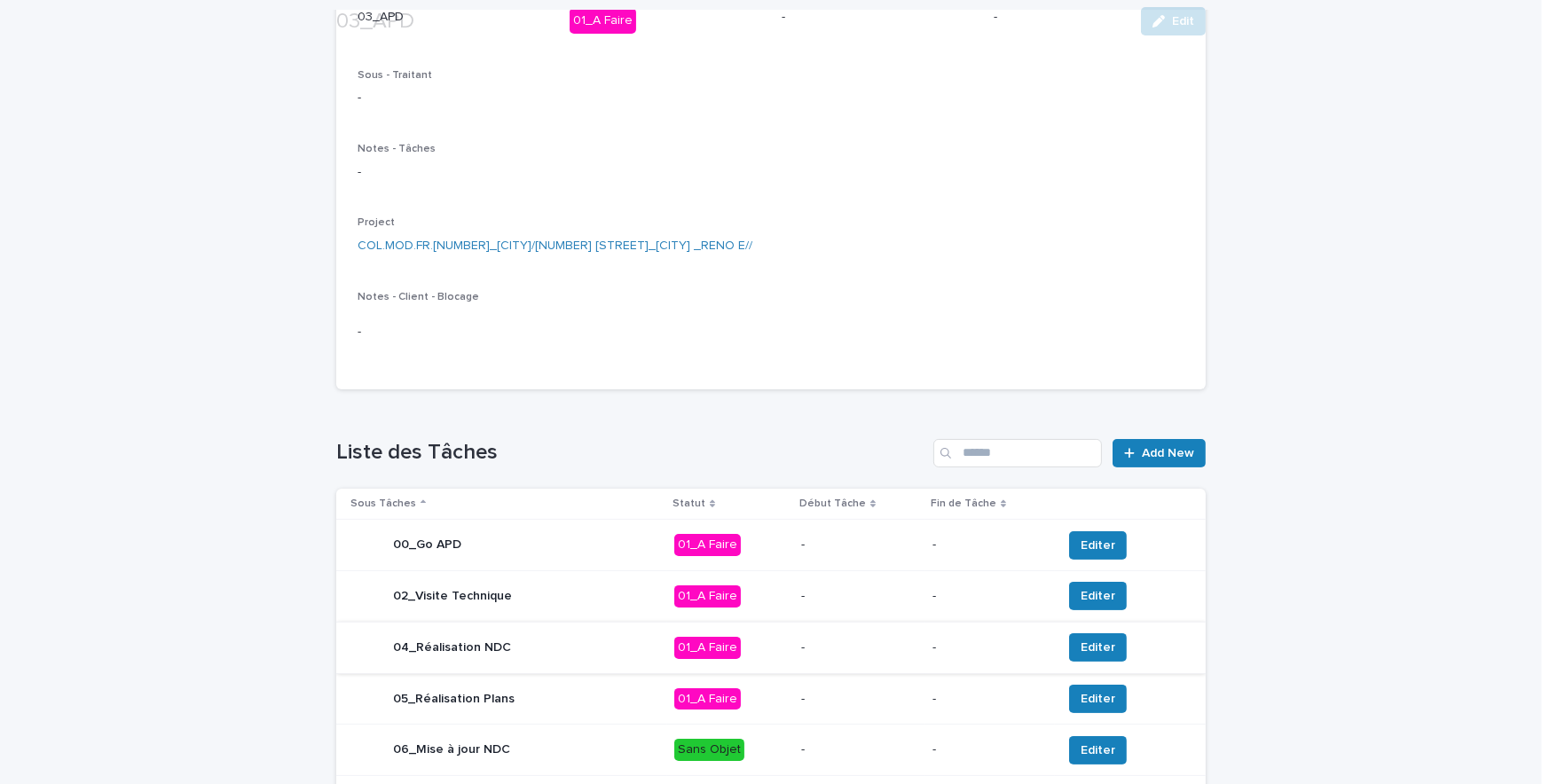 scroll, scrollTop: 241, scrollLeft: 0, axis: vertical 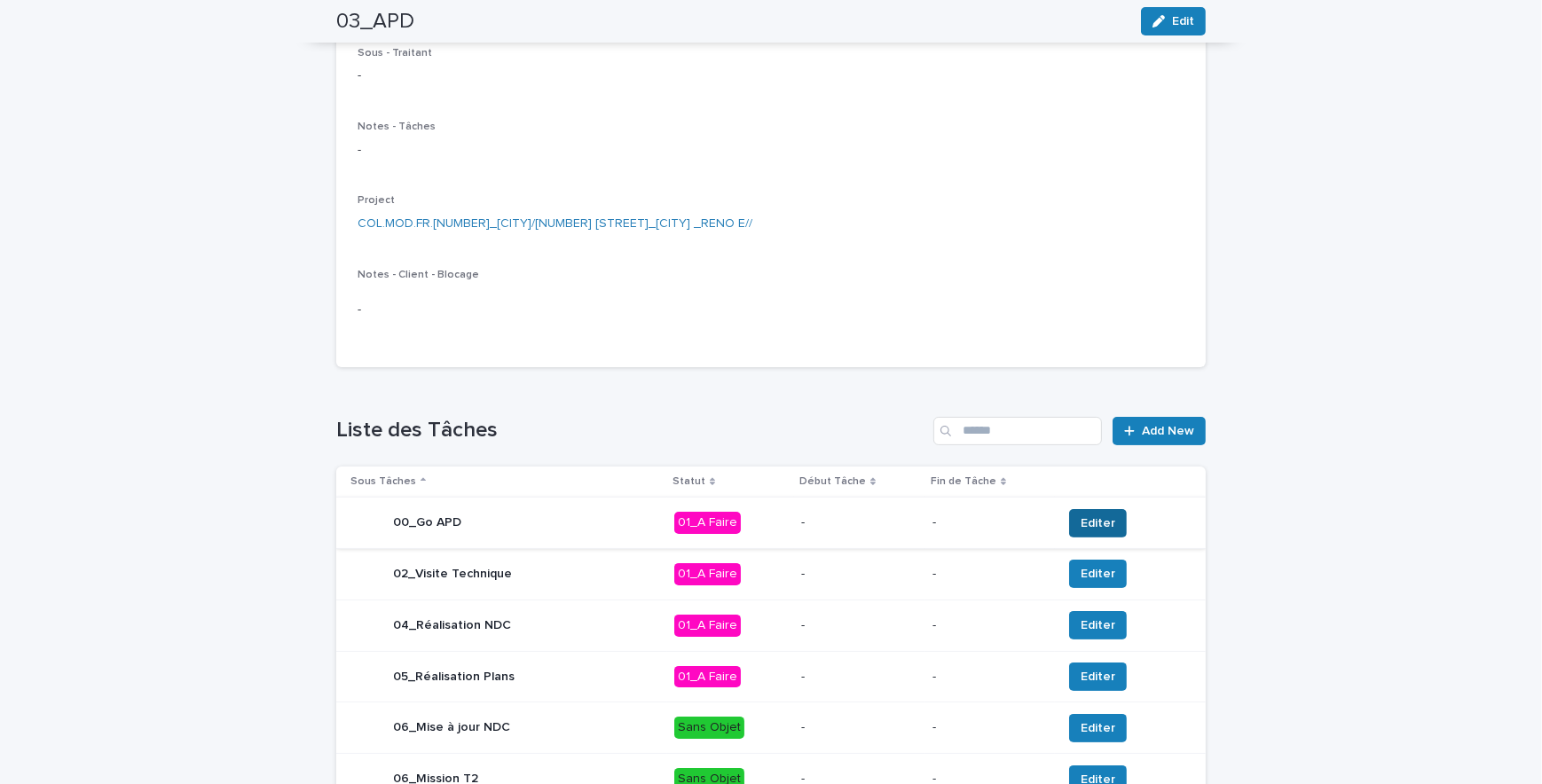 click on "Editer" at bounding box center (1097, 523) 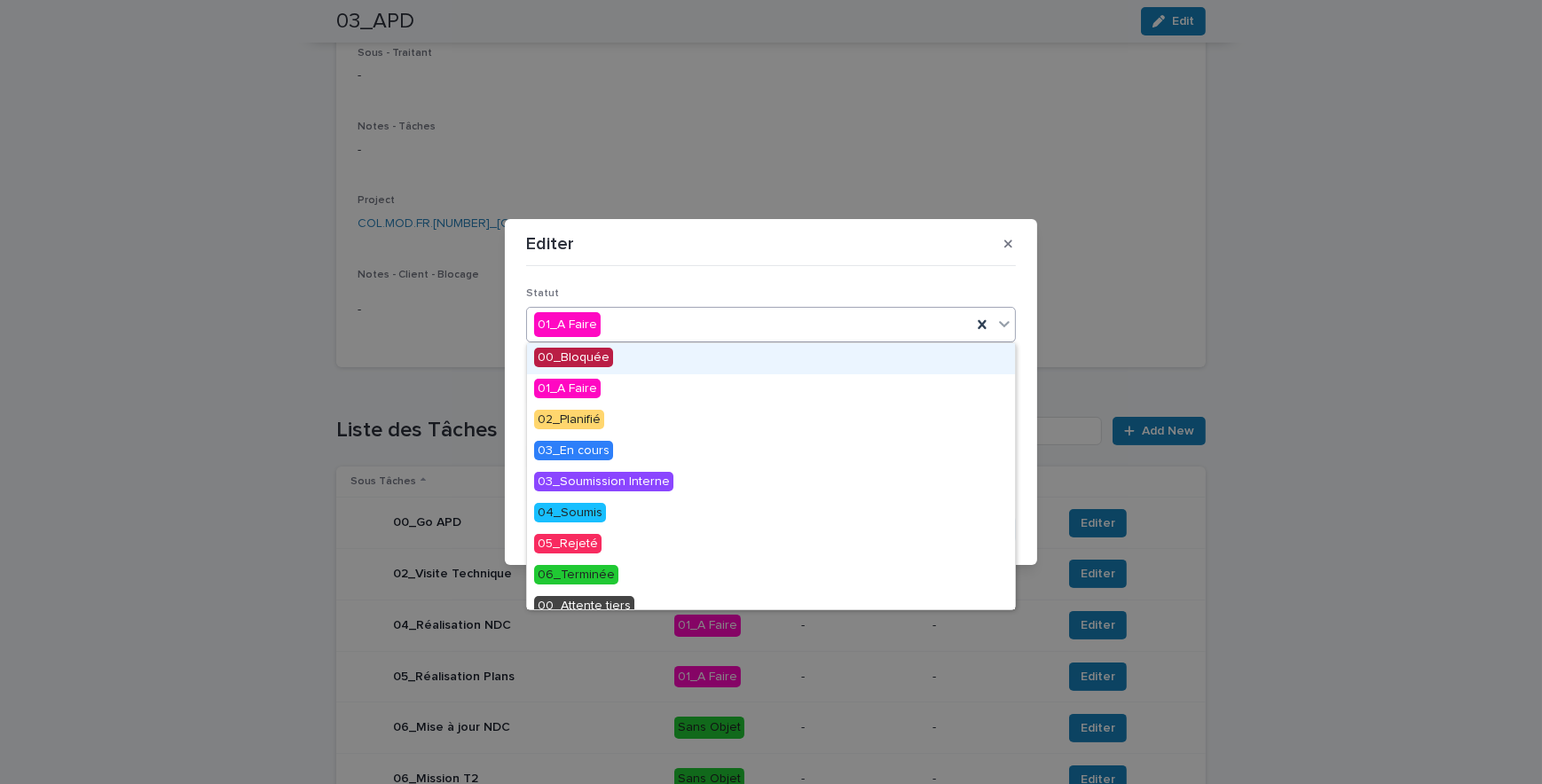 click on "01_A Faire" at bounding box center (749, 325) 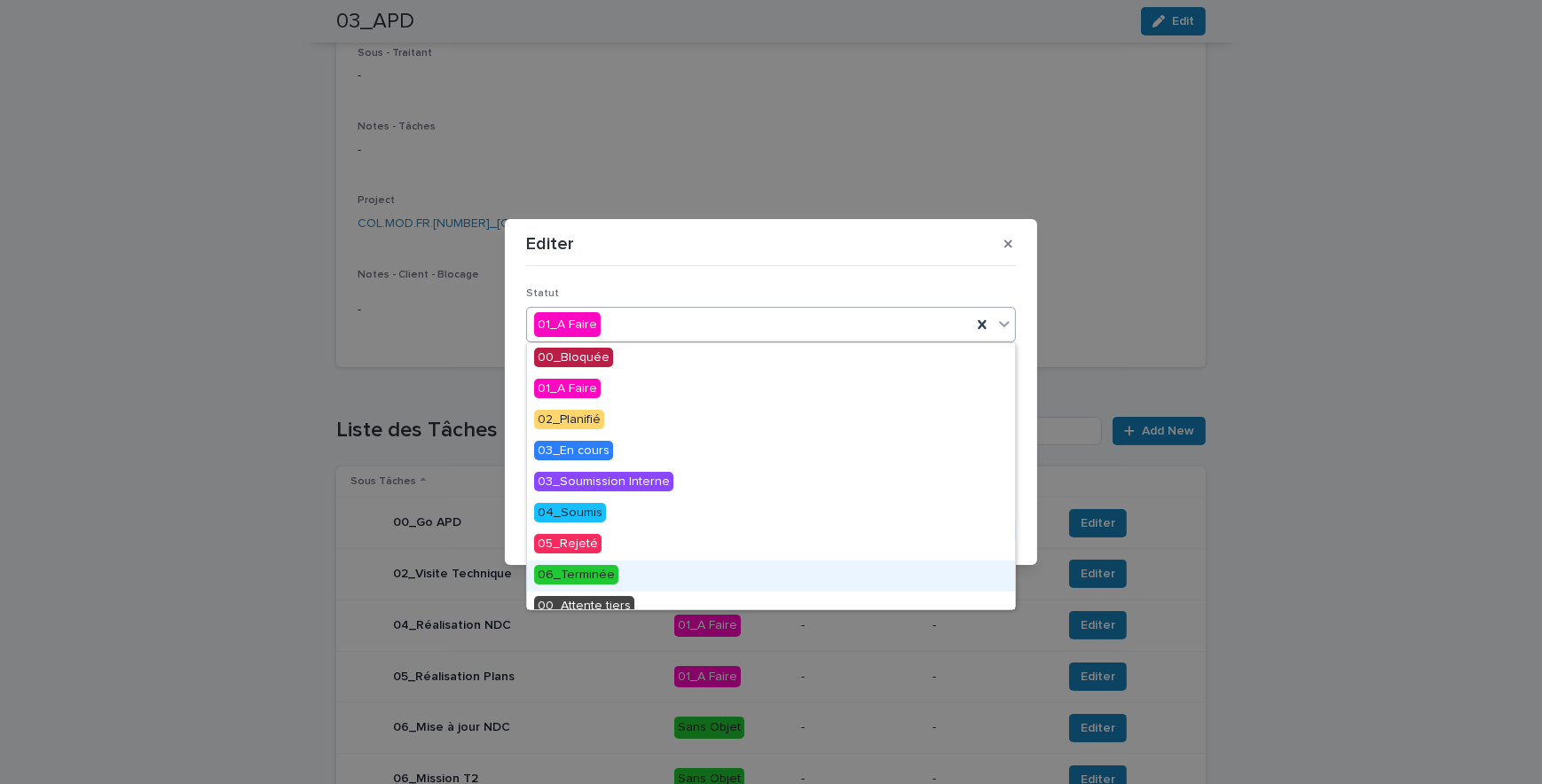 click on "06_Terminée" at bounding box center [771, 576] 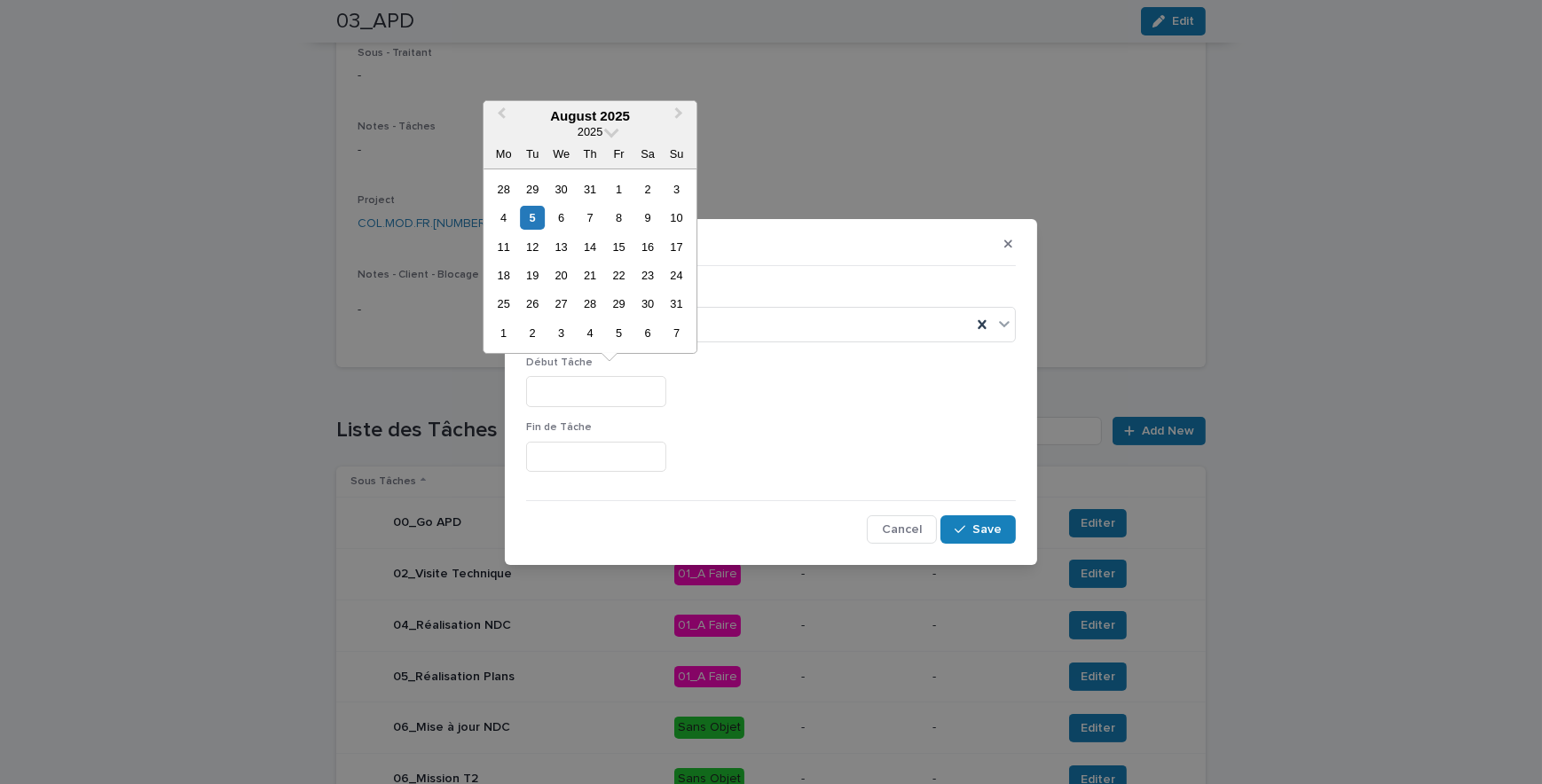 click at bounding box center [596, 391] 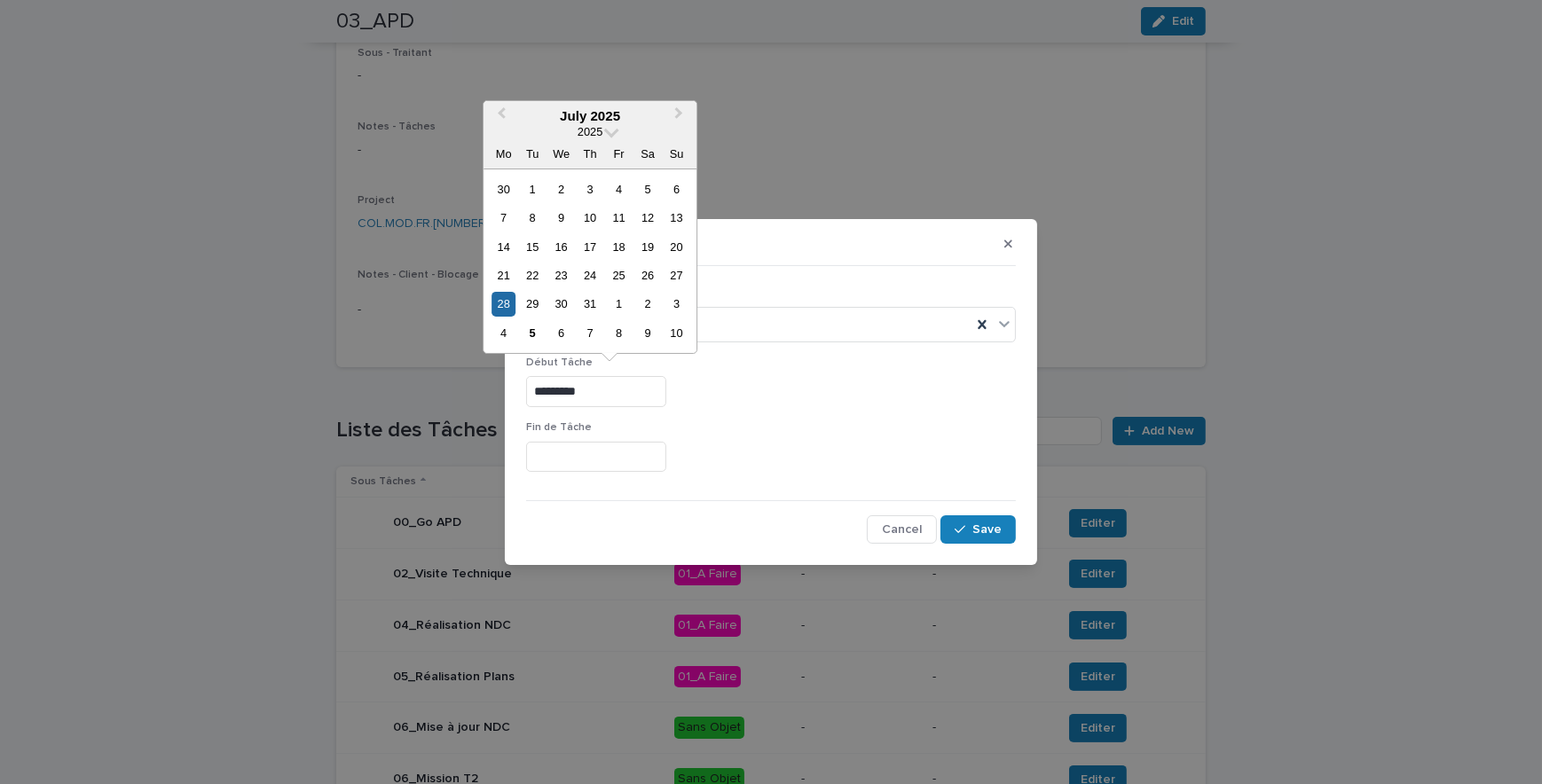 drag, startPoint x: 603, startPoint y: 390, endPoint x: 520, endPoint y: 381, distance: 83.48653 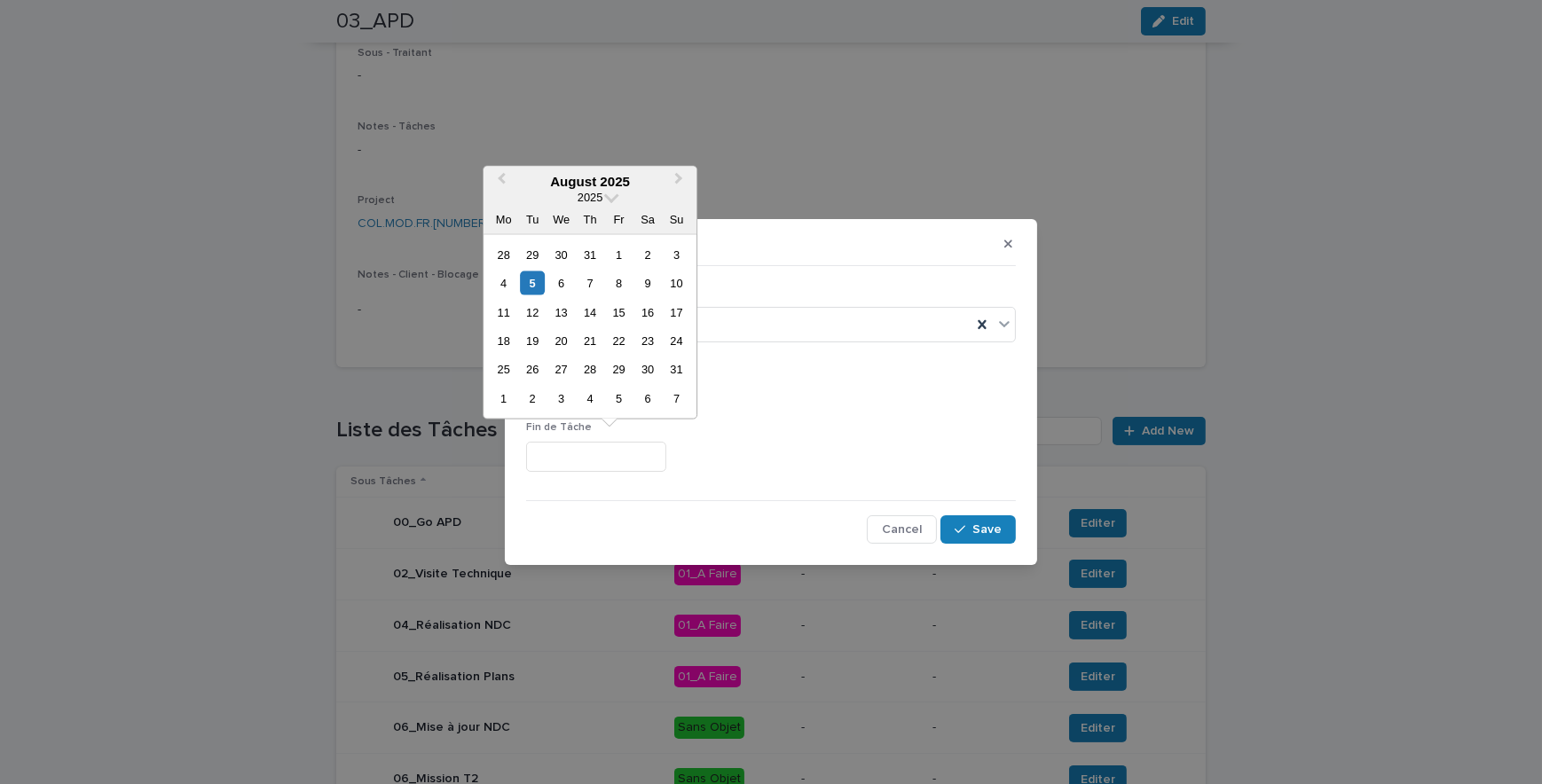 click at bounding box center (596, 457) 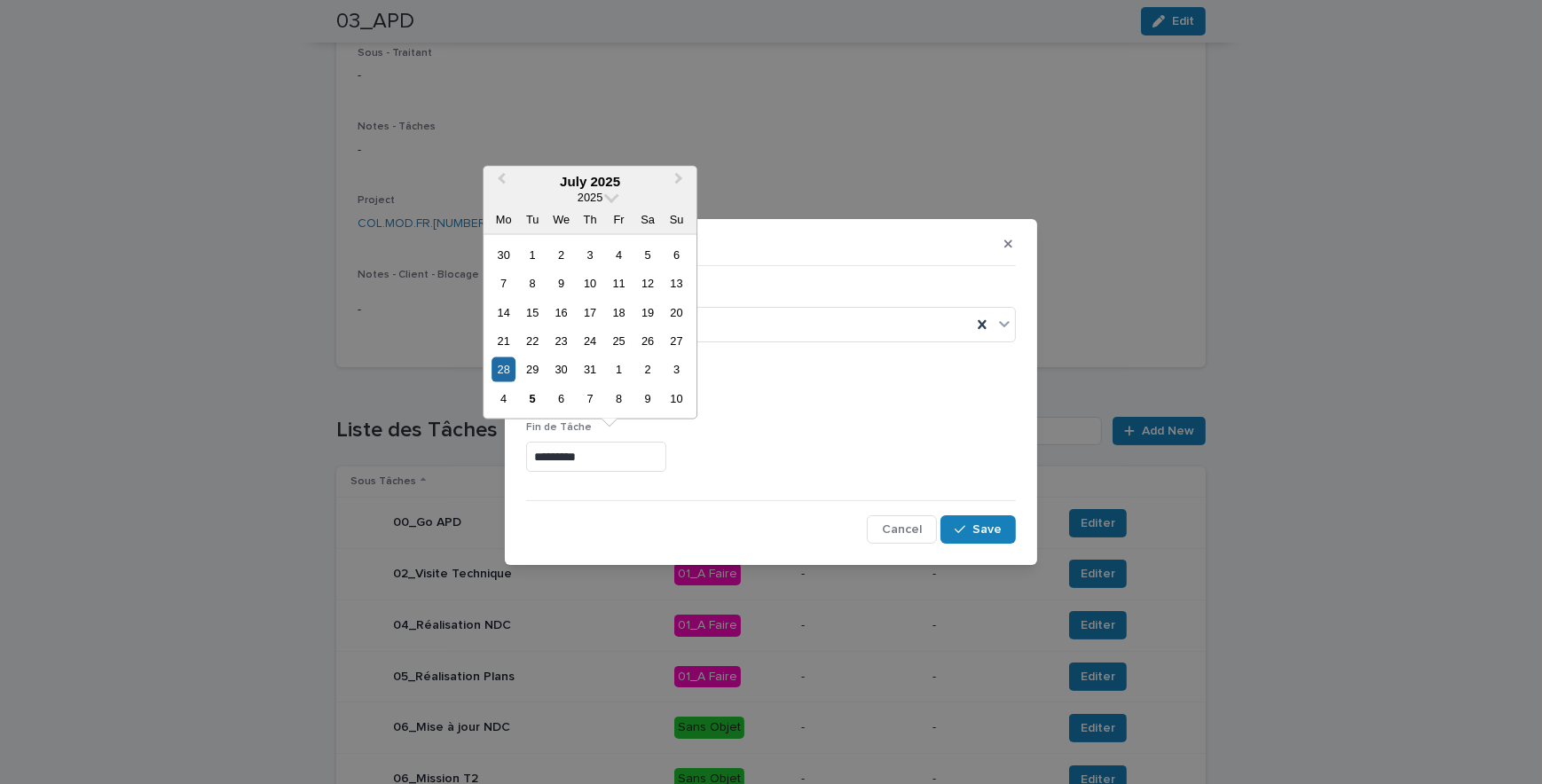 type on "*********" 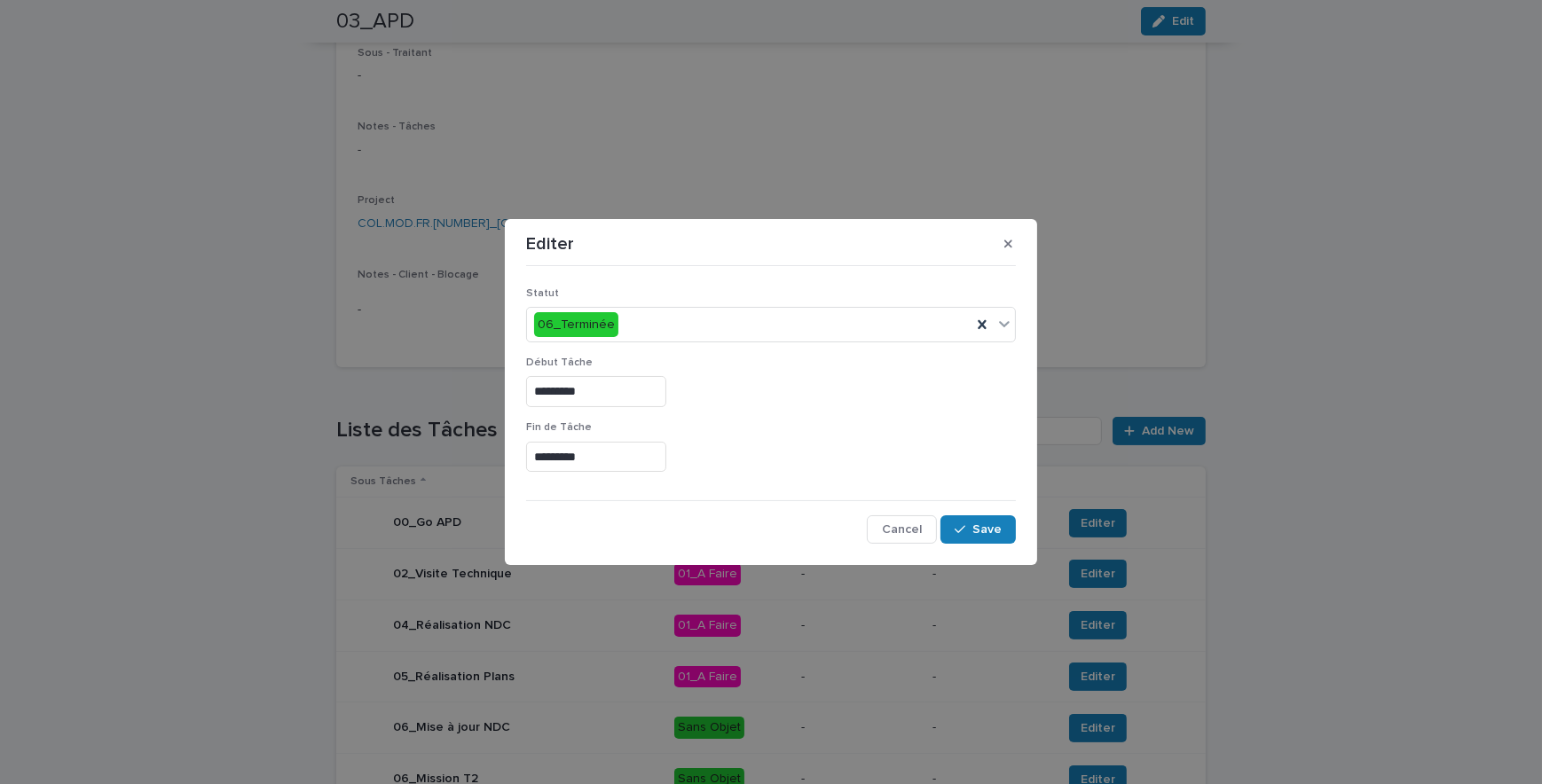 drag, startPoint x: 806, startPoint y: 442, endPoint x: 939, endPoint y: 511, distance: 149.83324 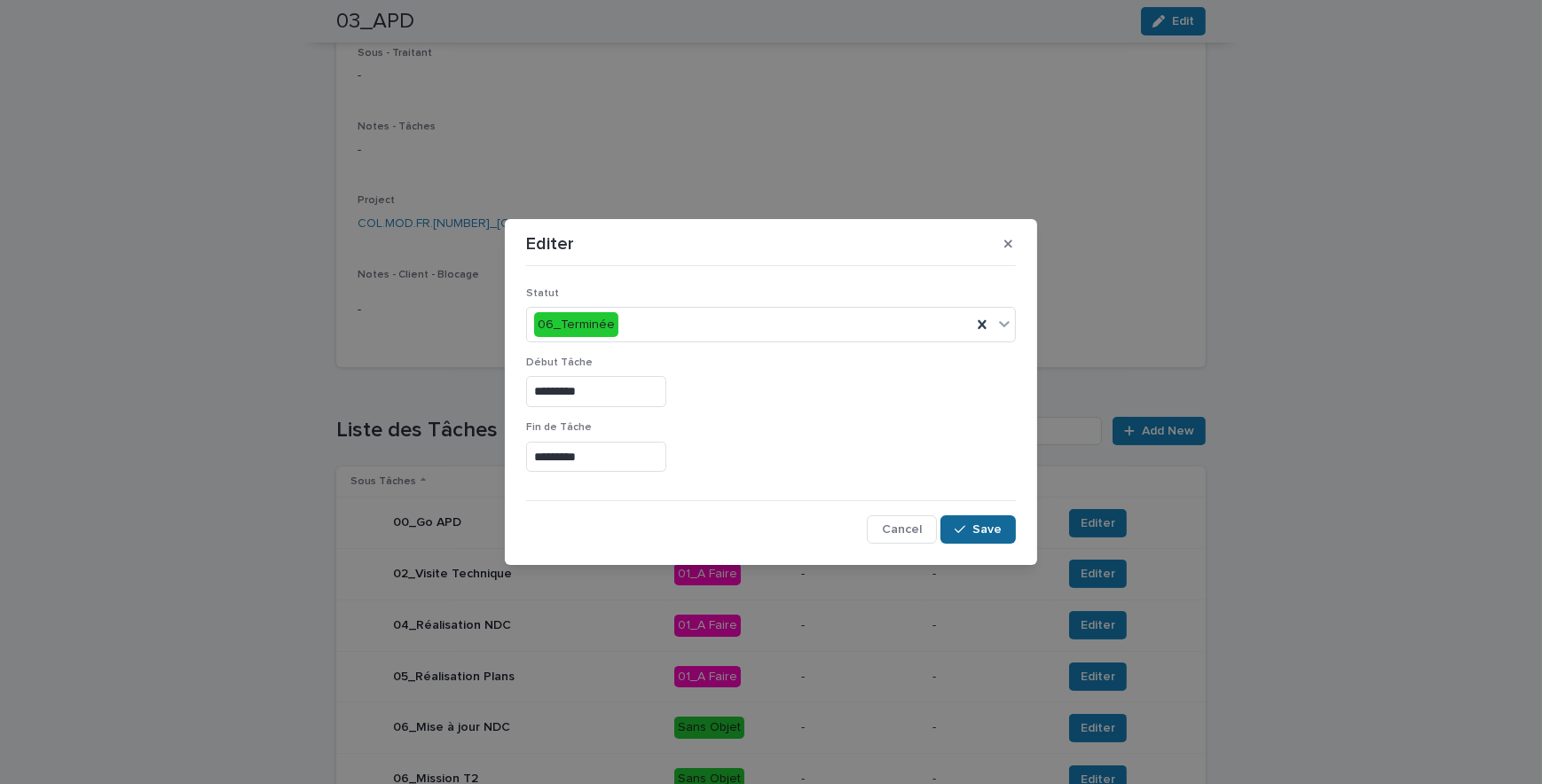 click on "Save" at bounding box center (987, 529) 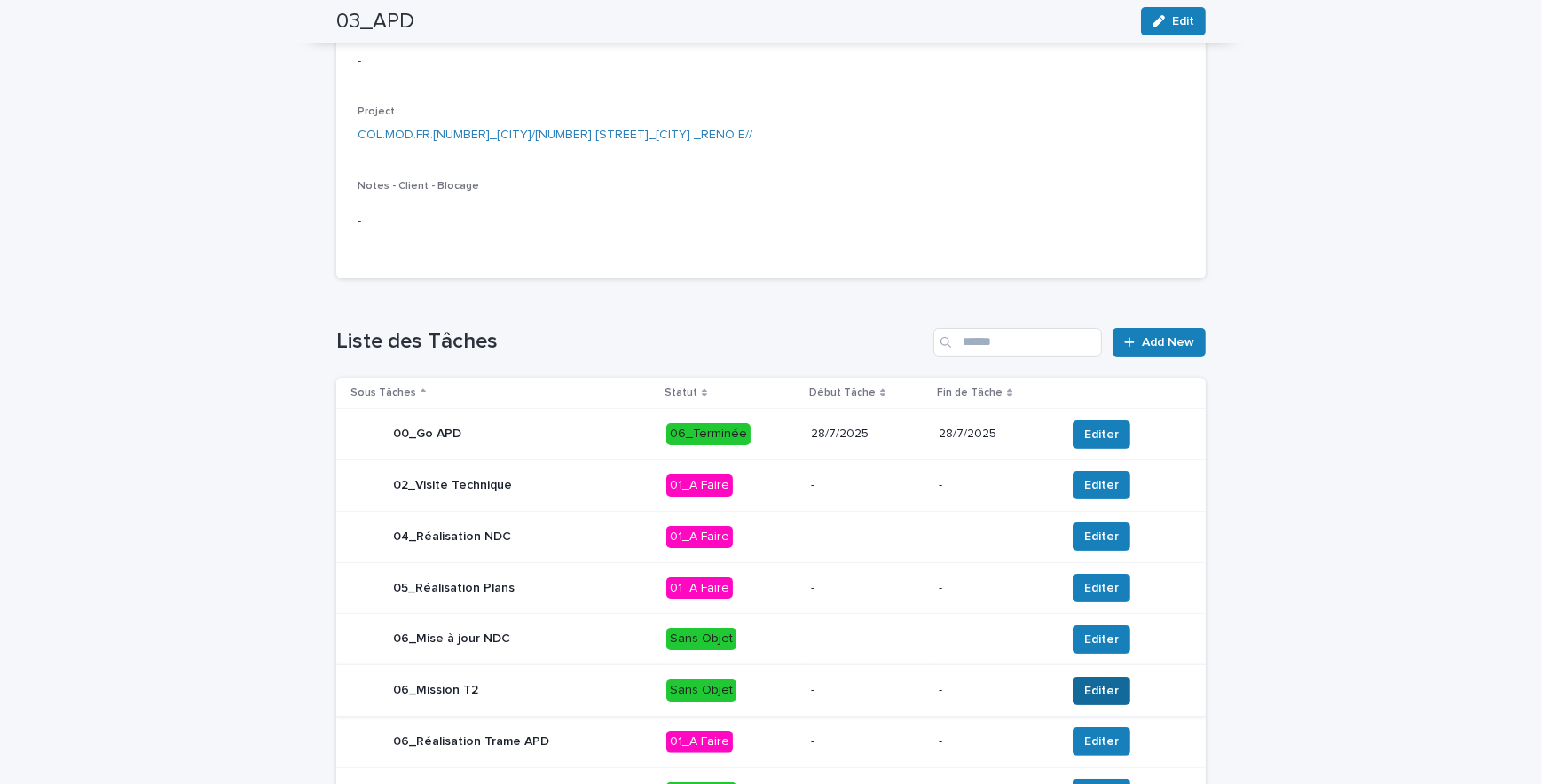 scroll, scrollTop: 617, scrollLeft: 0, axis: vertical 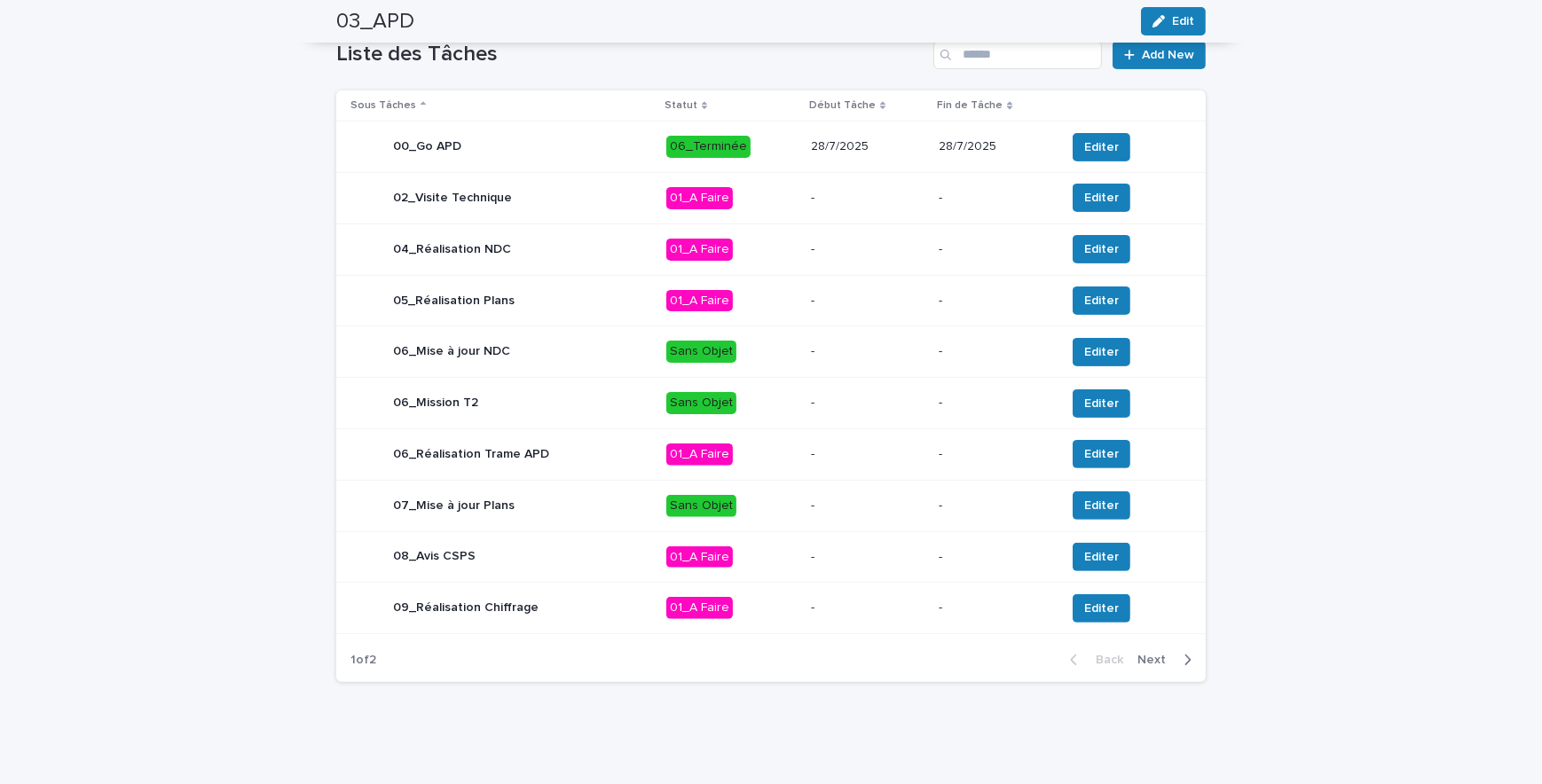 click 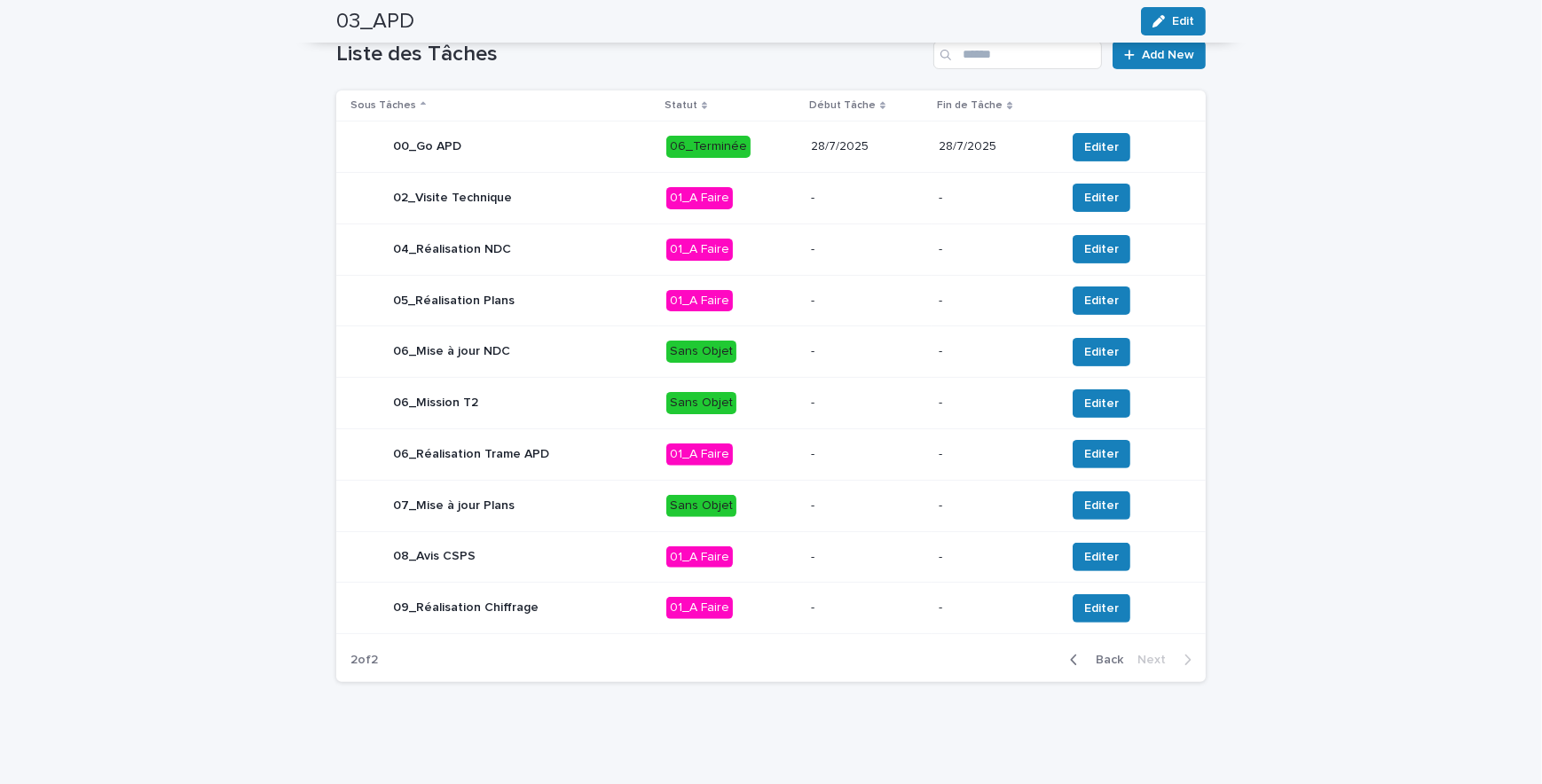 scroll, scrollTop: 157, scrollLeft: 0, axis: vertical 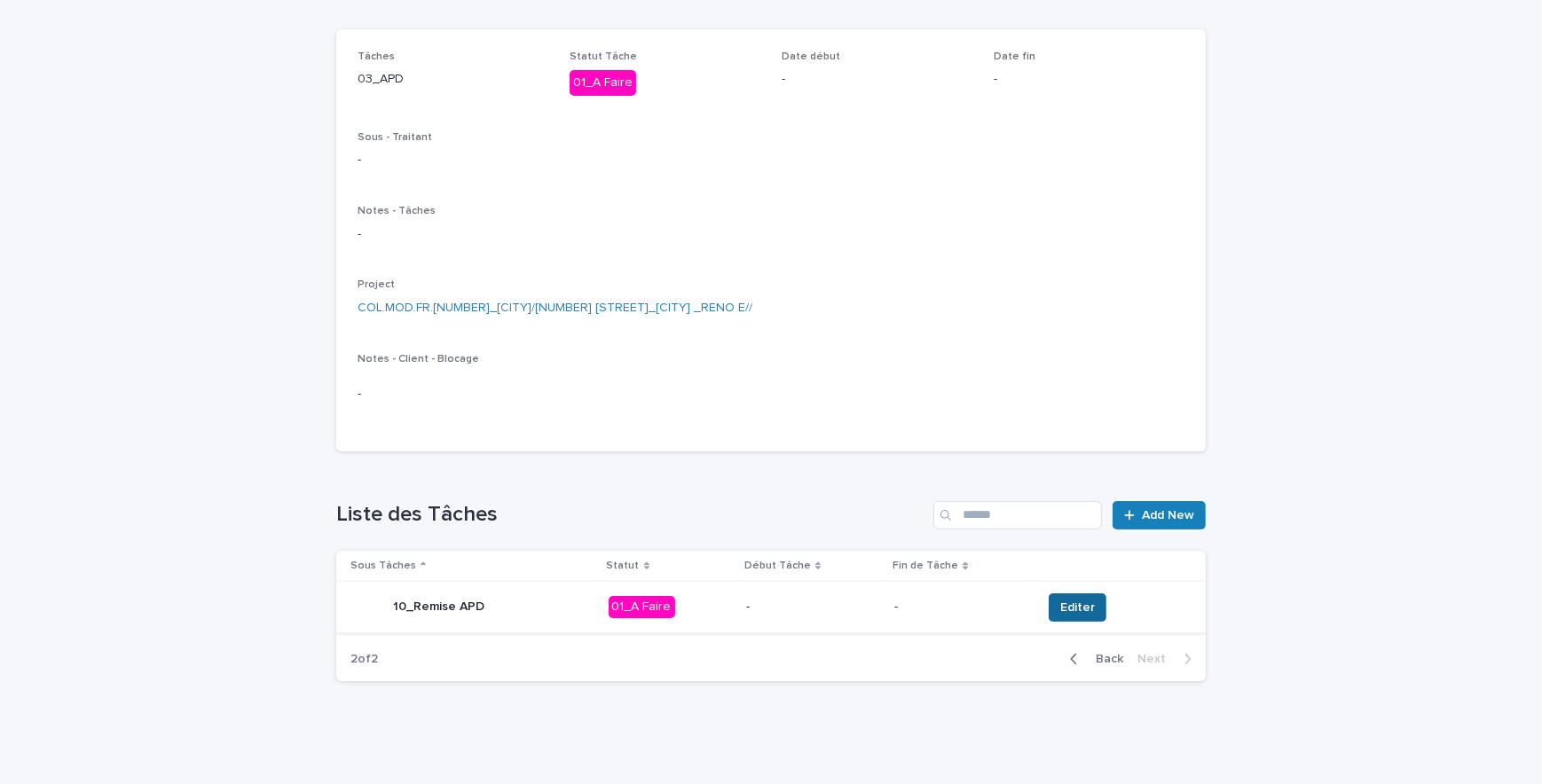 click on "Editer" at bounding box center [1077, 608] 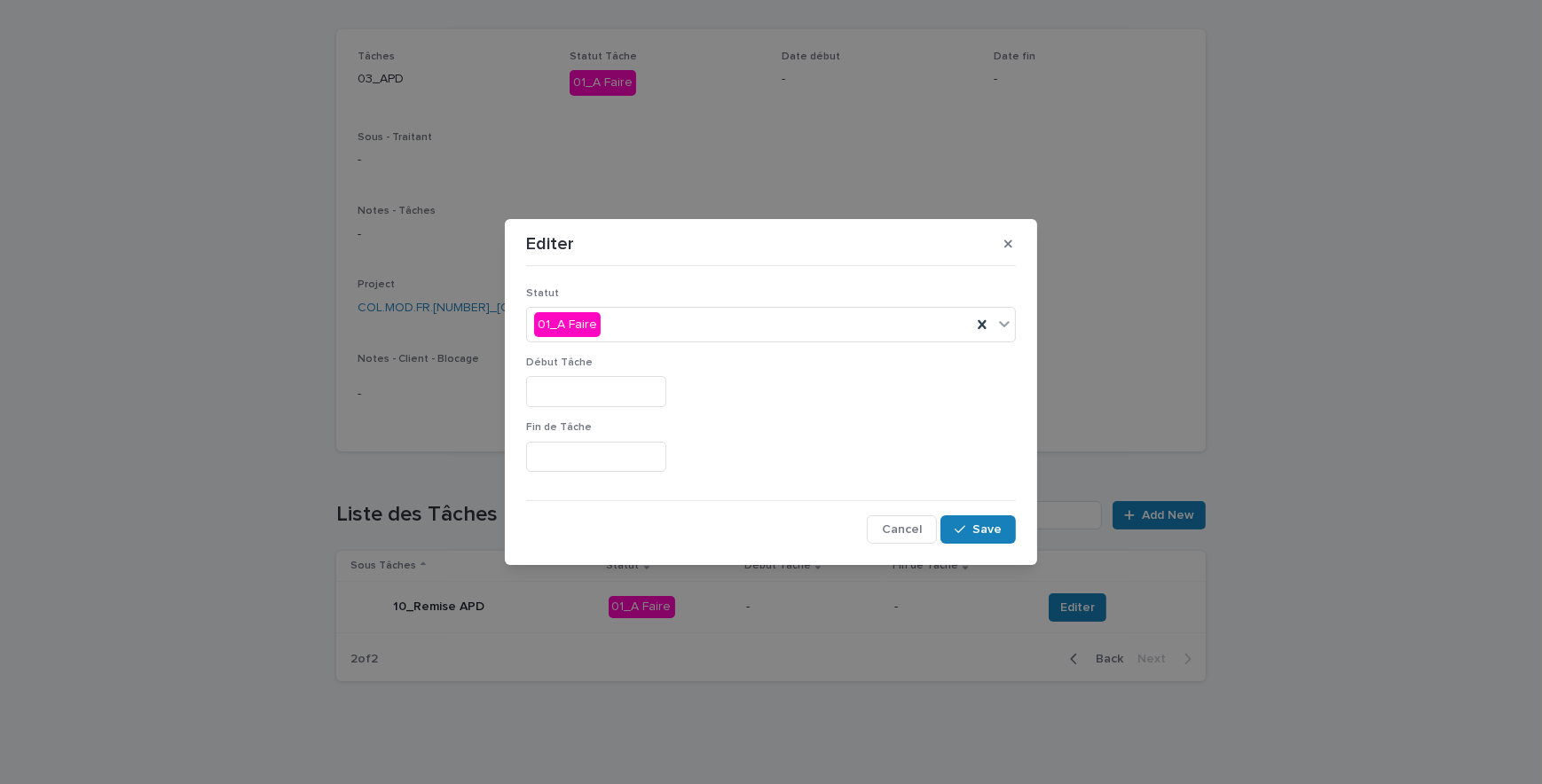 click at bounding box center (596, 391) 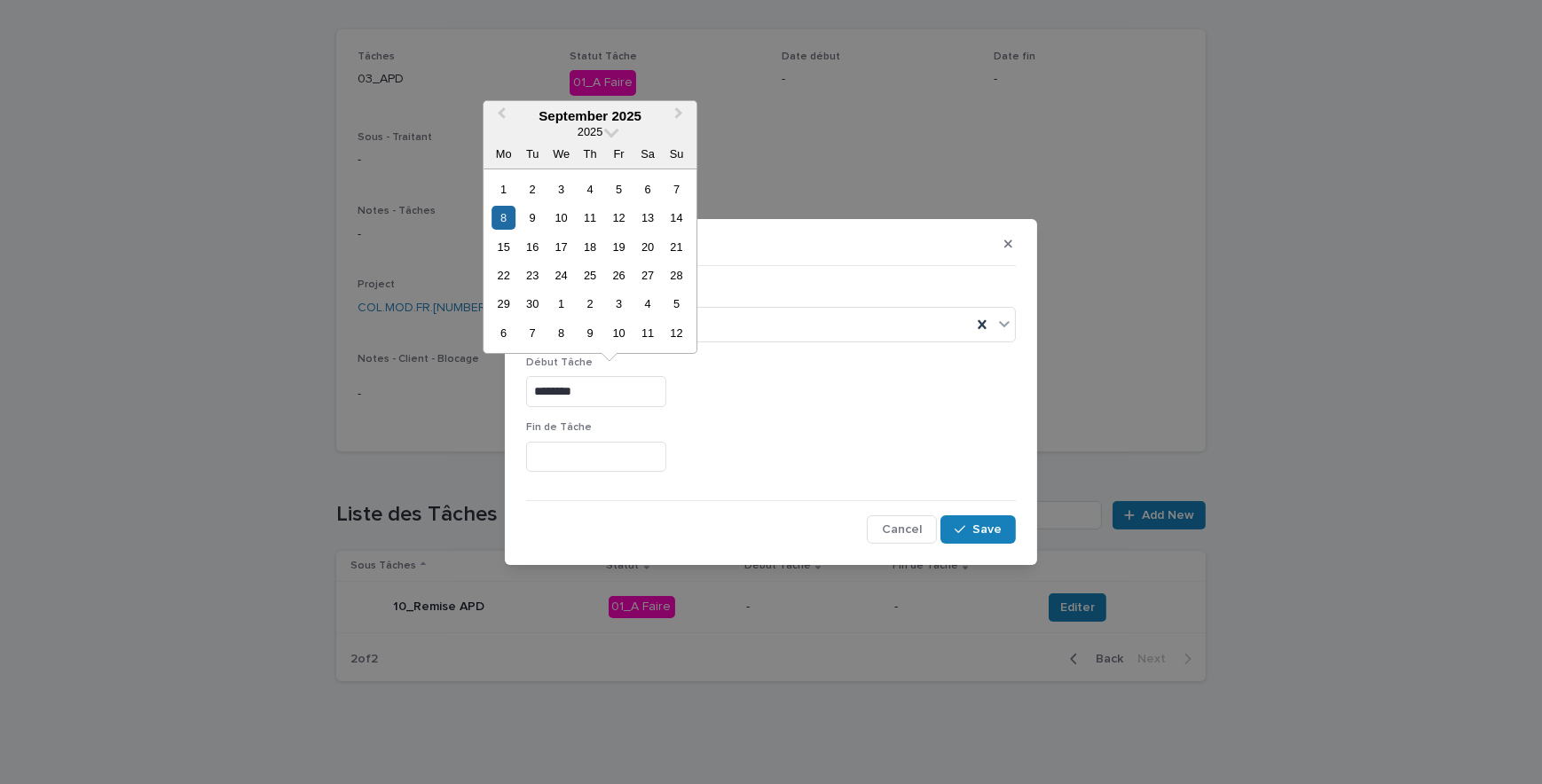 drag, startPoint x: 586, startPoint y: 398, endPoint x: 523, endPoint y: 391, distance: 63.3877 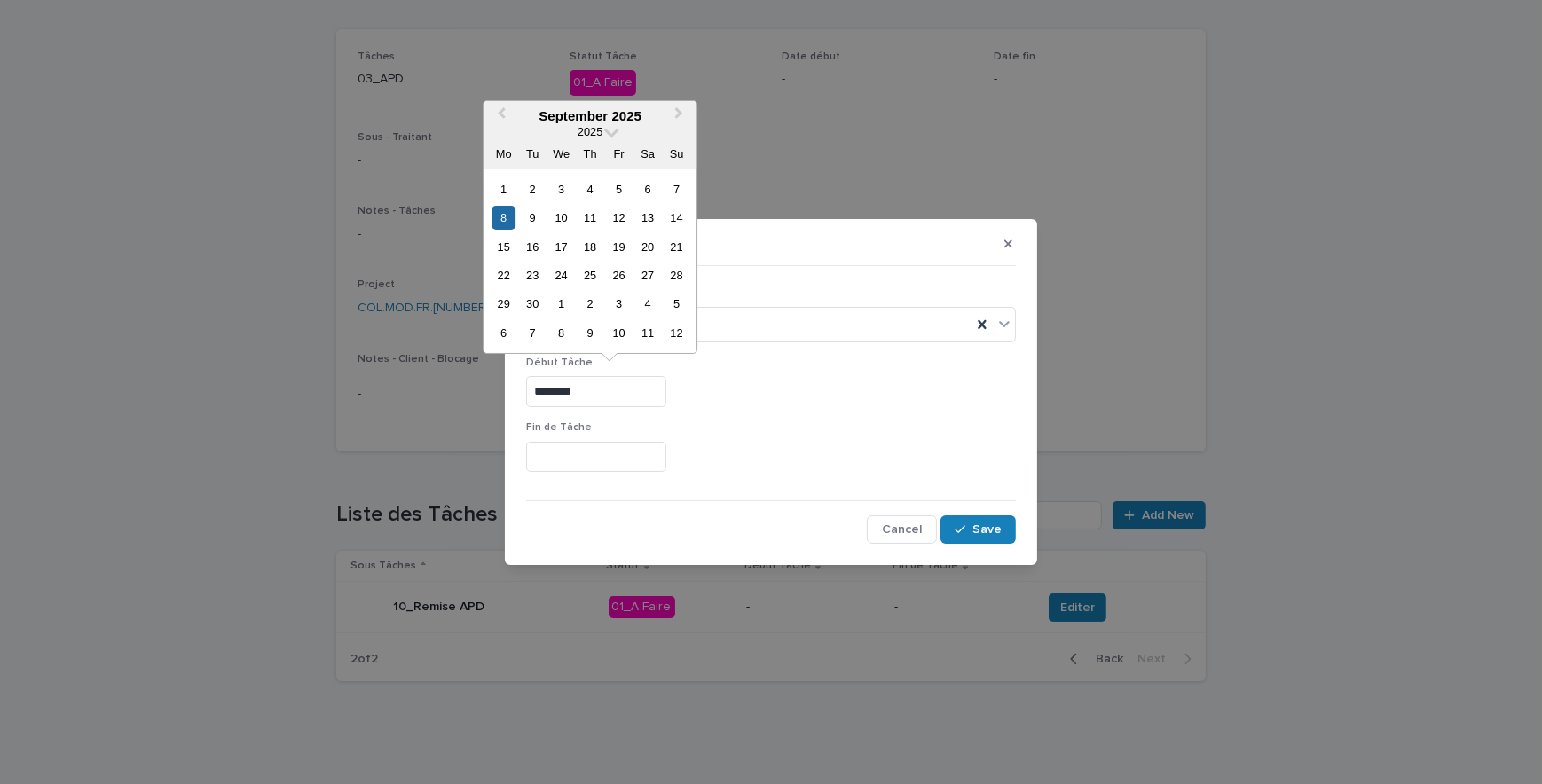 type on "********" 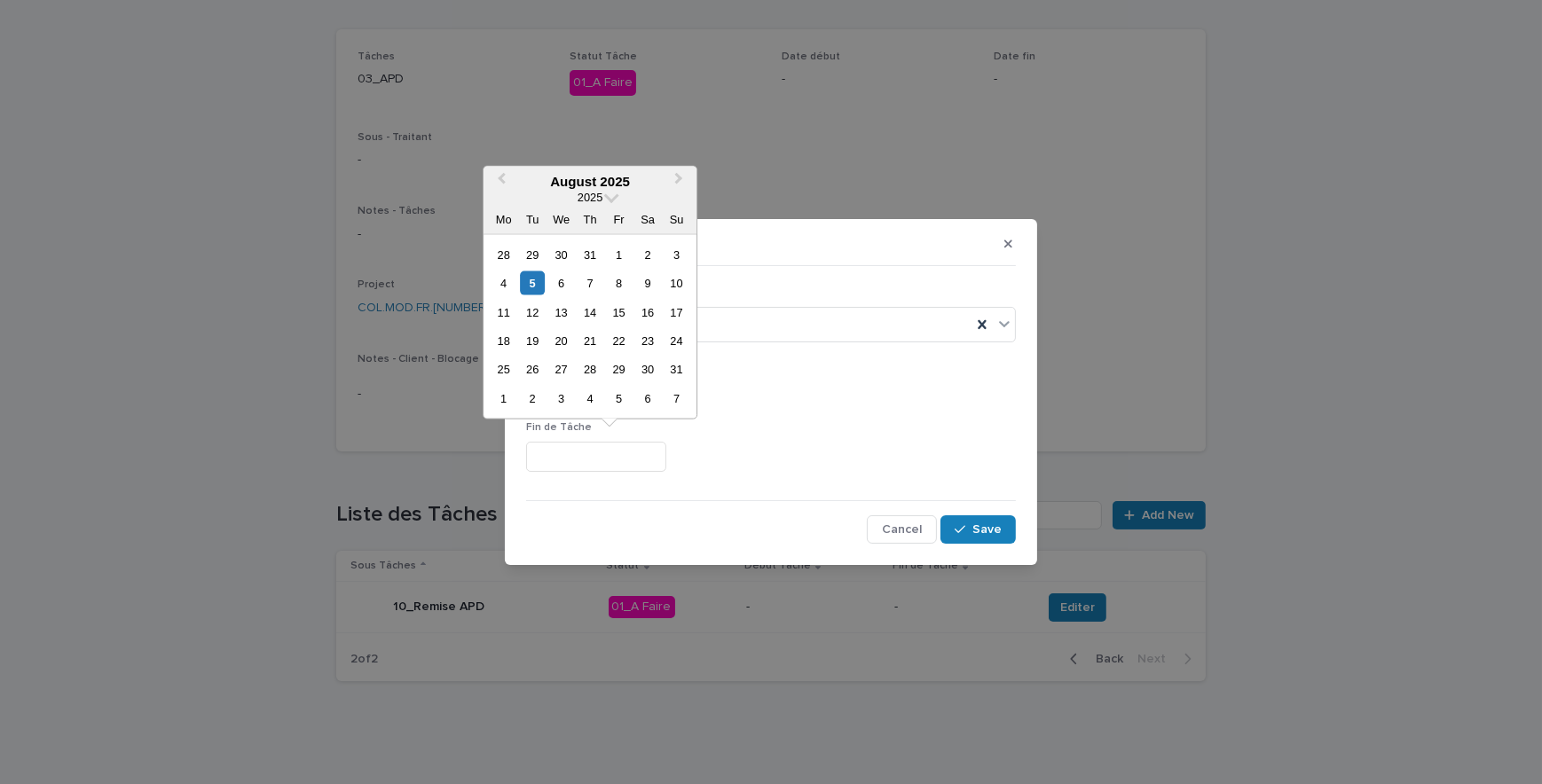 paste on "********" 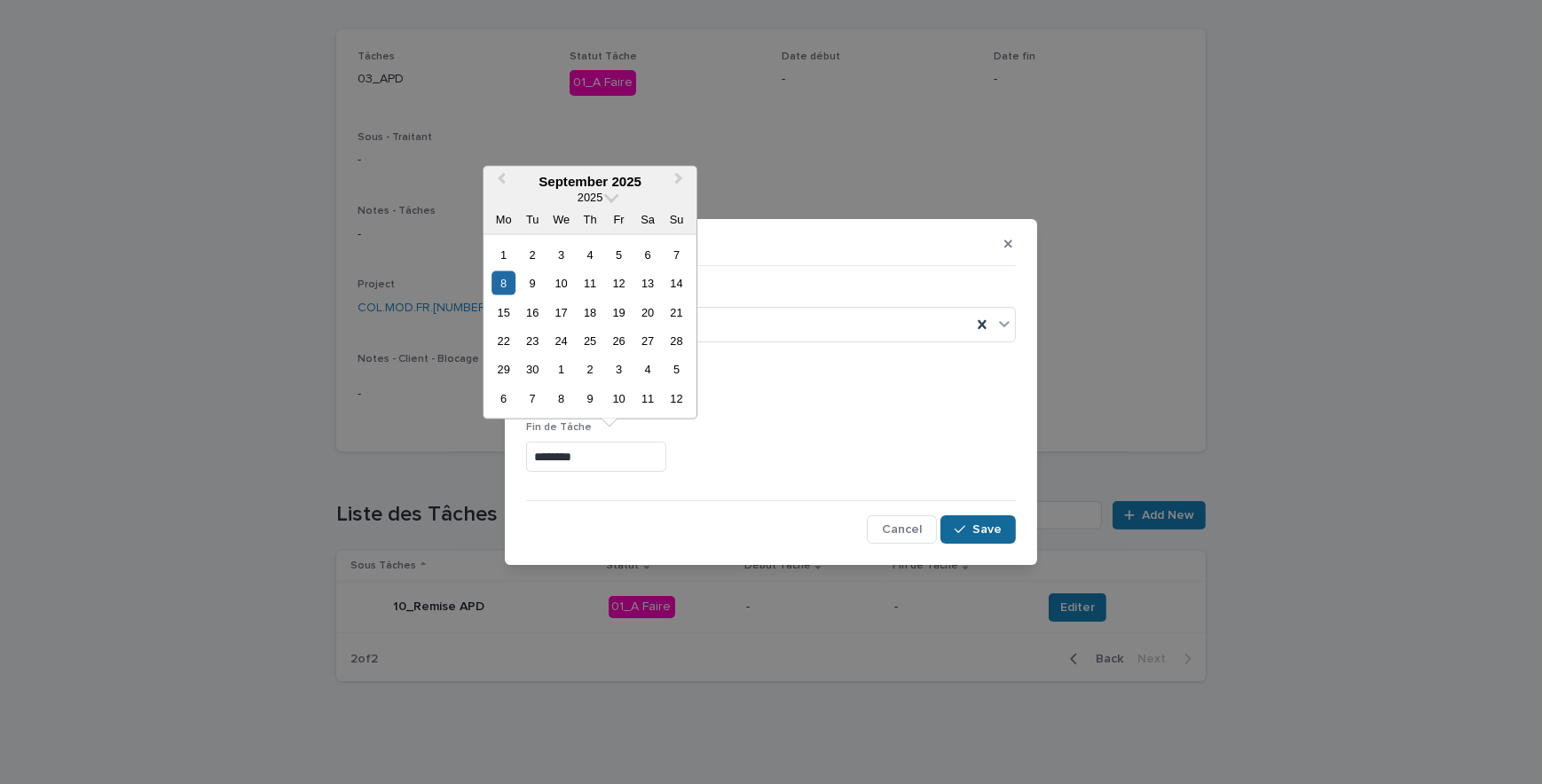 type on "********" 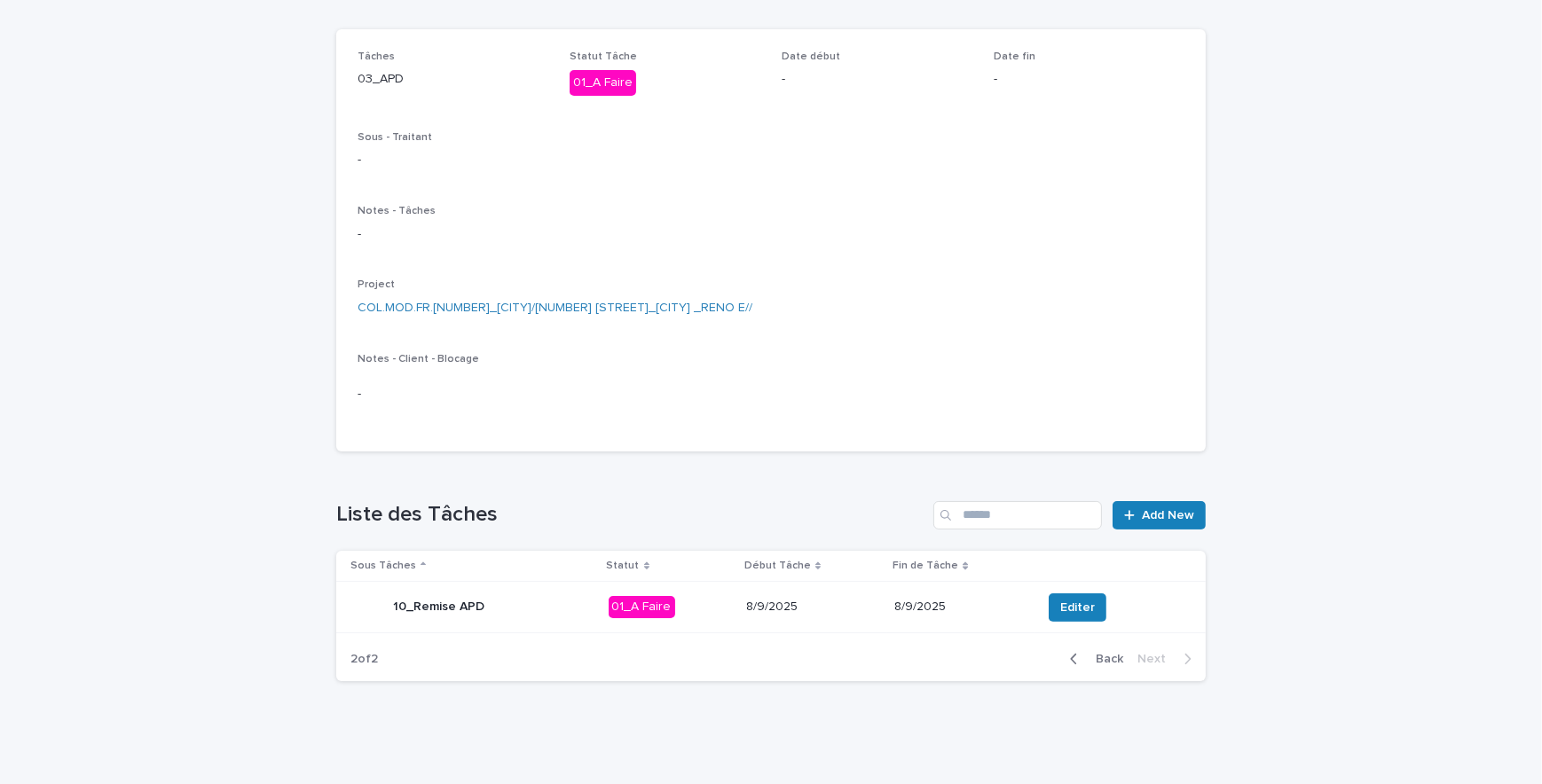 scroll, scrollTop: 0, scrollLeft: 0, axis: both 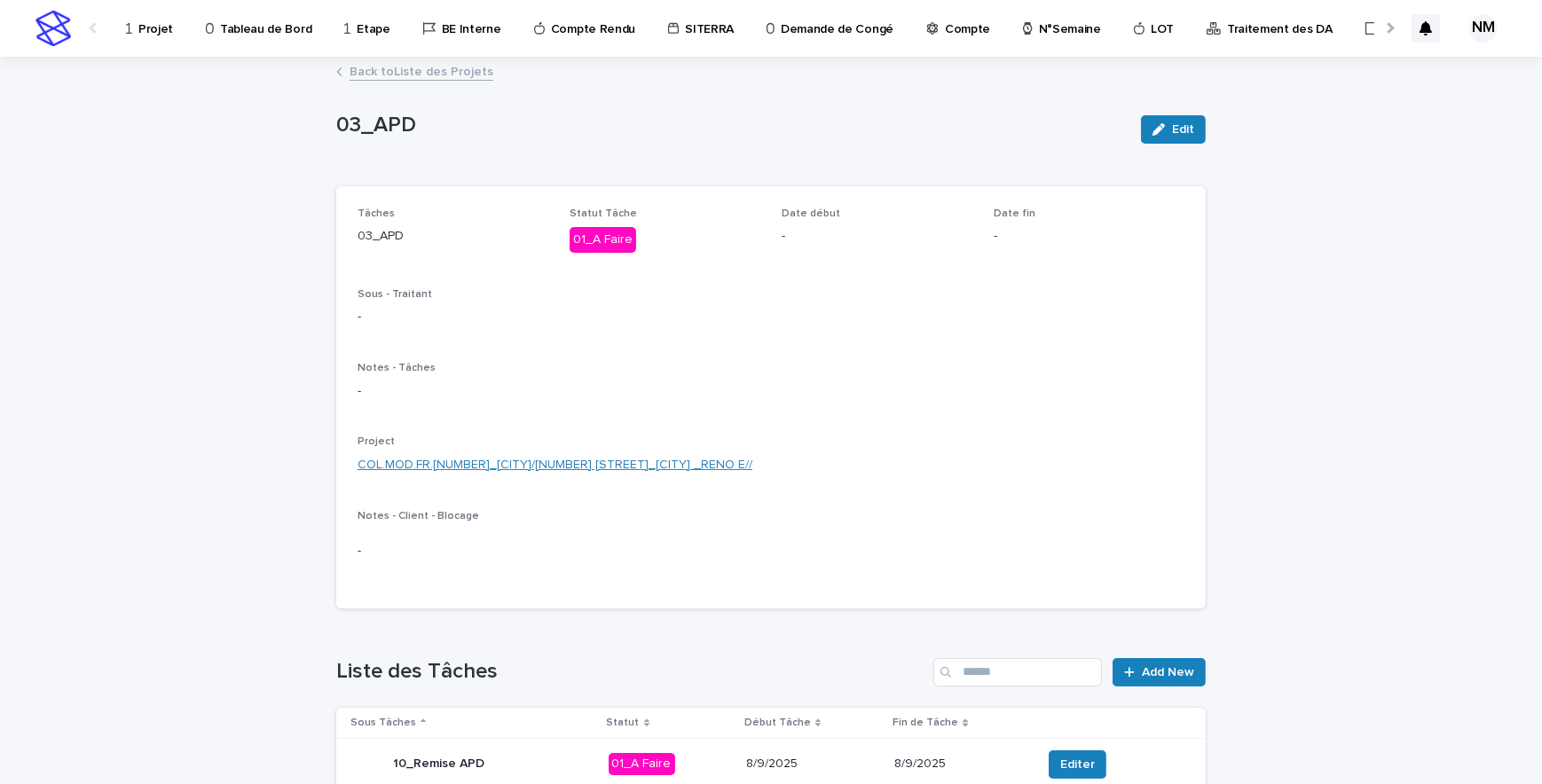 click on "COL.MOD.FR.[NUMBER]_[CITY]/[NUMBER] [STREET]_[CITY] _RENO E//" at bounding box center (555, 465) 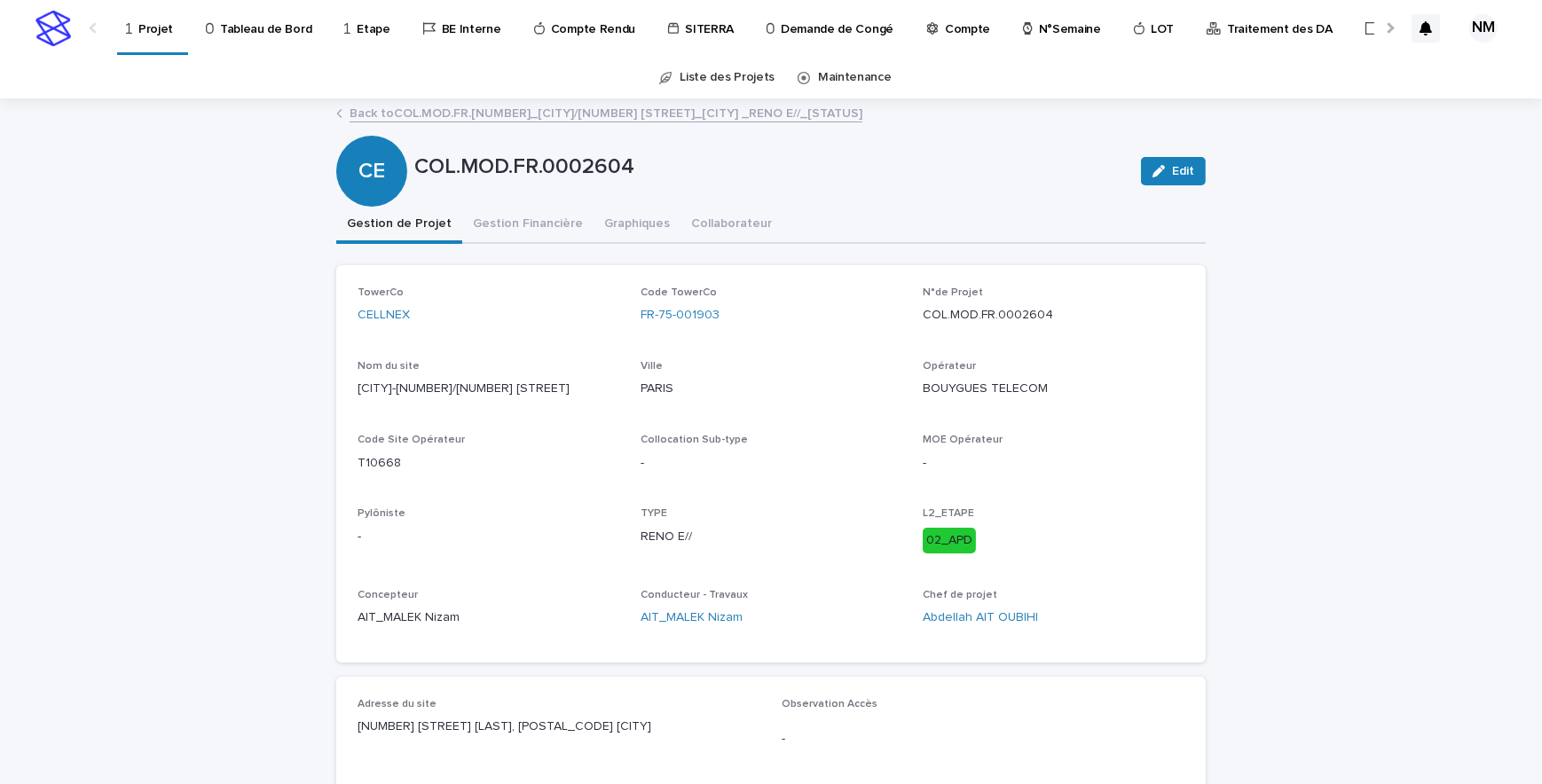 click on "Projet" at bounding box center [153, 26] 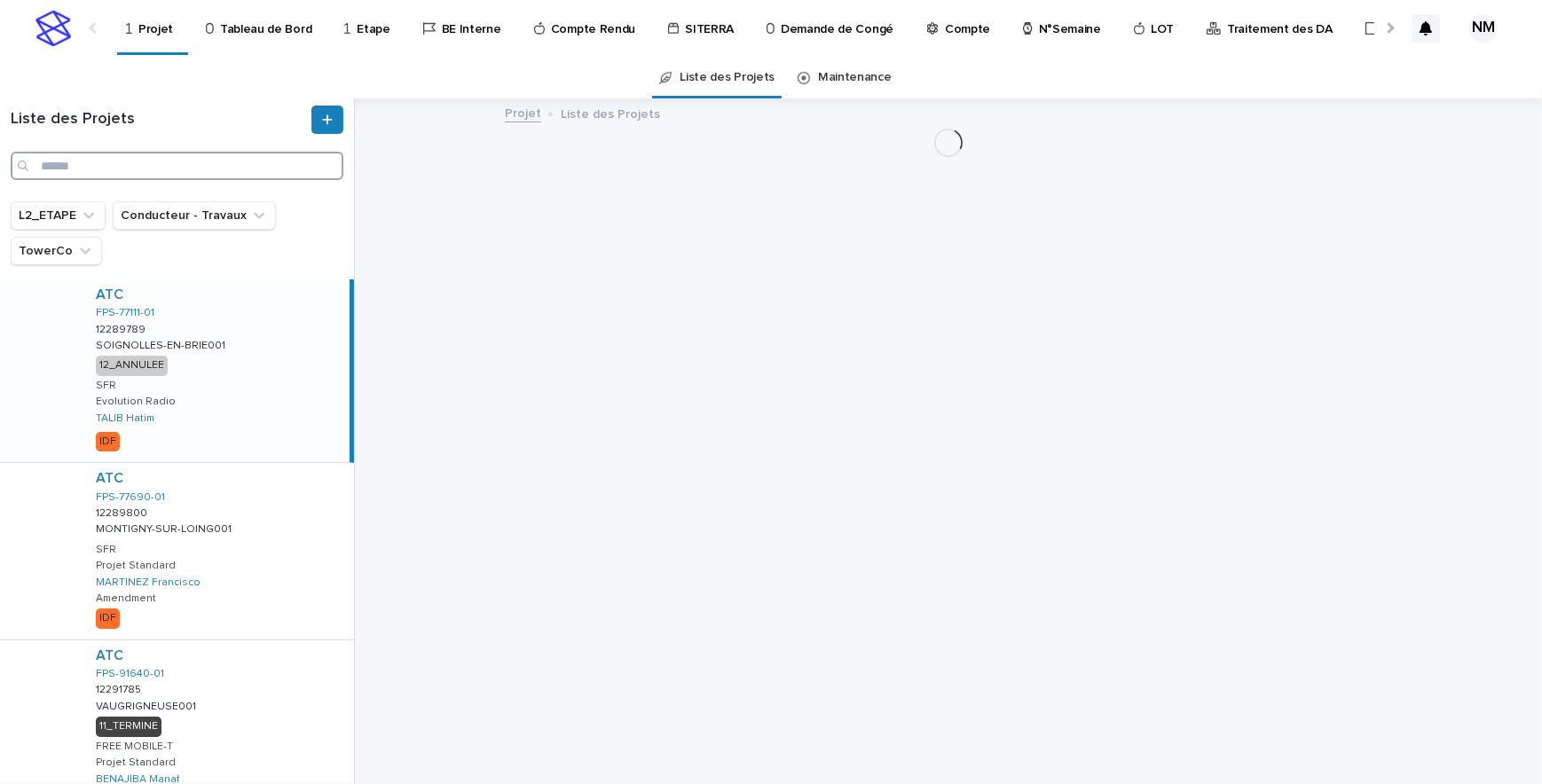 click at bounding box center (177, 166) 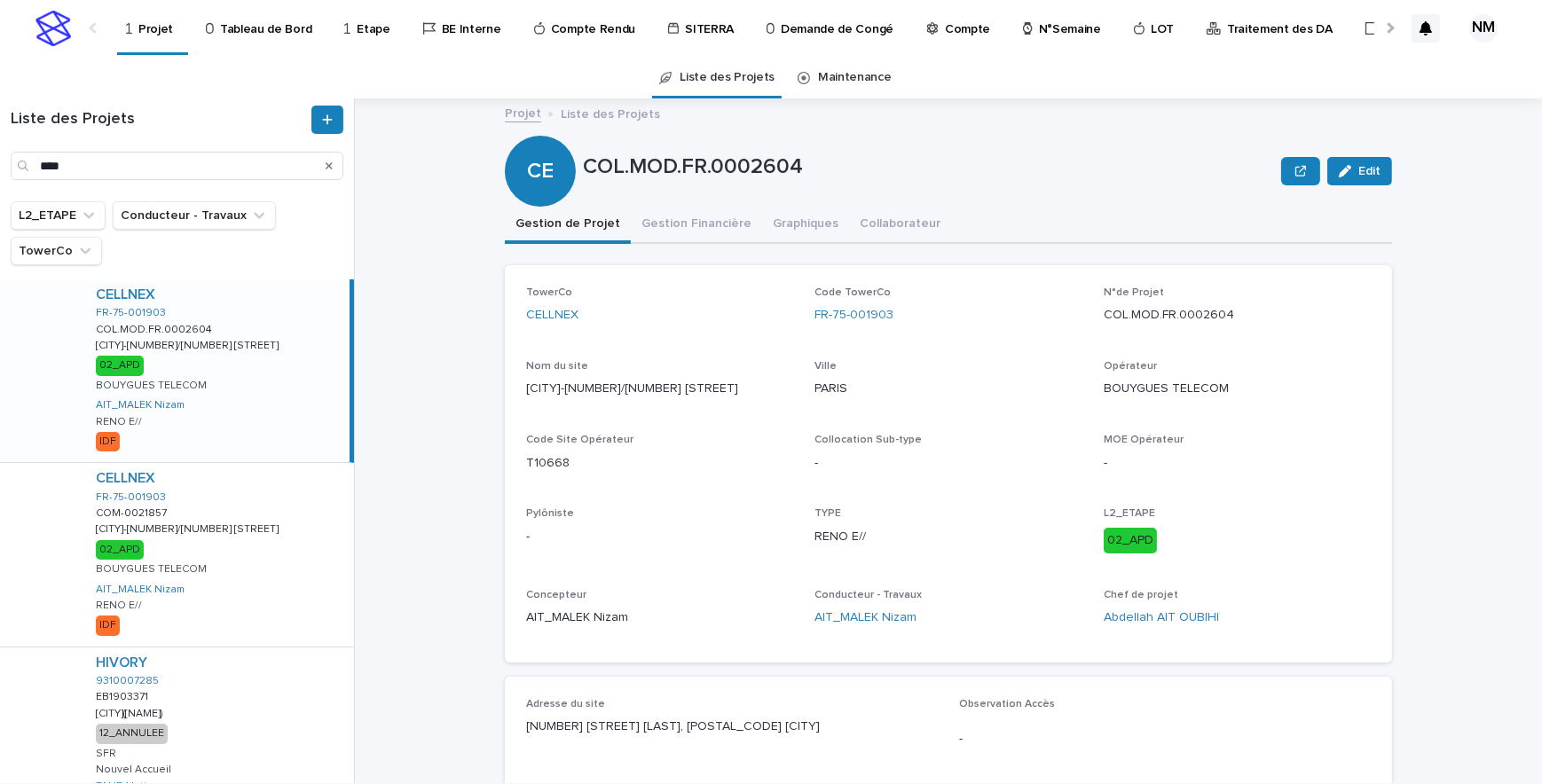 drag, startPoint x: 264, startPoint y: 406, endPoint x: 307, endPoint y: 435, distance: 51.86521 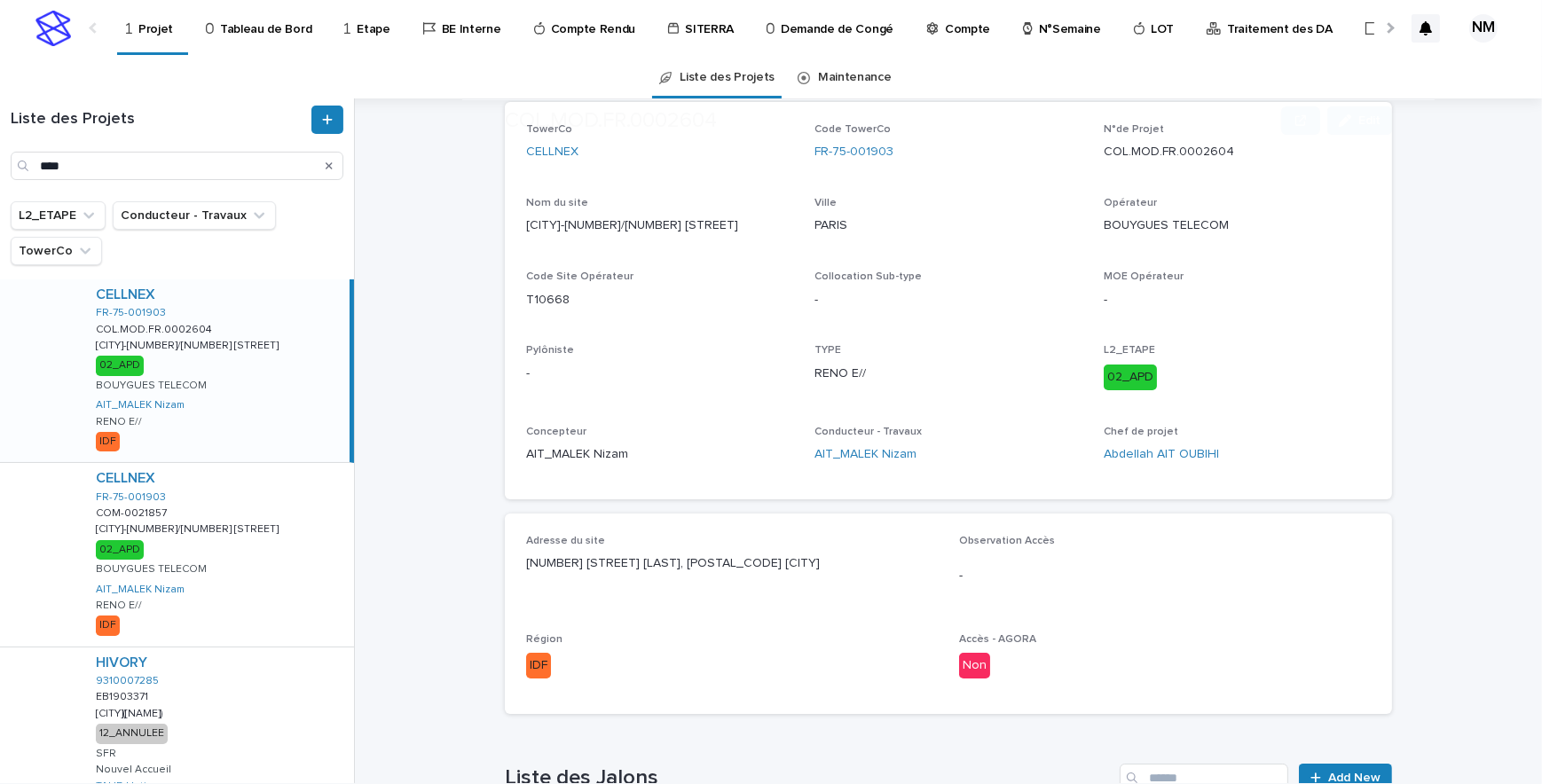 scroll, scrollTop: 322, scrollLeft: 0, axis: vertical 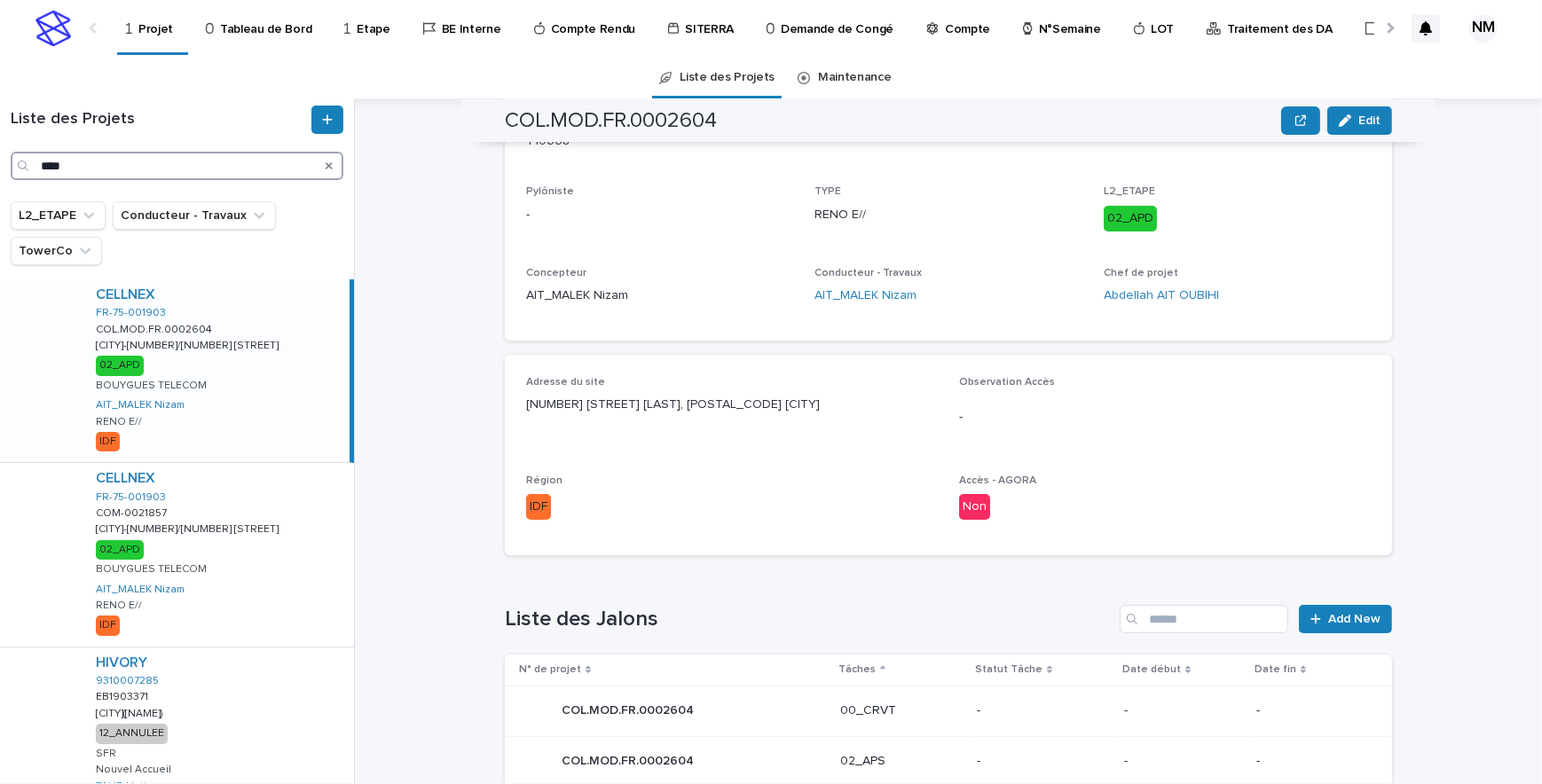 drag, startPoint x: 79, startPoint y: 167, endPoint x: -4, endPoint y: 153, distance: 84.17244 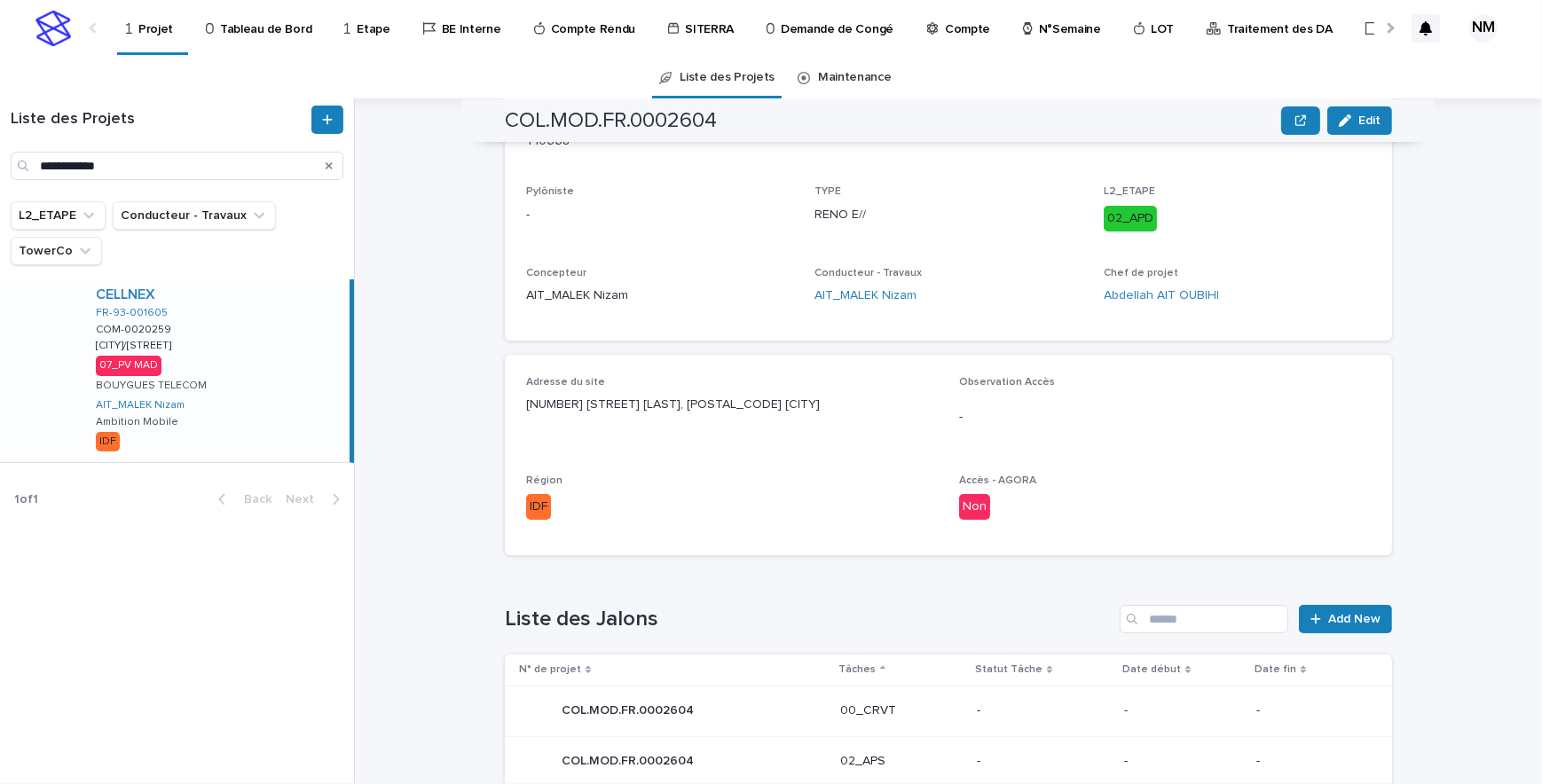 click on "CELLNEX [POSTAL_CODE]-[STATE] COM-[NUMBER] COM-[NUMBER] [CITY]/[STREET] [CITY]/[STREET] 07_PV MAD BOUYGUES TELECOM [LAST] [LAST] Ambition Mobile IDF" at bounding box center [216, 371] 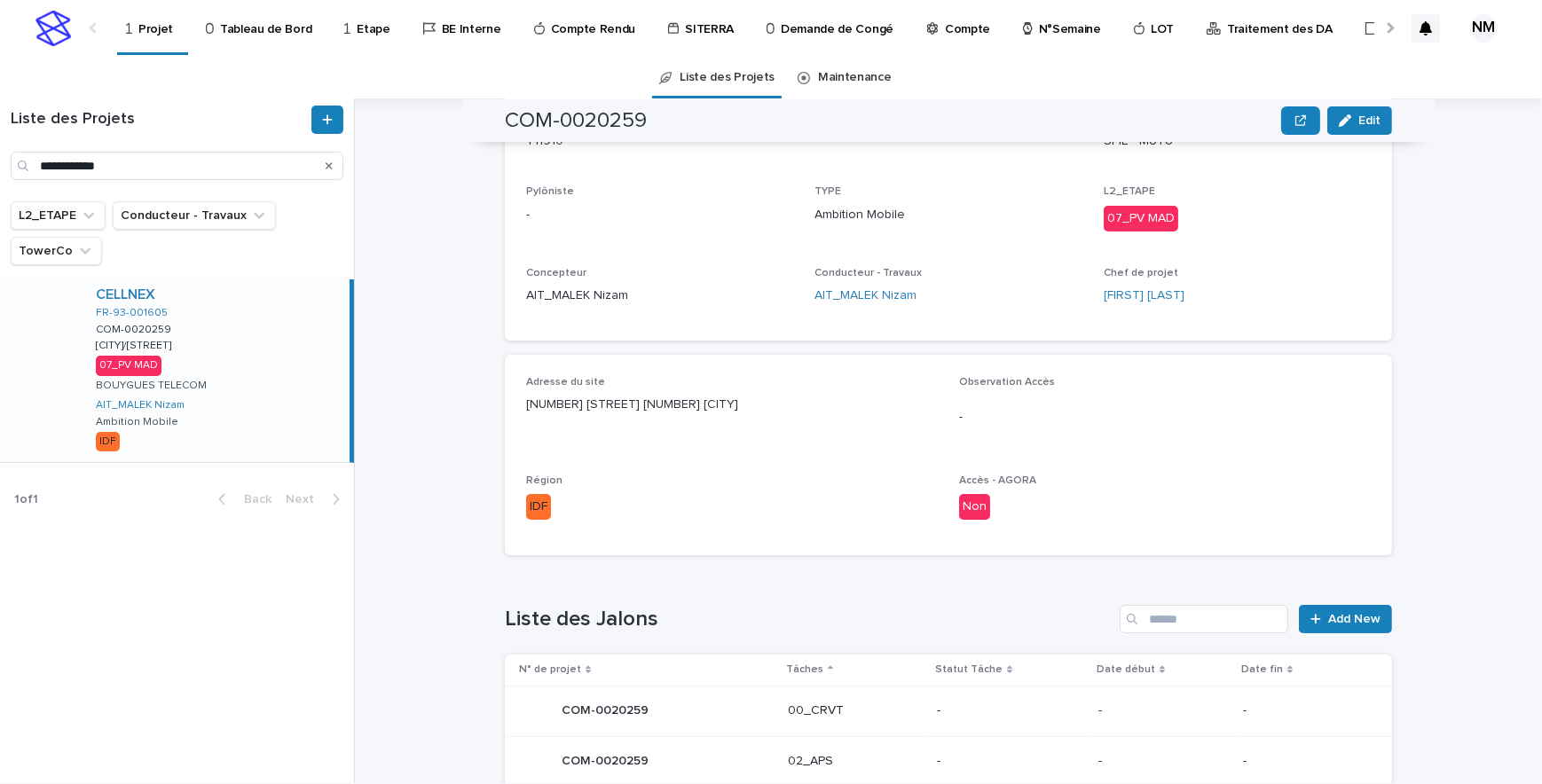 click on "CELLNEX [POSTAL_CODE]-[STATE] COM-[NUMBER] COM-[NUMBER] [CITY]/[STREET] [CITY]/[STREET] 07_PV MAD BOUYGUES TELECOM [LAST] [LAST] Ambition Mobile IDF" at bounding box center (216, 371) 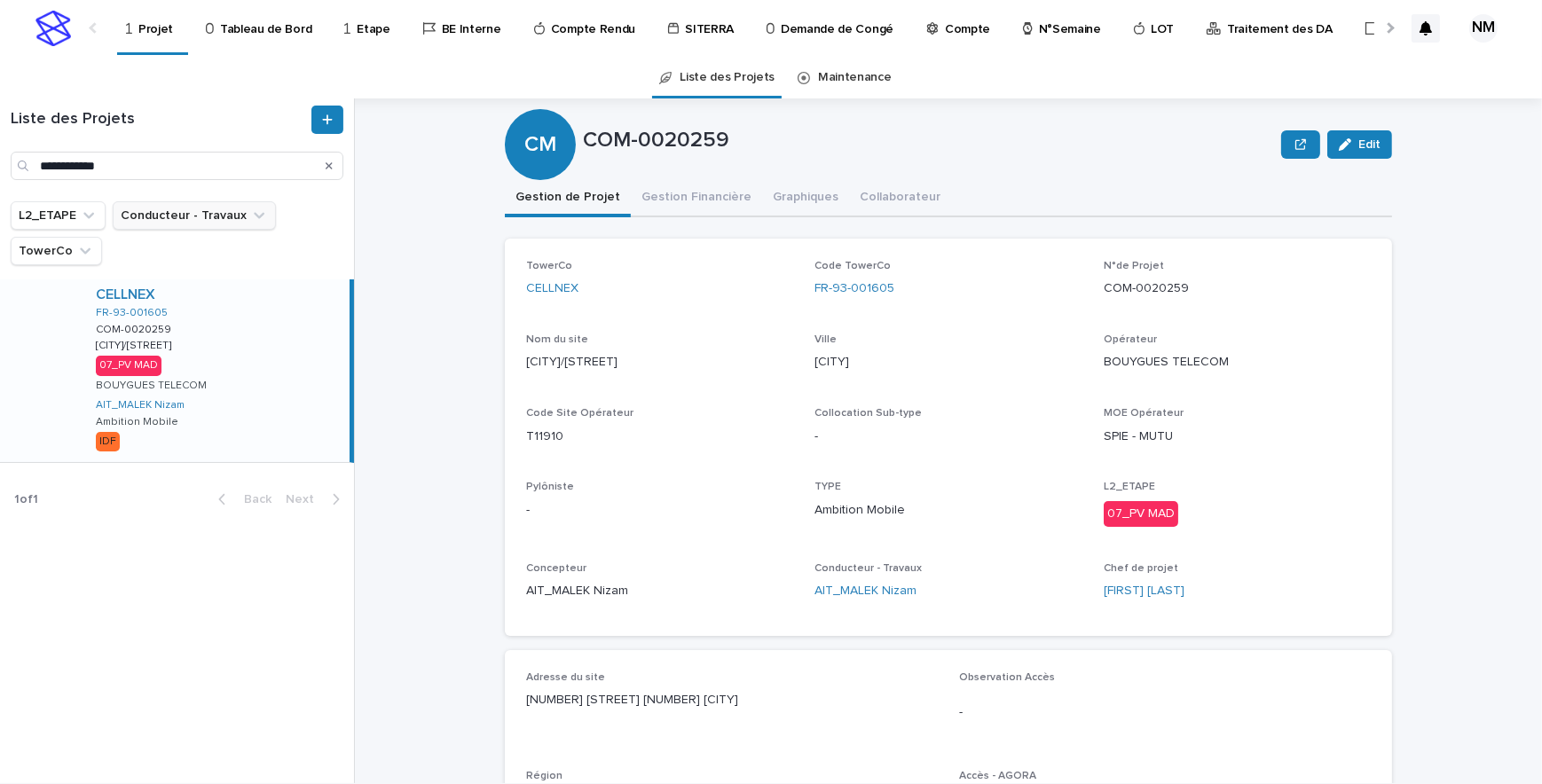 scroll, scrollTop: 0, scrollLeft: 0, axis: both 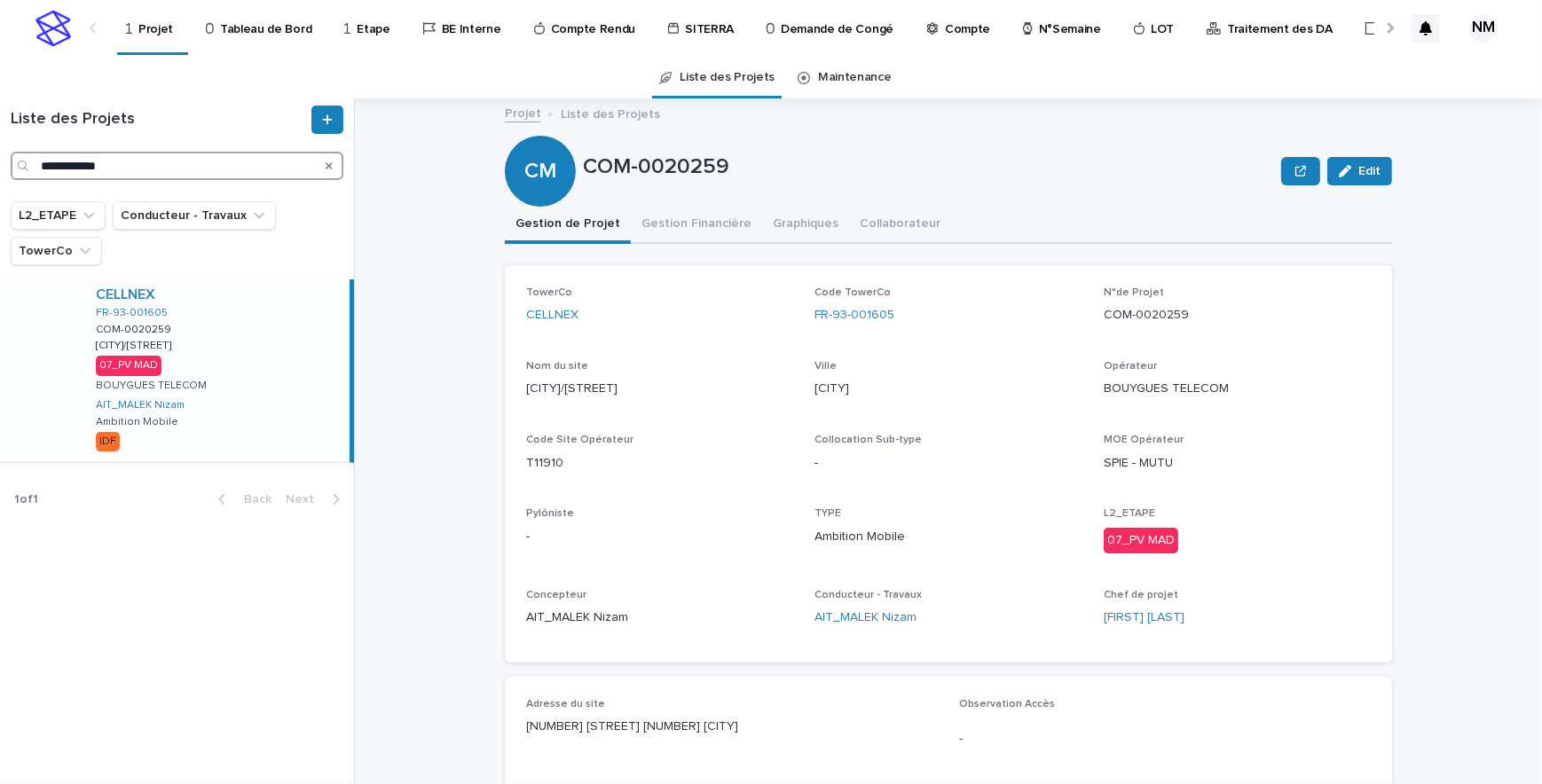 drag, startPoint x: 231, startPoint y: 169, endPoint x: 48, endPoint y: 158, distance: 183.3303 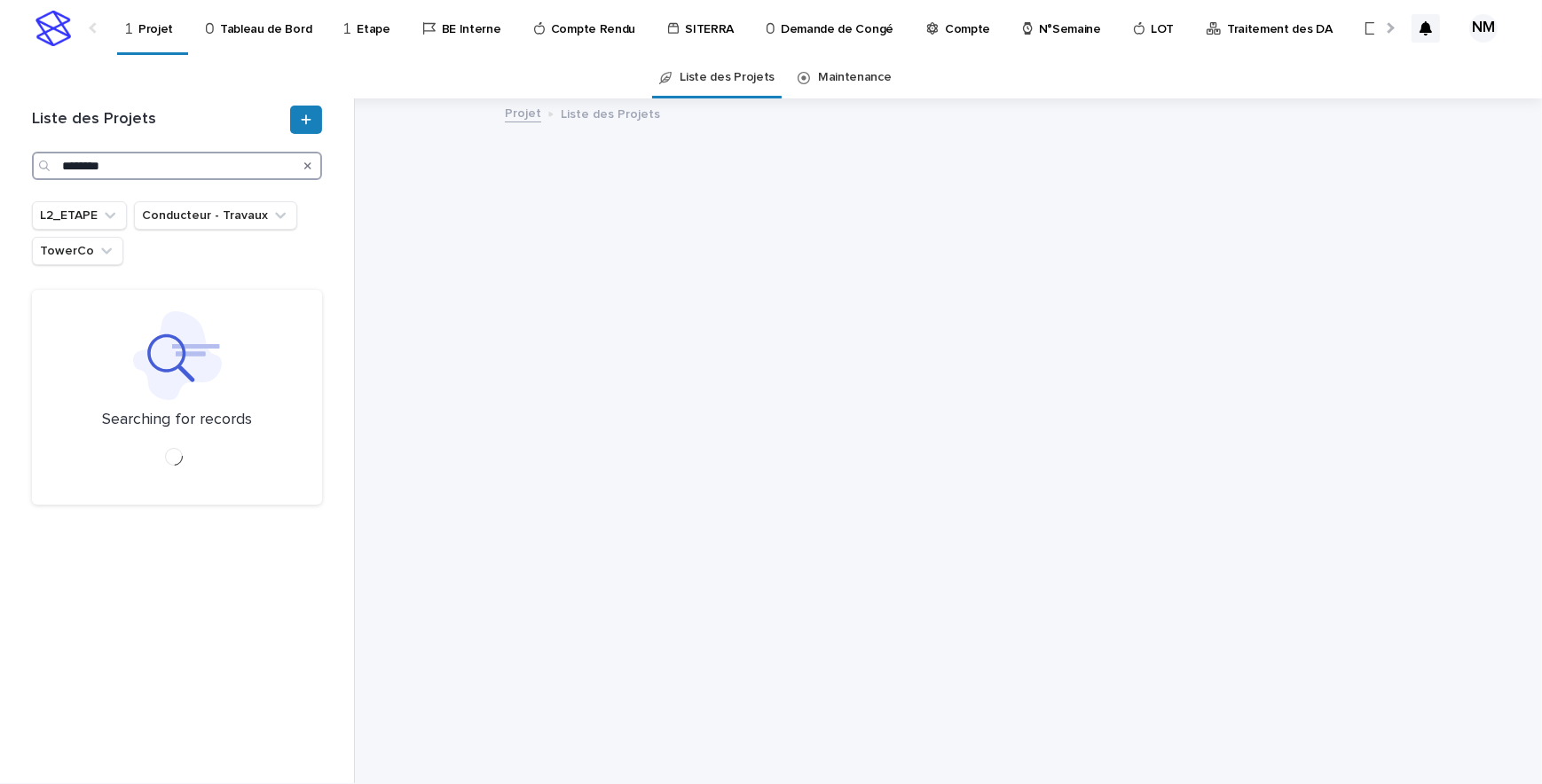 type on "*********" 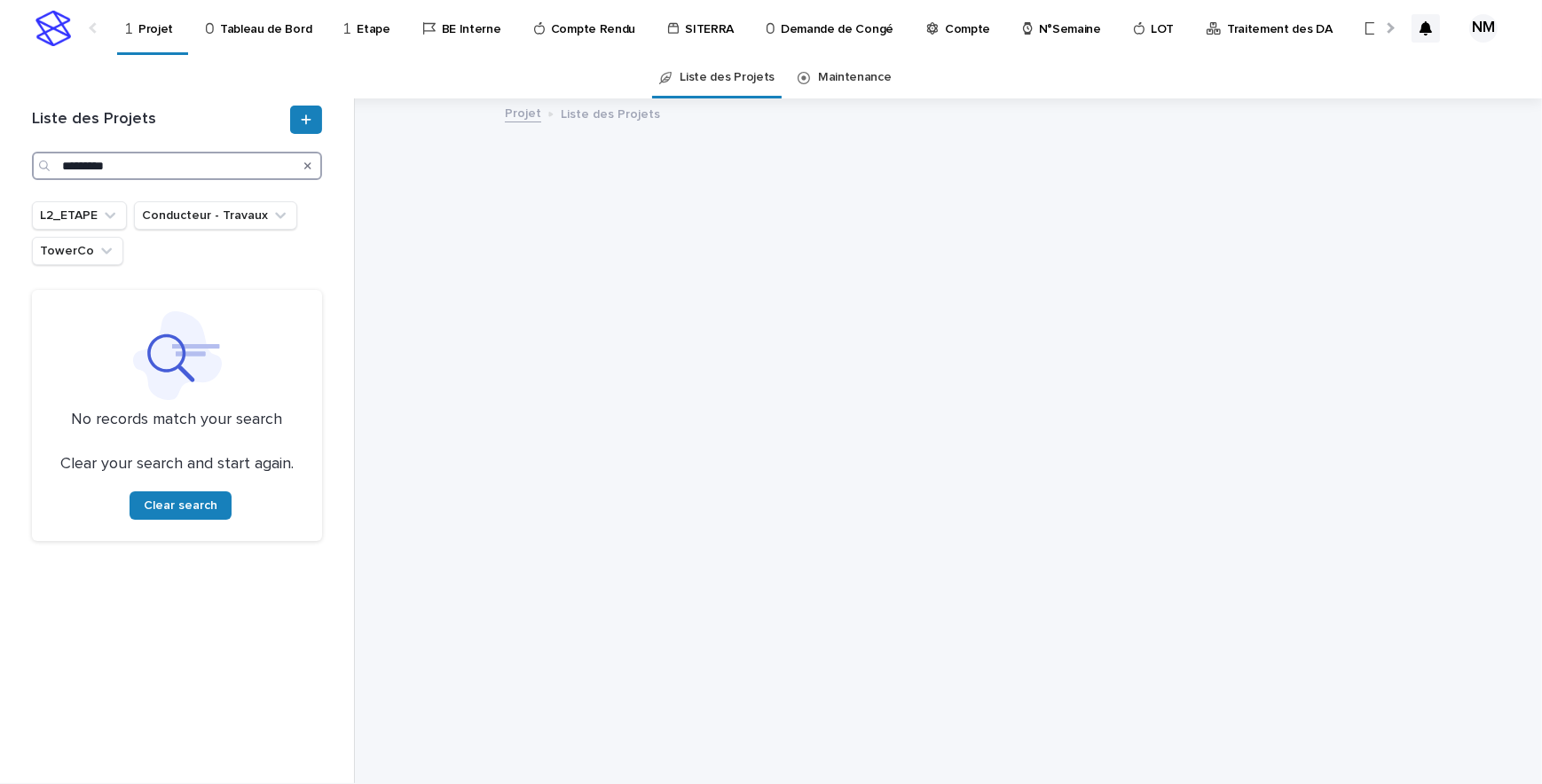 drag, startPoint x: 130, startPoint y: 169, endPoint x: 18, endPoint y: 150, distance: 113.60018 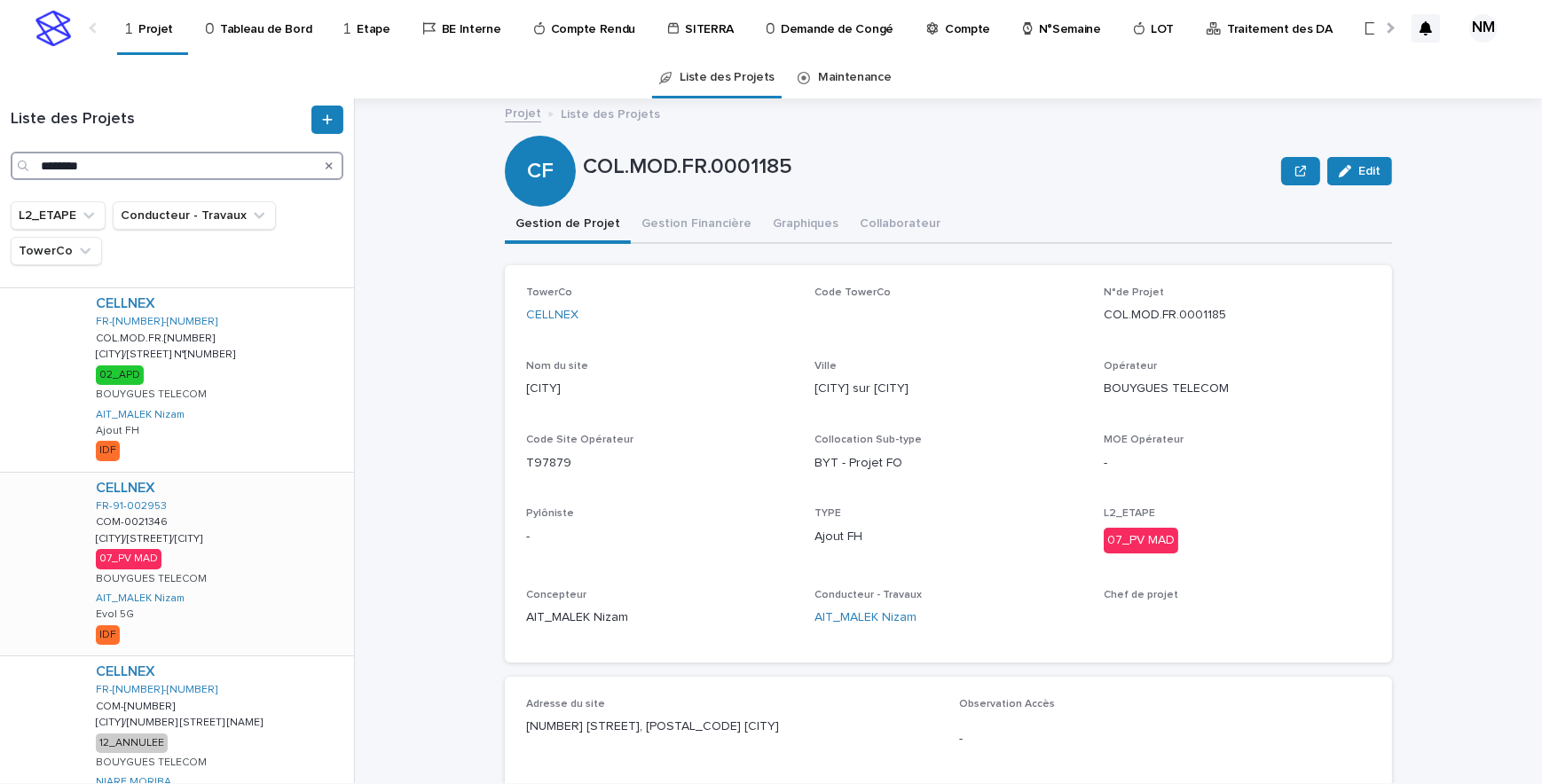 scroll, scrollTop: 403, scrollLeft: 0, axis: vertical 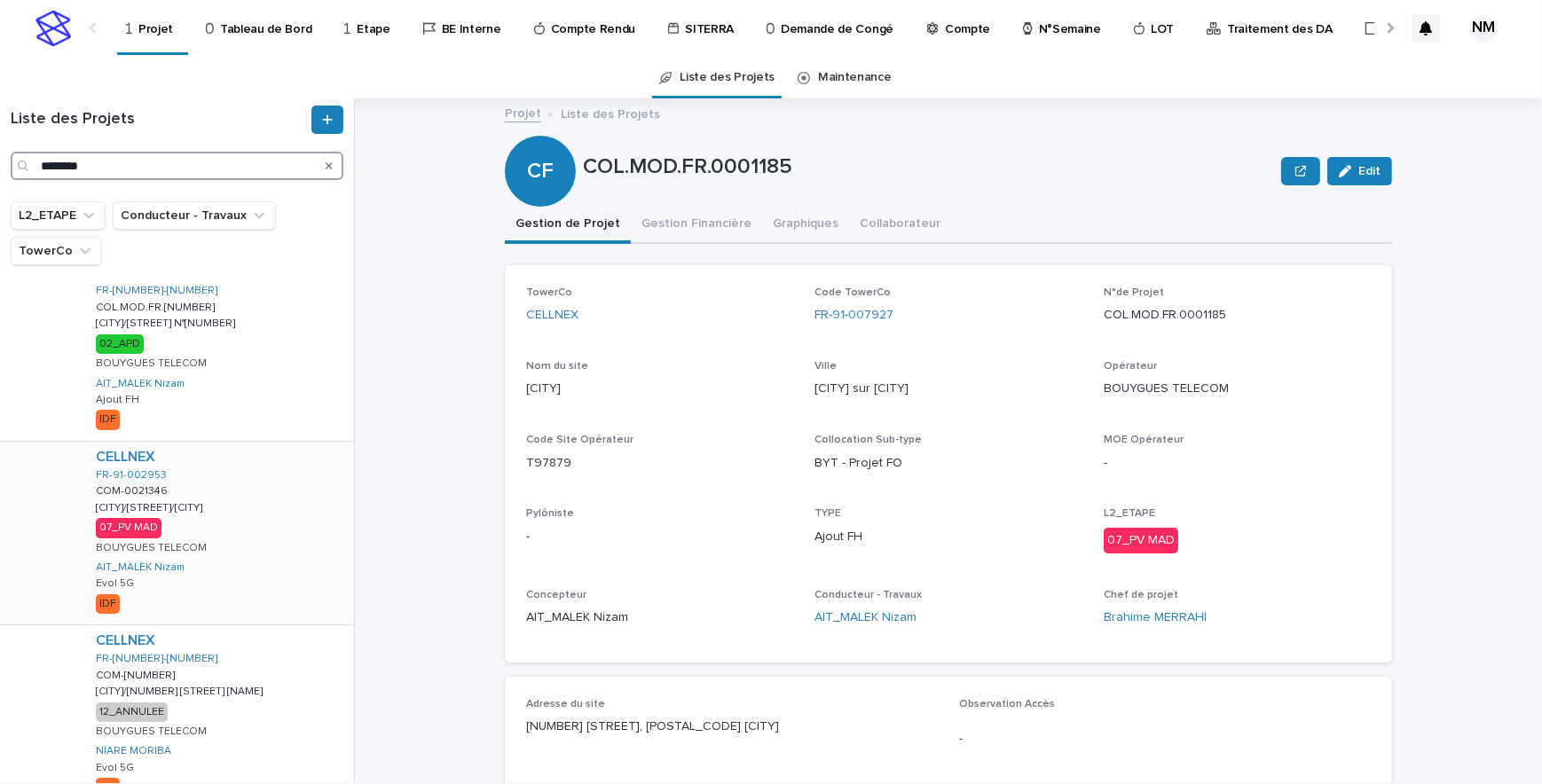 type on "********" 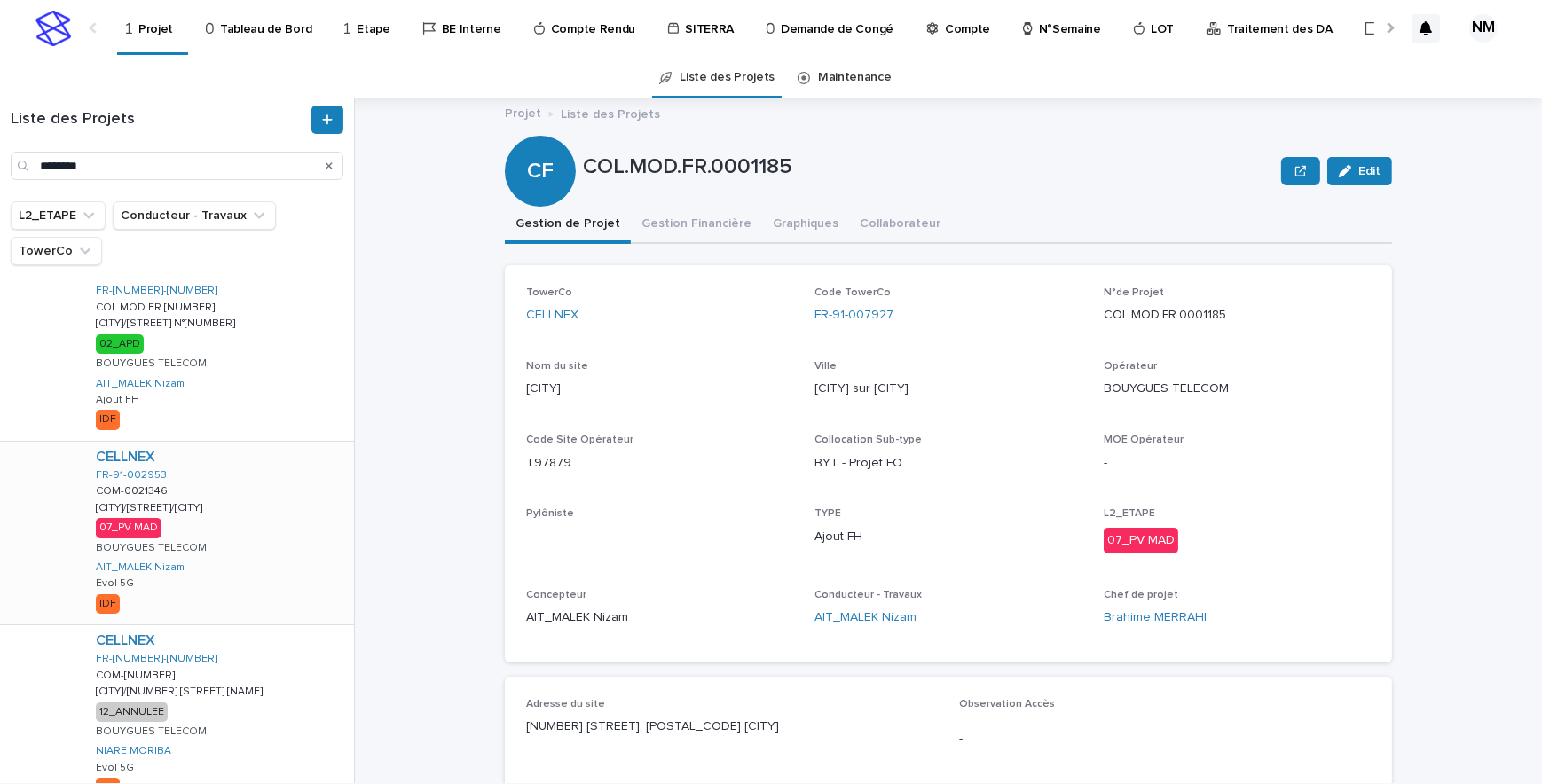 click on "CELLNEX   FR-[NUMBER]-[NUMBER]   COM-[NUMBER] COM-[NUMBER]   [CITY]/[STREET]/[CITY] [CITY]/[STREET]/[CITY]   [STATUS] [BRAND] [FIRST] [LAST]   Evol 5G IDF" at bounding box center [217, 533] 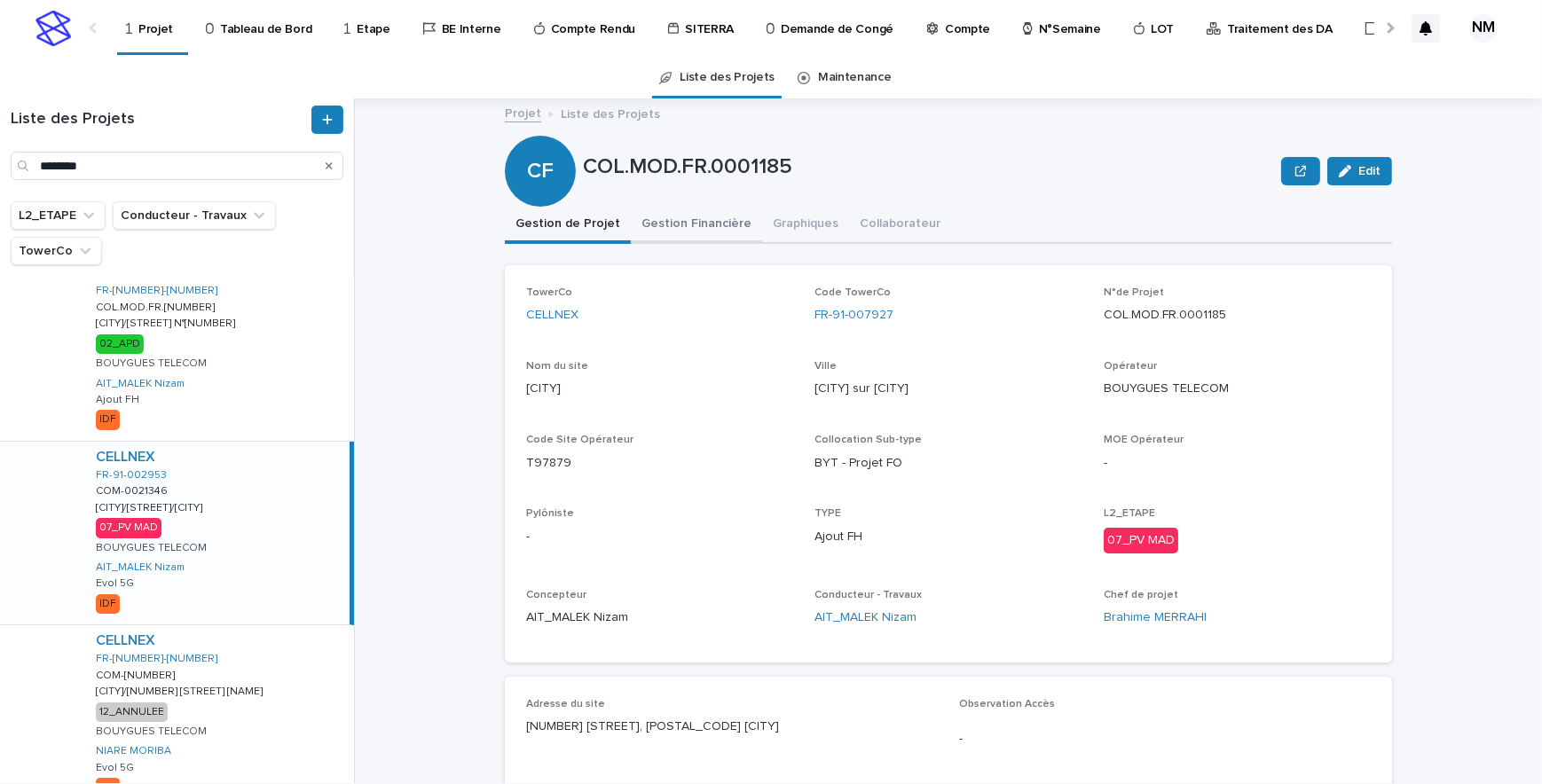 click on "Gestion Financière" at bounding box center (696, 225) 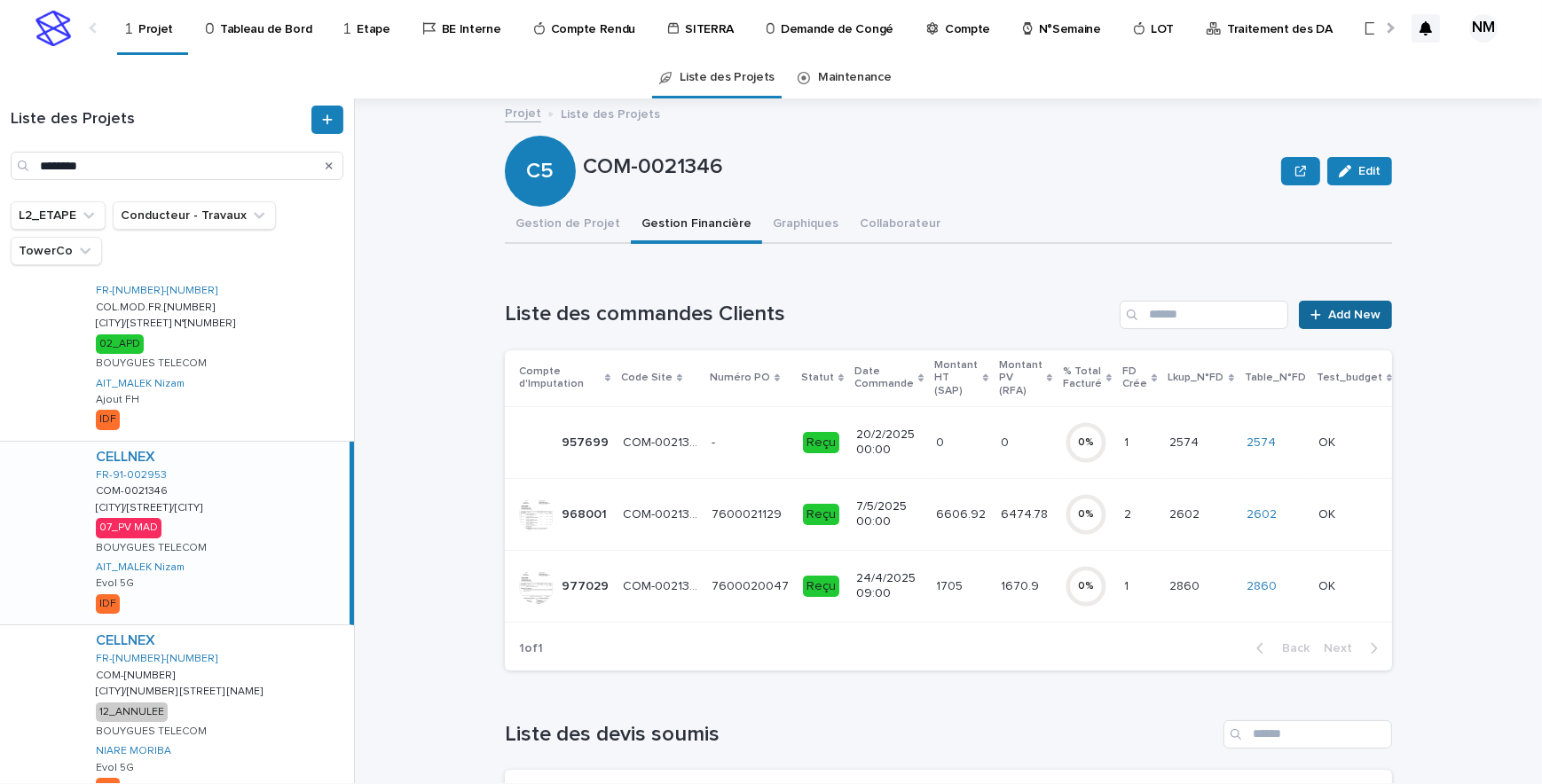click on "Add New" at bounding box center [1354, 315] 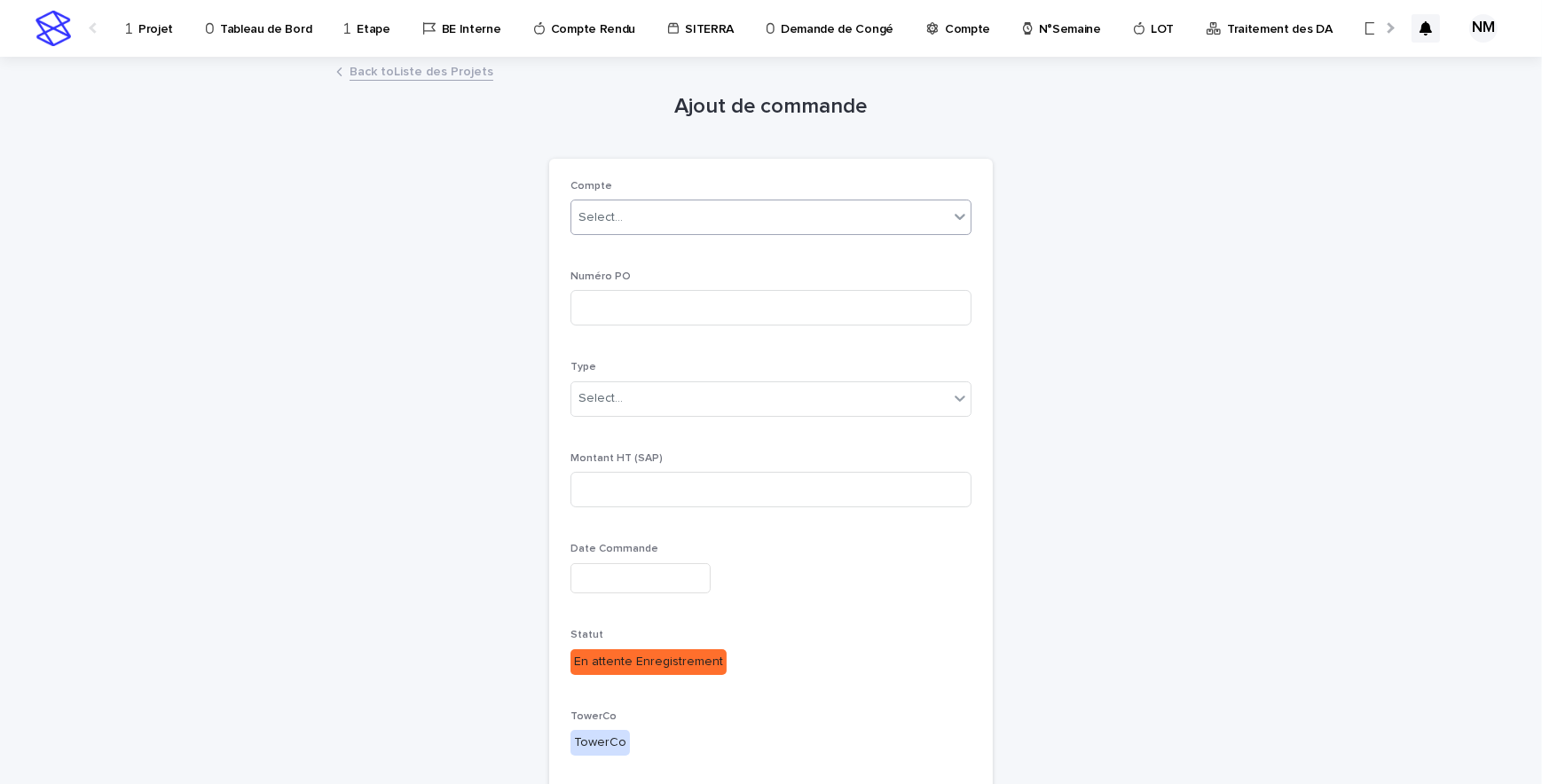 click on "Select..." at bounding box center (759, 217) 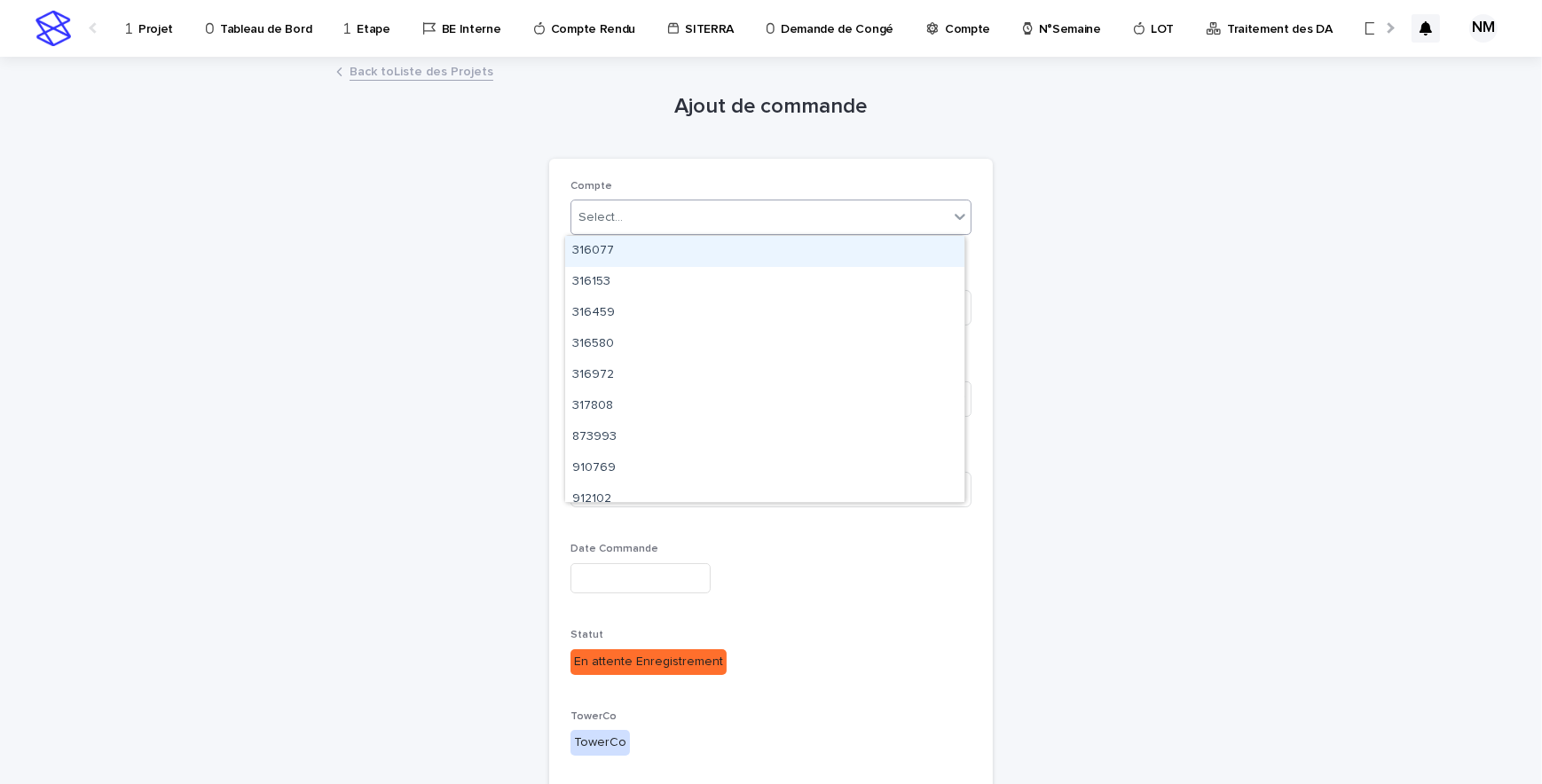 click on "Back to  Liste des Projets" at bounding box center [421, 70] 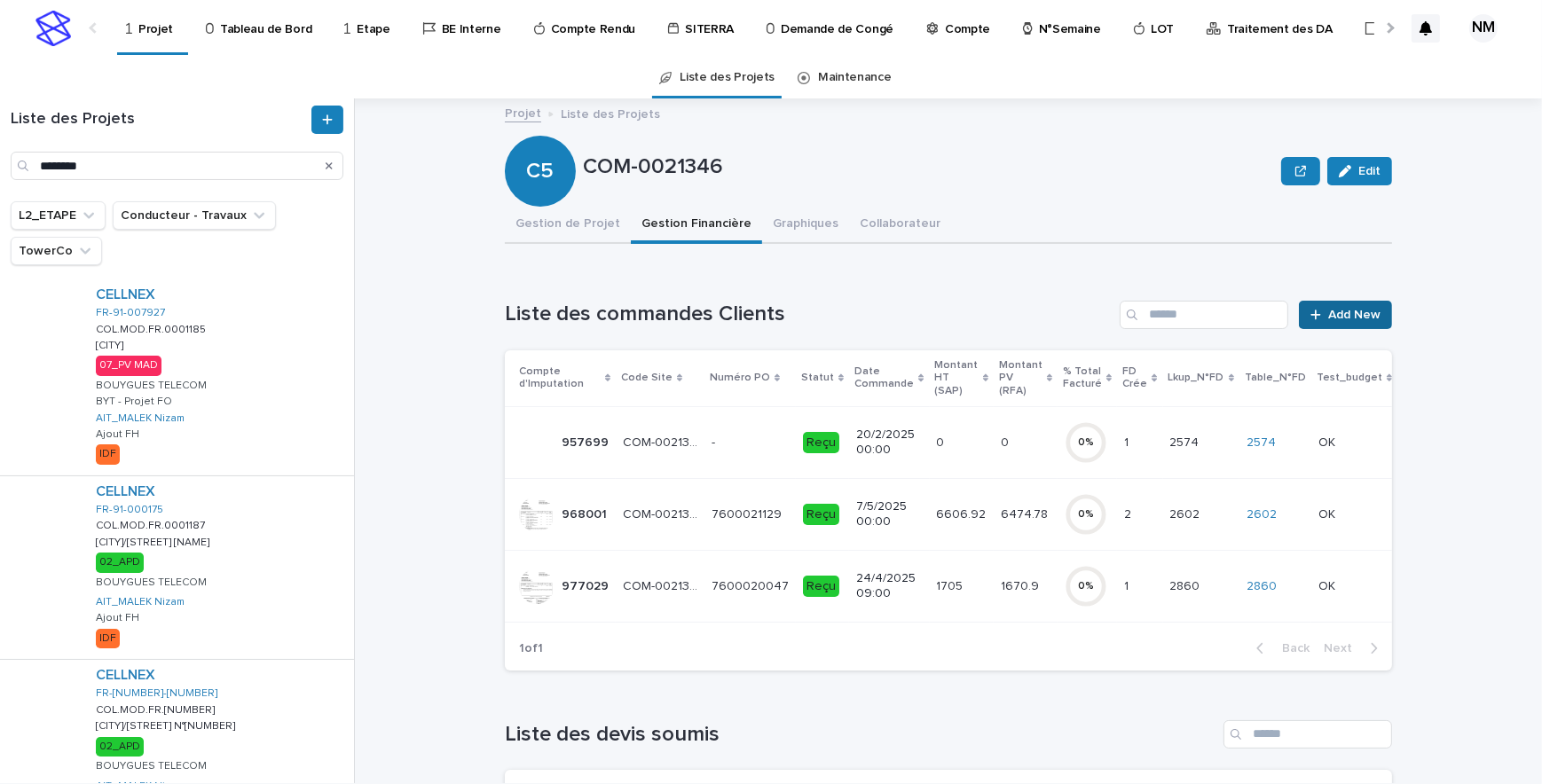 click on "Add New" at bounding box center [1354, 315] 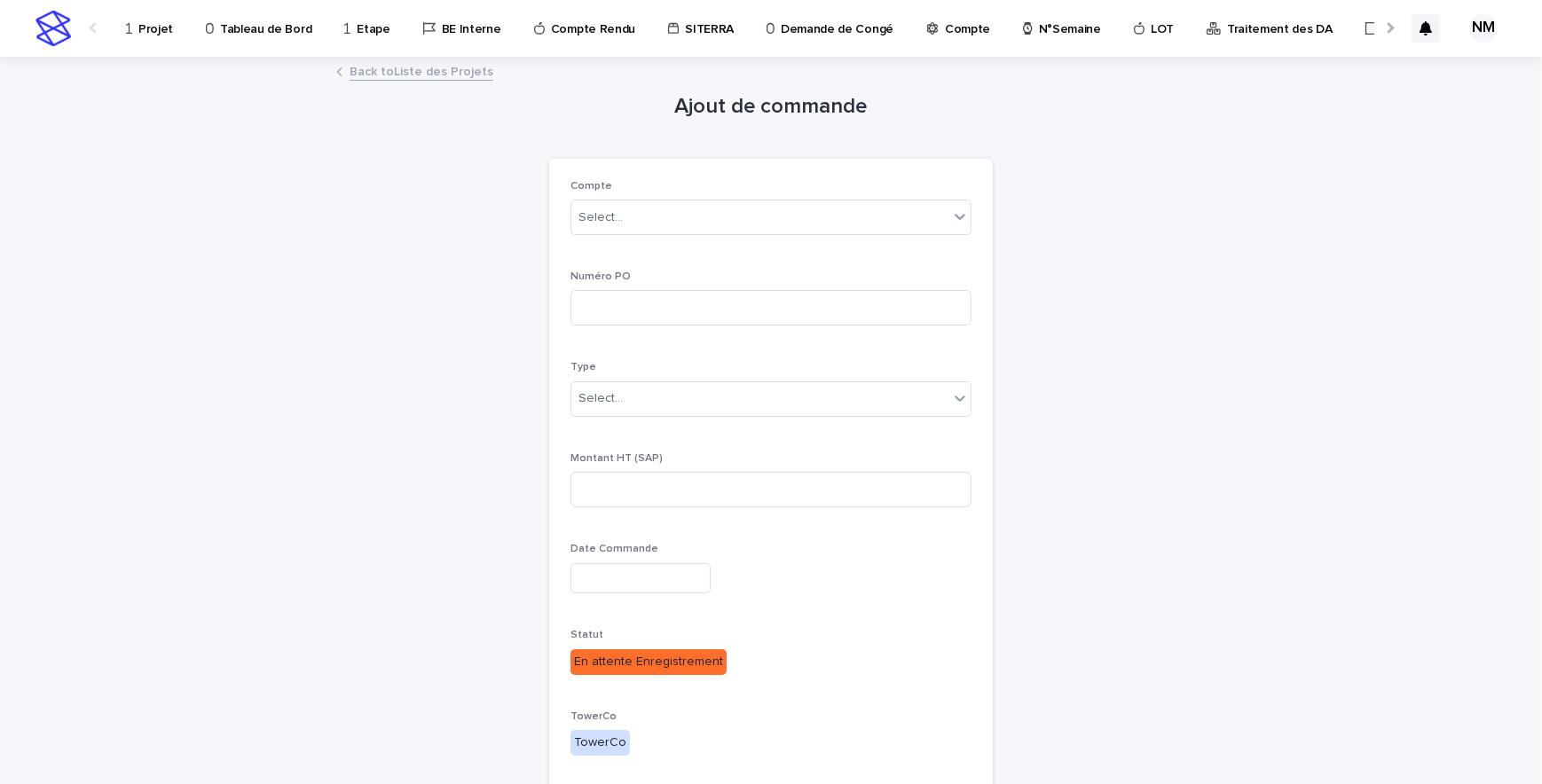 click on "Back to  Liste des Projets" at bounding box center [421, 70] 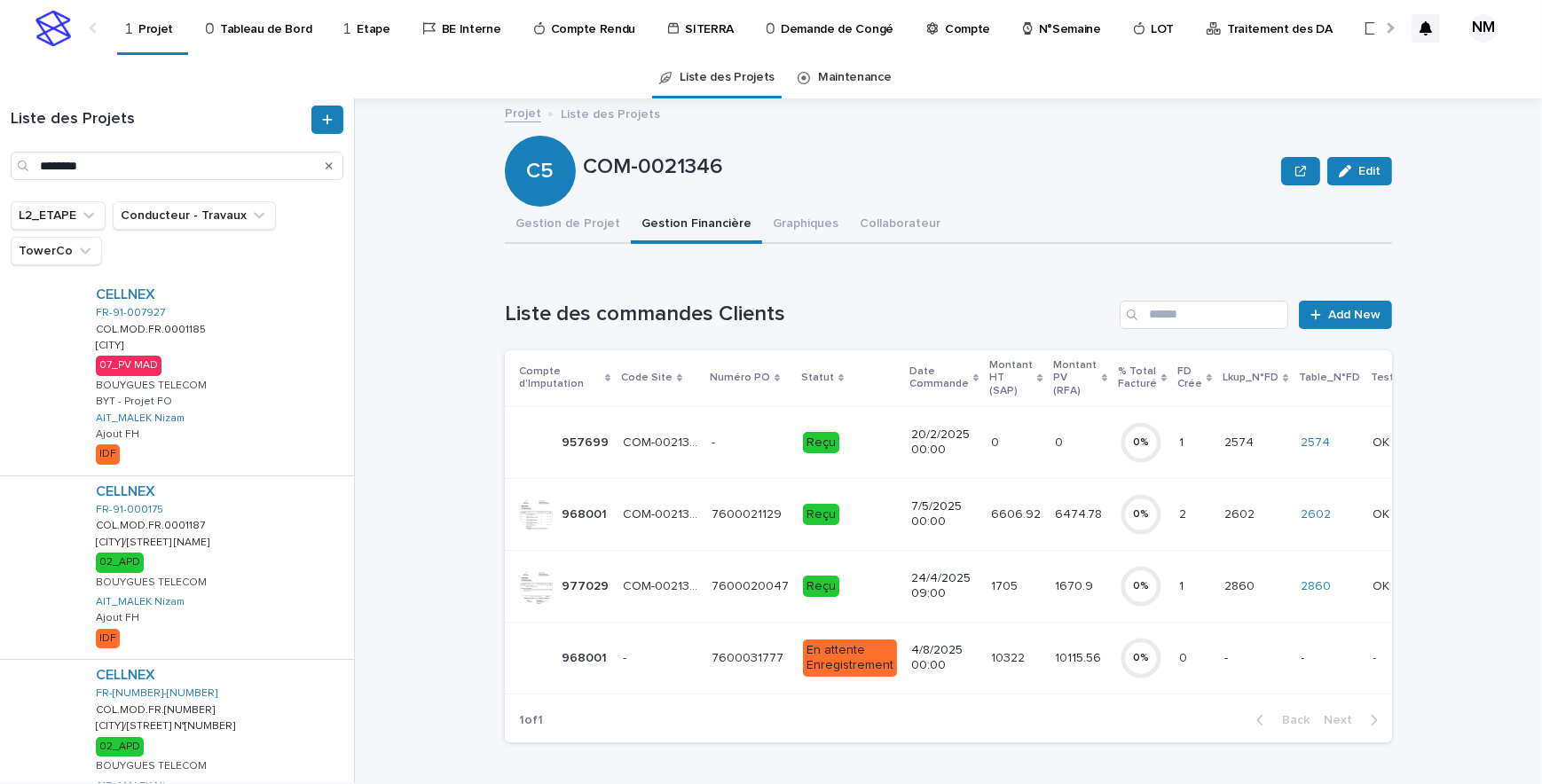 click on "[PHONE] [PHONE]" at bounding box center [750, 657] 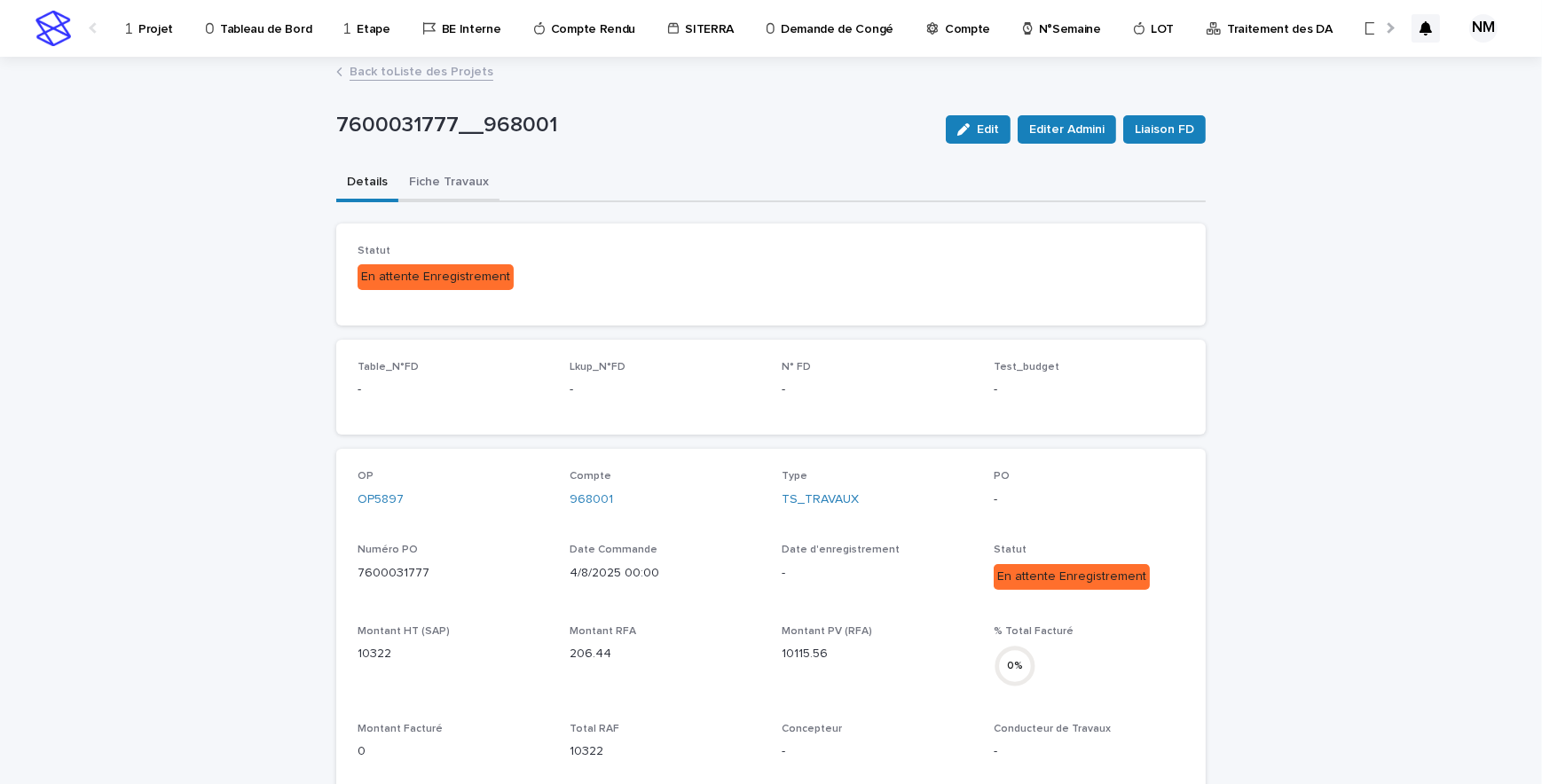 click on "Fiche Travaux" at bounding box center (449, 184) 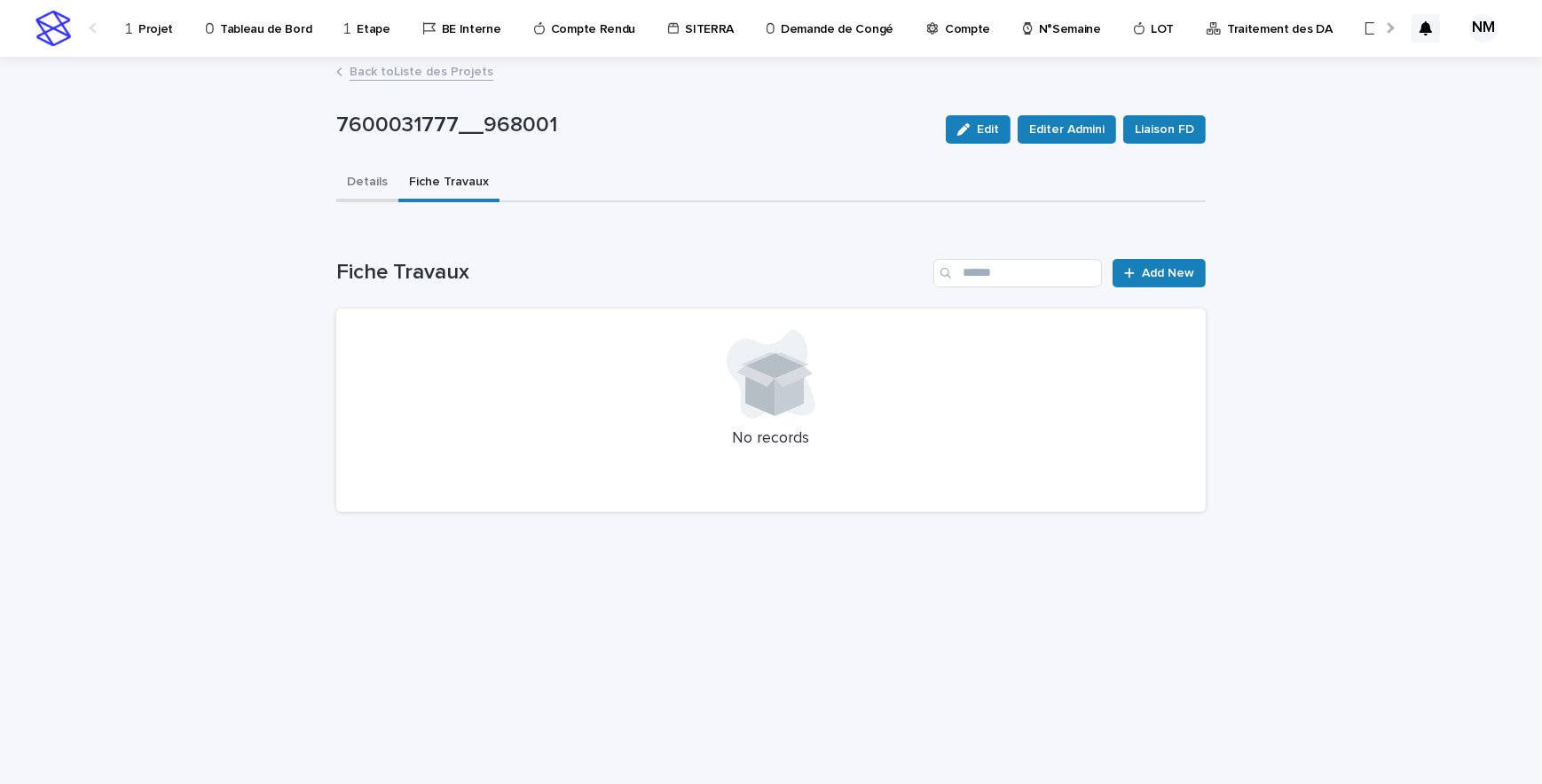 click on "Details" at bounding box center [367, 184] 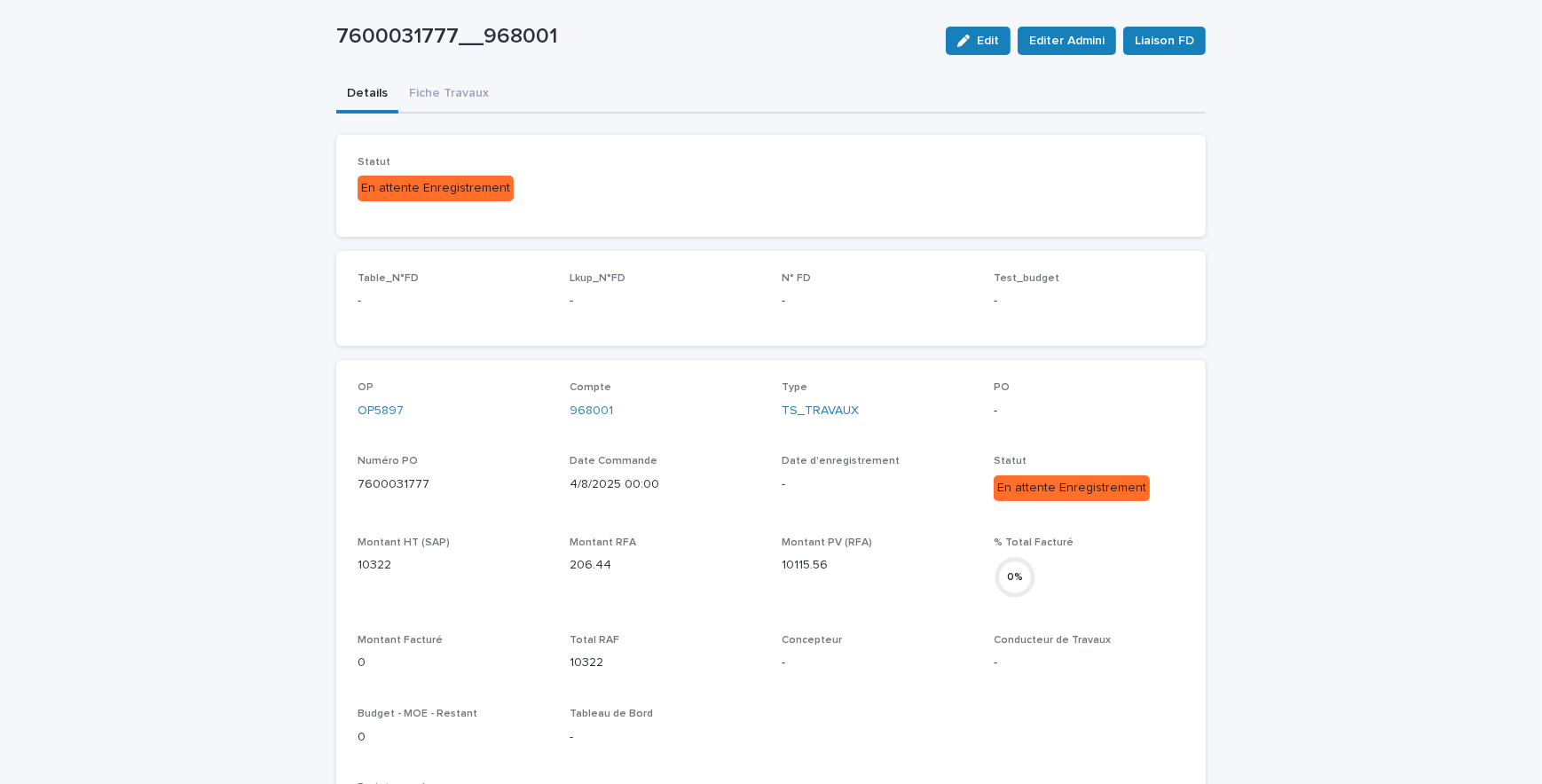 scroll, scrollTop: 241, scrollLeft: 0, axis: vertical 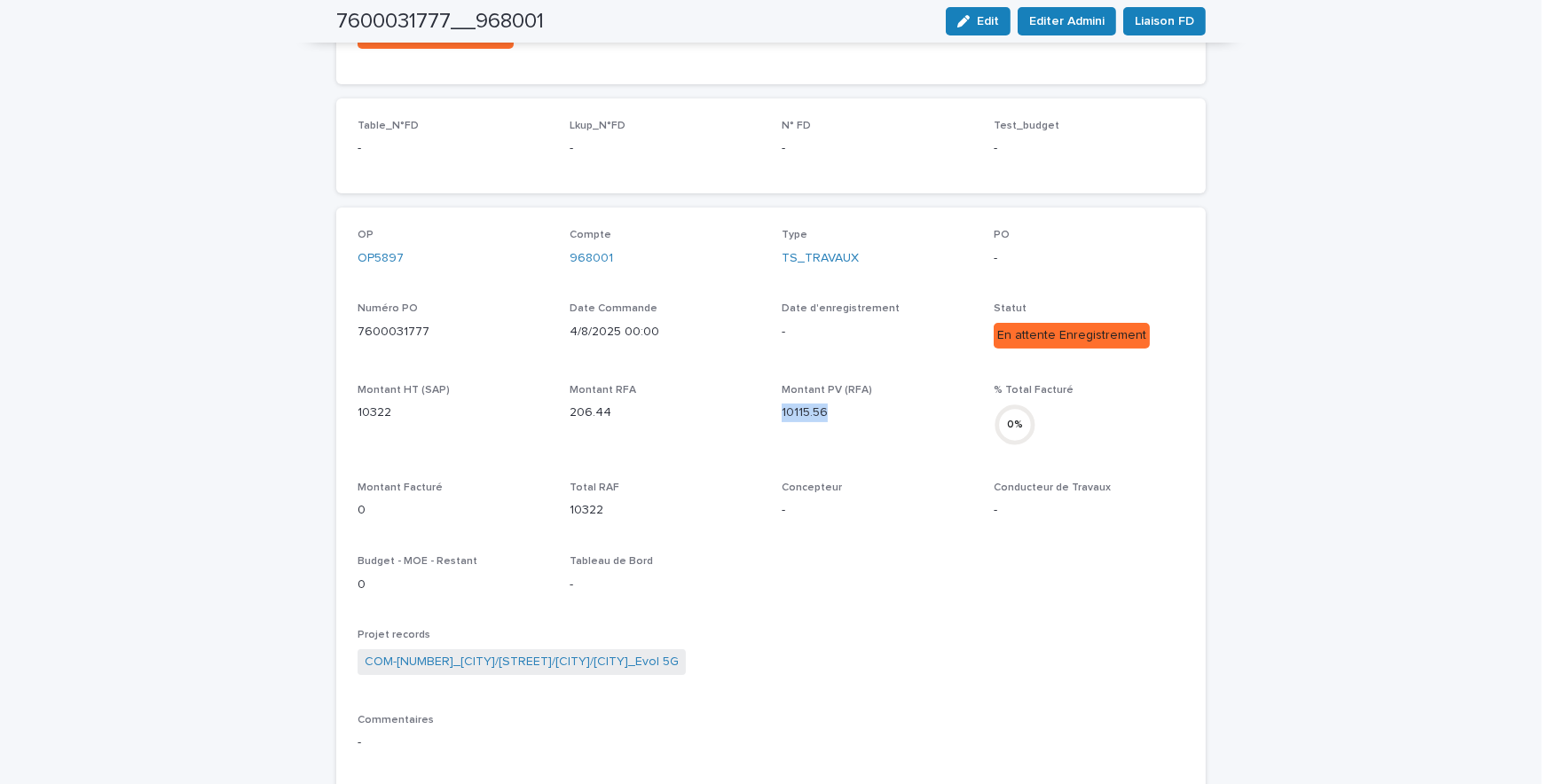 drag, startPoint x: 837, startPoint y: 417, endPoint x: 771, endPoint y: 410, distance: 66.370174 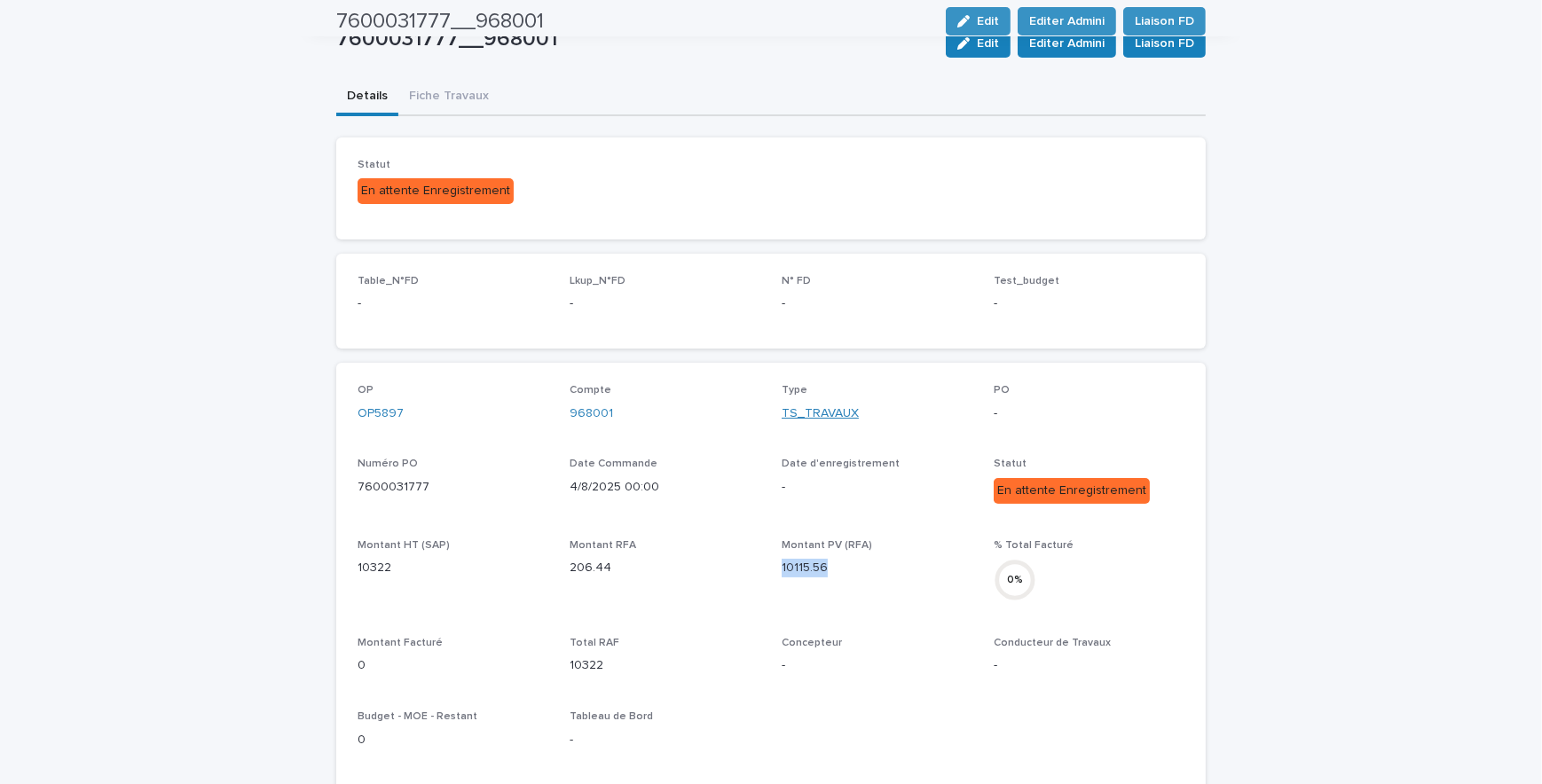 scroll, scrollTop: 0, scrollLeft: 0, axis: both 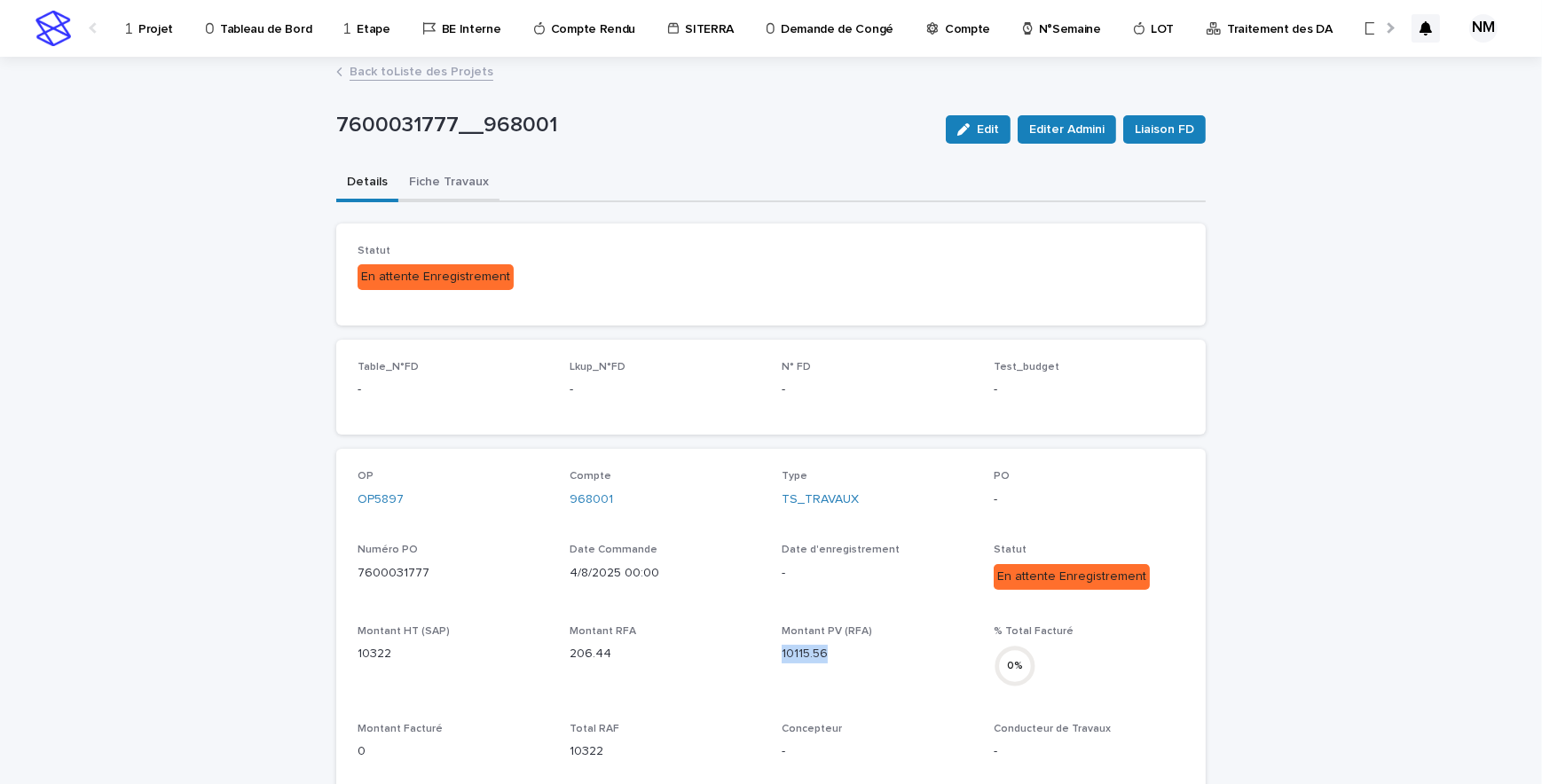 click on "Fiche Travaux" at bounding box center (449, 184) 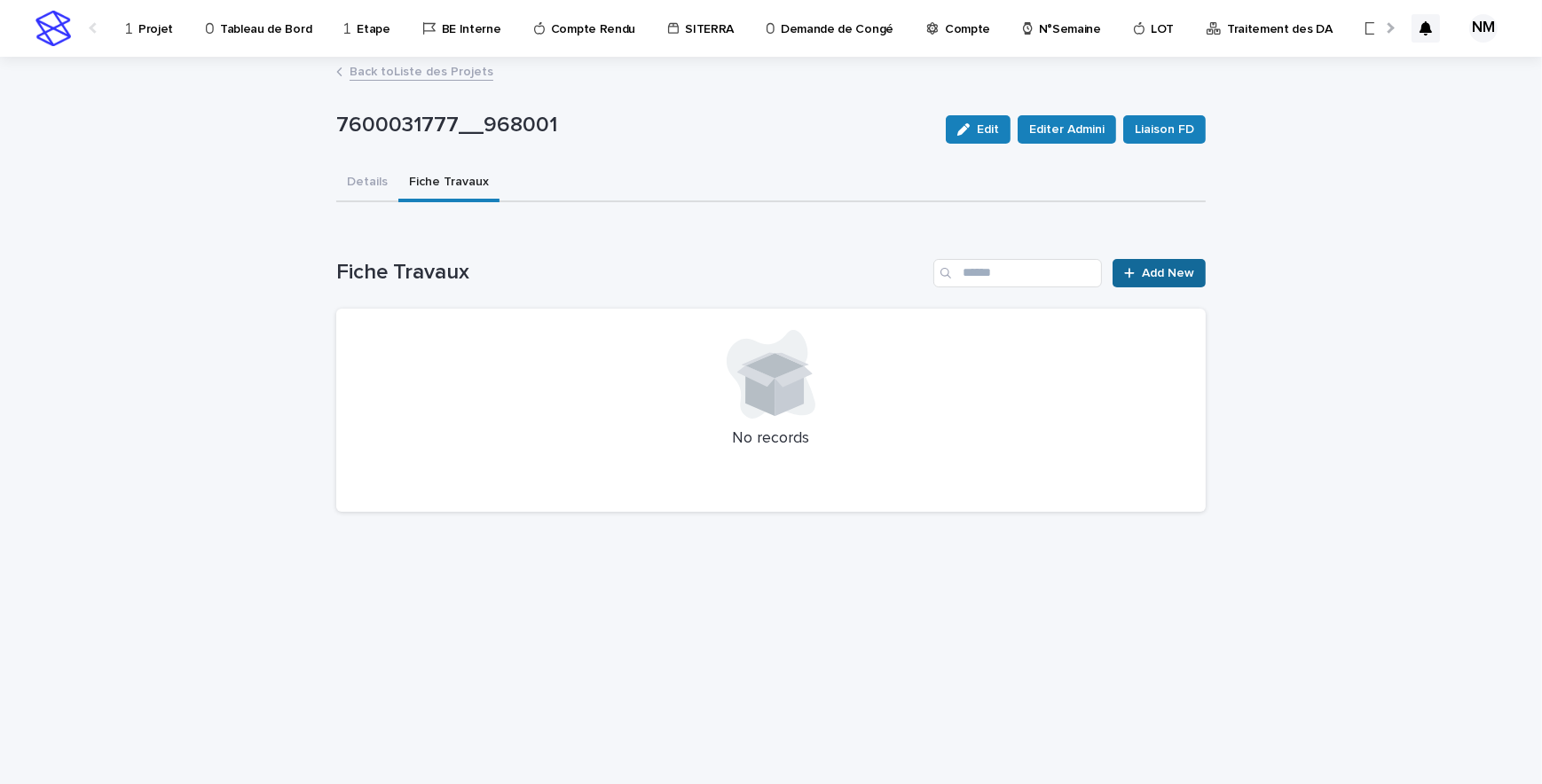 click on "Add New" at bounding box center [1168, 273] 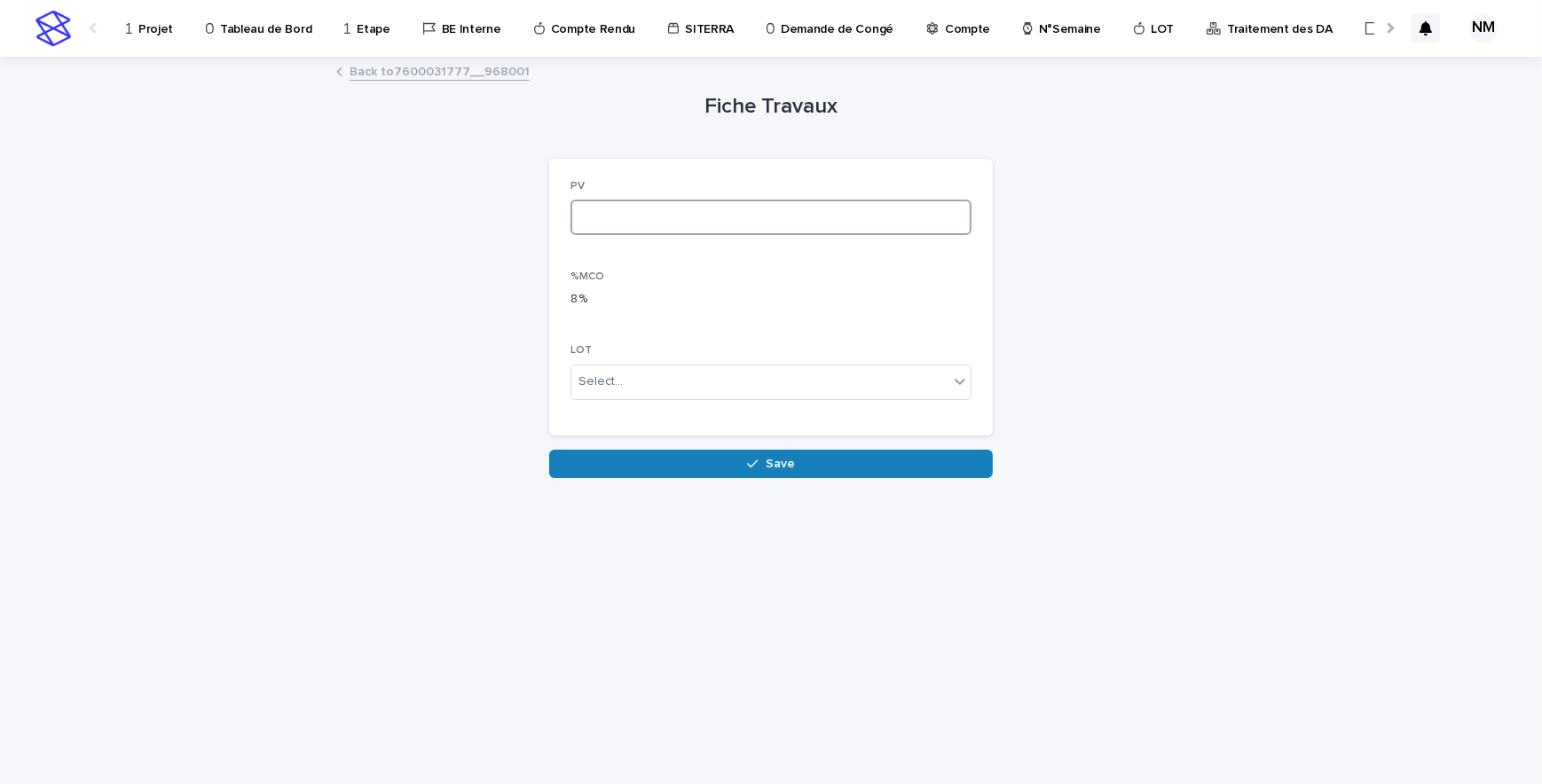 click at bounding box center [771, 217] 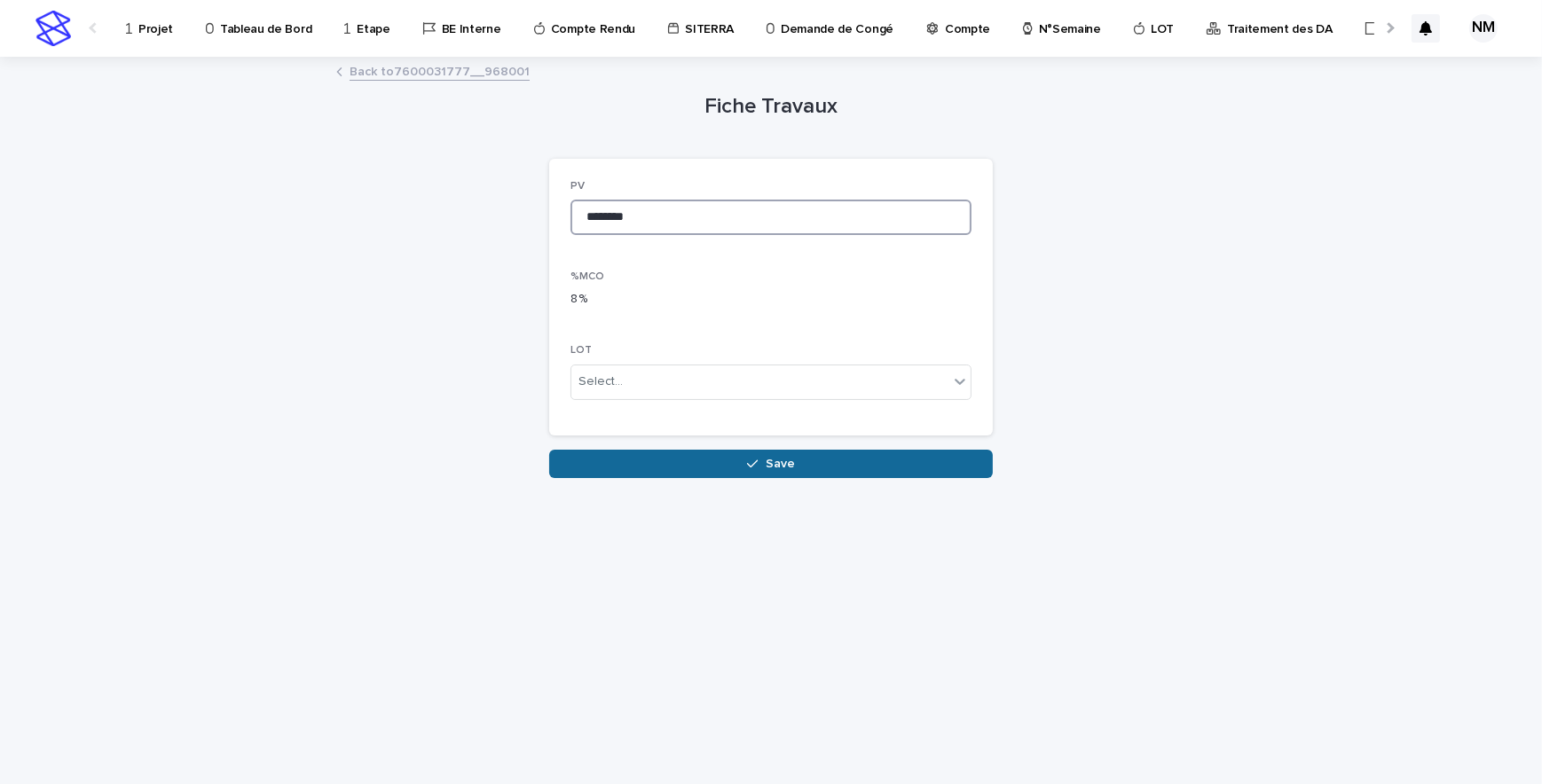 type on "********" 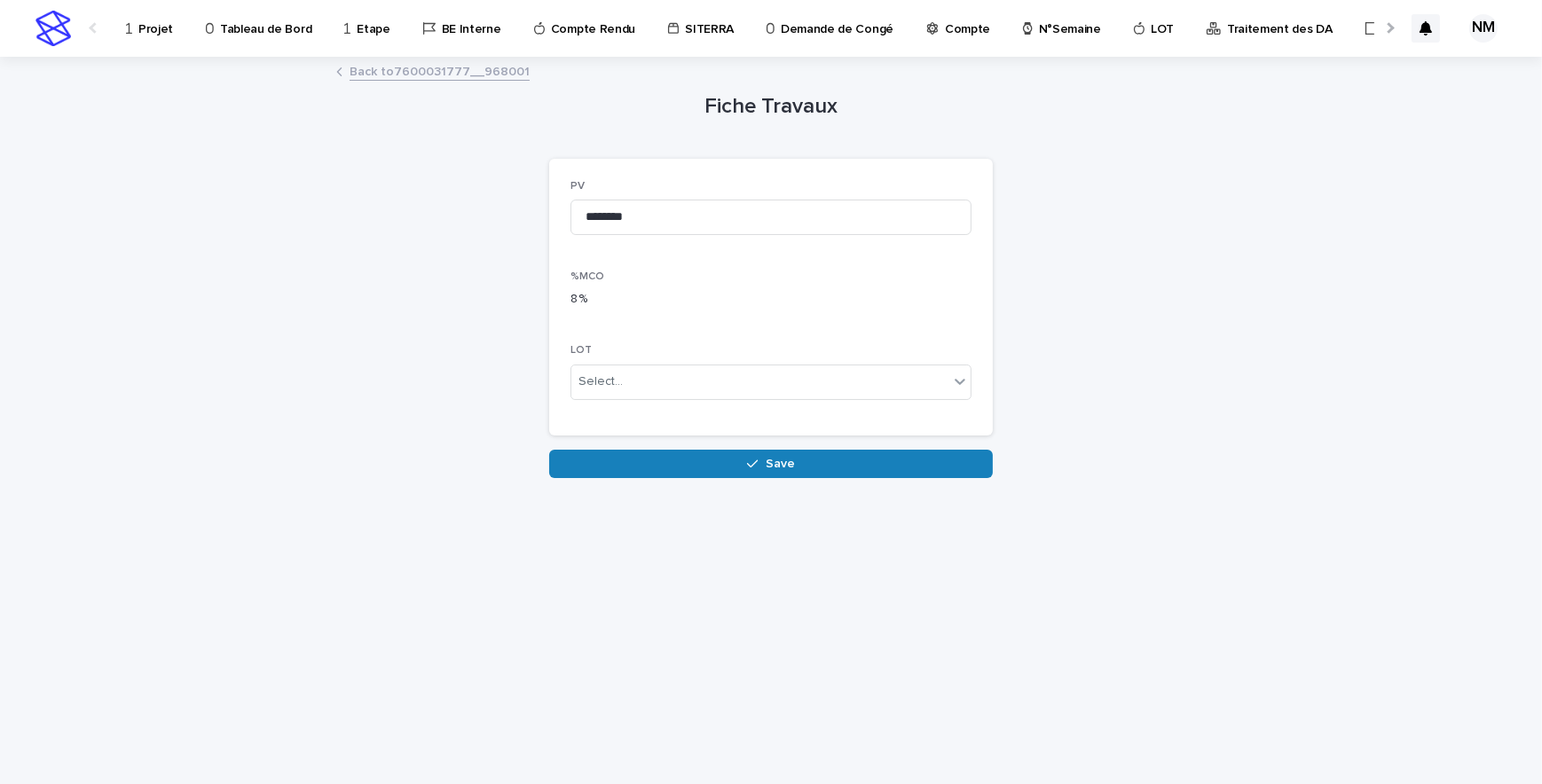 click on "Save" at bounding box center [771, 464] 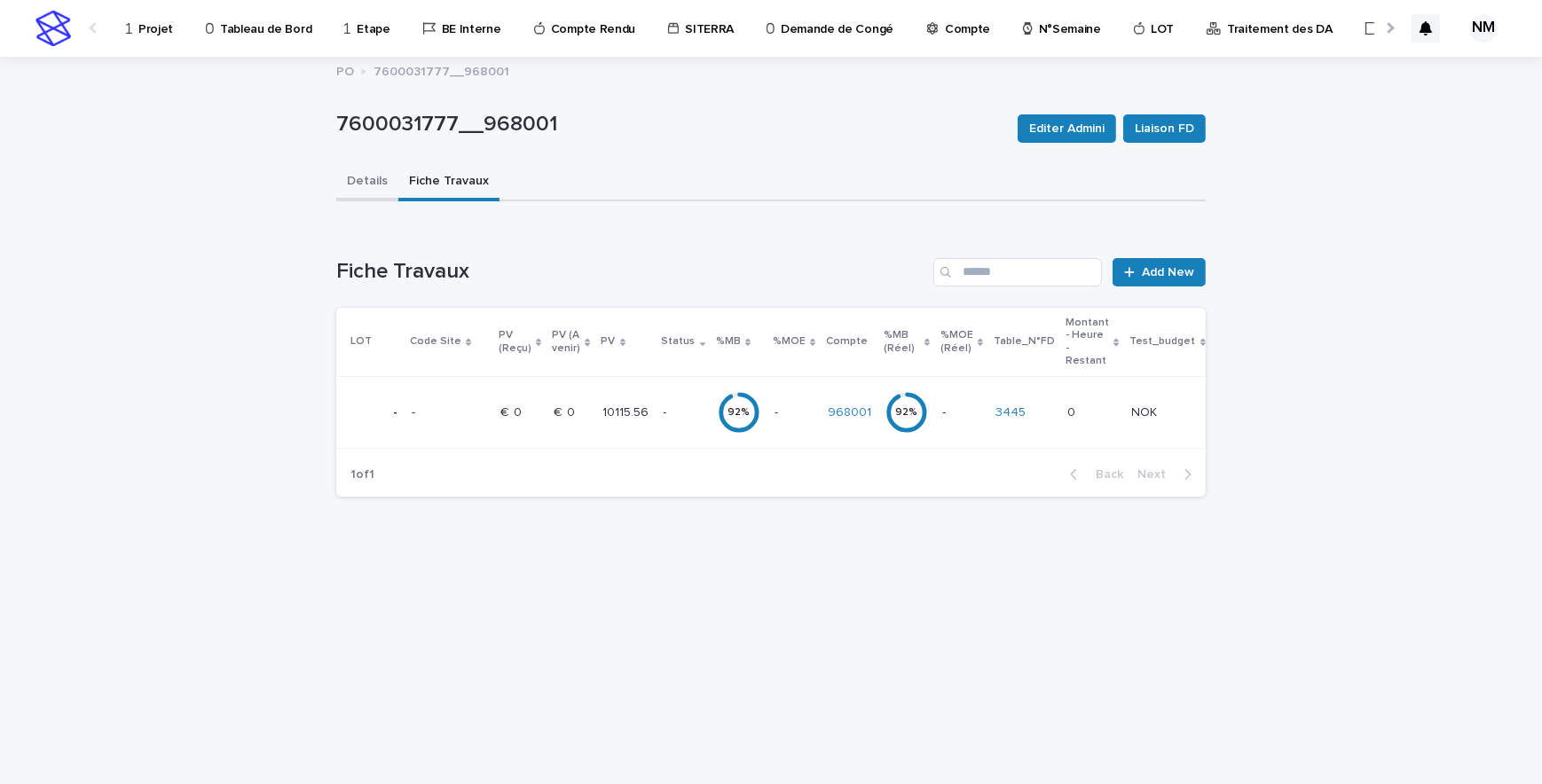 click on "Details" at bounding box center (367, 183) 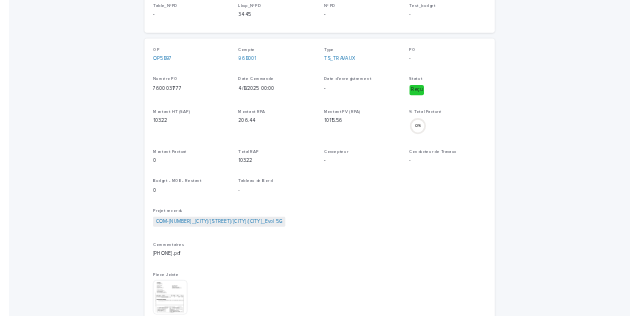 scroll, scrollTop: 712, scrollLeft: 0, axis: vertical 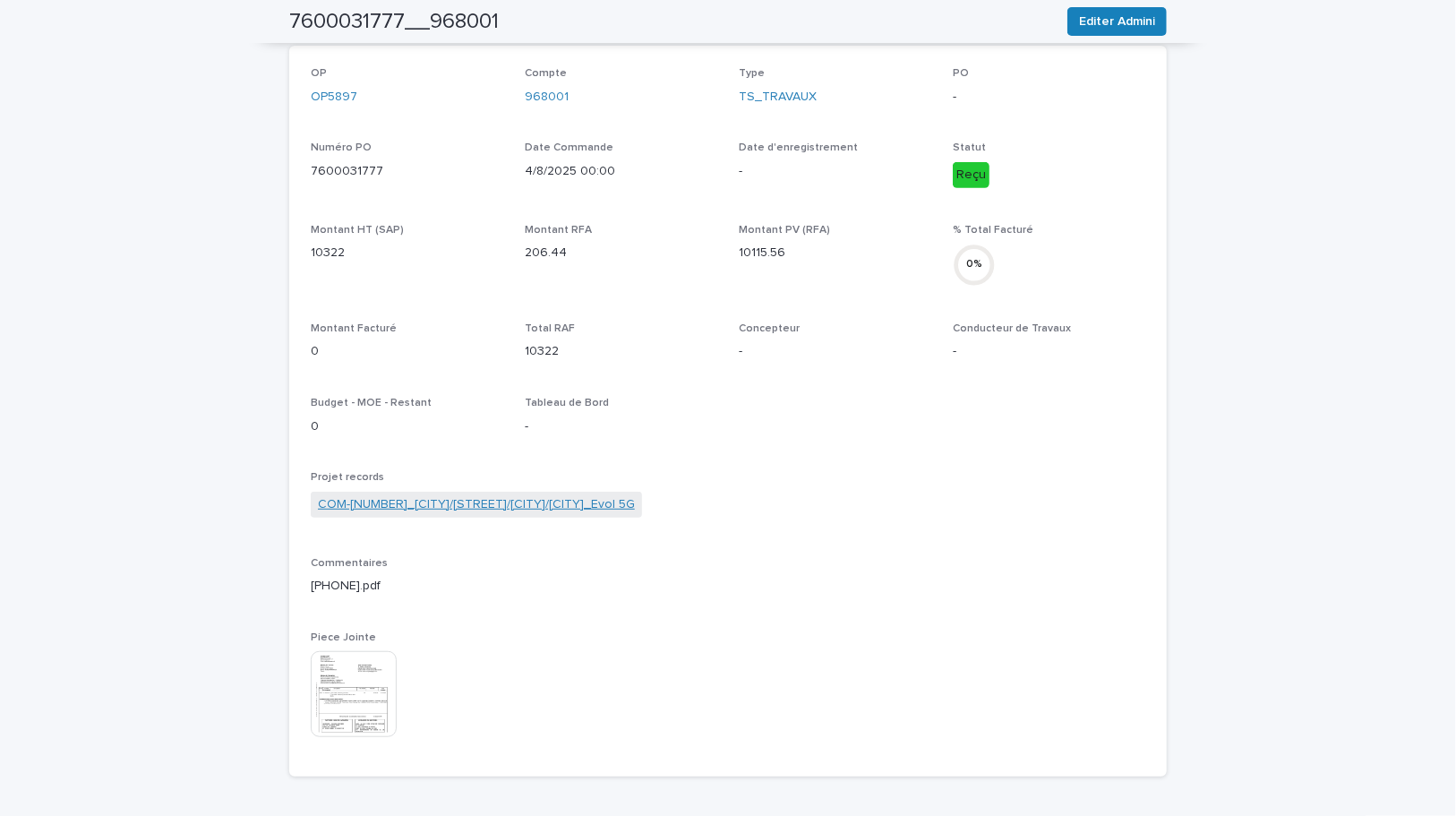 click on "COM-[NUMBER]_[CITY]/[STREET]/[CITY]/[CITY]_Evol 5G" at bounding box center (476, 504) 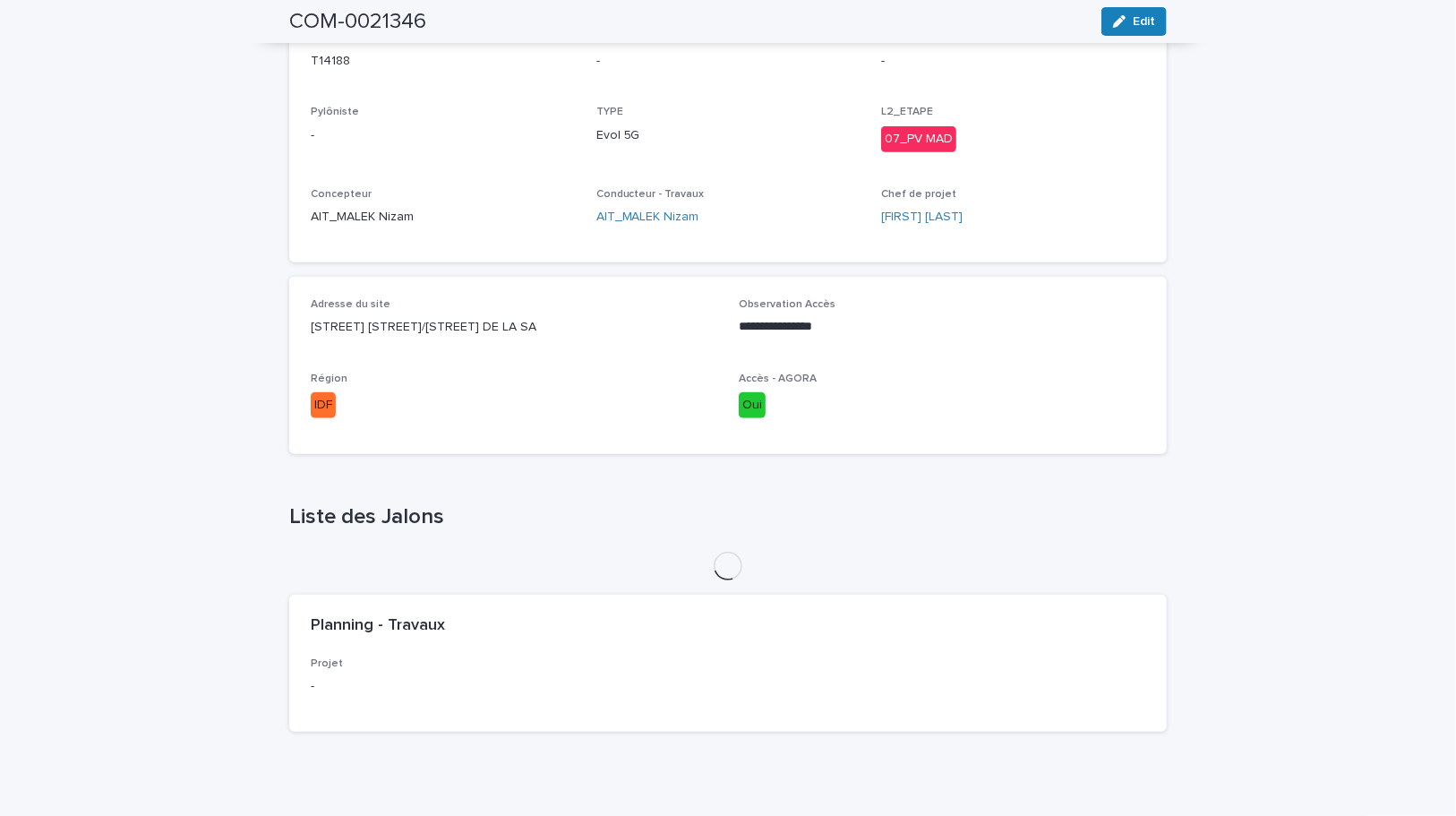 scroll, scrollTop: 0, scrollLeft: 0, axis: both 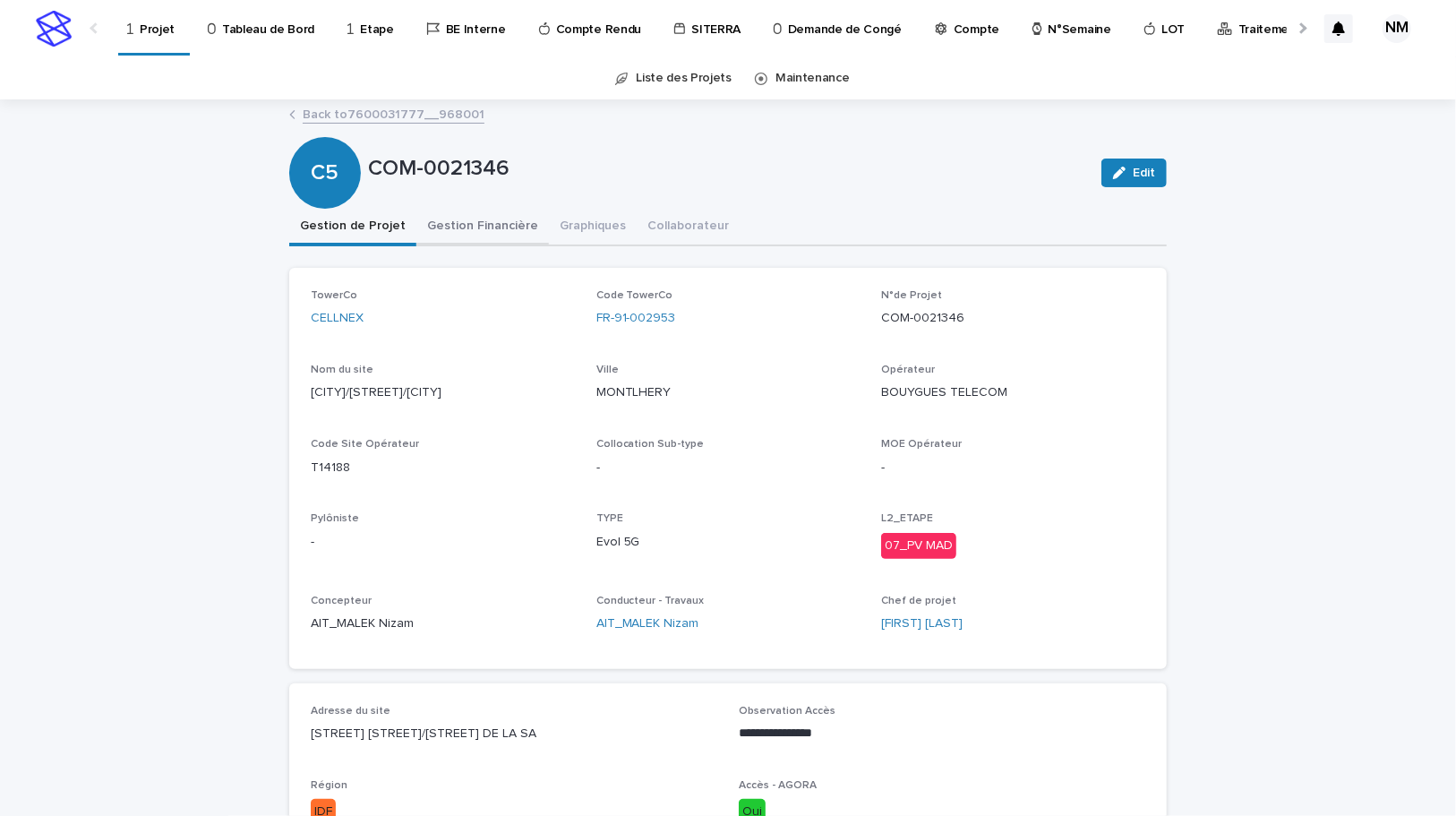 click on "Gestion Financière" at bounding box center (483, 228) 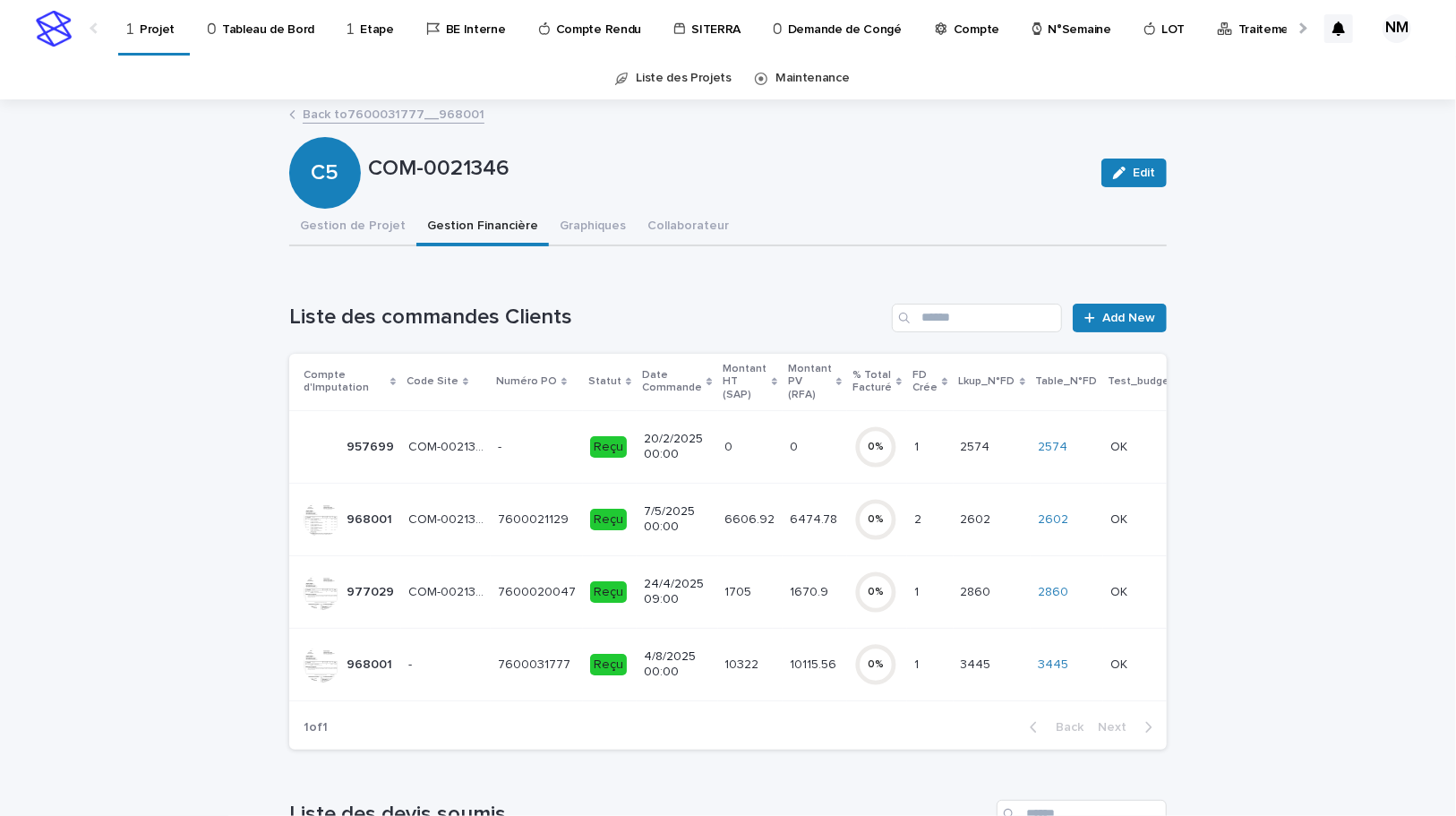 click on "[PHONE] [PHONE]" at bounding box center [536, 665] 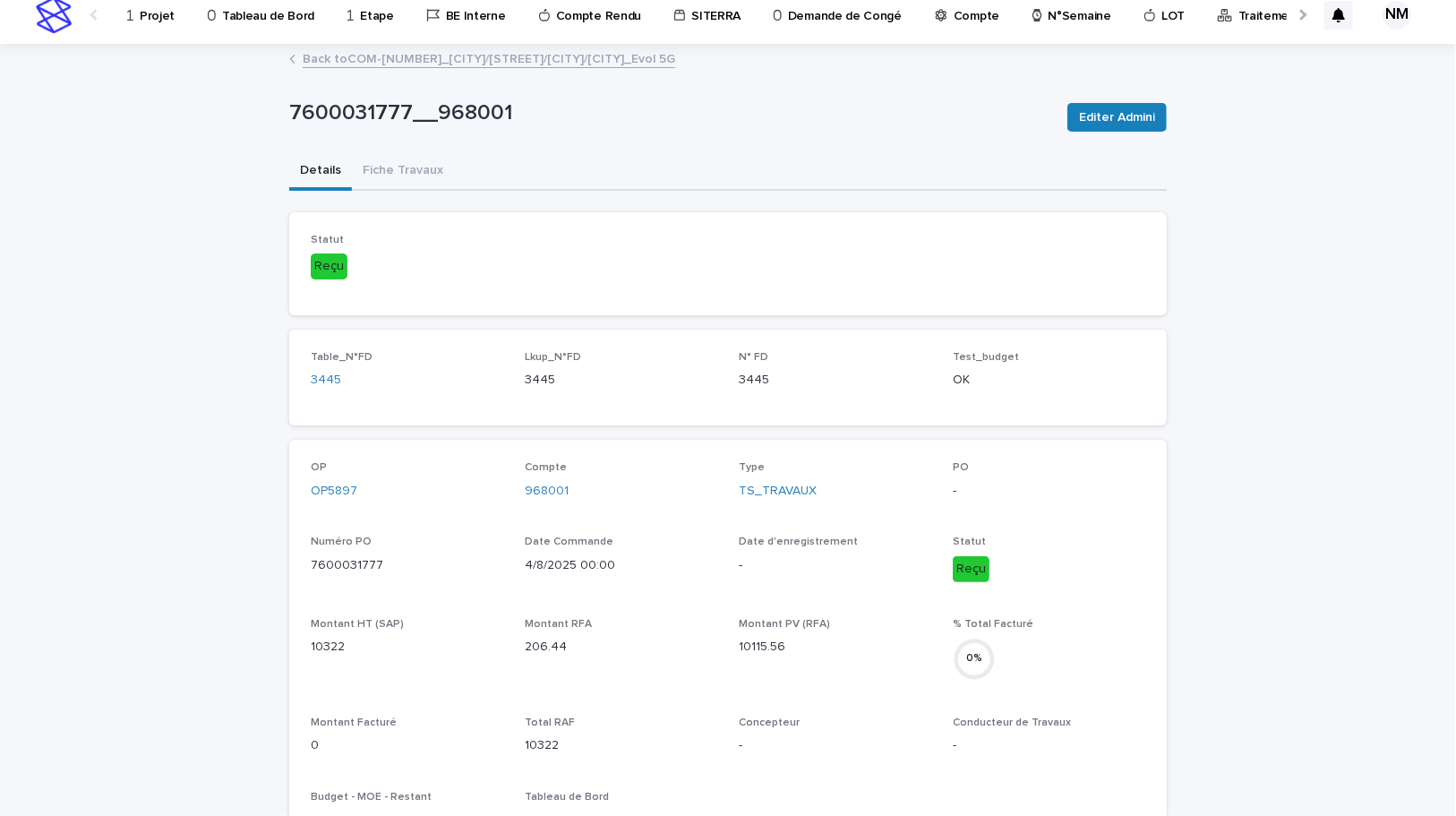 scroll, scrollTop: 0, scrollLeft: 0, axis: both 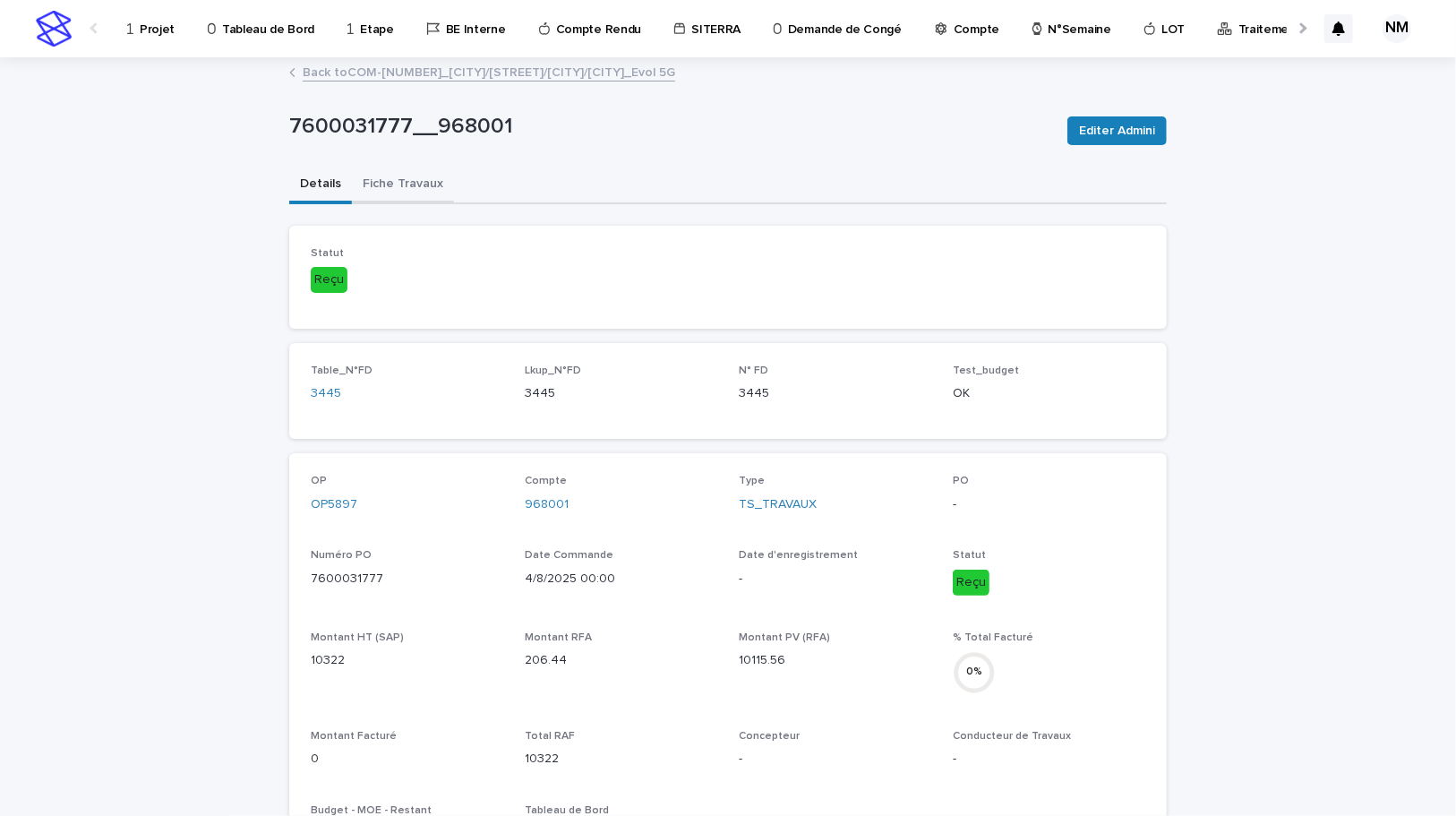 click on "Fiche Travaux" at bounding box center (403, 185) 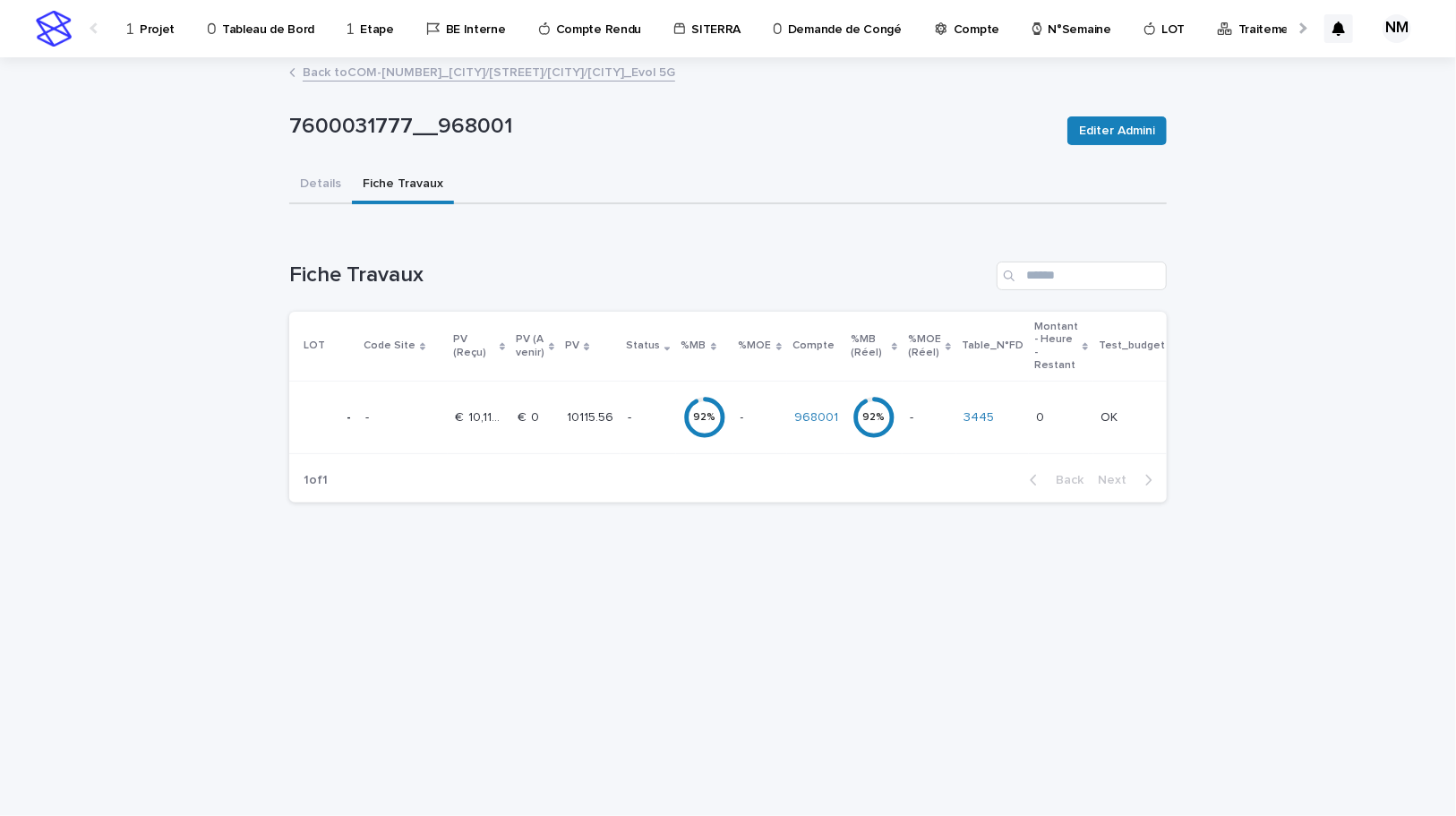 click on "968001" at bounding box center [816, 417] 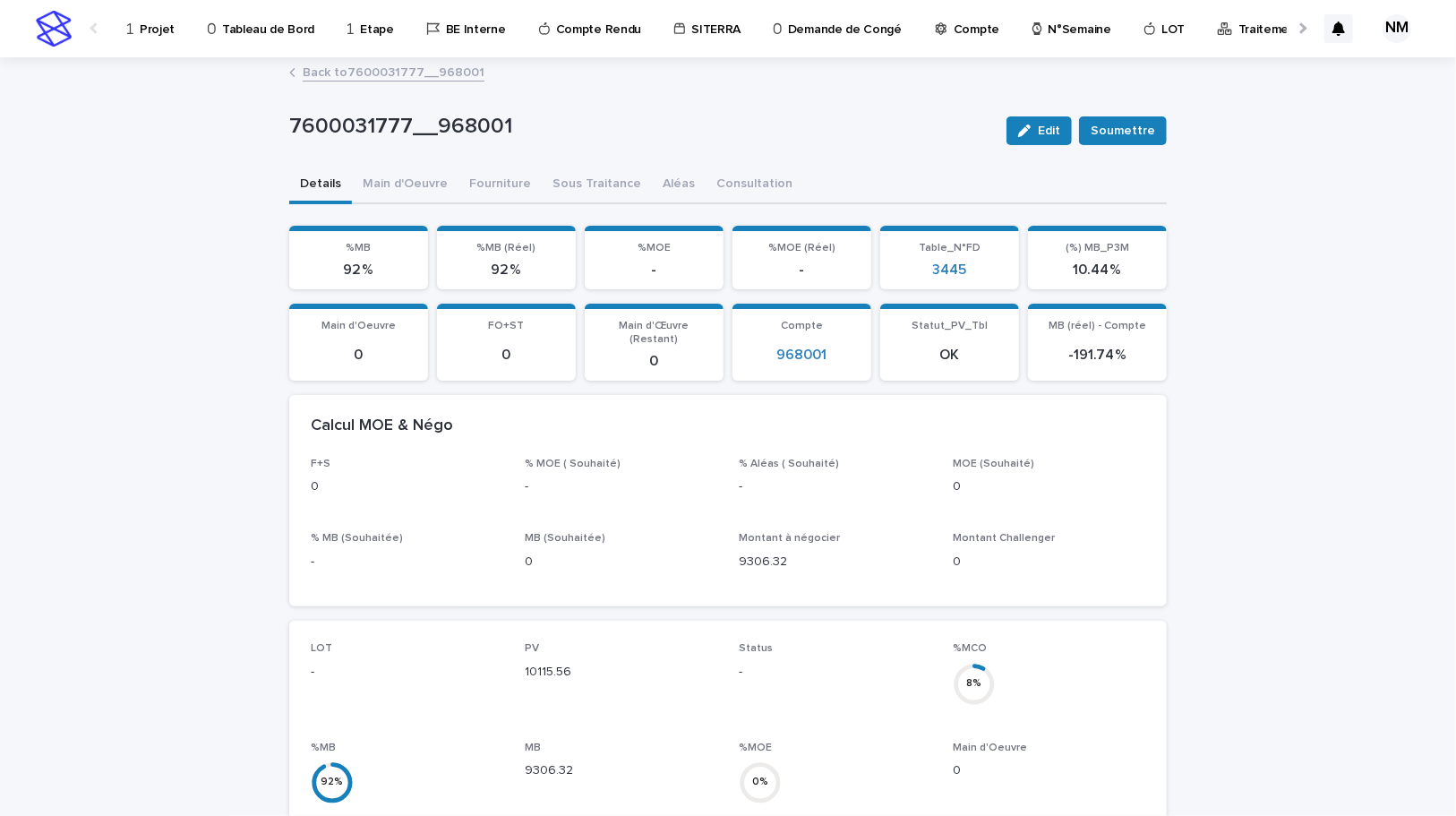 click on "Sous Traitance" at bounding box center (596, 185) 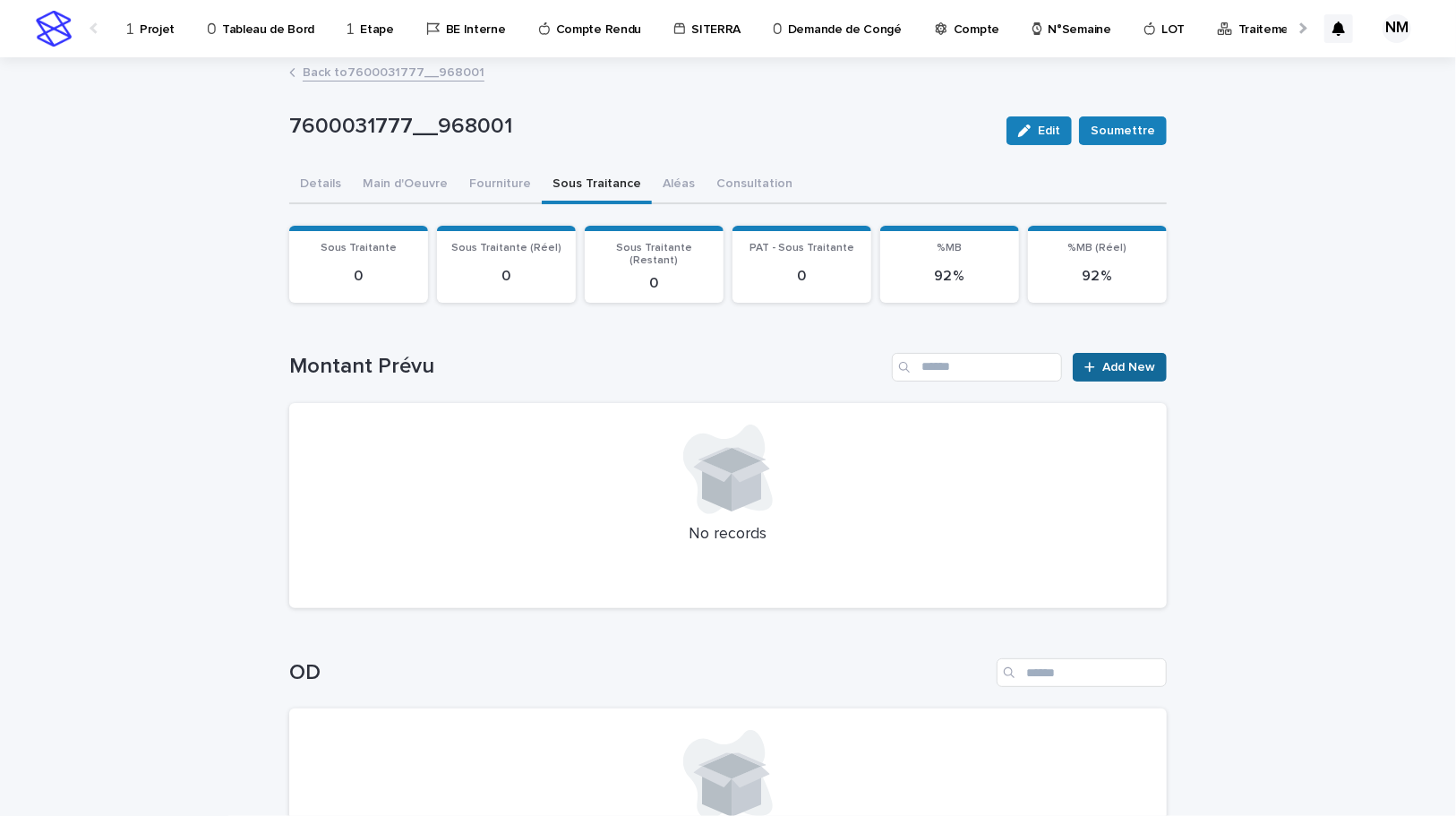 click on "Add New" at bounding box center (1119, 367) 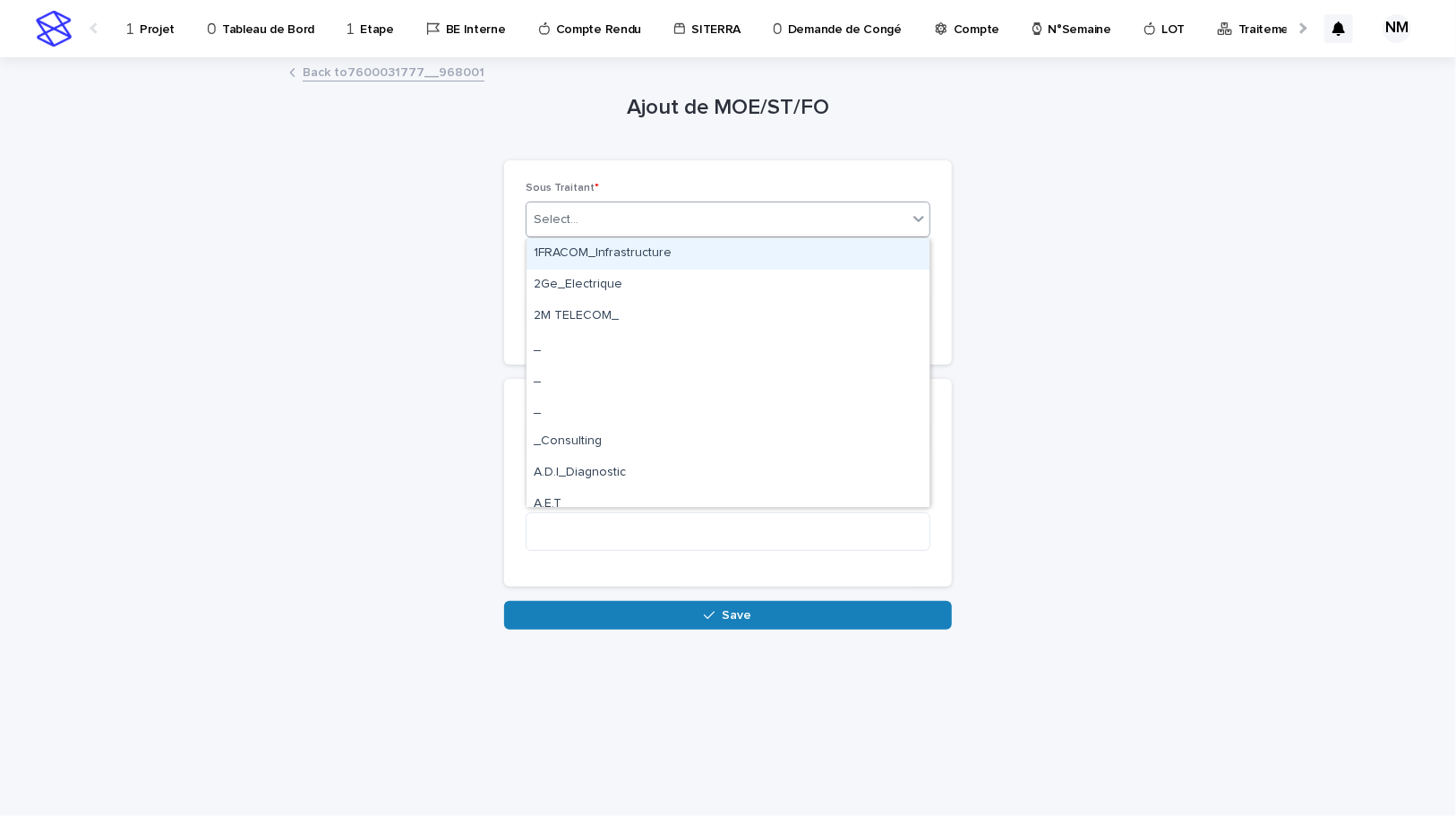 click on "Select..." at bounding box center (716, 219) 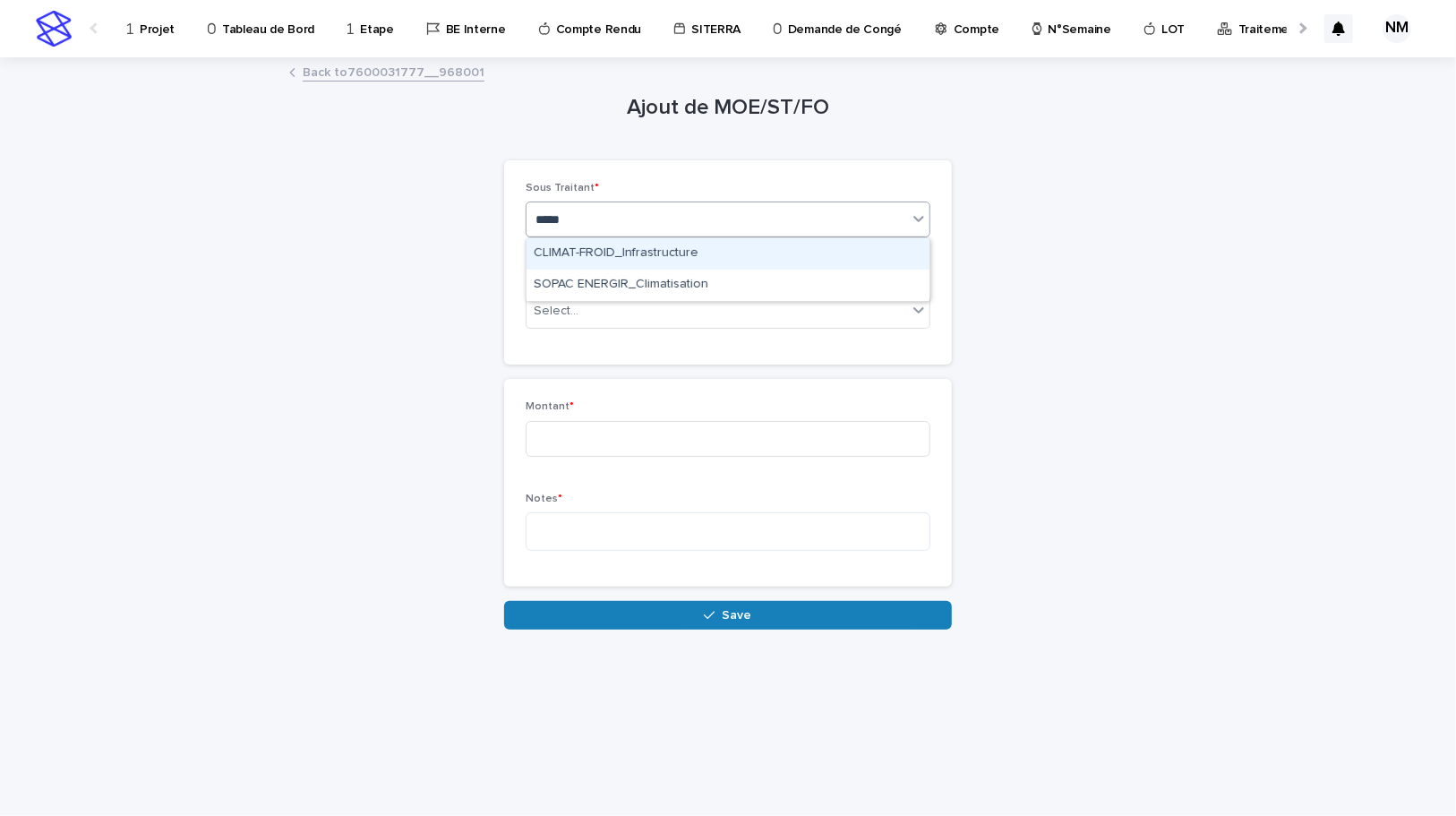 type on "******" 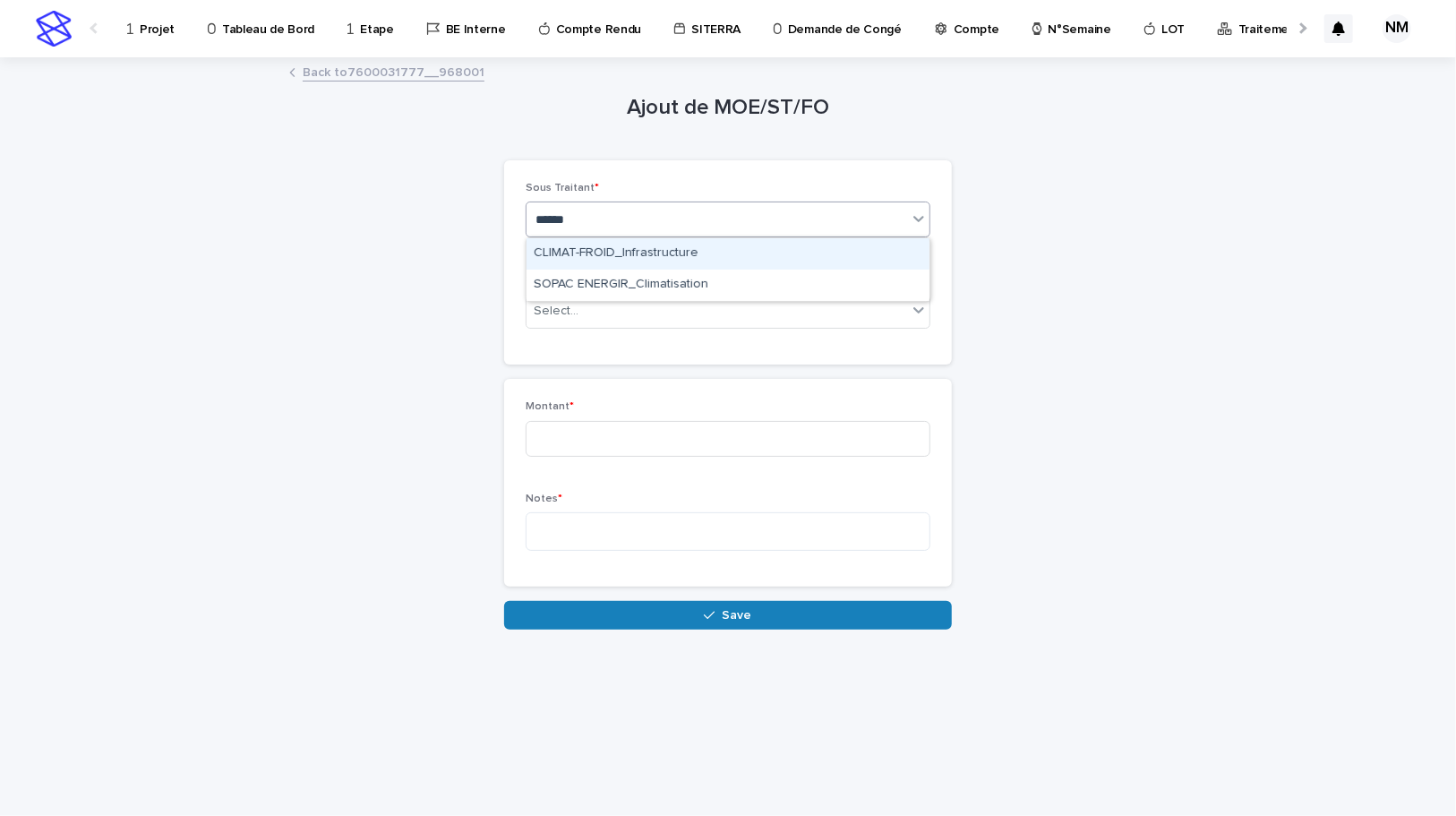 click on "CLIMAT-FROID_Infrastructure" at bounding box center [728, 253] 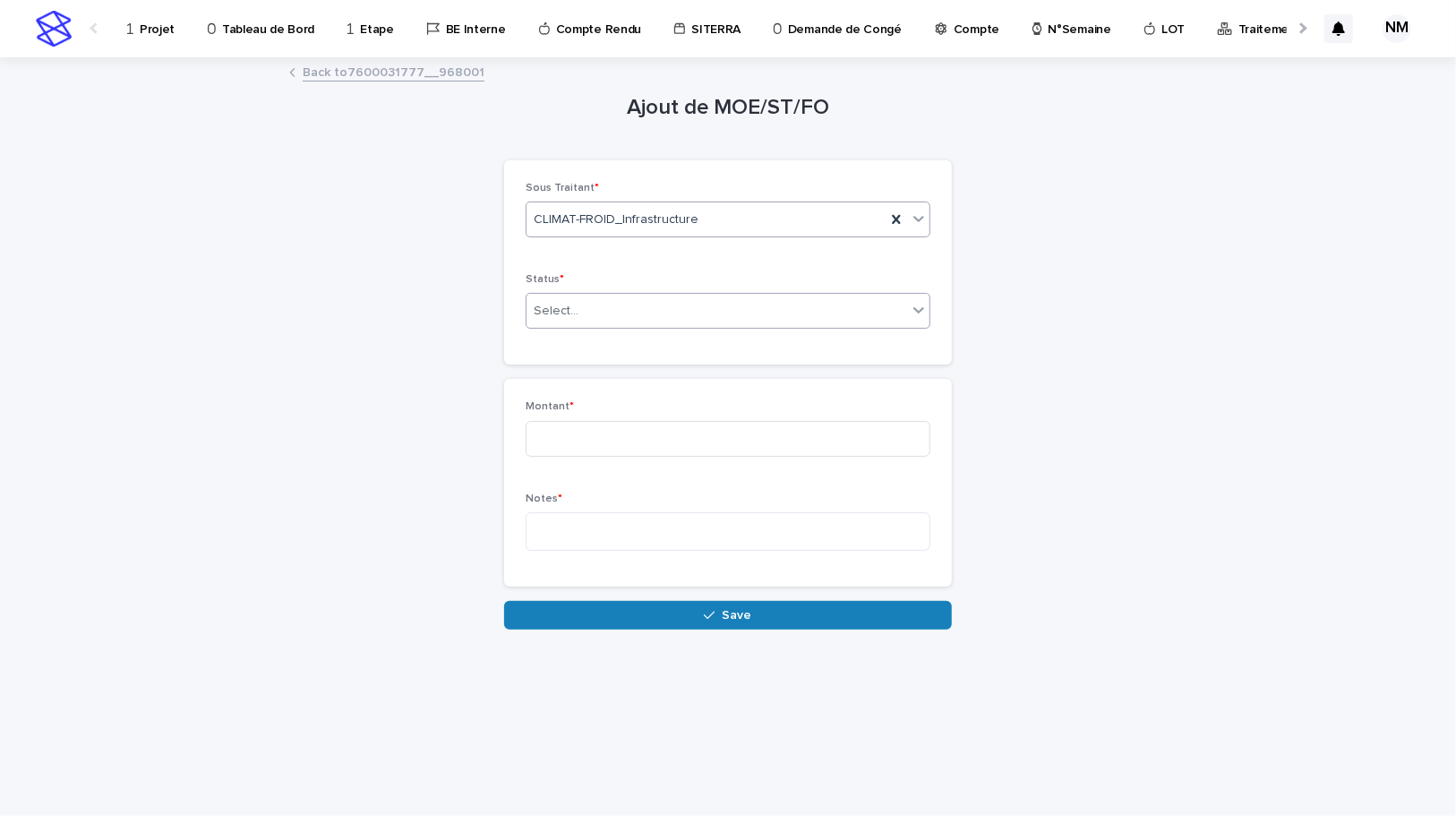 click on "Select..." at bounding box center [716, 311] 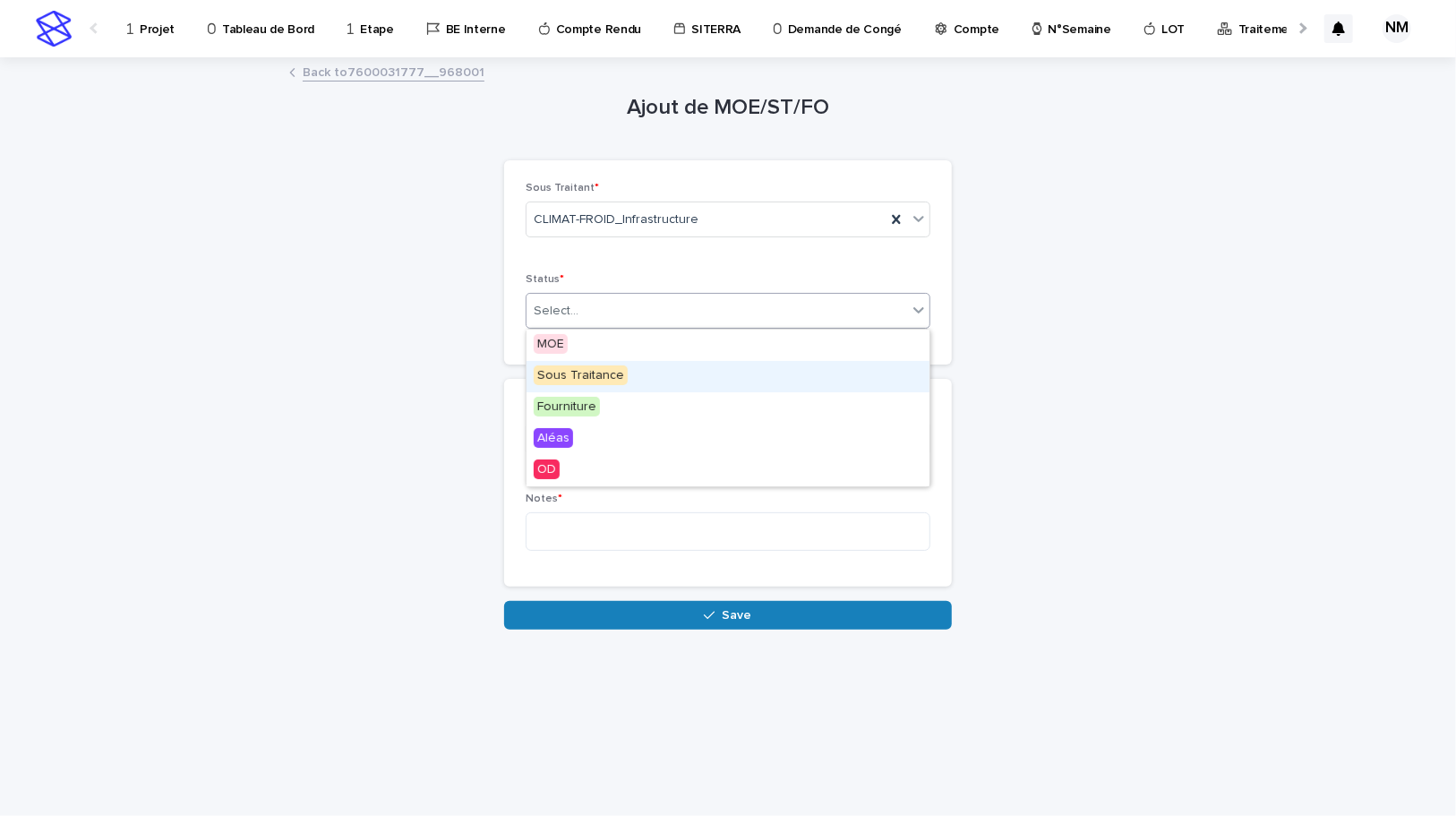 click on "Sous Traitance" at bounding box center [580, 375] 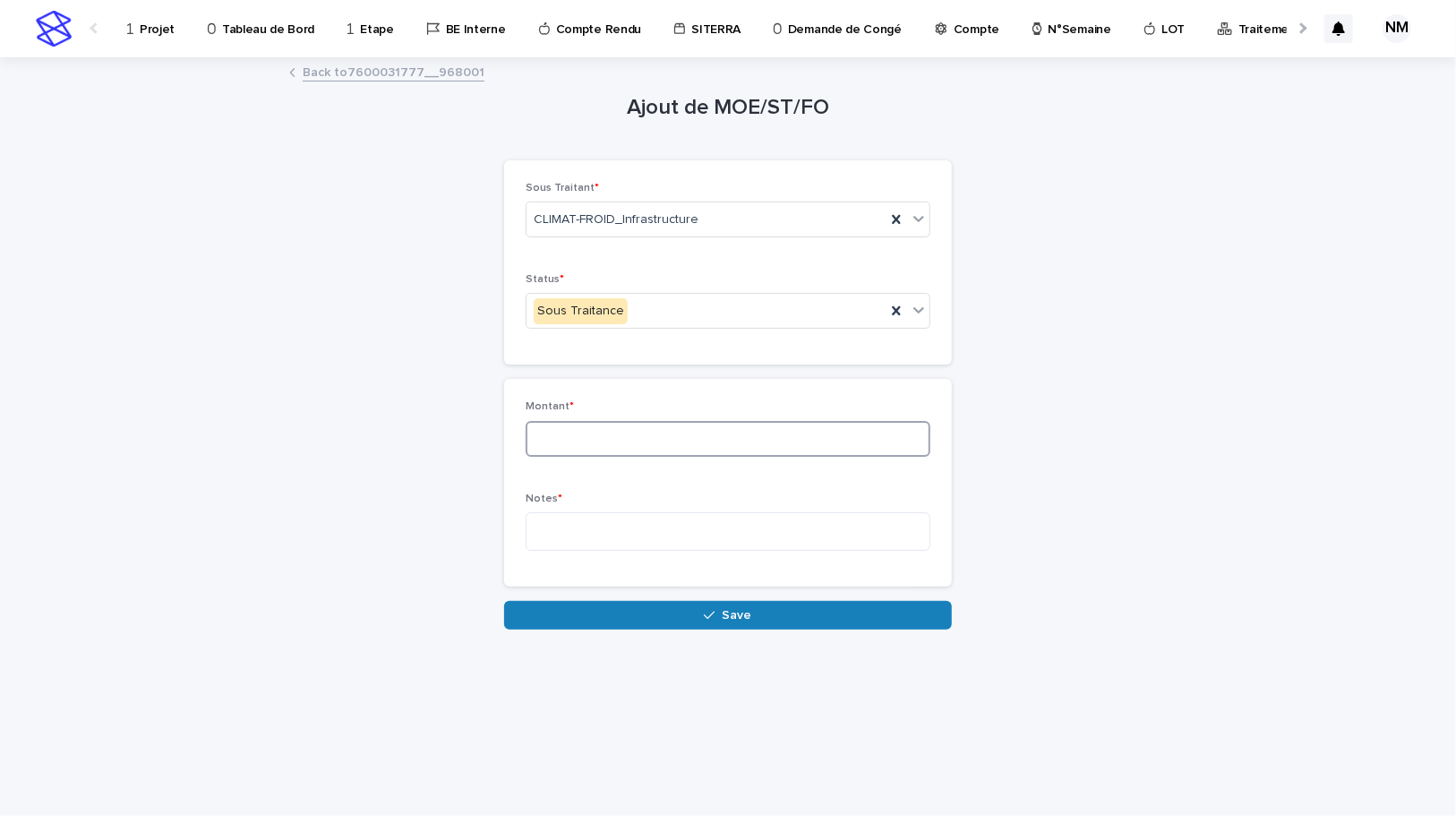 click at bounding box center (728, 439) 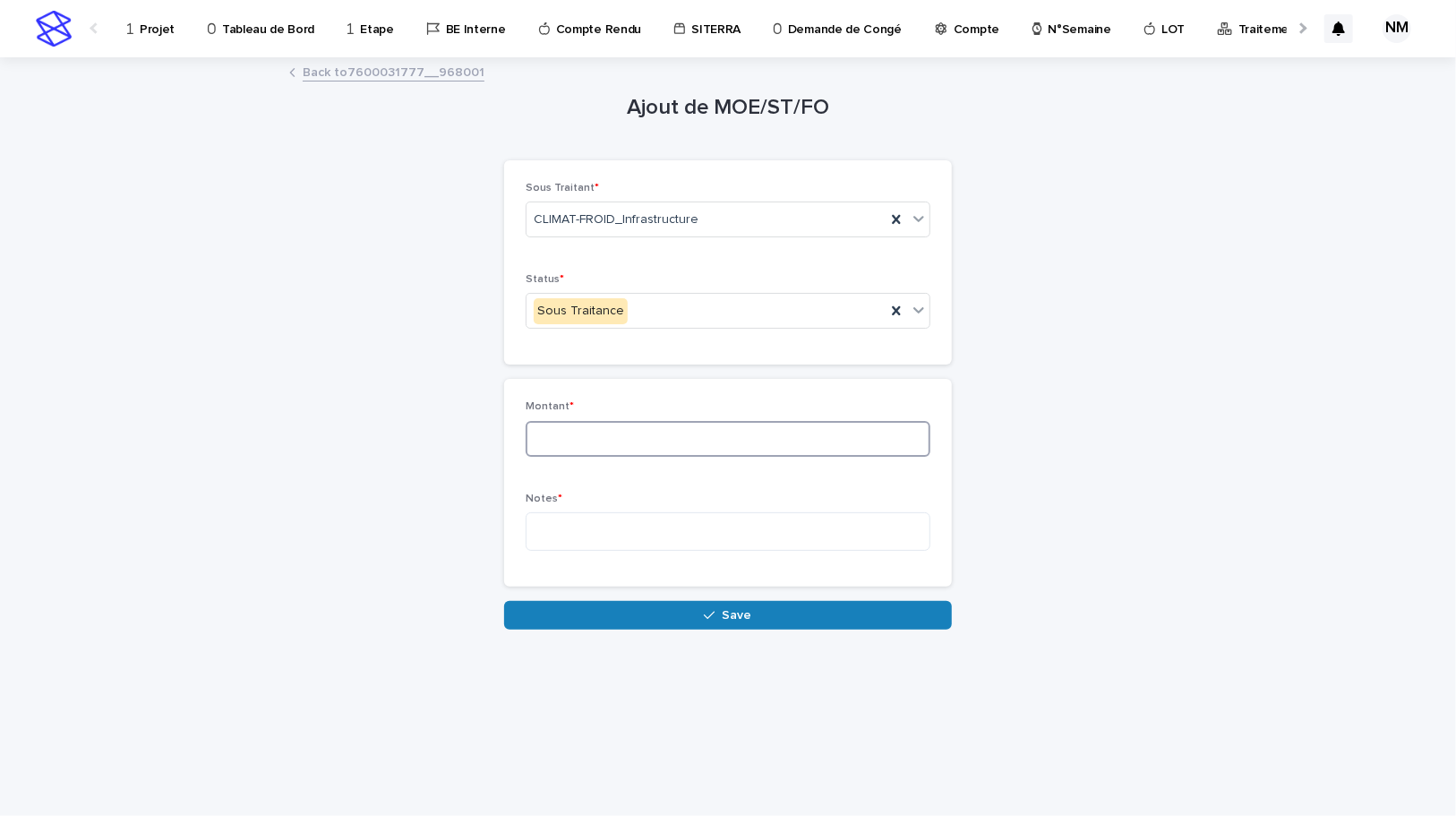 click at bounding box center (728, 439) 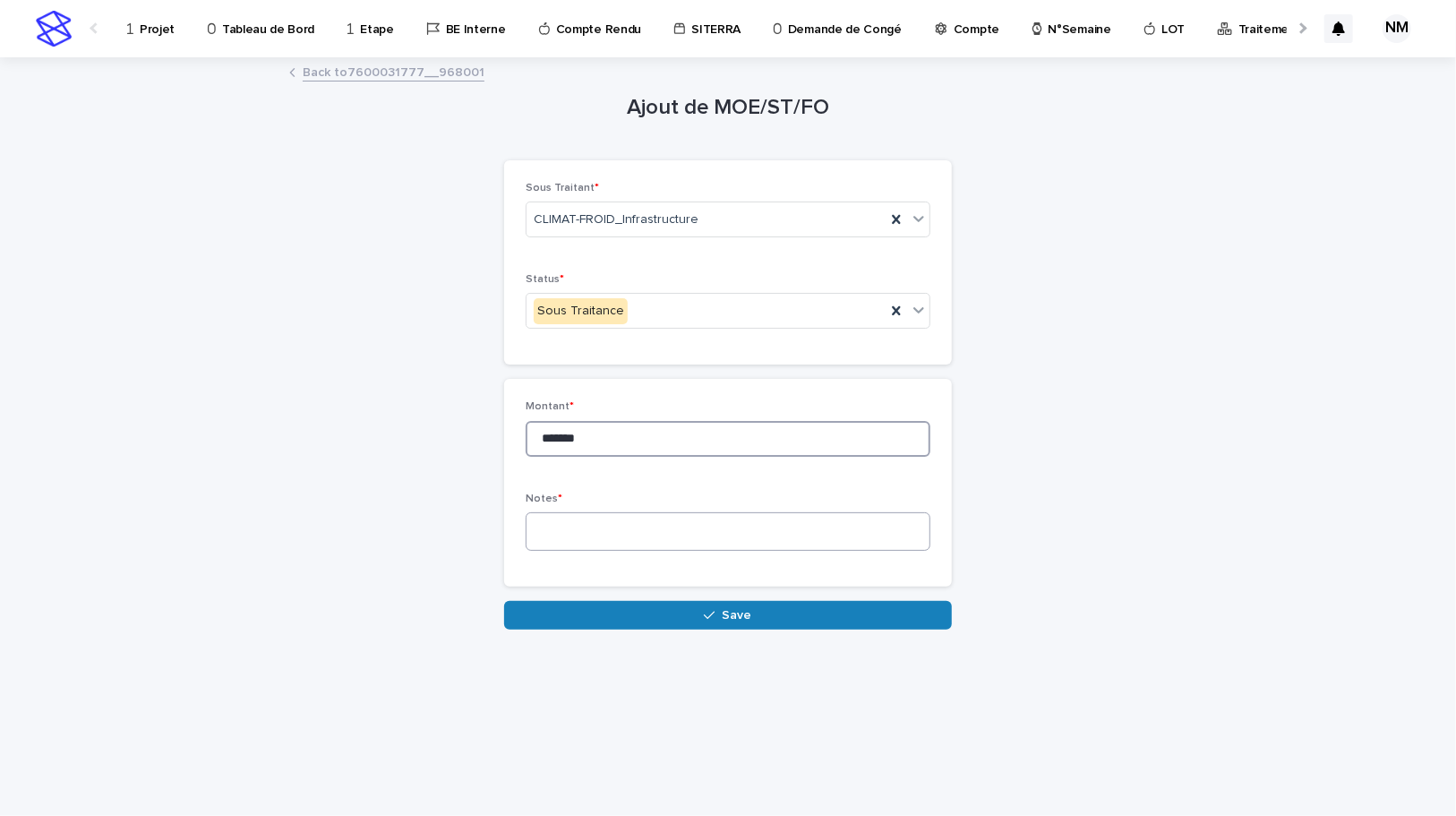 type on "*******" 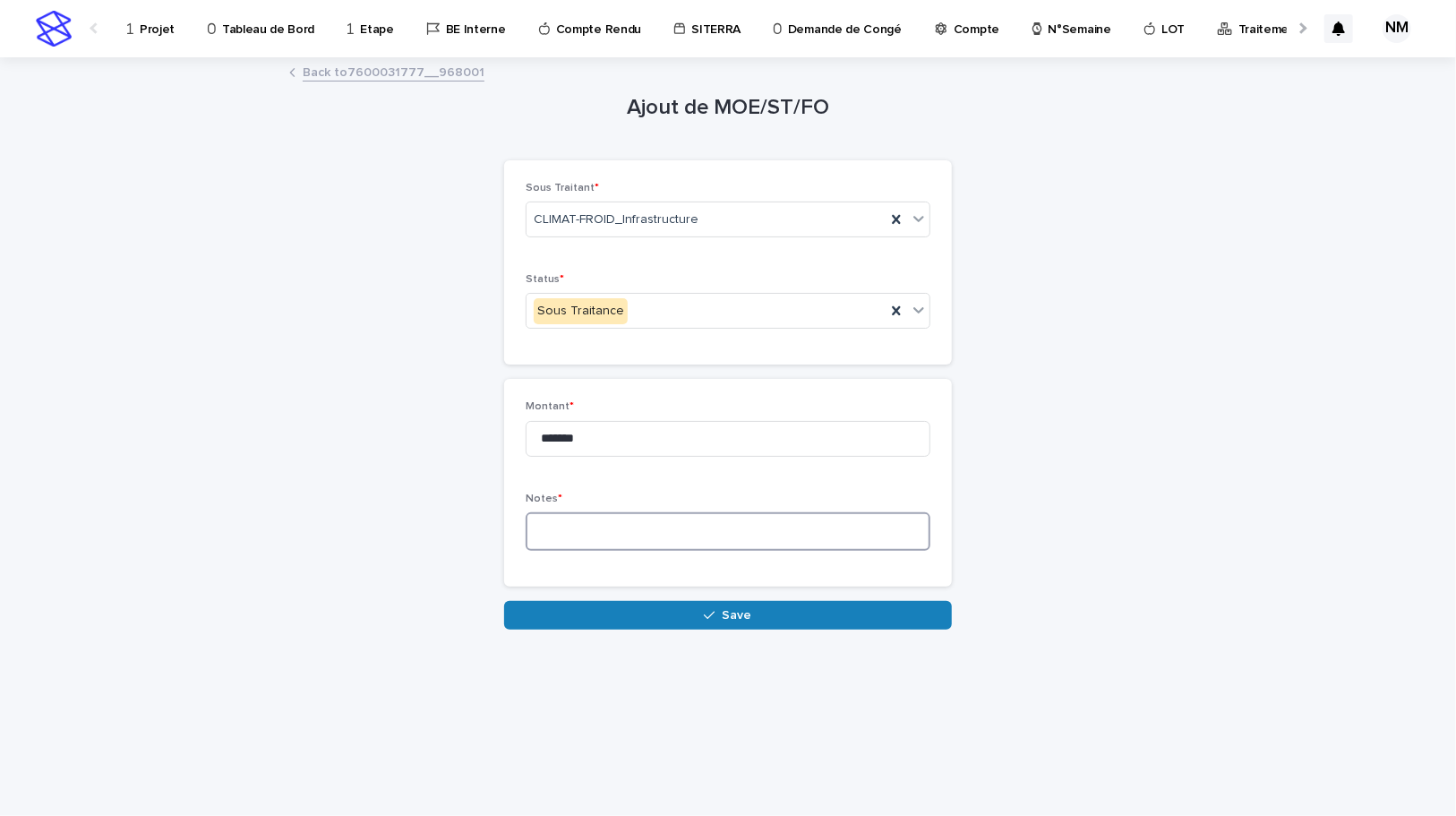 click at bounding box center [728, 531] 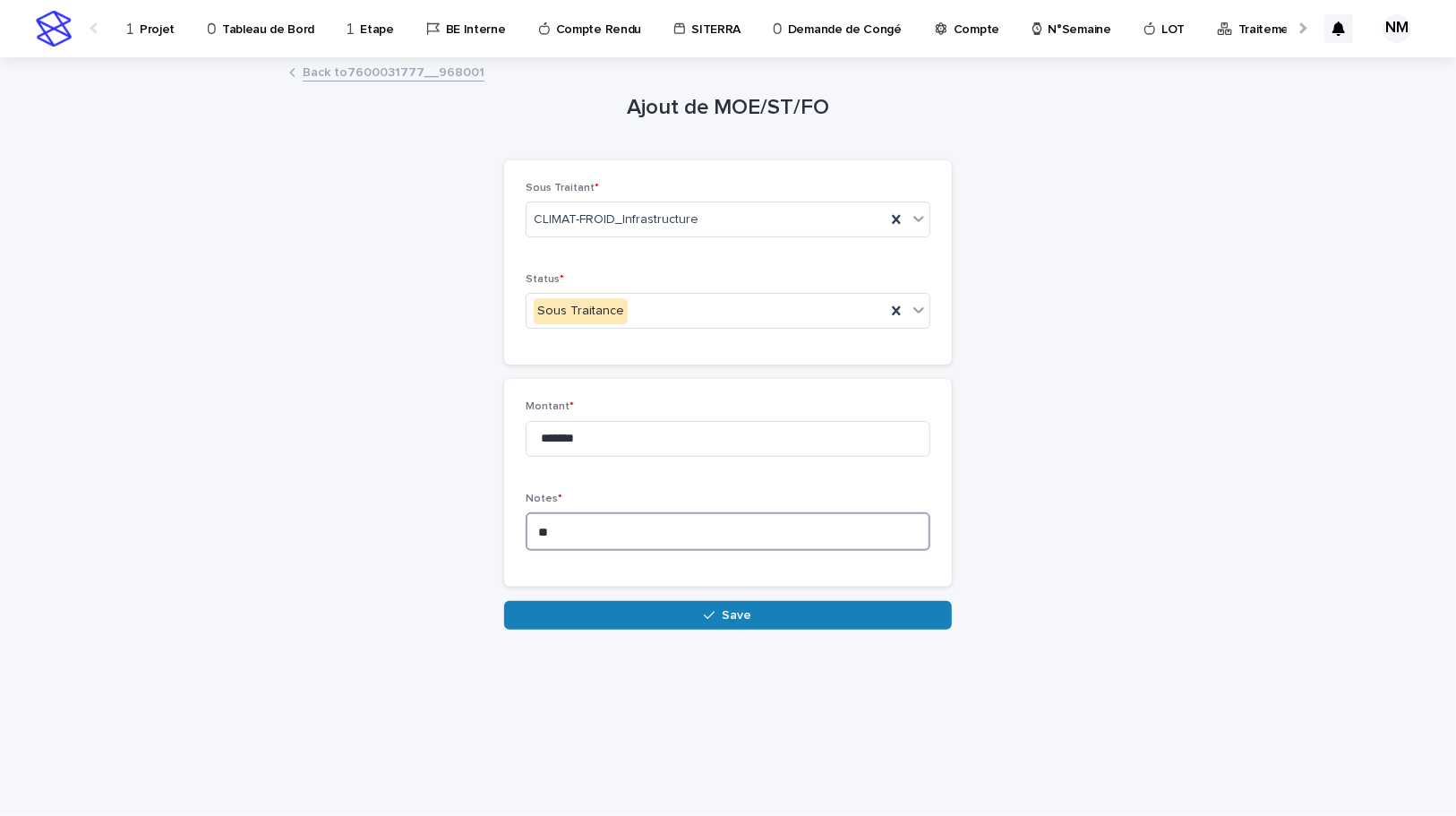 type on "*" 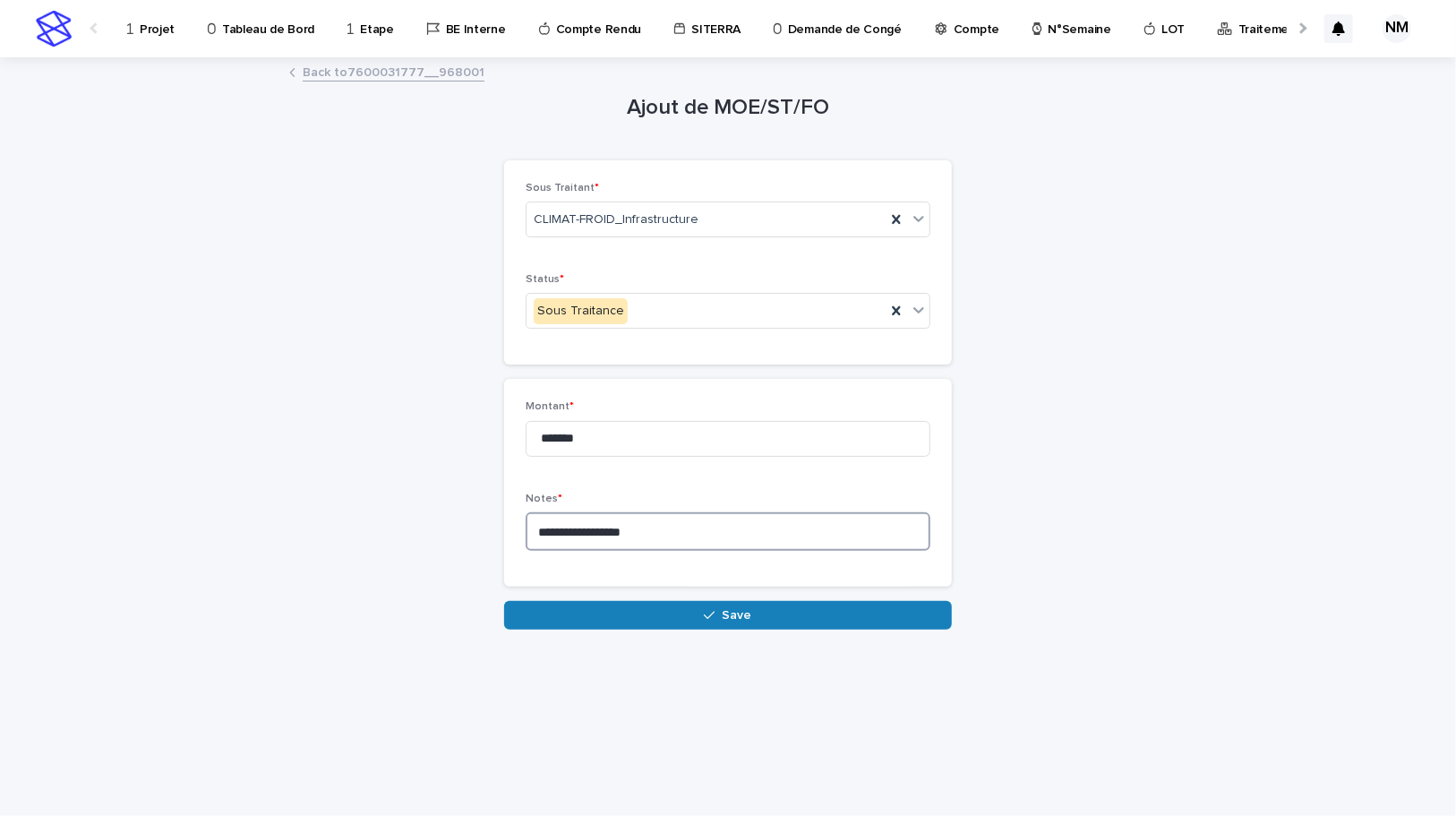 click on "**********" at bounding box center (728, 531) 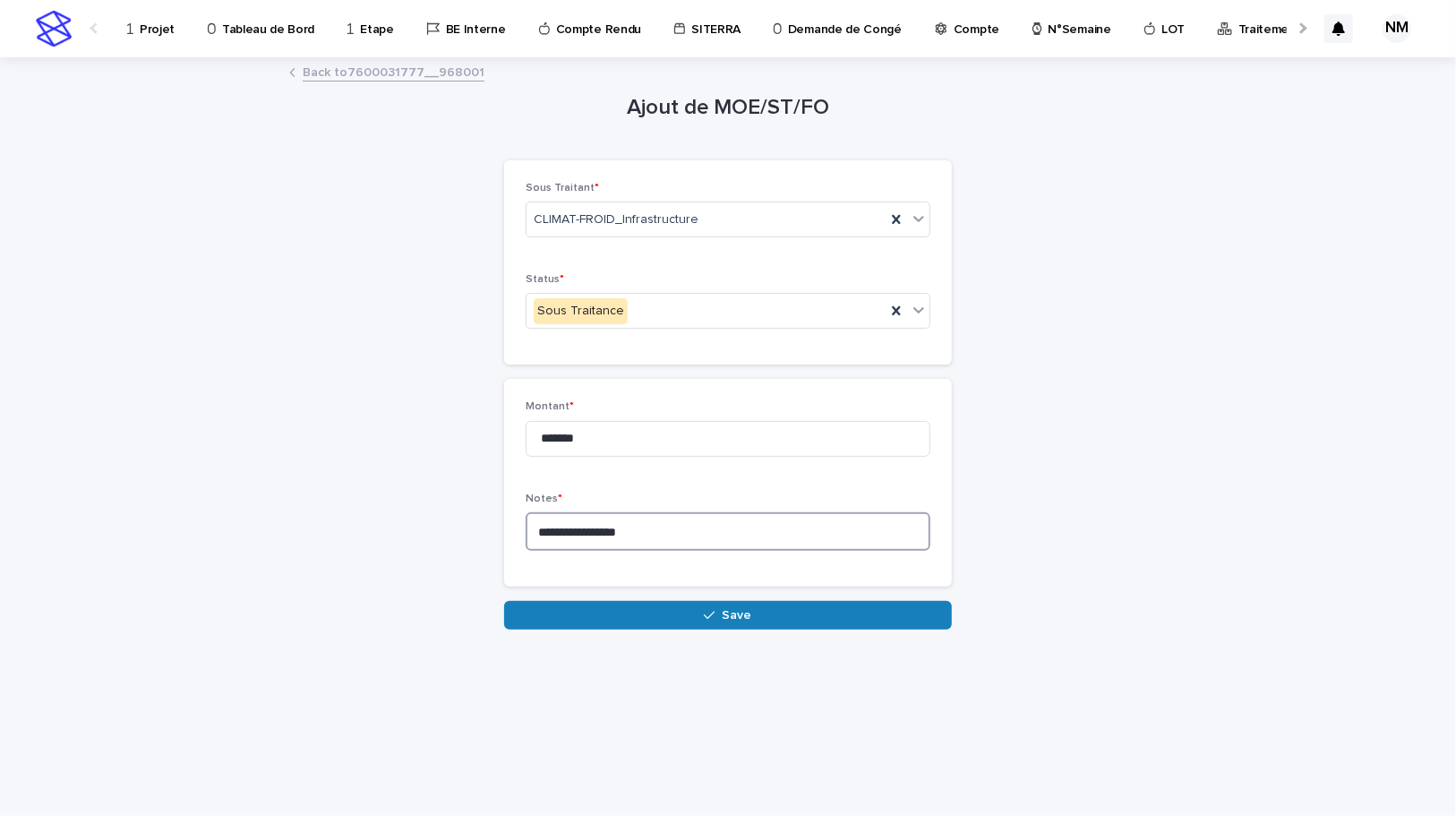 type on "**********" 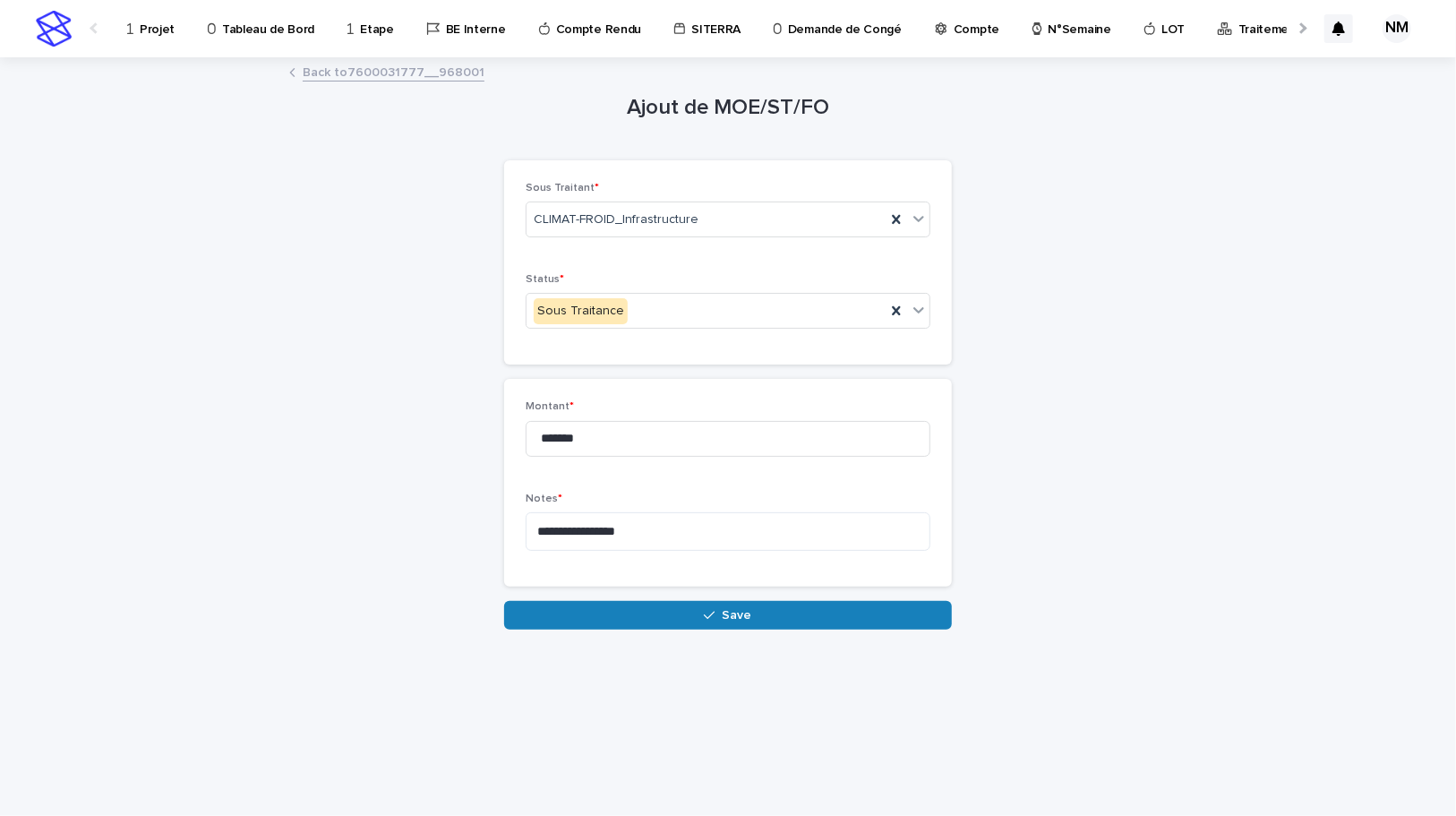 click on "Save" at bounding box center (728, 615) 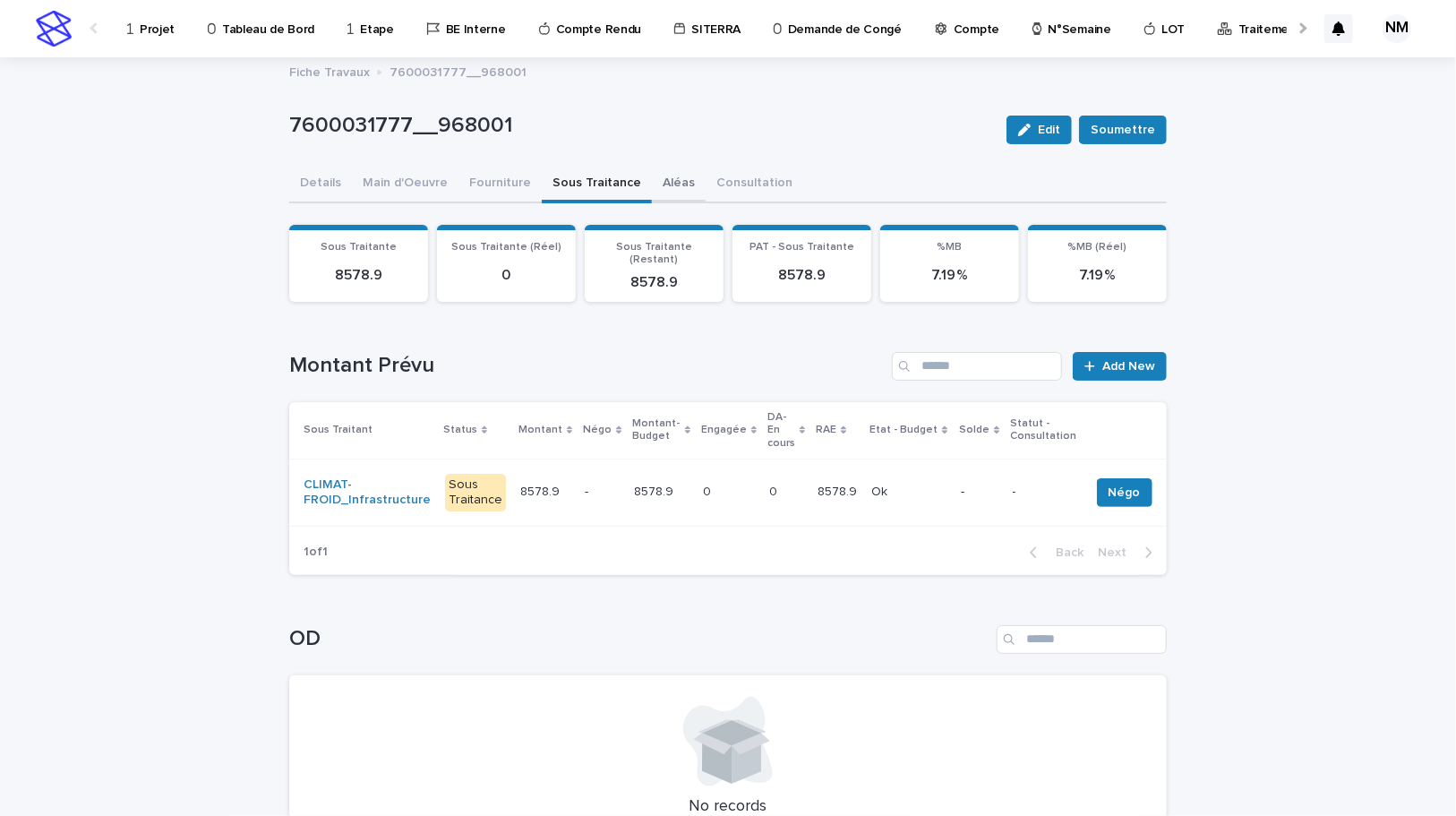 click on "Aléas" at bounding box center (679, 185) 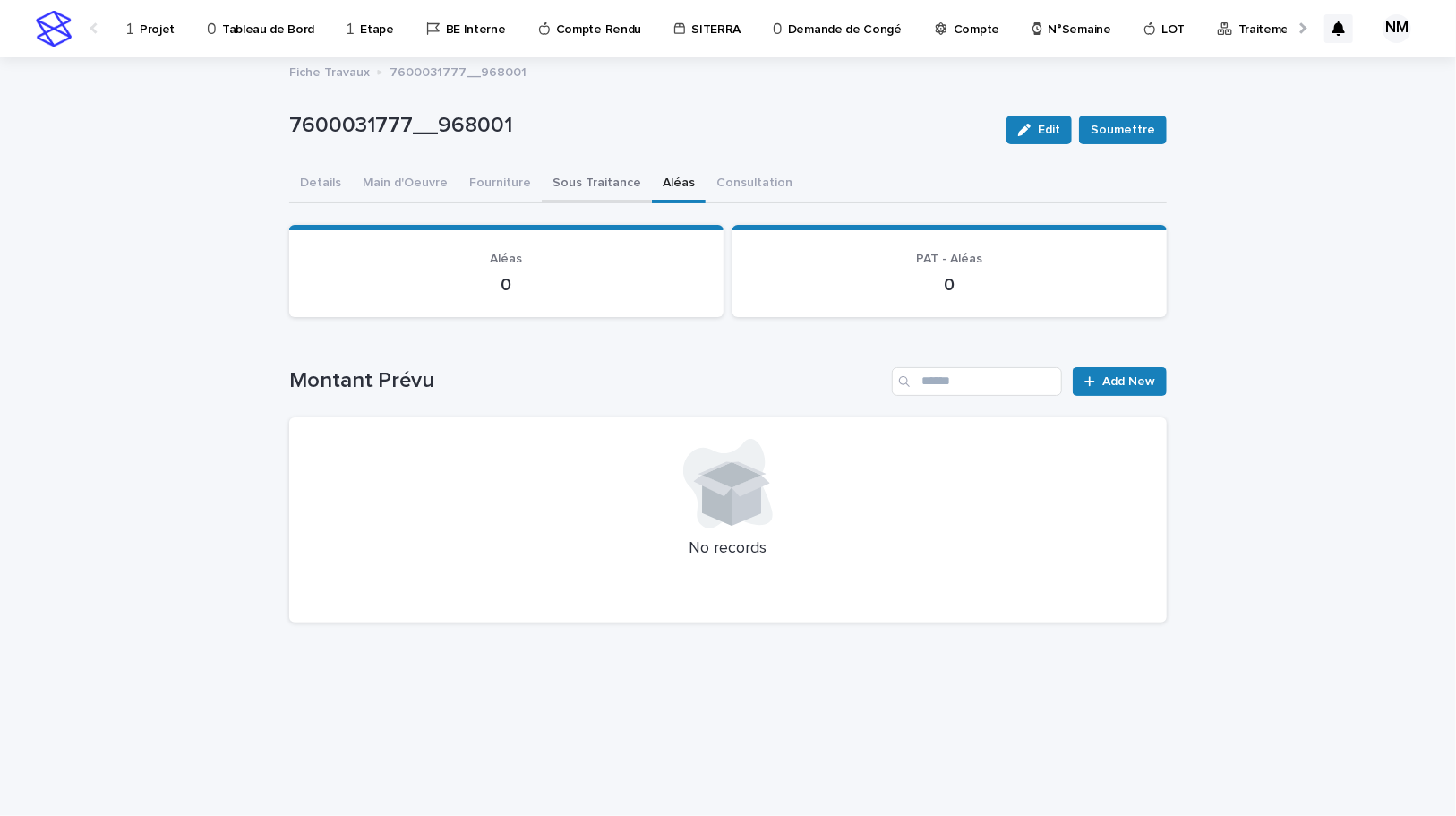 click on "Sous Traitance" at bounding box center (596, 185) 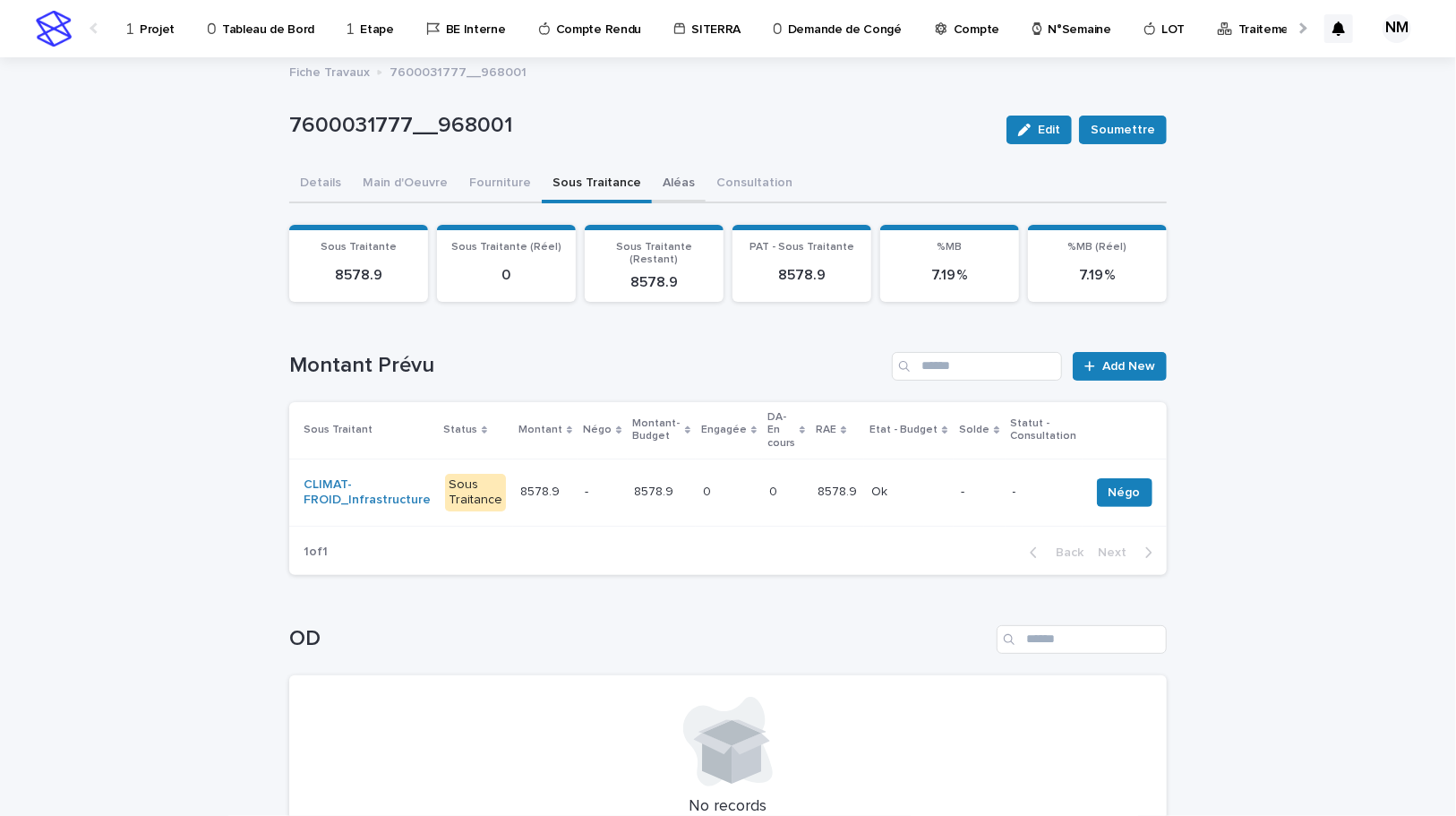 click on "Aléas" at bounding box center [679, 185] 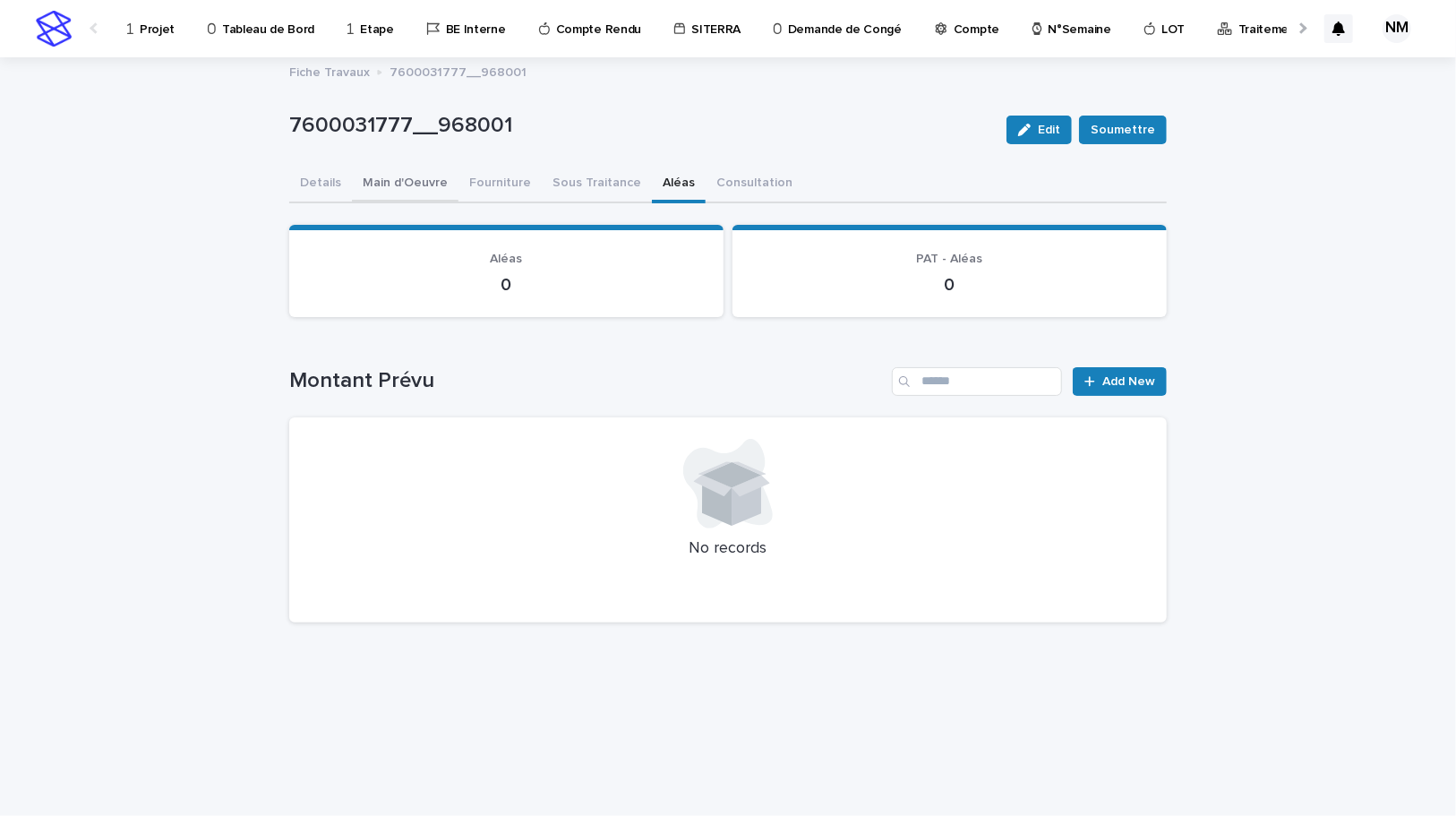 click on "Main d'Oeuvre" at bounding box center (405, 185) 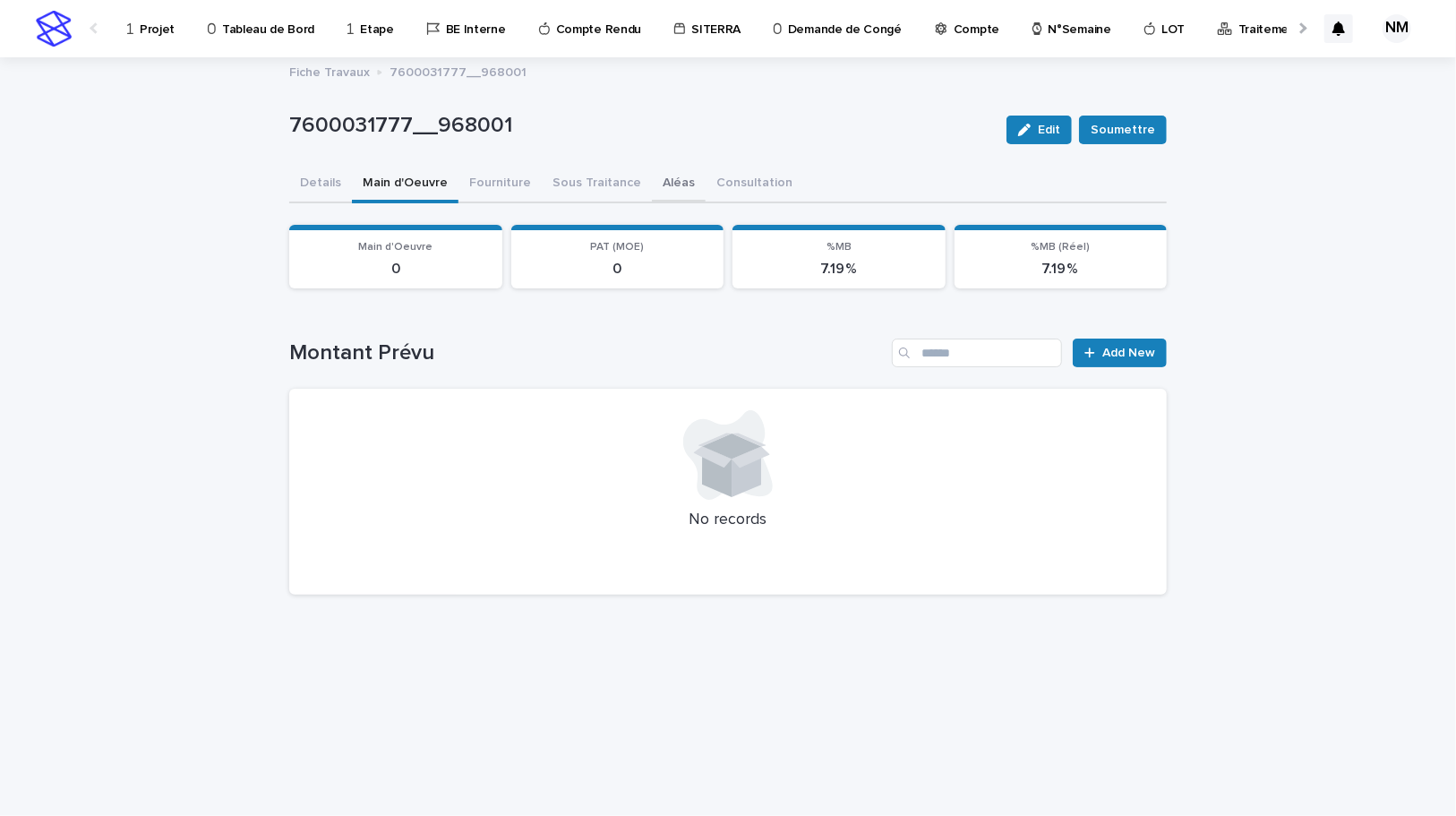 click on "Aléas" at bounding box center (679, 185) 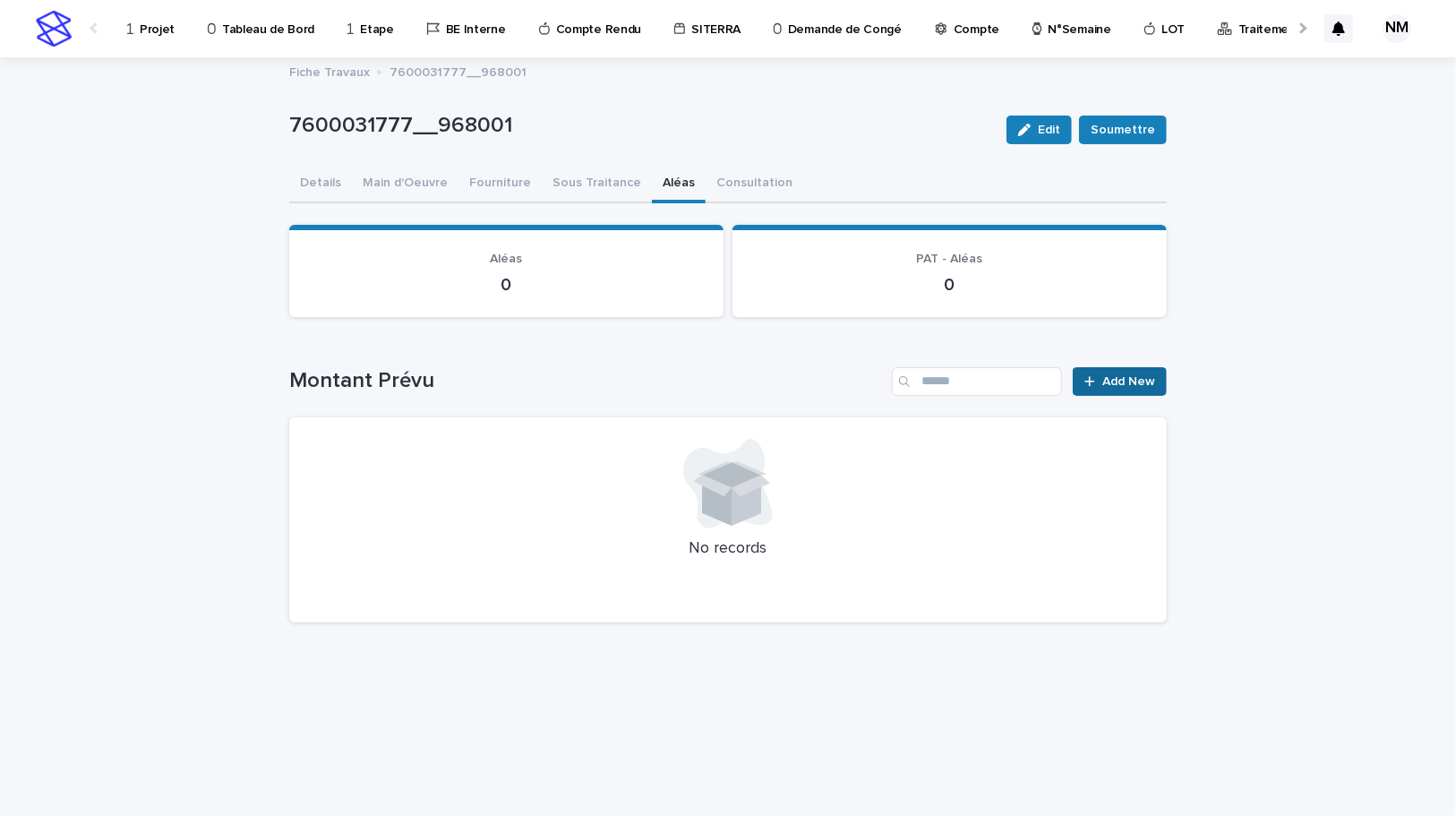 click on "Add New" at bounding box center (1128, 382) 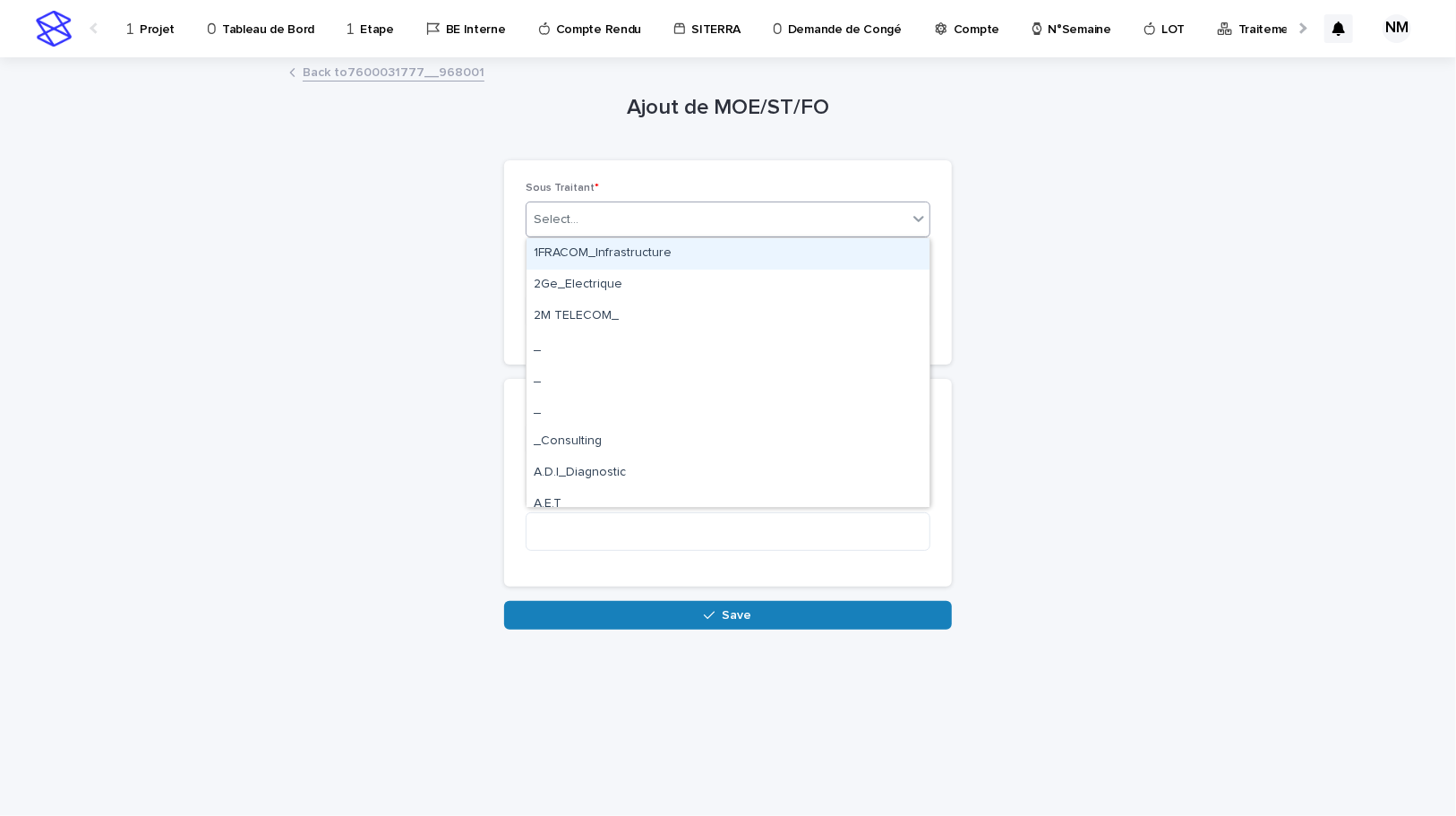 click on "Select..." at bounding box center (716, 219) 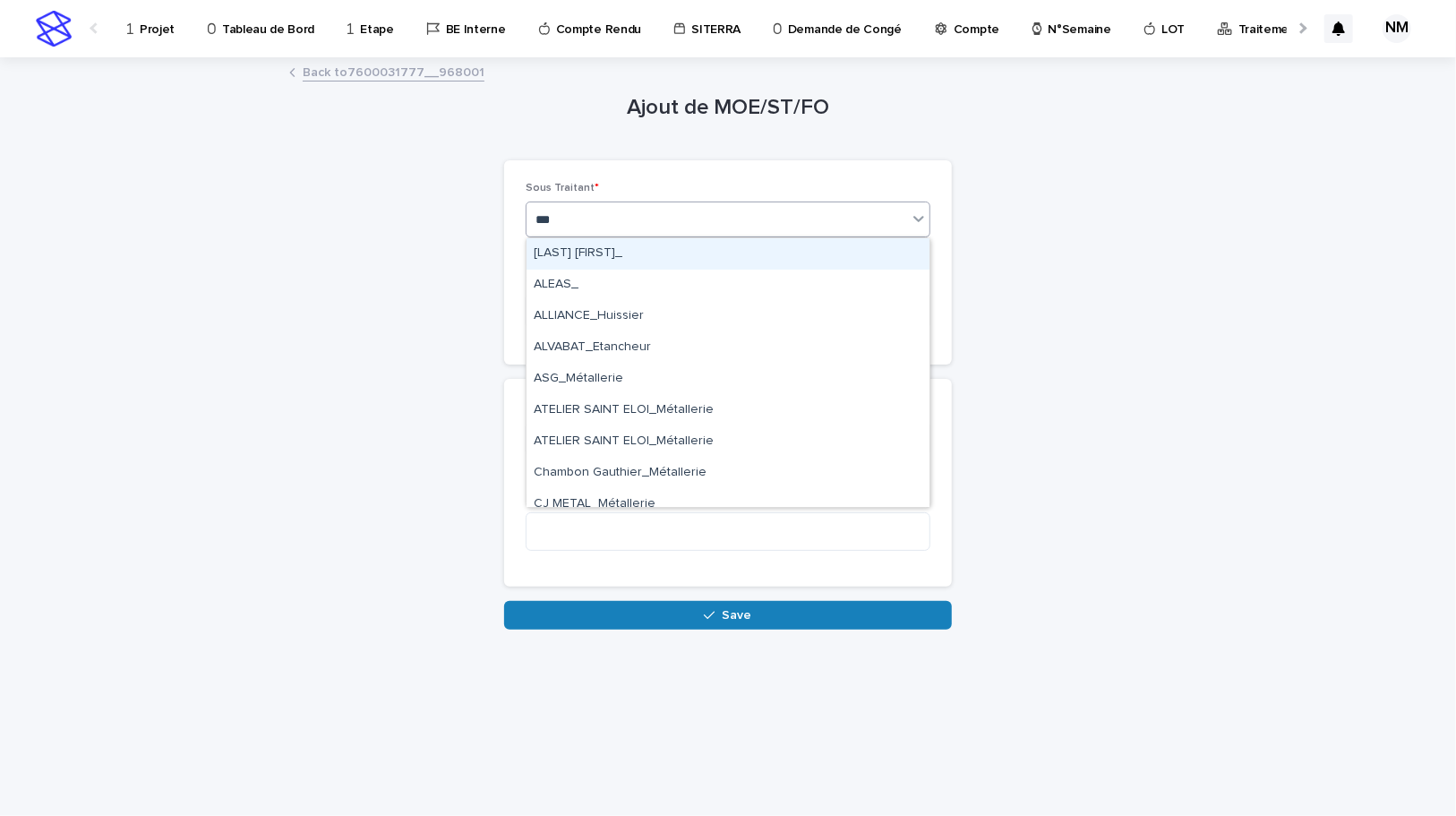 type on "****" 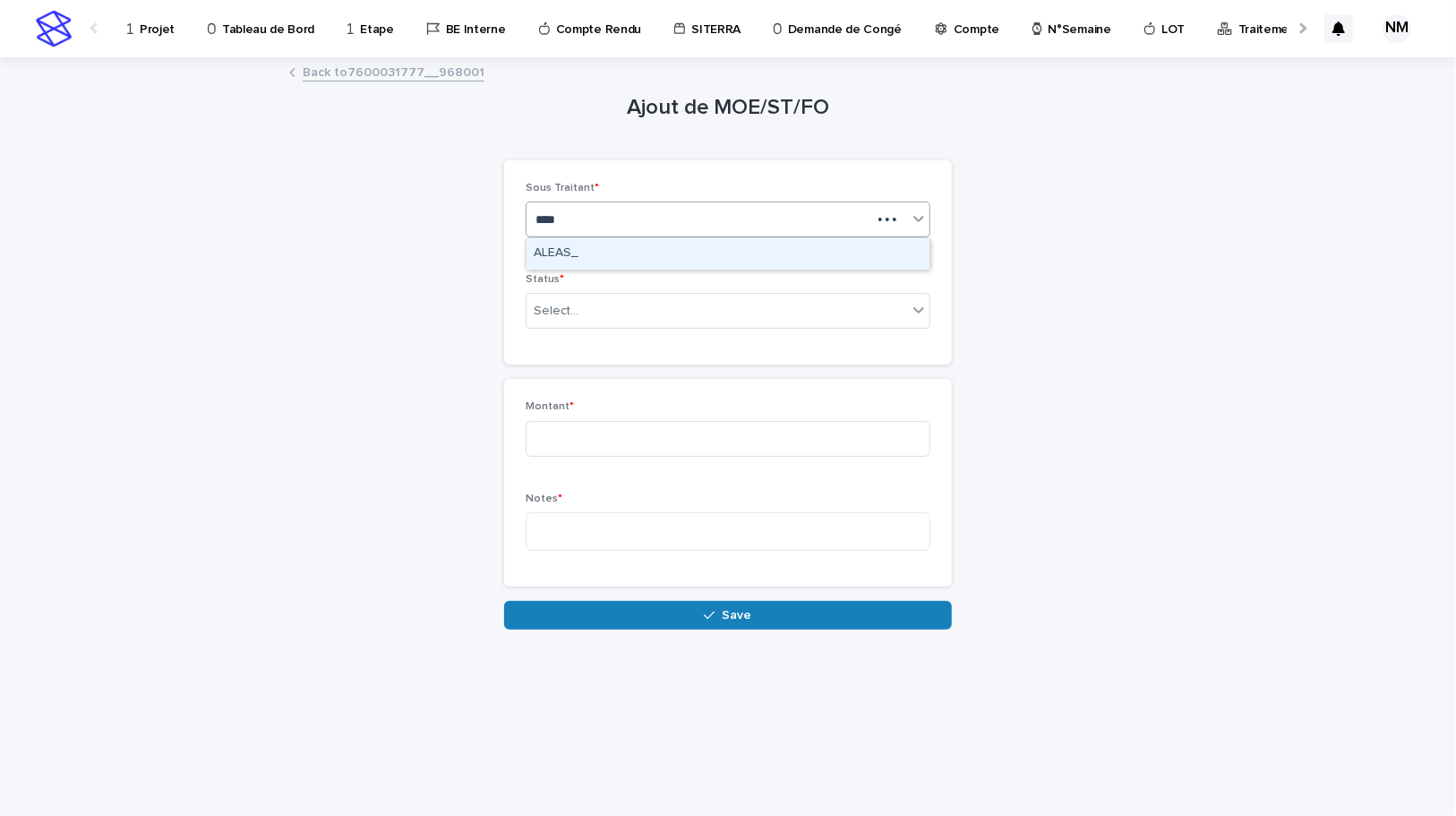 click on "ALEAS_" at bounding box center [728, 253] 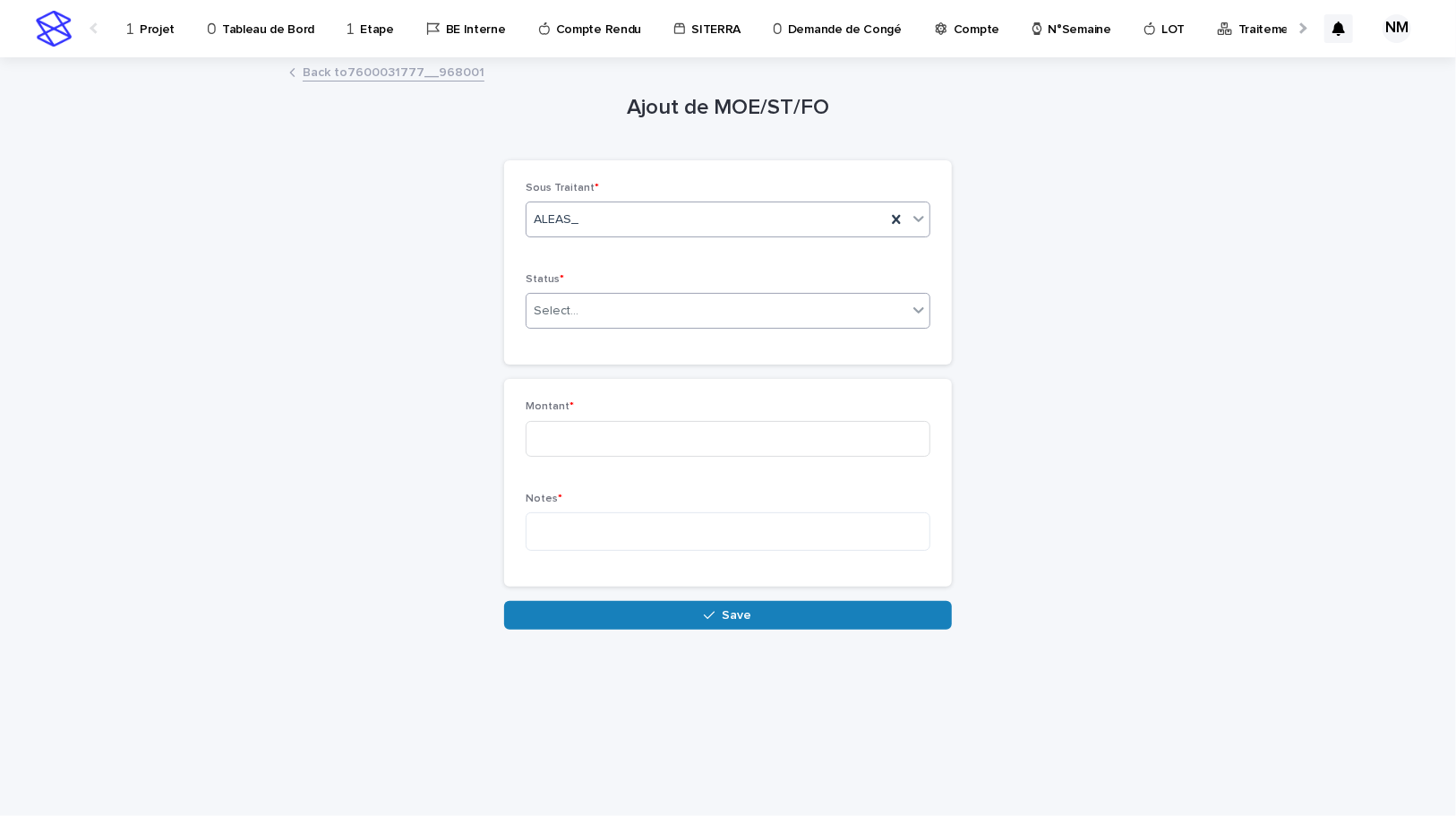 click on "Select..." at bounding box center (716, 311) 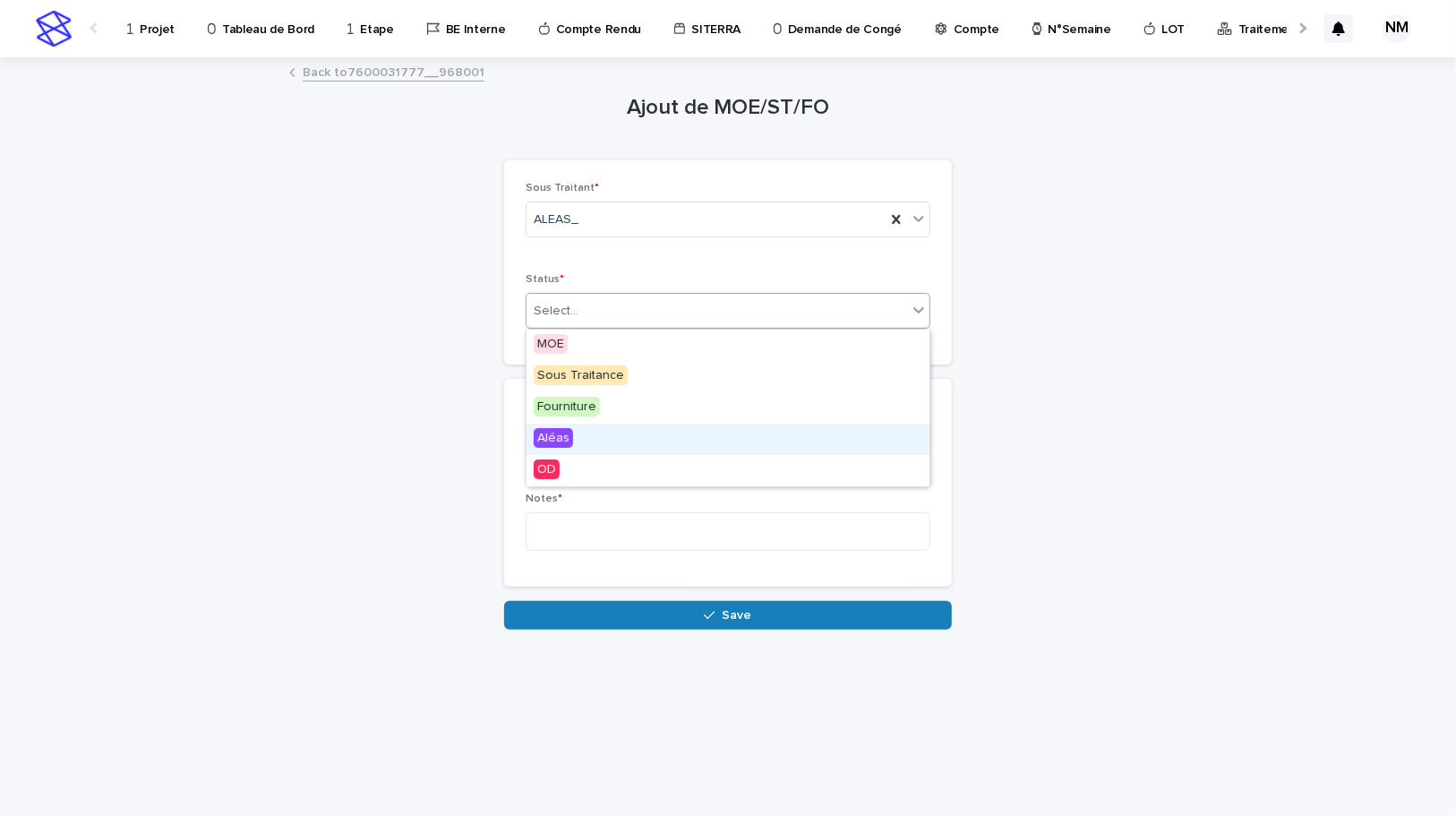 click on "Aléas" at bounding box center (728, 439) 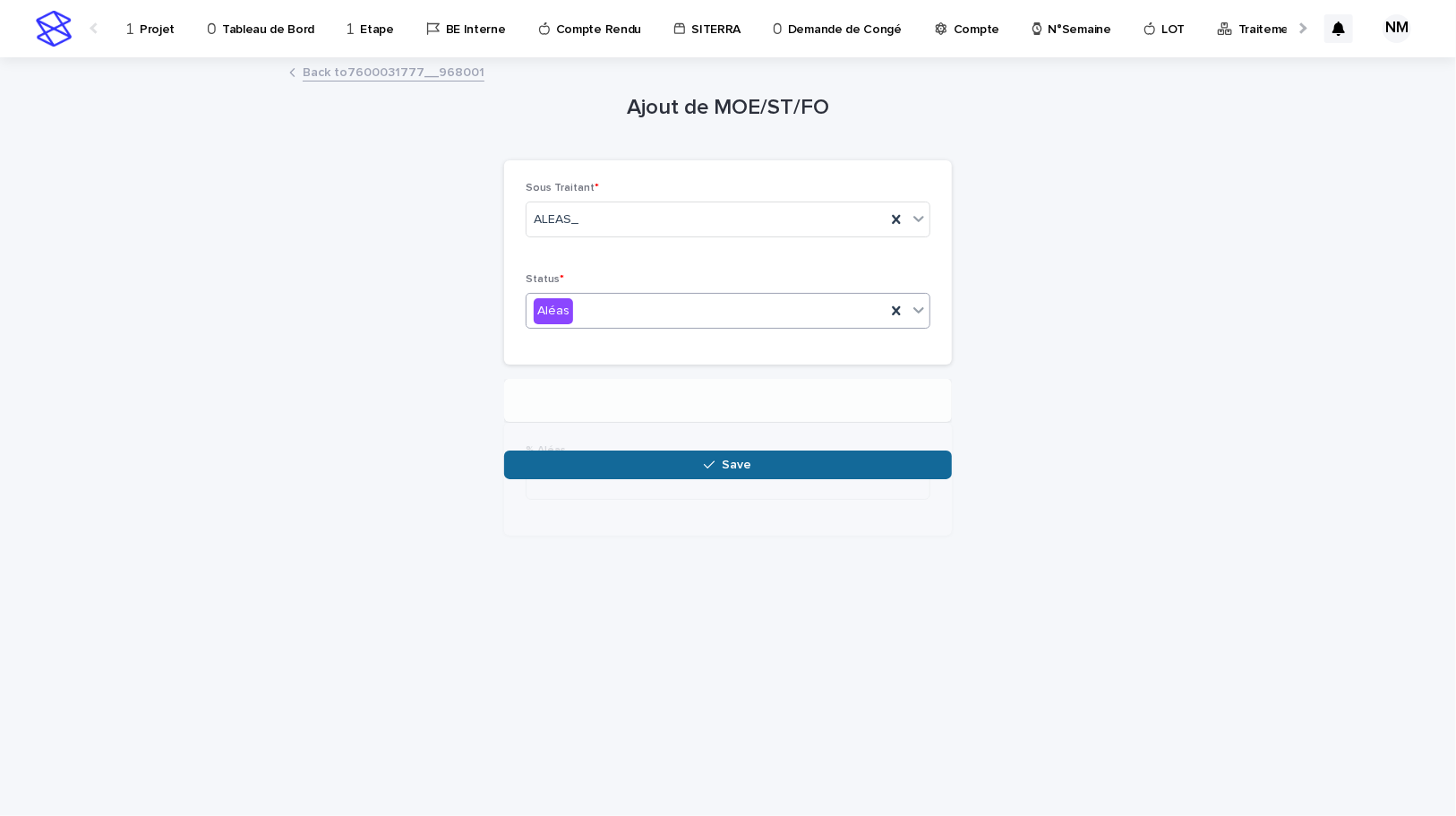 click on "% Aléas" at bounding box center (728, 451) 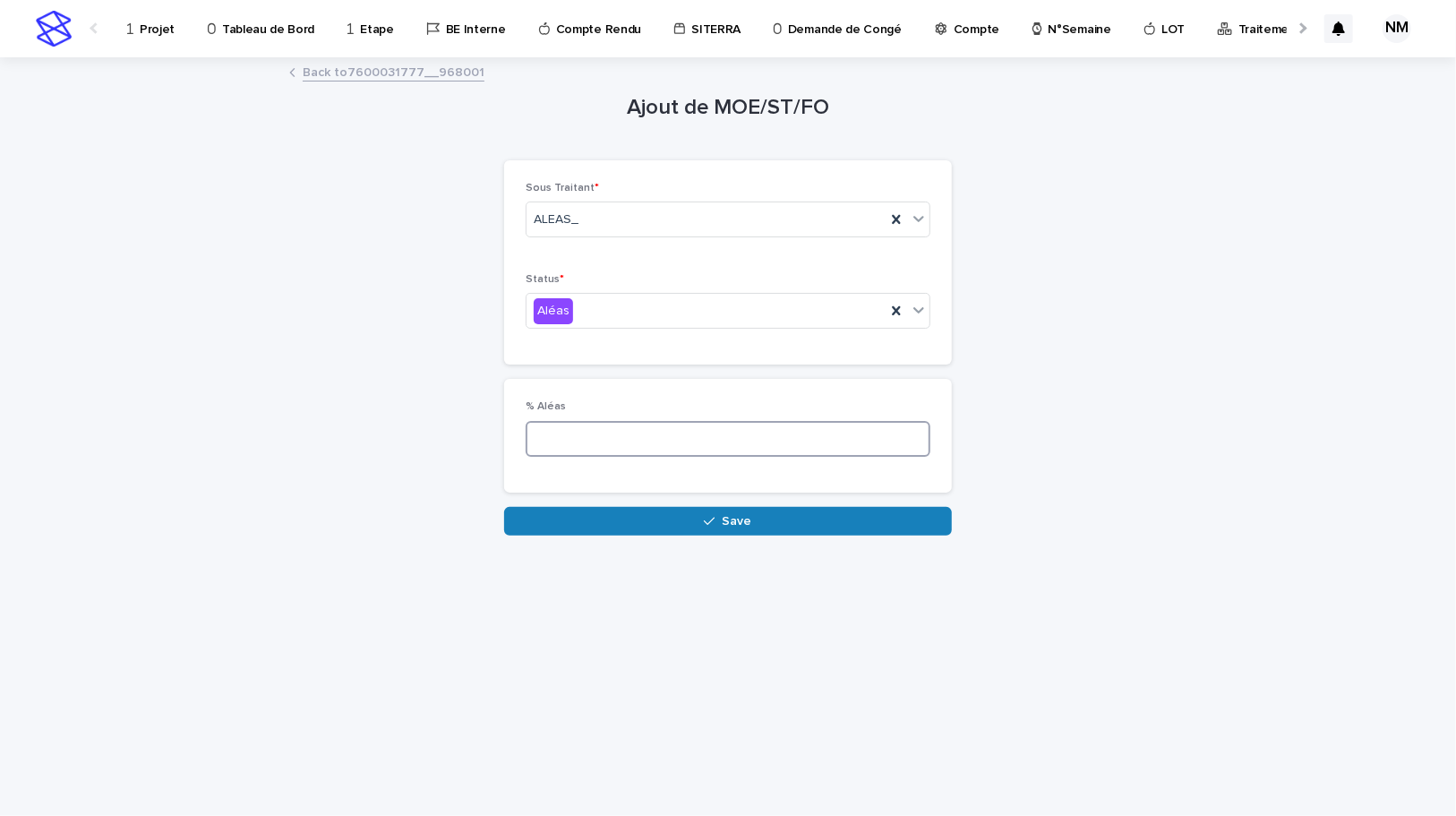 click at bounding box center [728, 439] 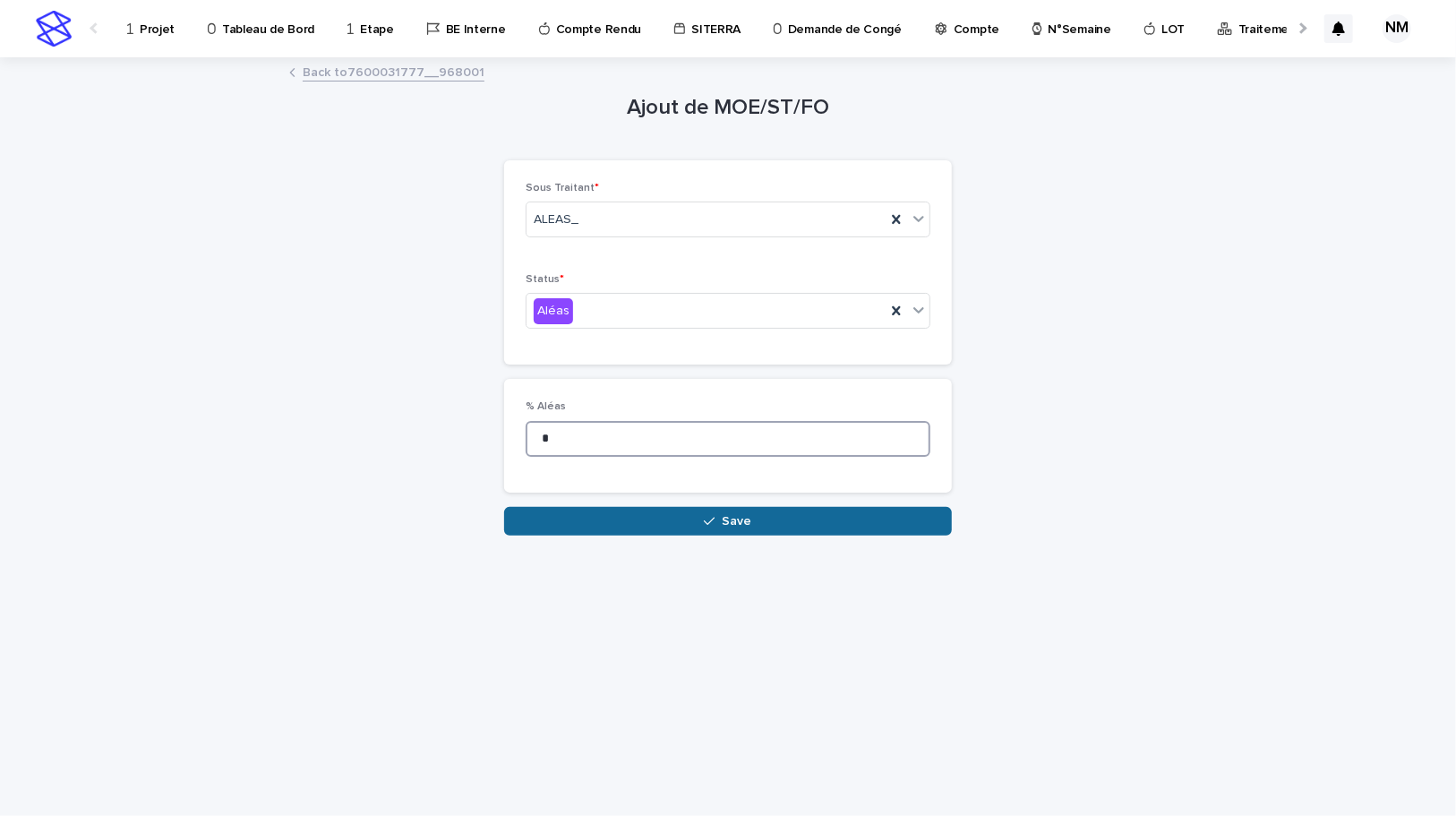 type on "*" 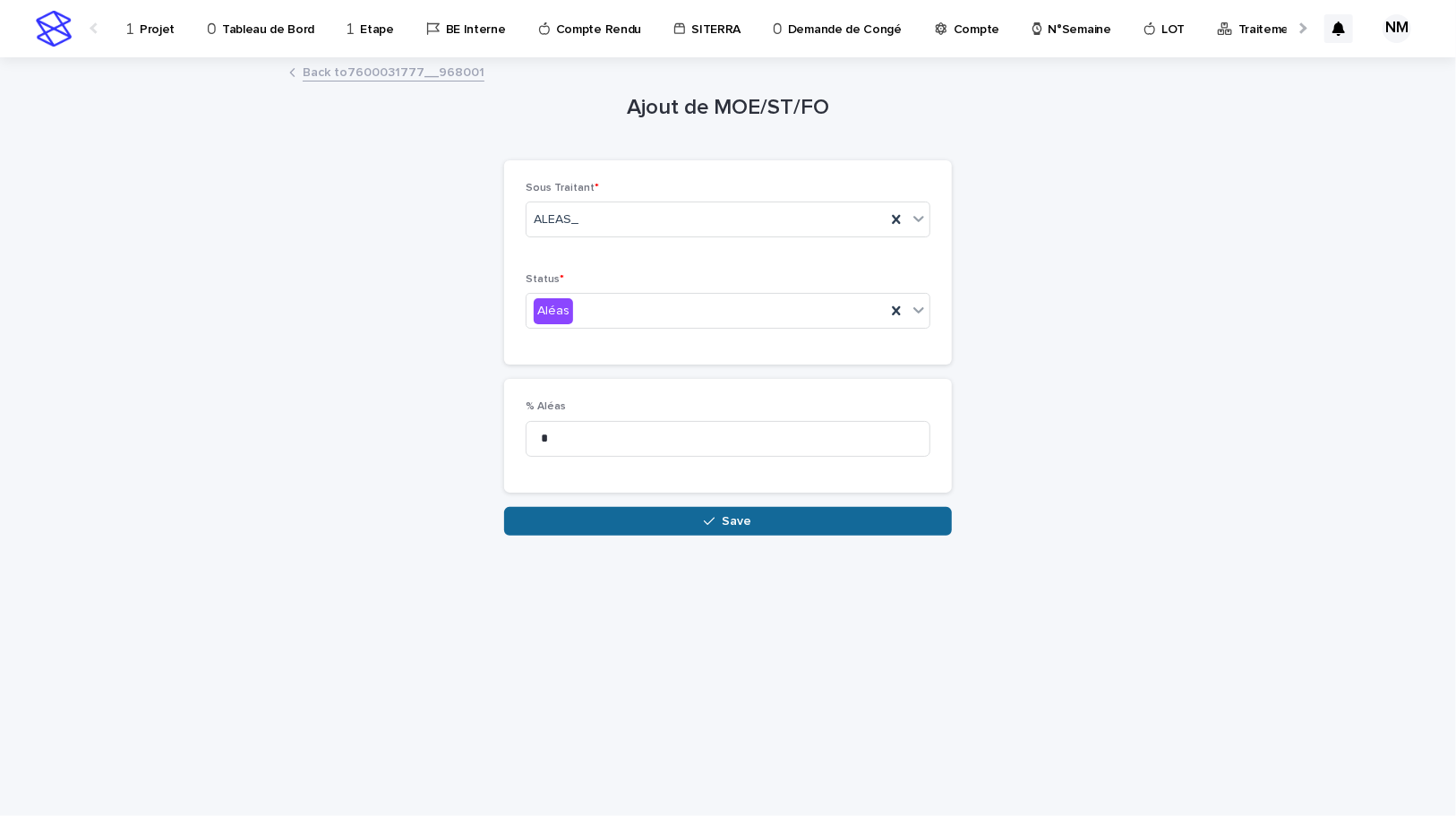 click on "Save" at bounding box center (737, 521) 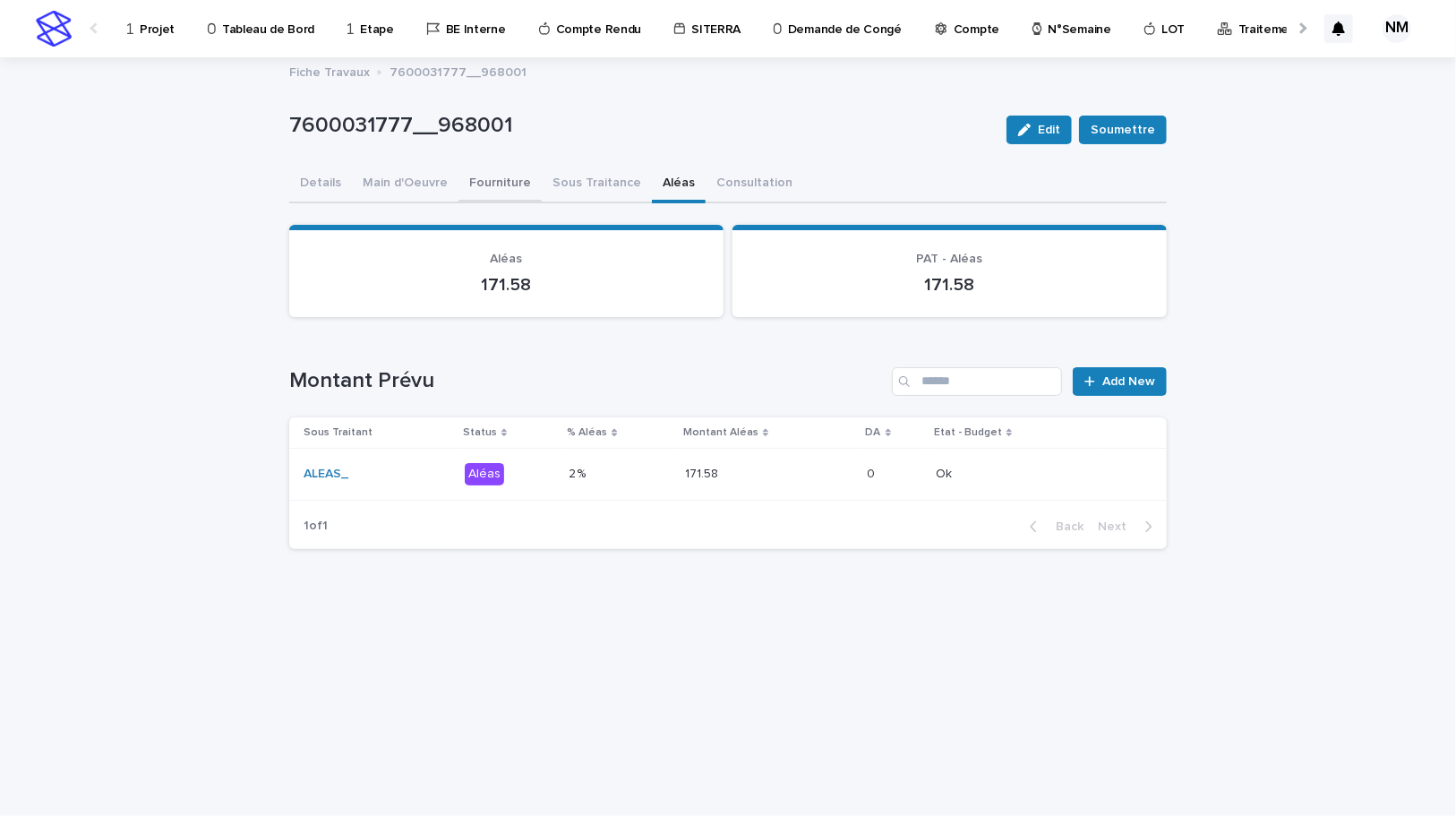 click on "Fourniture" at bounding box center (500, 185) 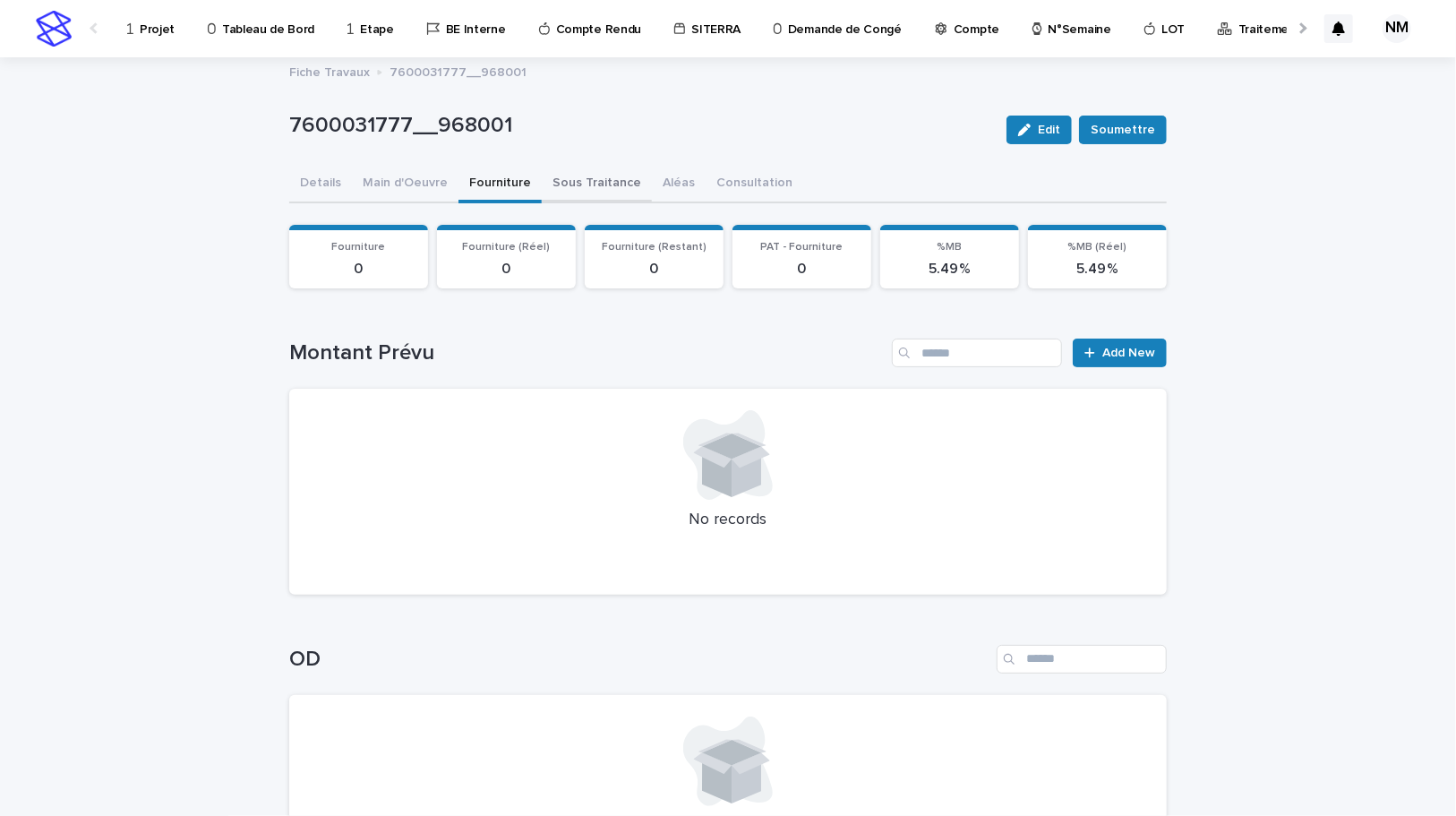 click on "Sous Traitance" at bounding box center (596, 185) 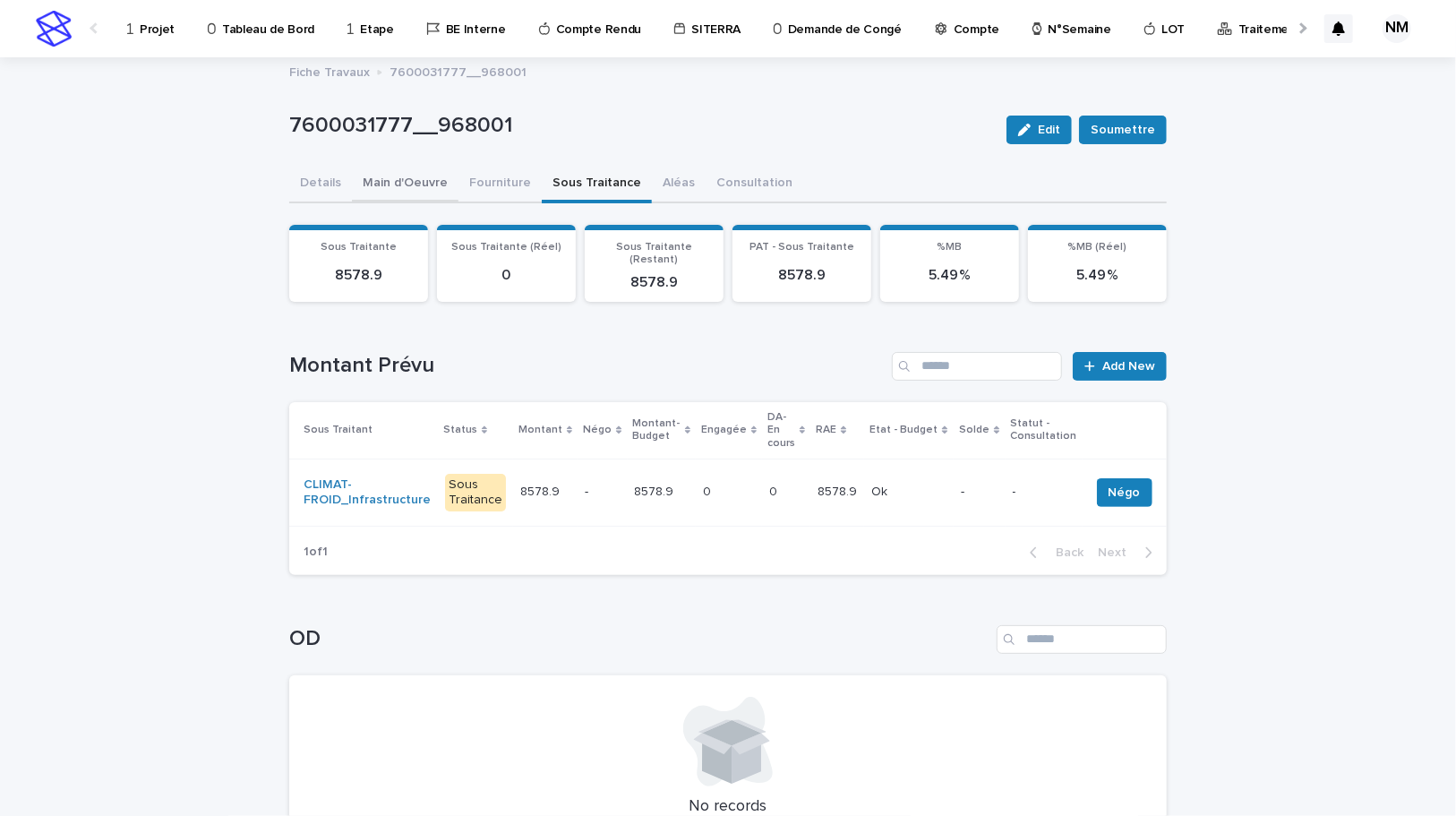 click on "Main d'Oeuvre" at bounding box center [405, 185] 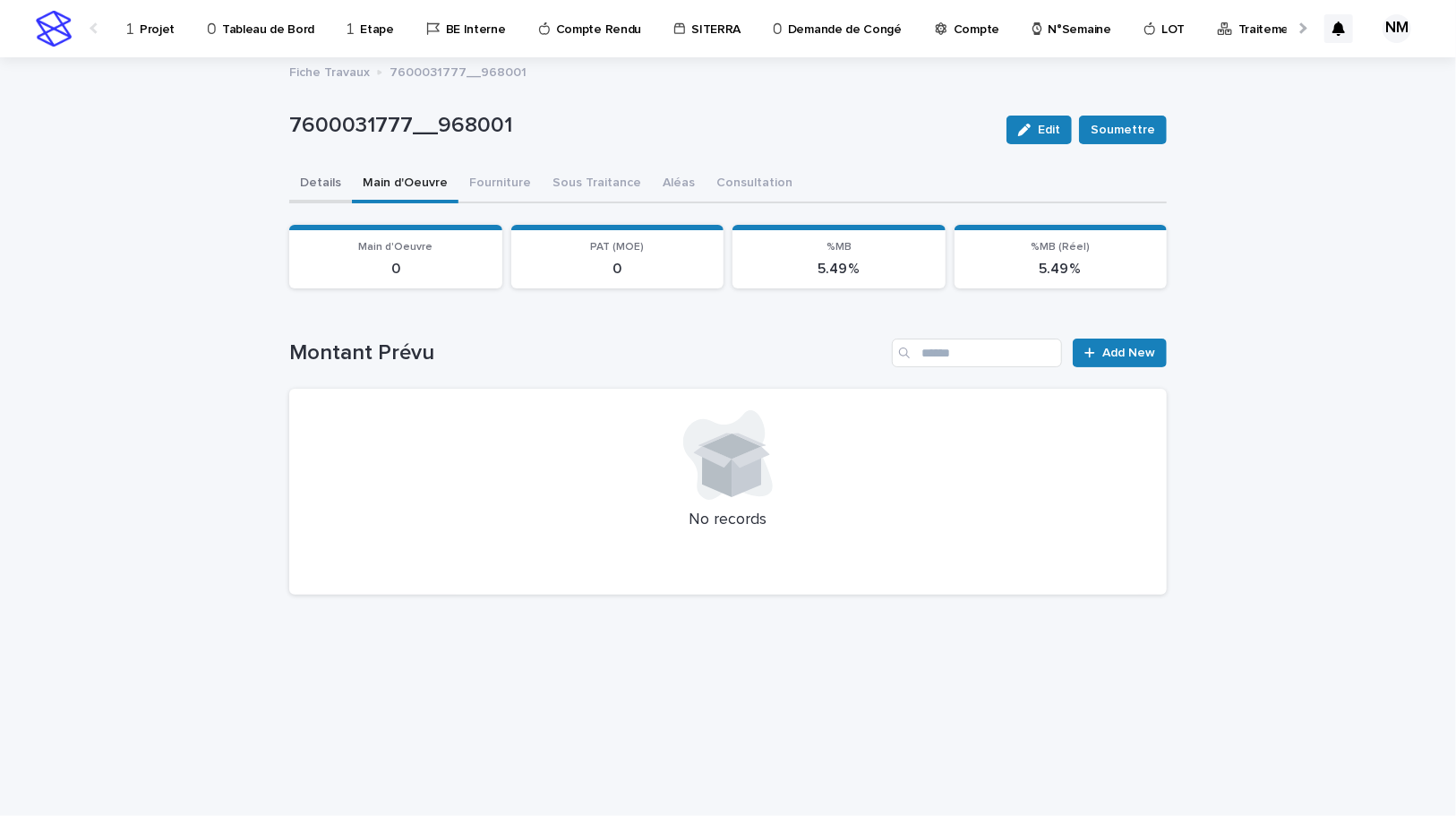 click on "Details" at bounding box center (321, 185) 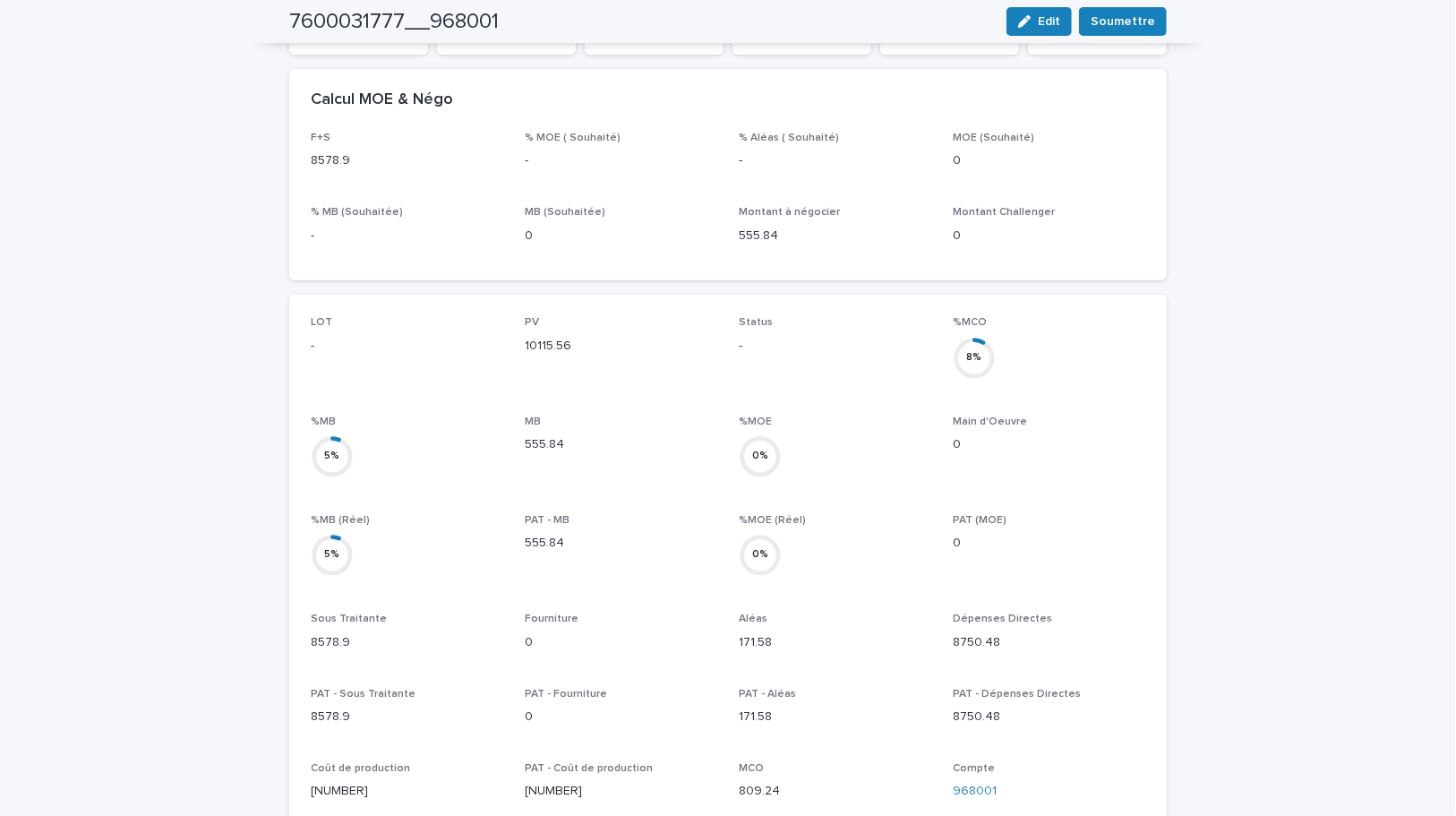 scroll, scrollTop: 0, scrollLeft: 0, axis: both 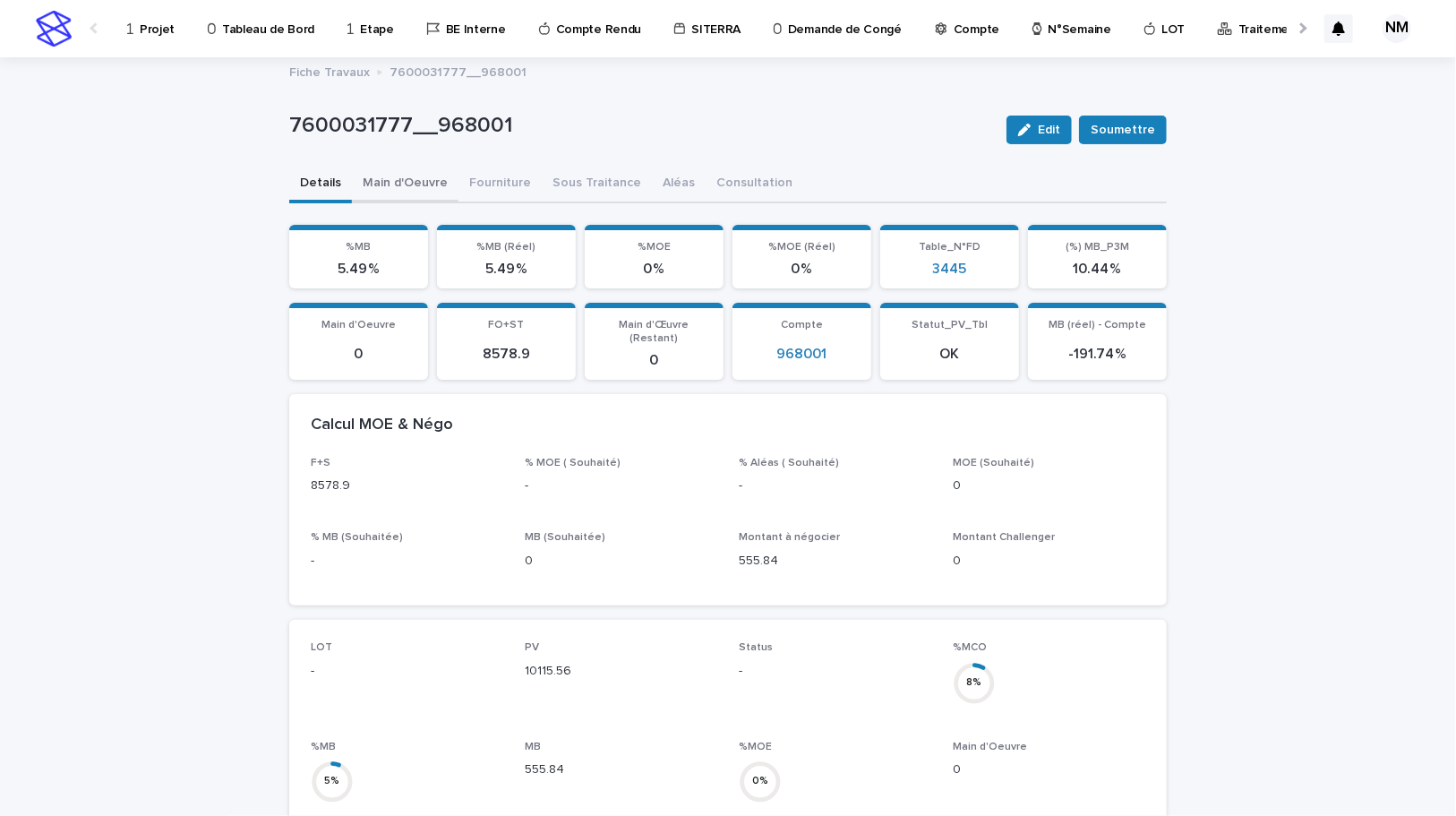 click on "Main d'Oeuvre" at bounding box center (405, 185) 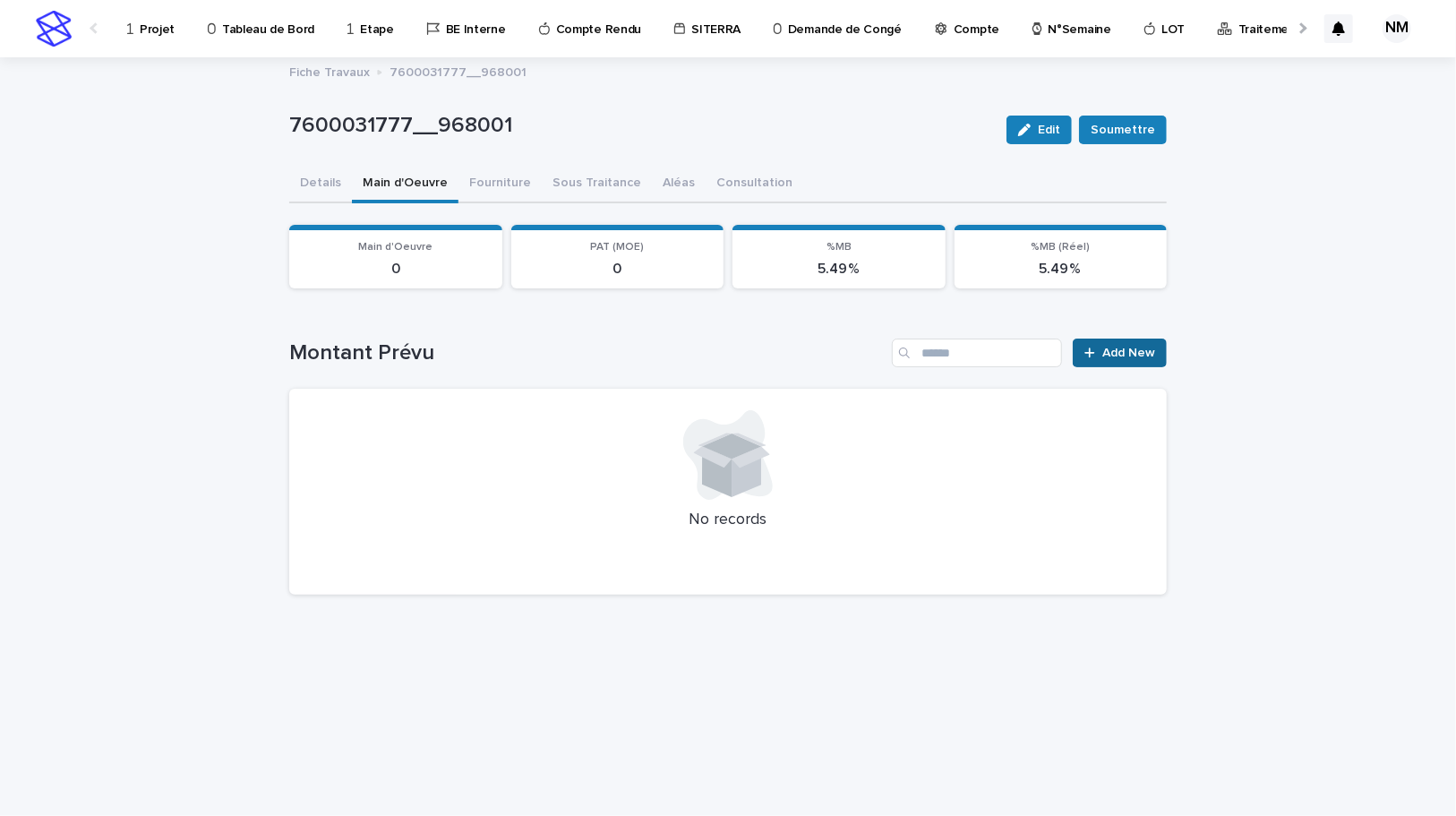click on "Add New" at bounding box center [1119, 353] 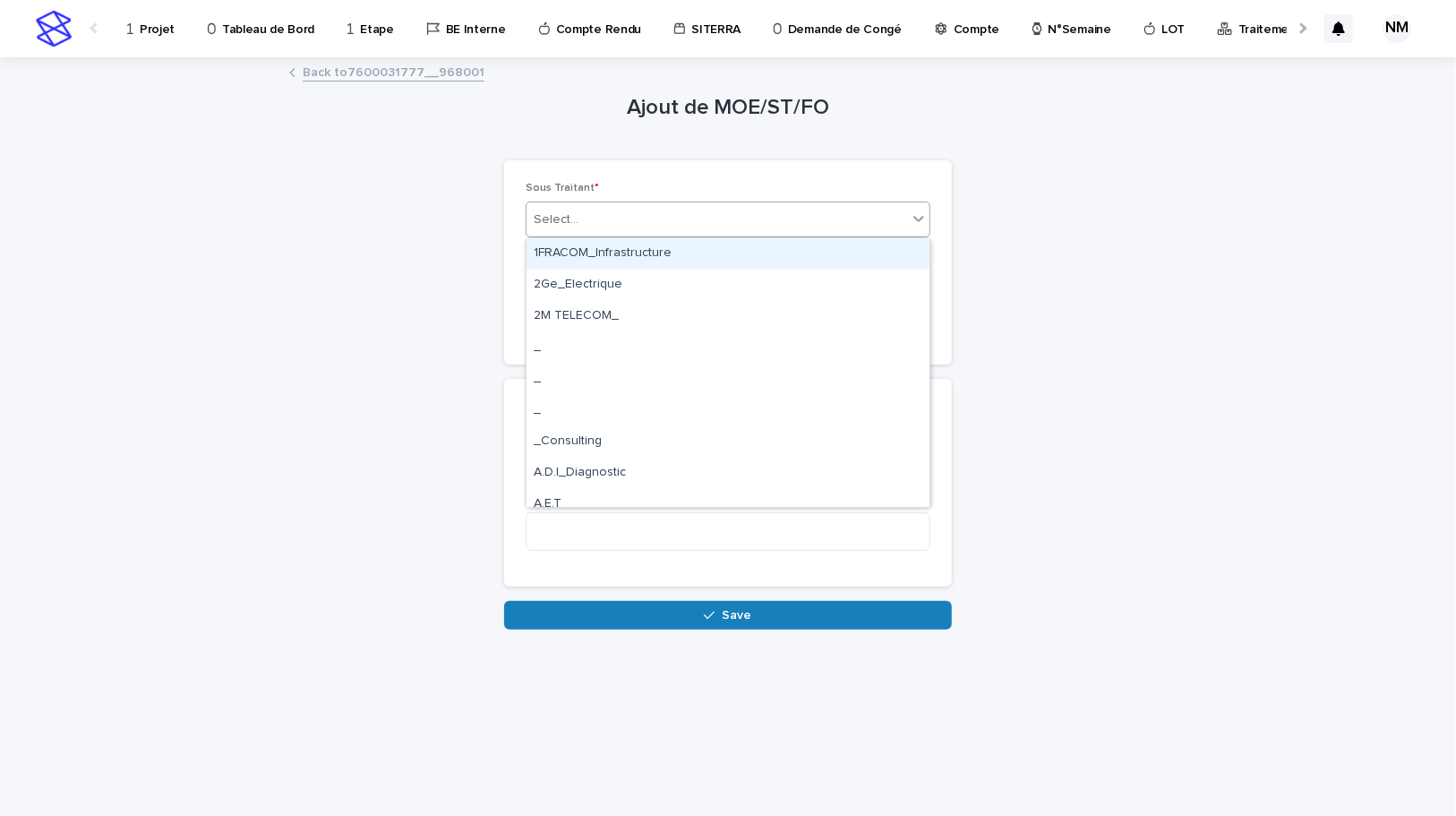 click on "Select..." at bounding box center (556, 219) 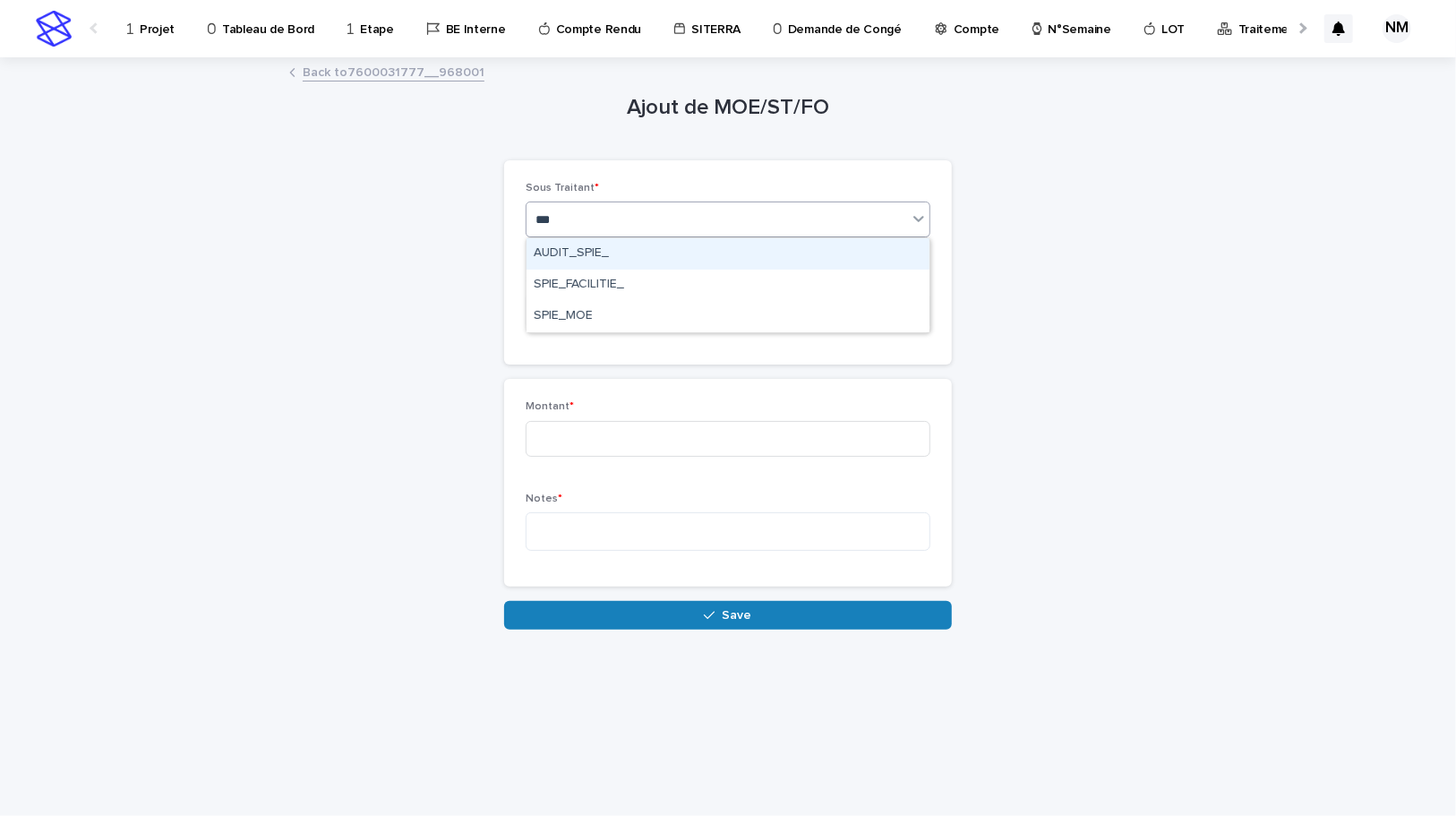 type on "****" 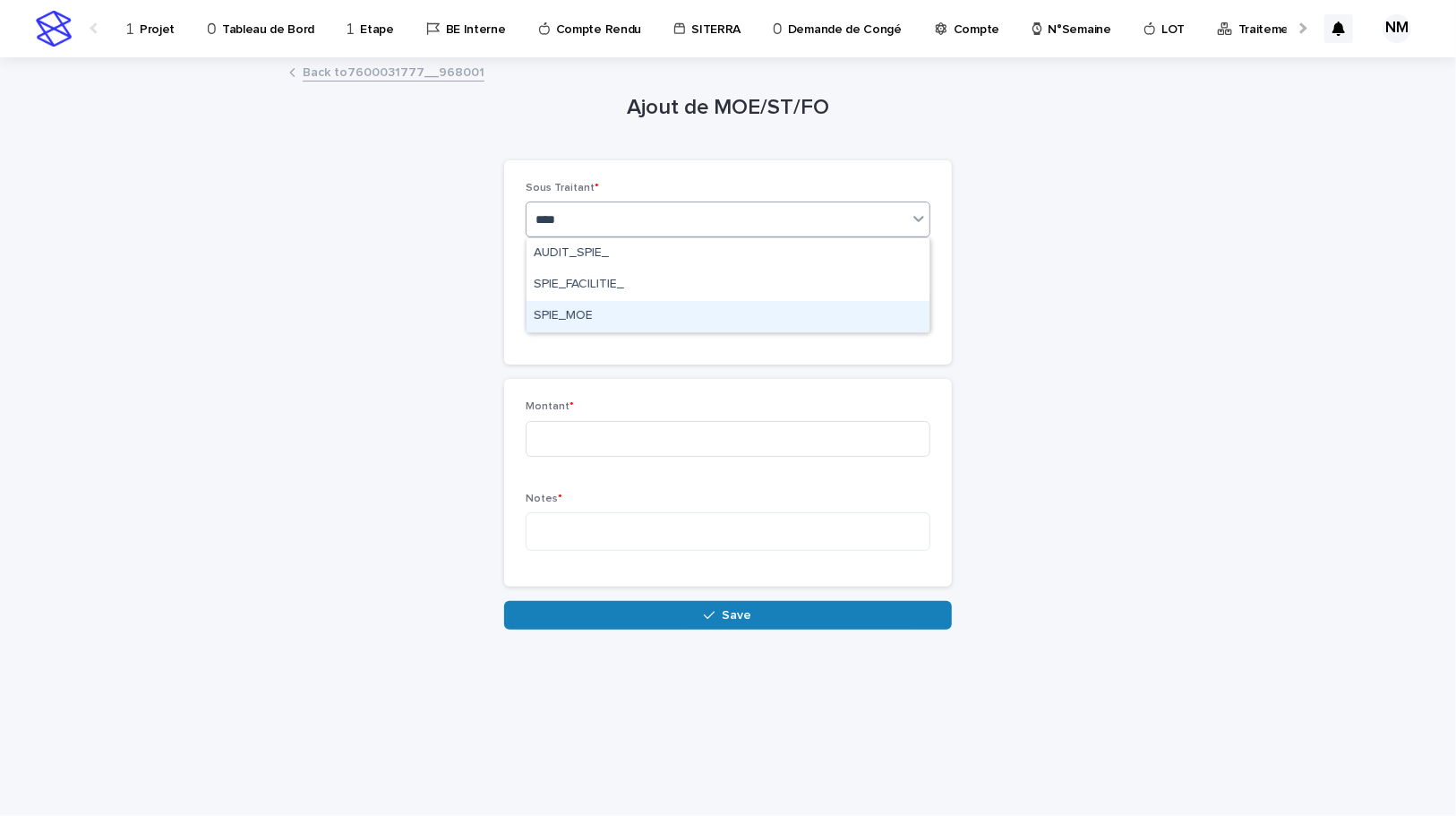 click on "SPIE_MOE" at bounding box center (728, 316) 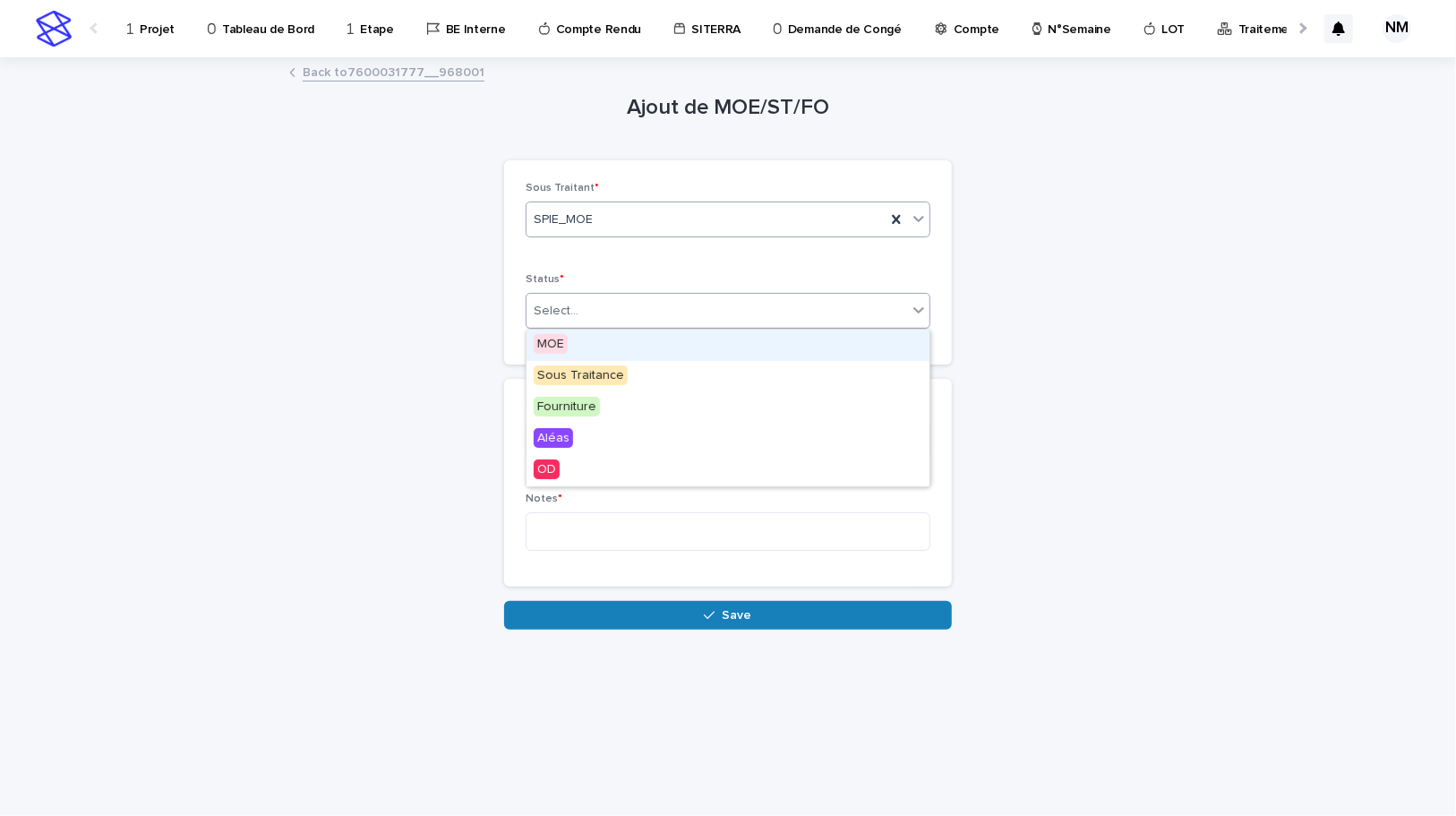 click on "Select..." at bounding box center (716, 311) 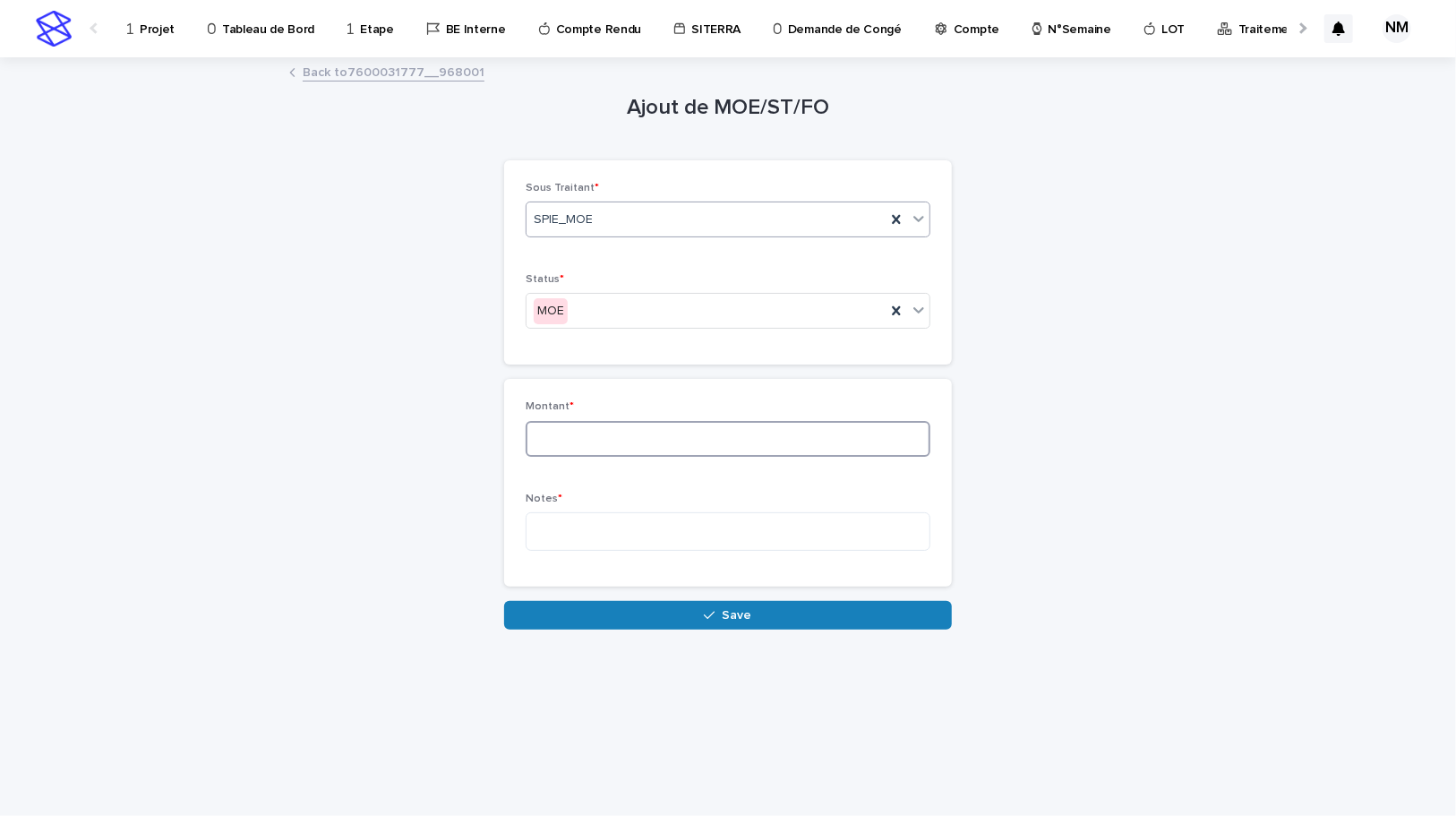 click at bounding box center [728, 439] 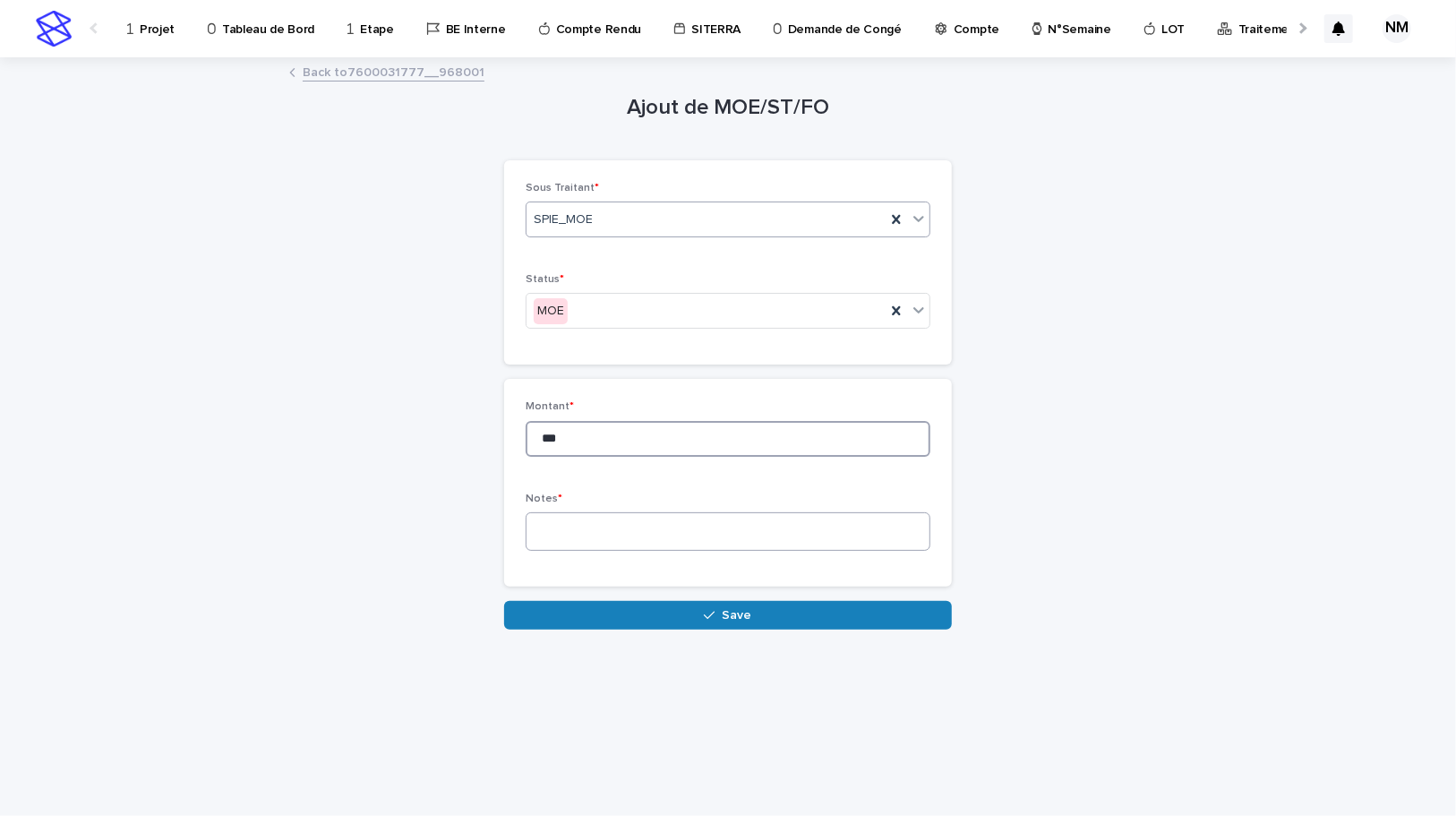 type on "***" 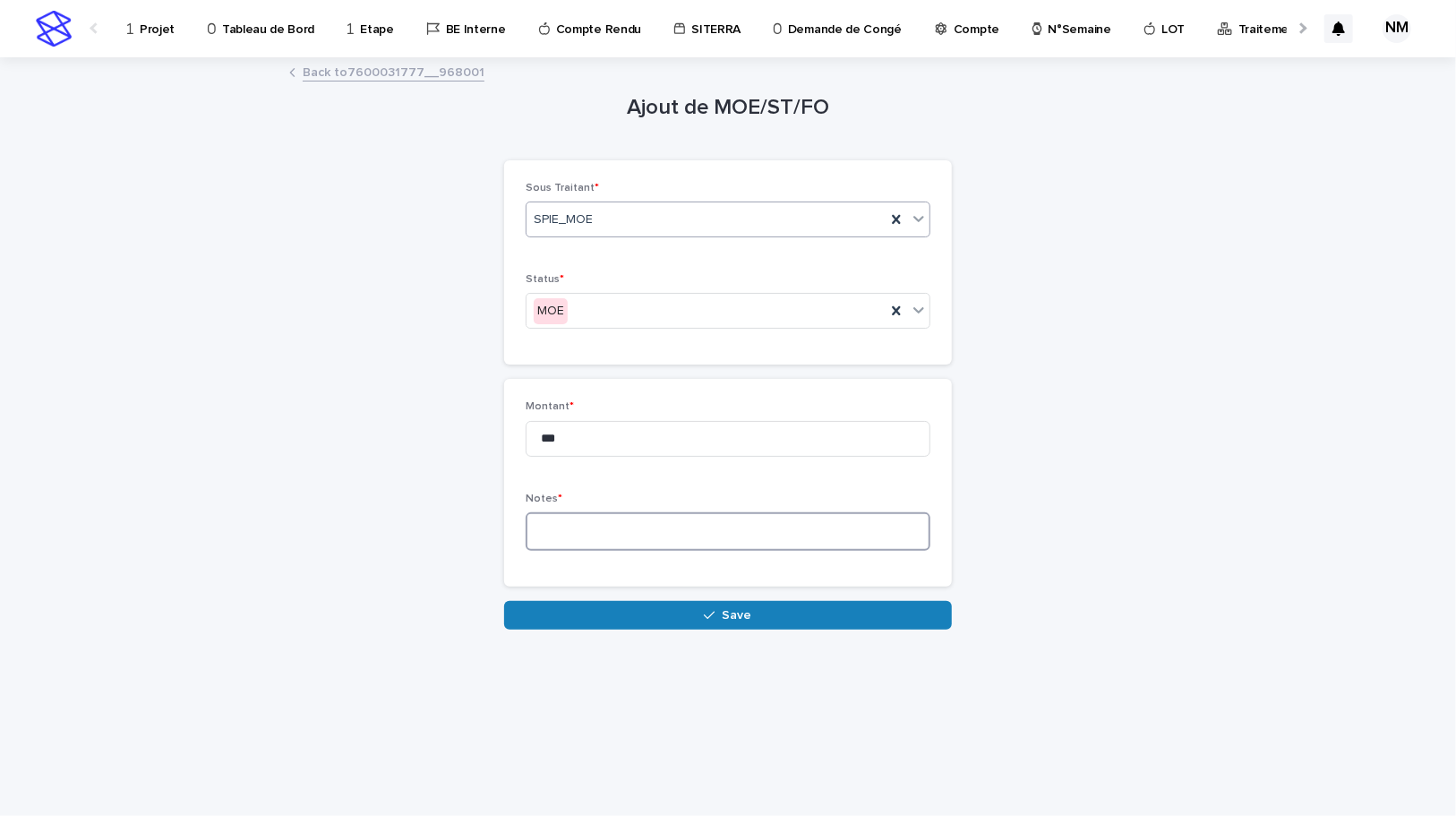 click at bounding box center [728, 531] 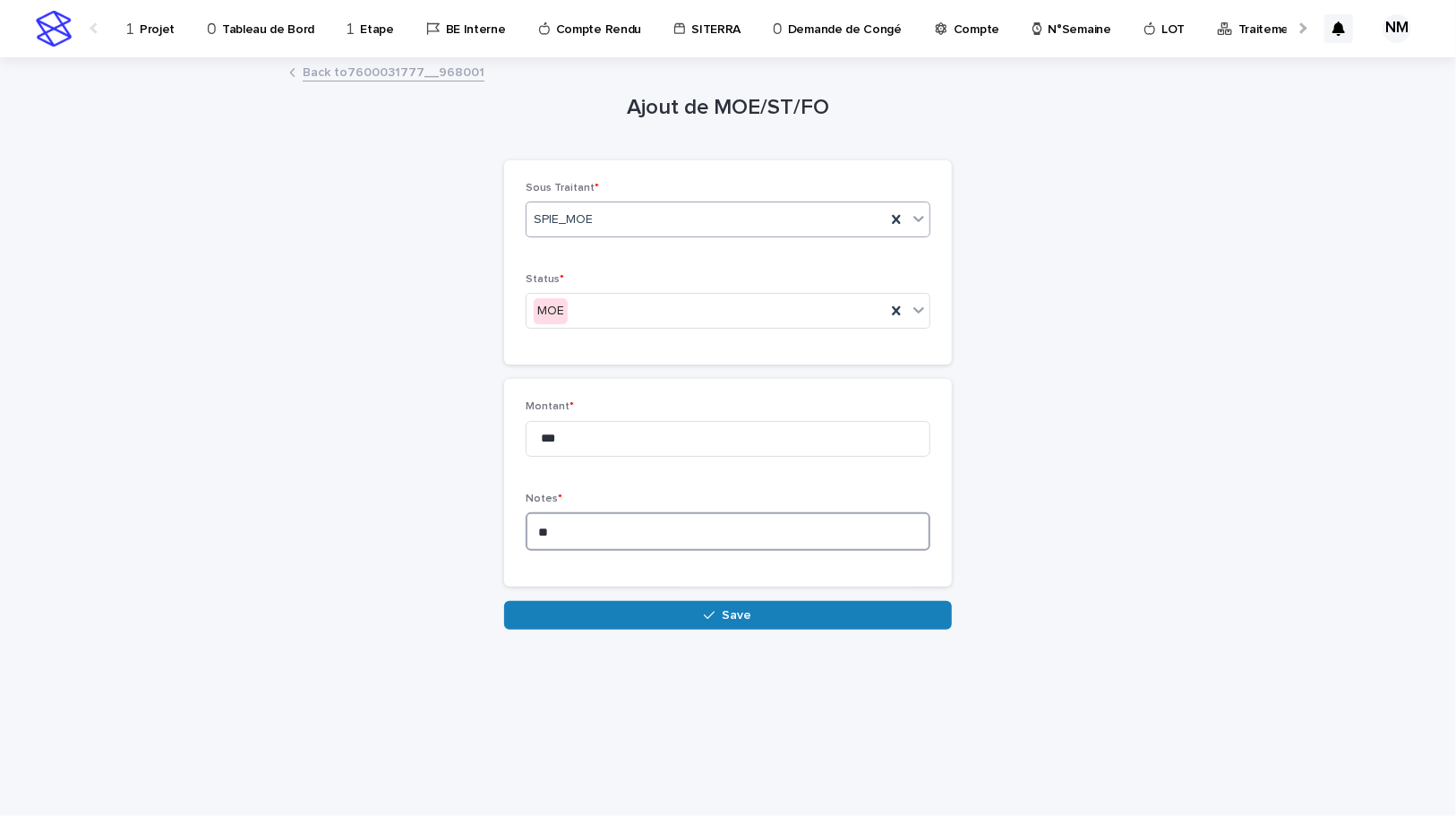 type on "*" 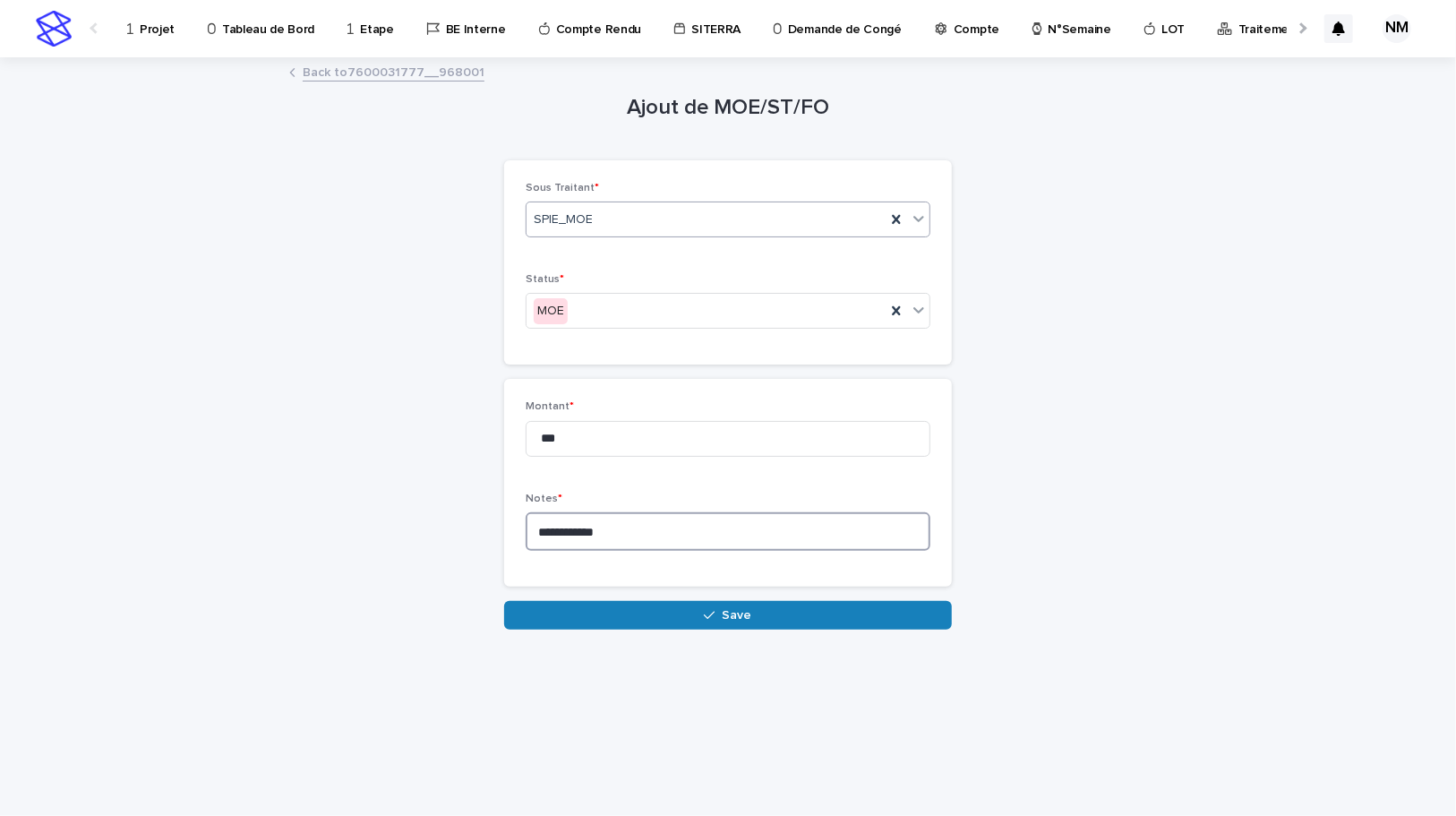 type on "**********" 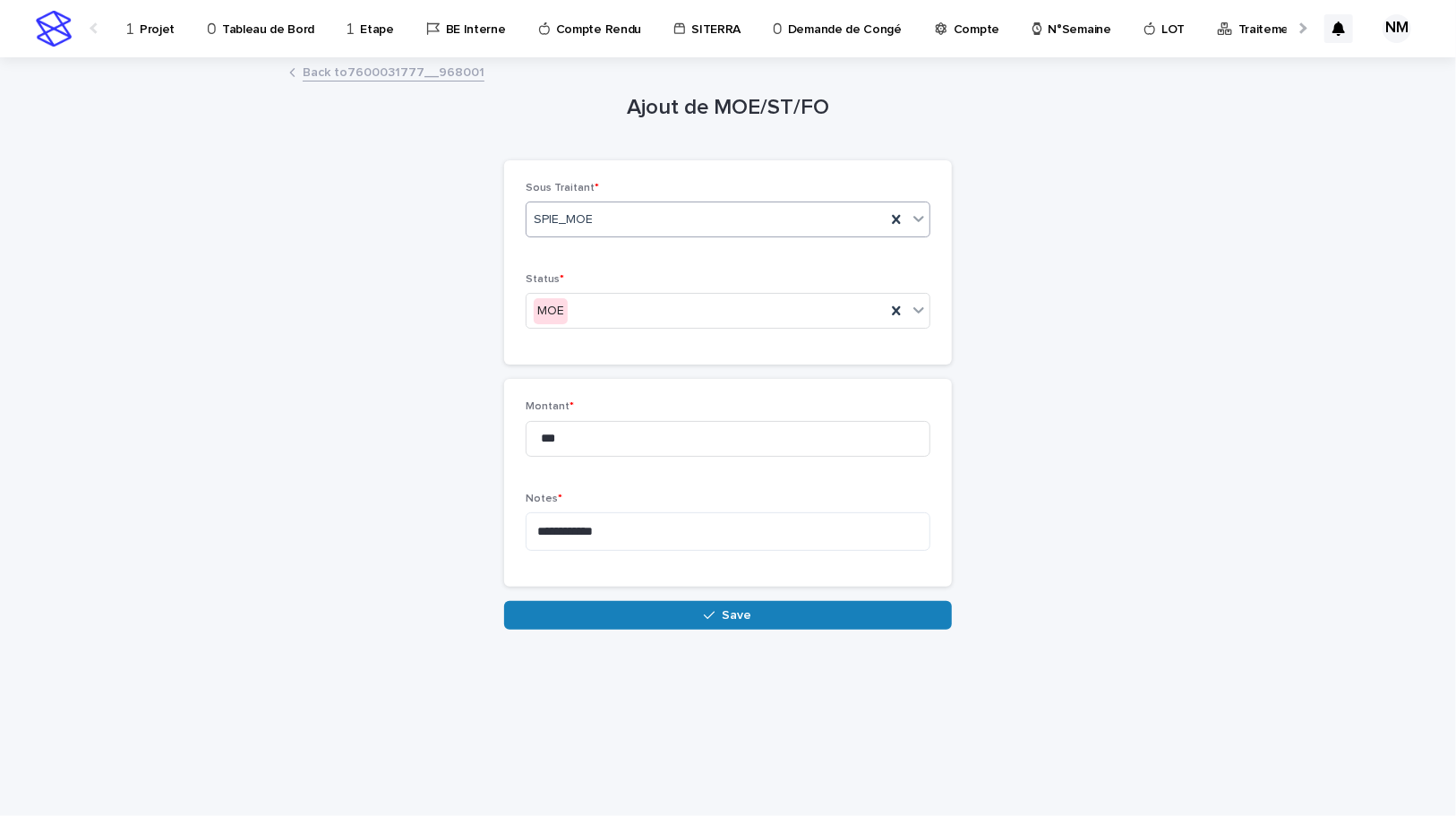 click on "**********" at bounding box center (728, 415) 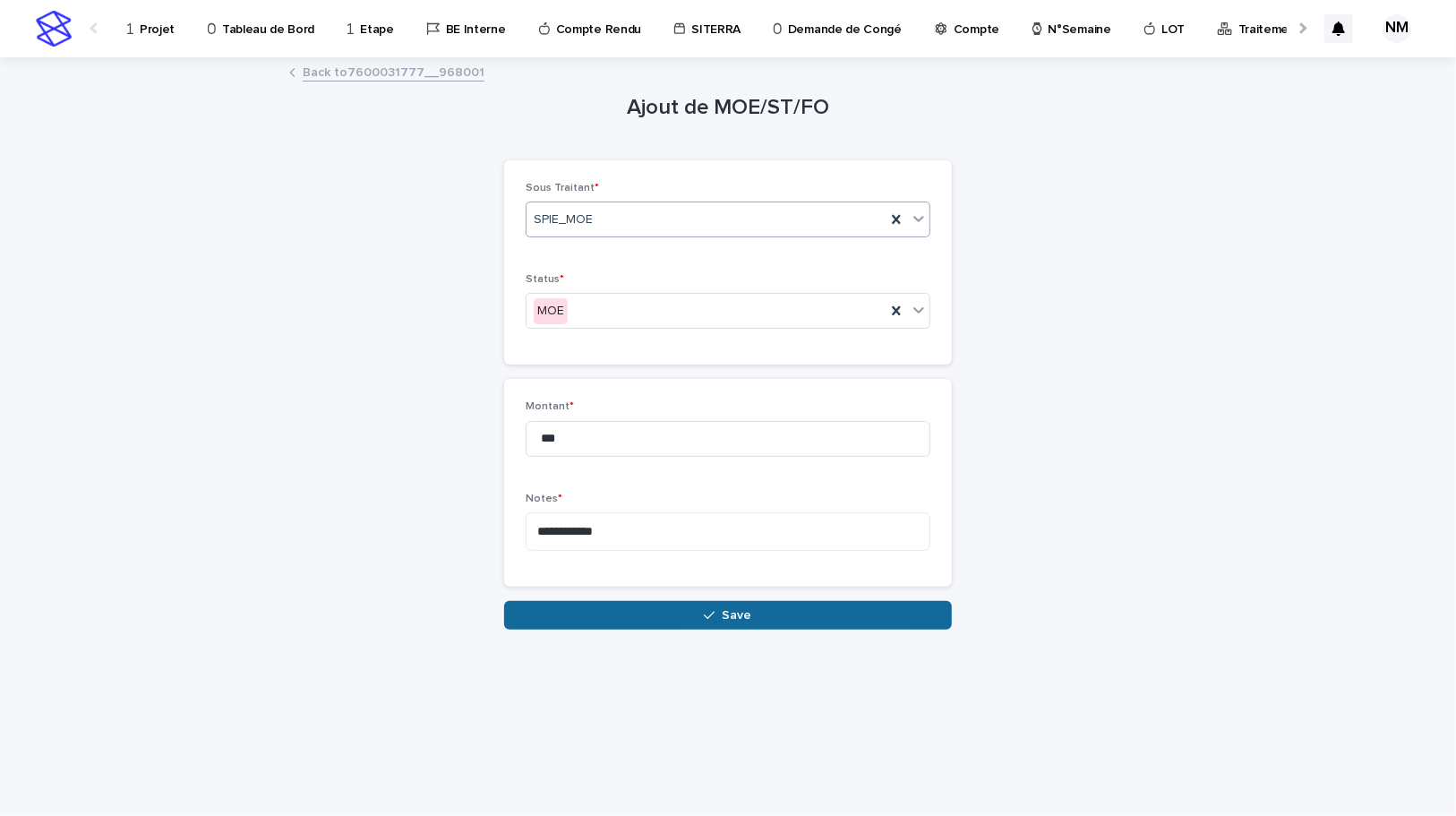 click on "Save" at bounding box center [737, 615] 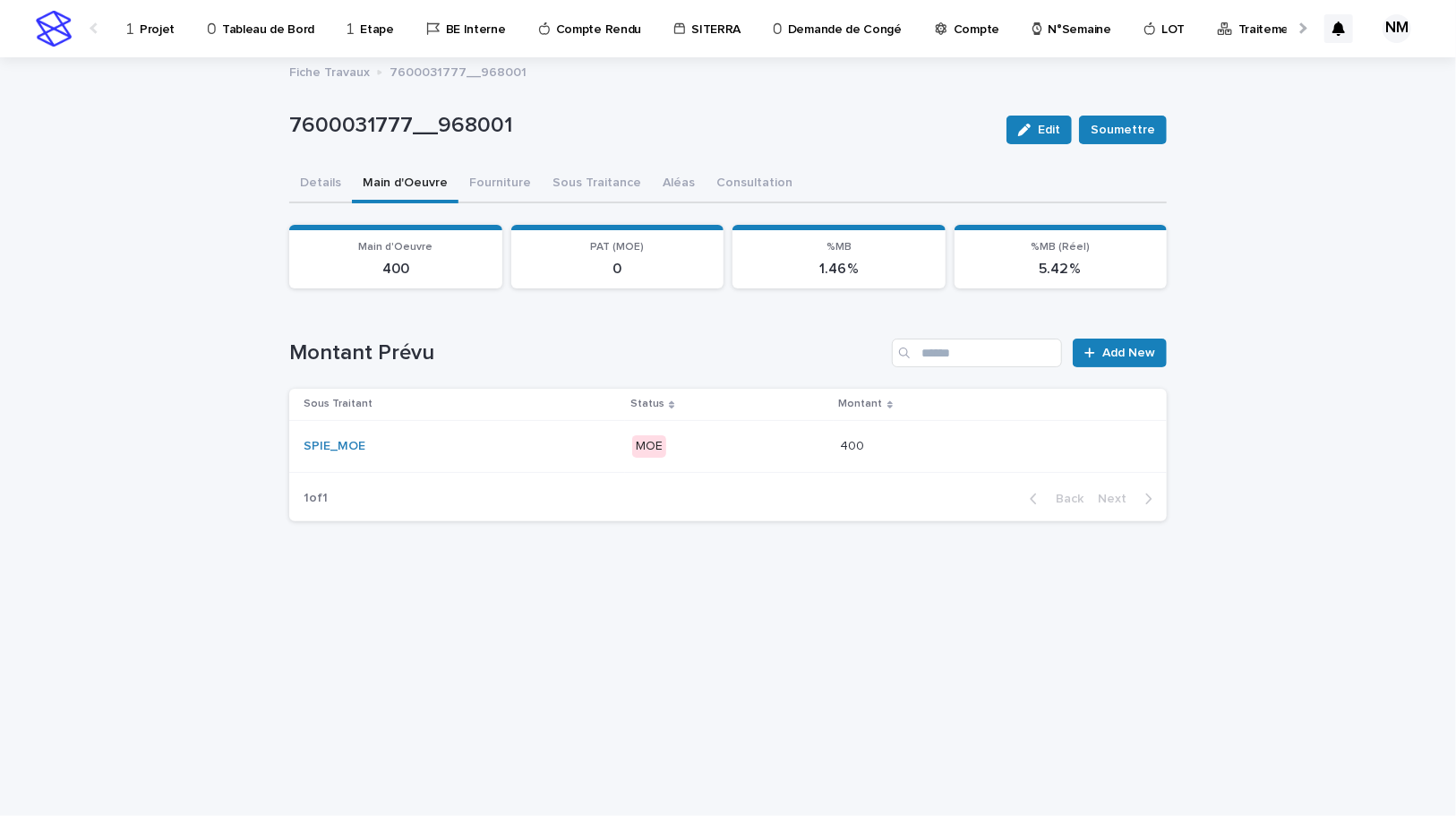 click on "MOE" at bounding box center (729, 446) 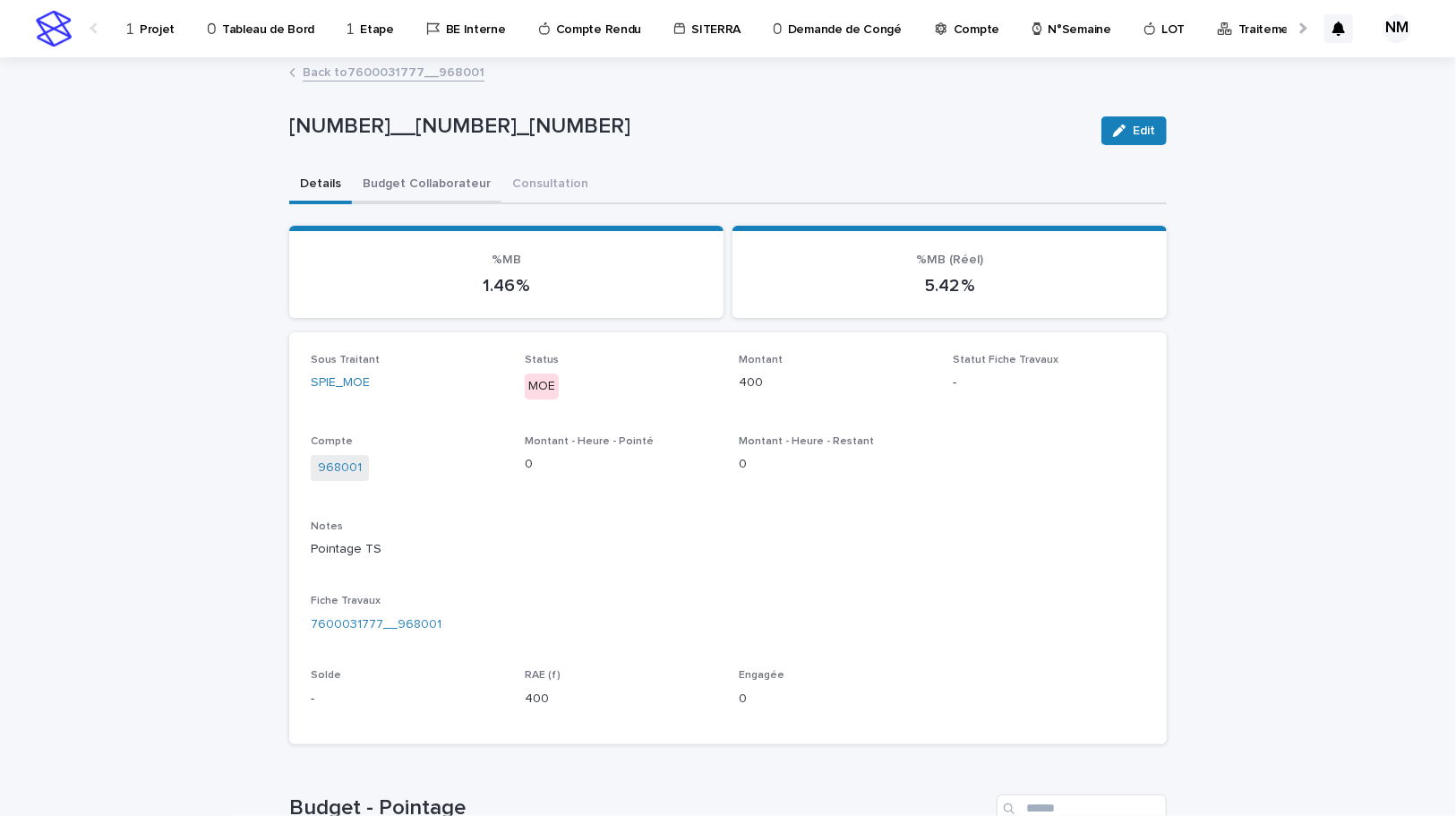 click on "Budget Collaborateur" at bounding box center (426, 185) 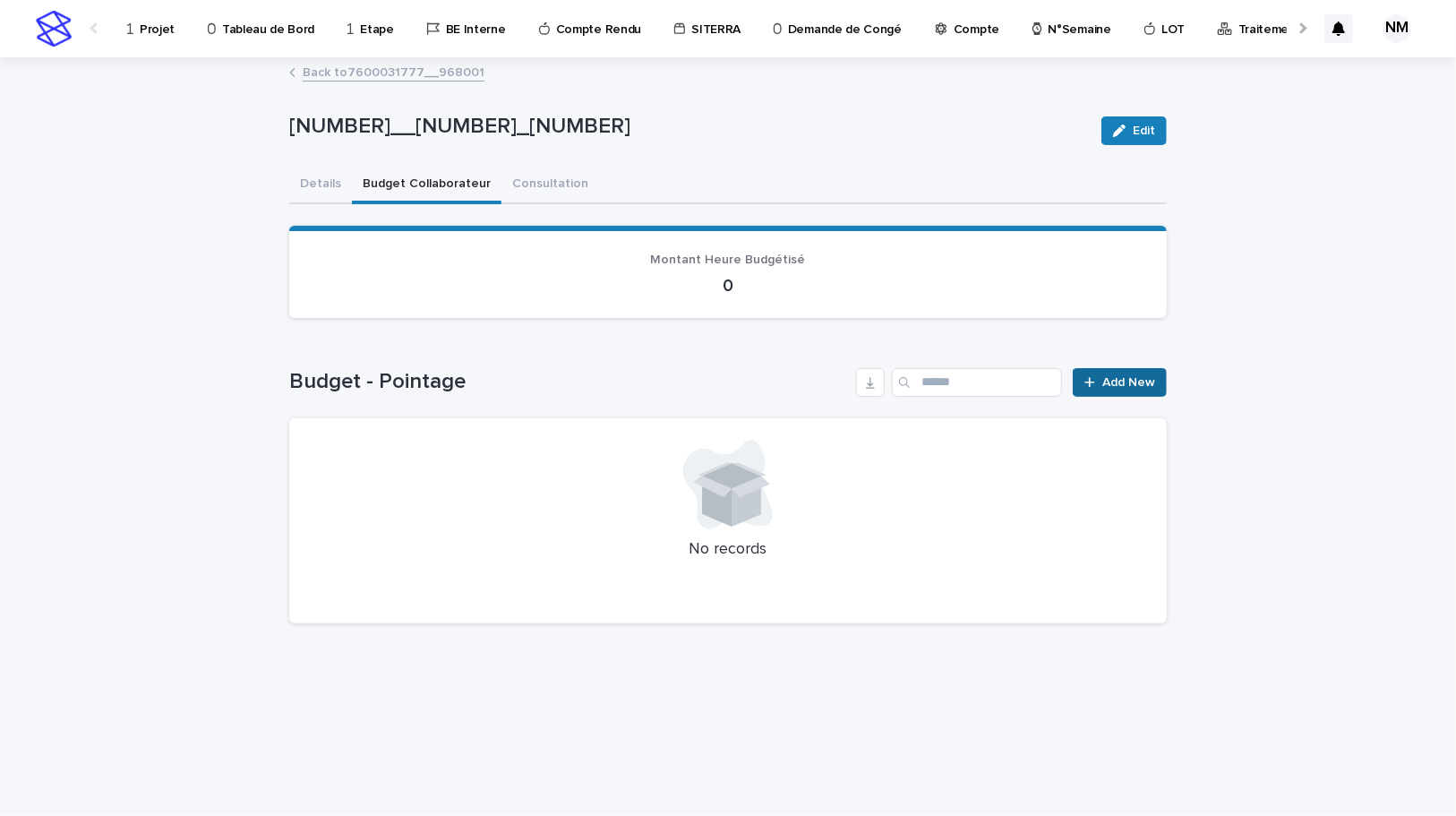 click on "Add New" at bounding box center [1128, 382] 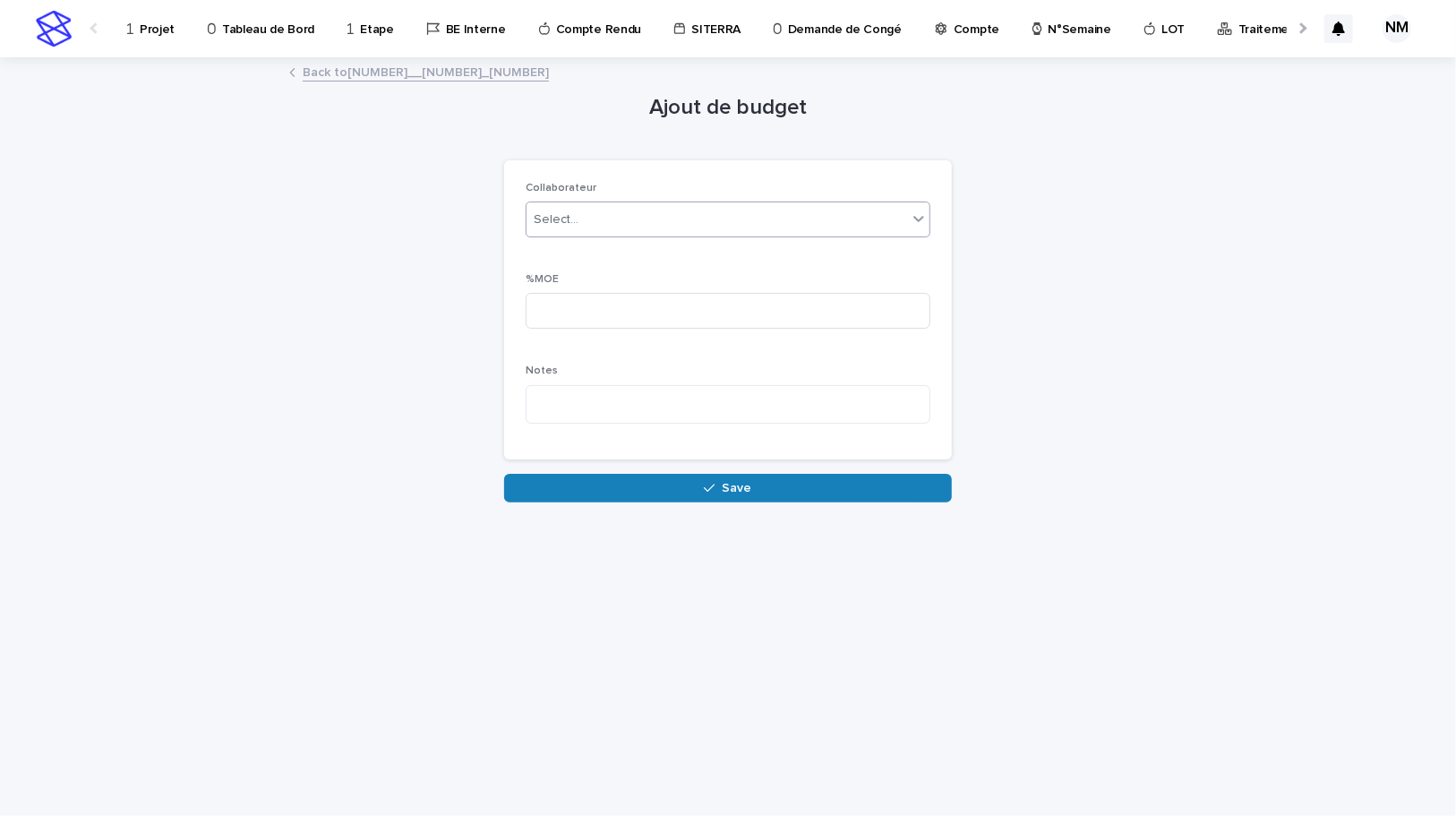 click on "Select..." at bounding box center (716, 219) 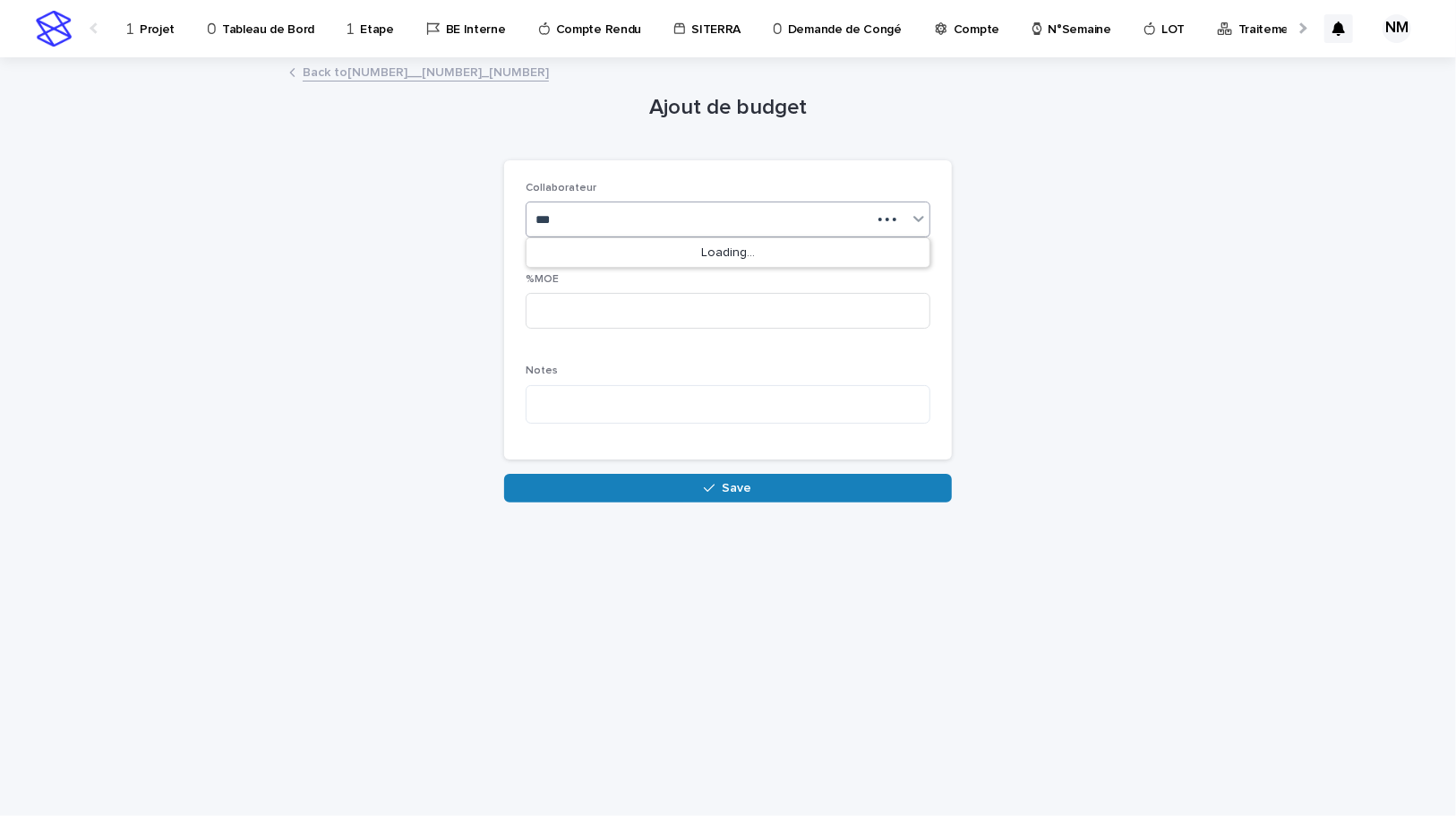 type on "****" 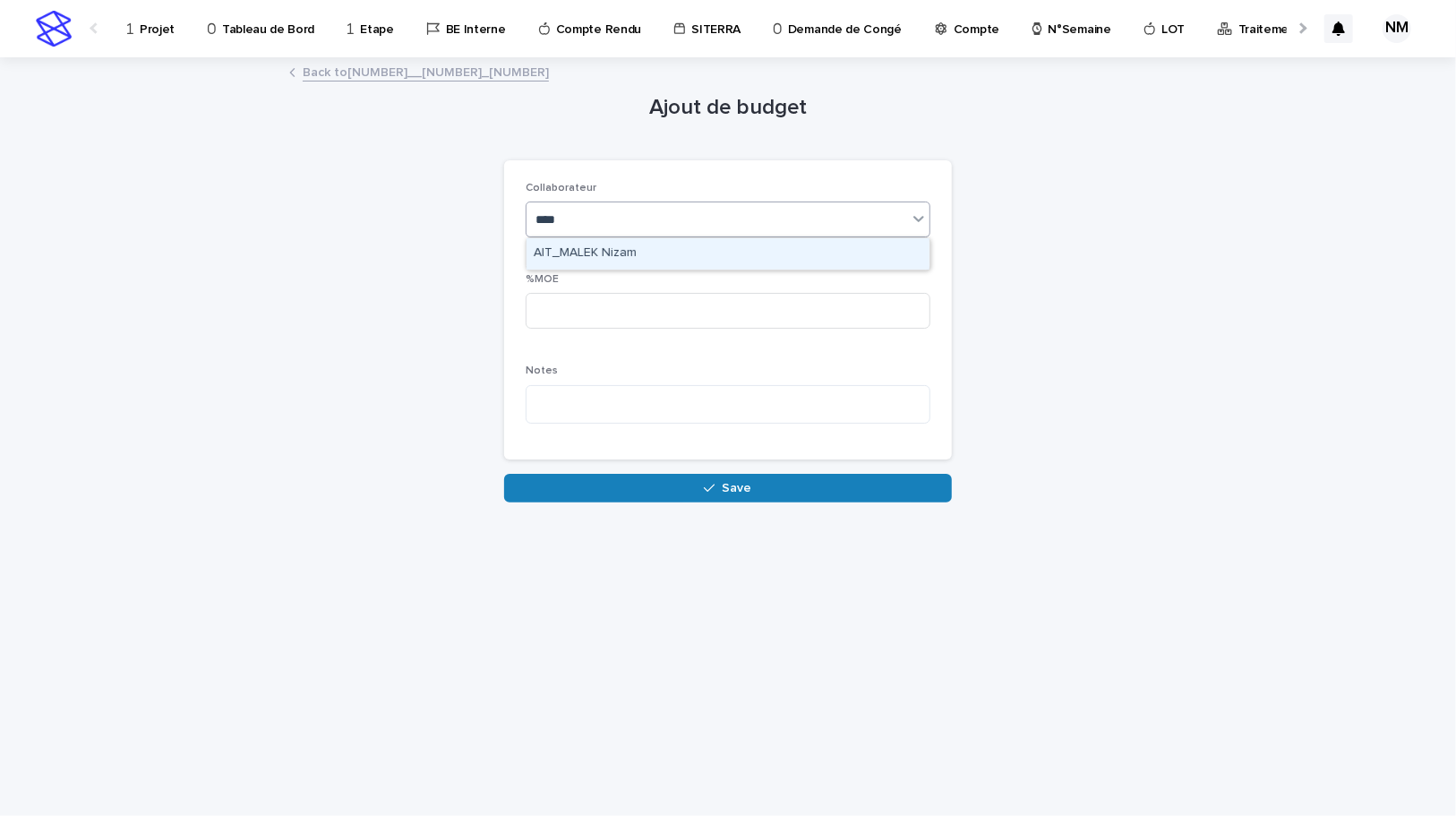 drag, startPoint x: 671, startPoint y: 250, endPoint x: 630, endPoint y: 291, distance: 57.982756 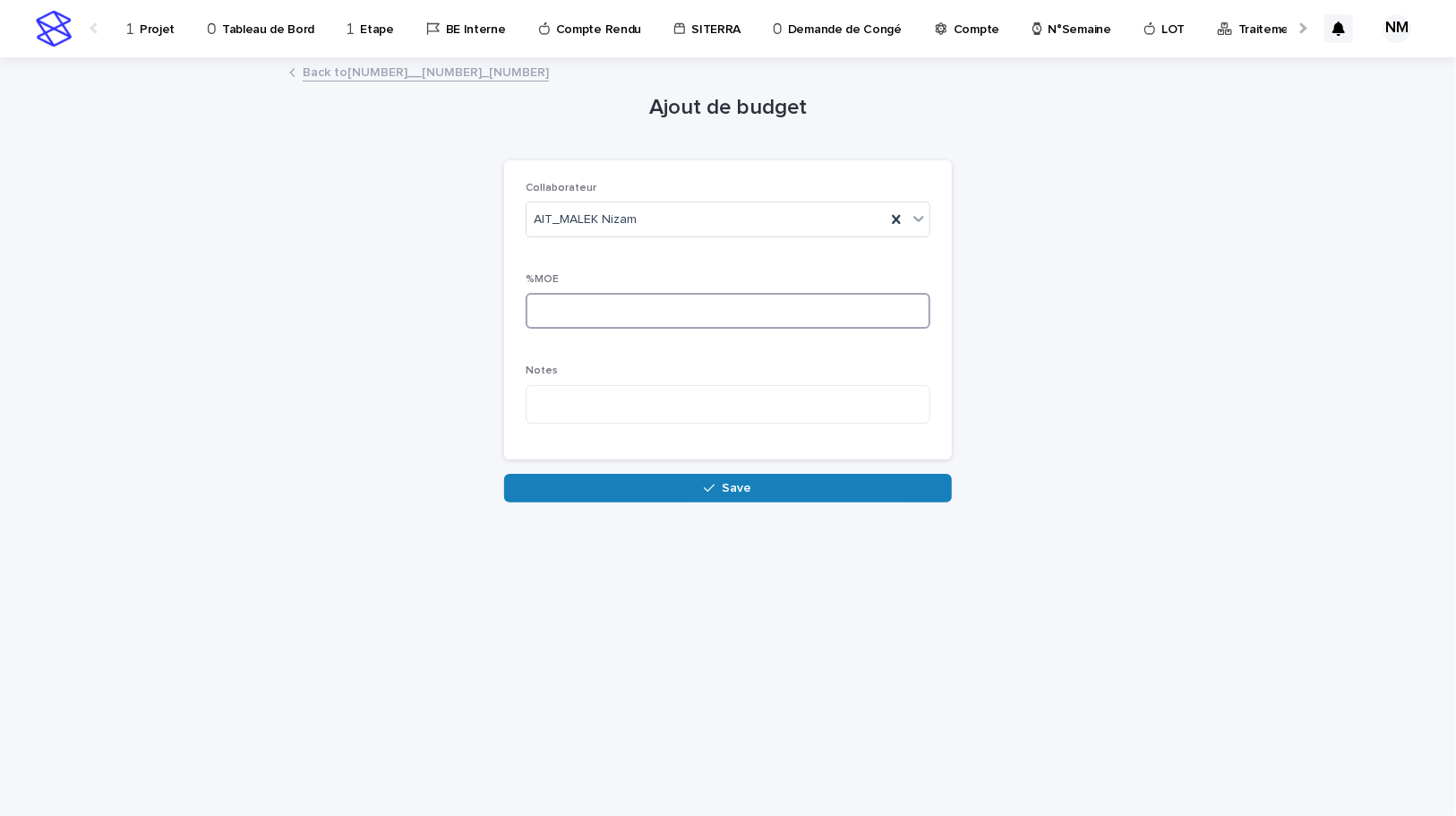 click at bounding box center (728, 311) 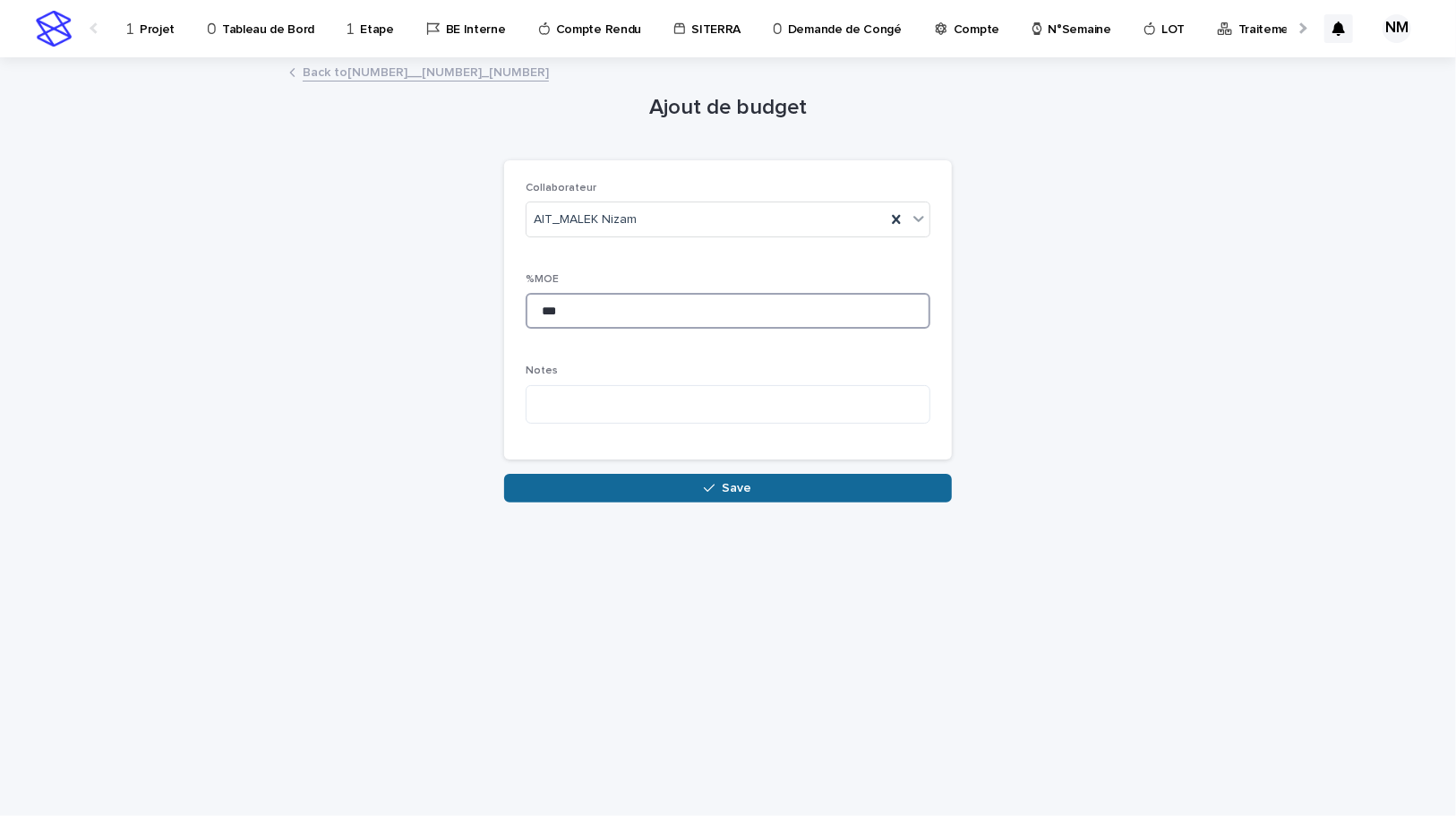 type on "***" 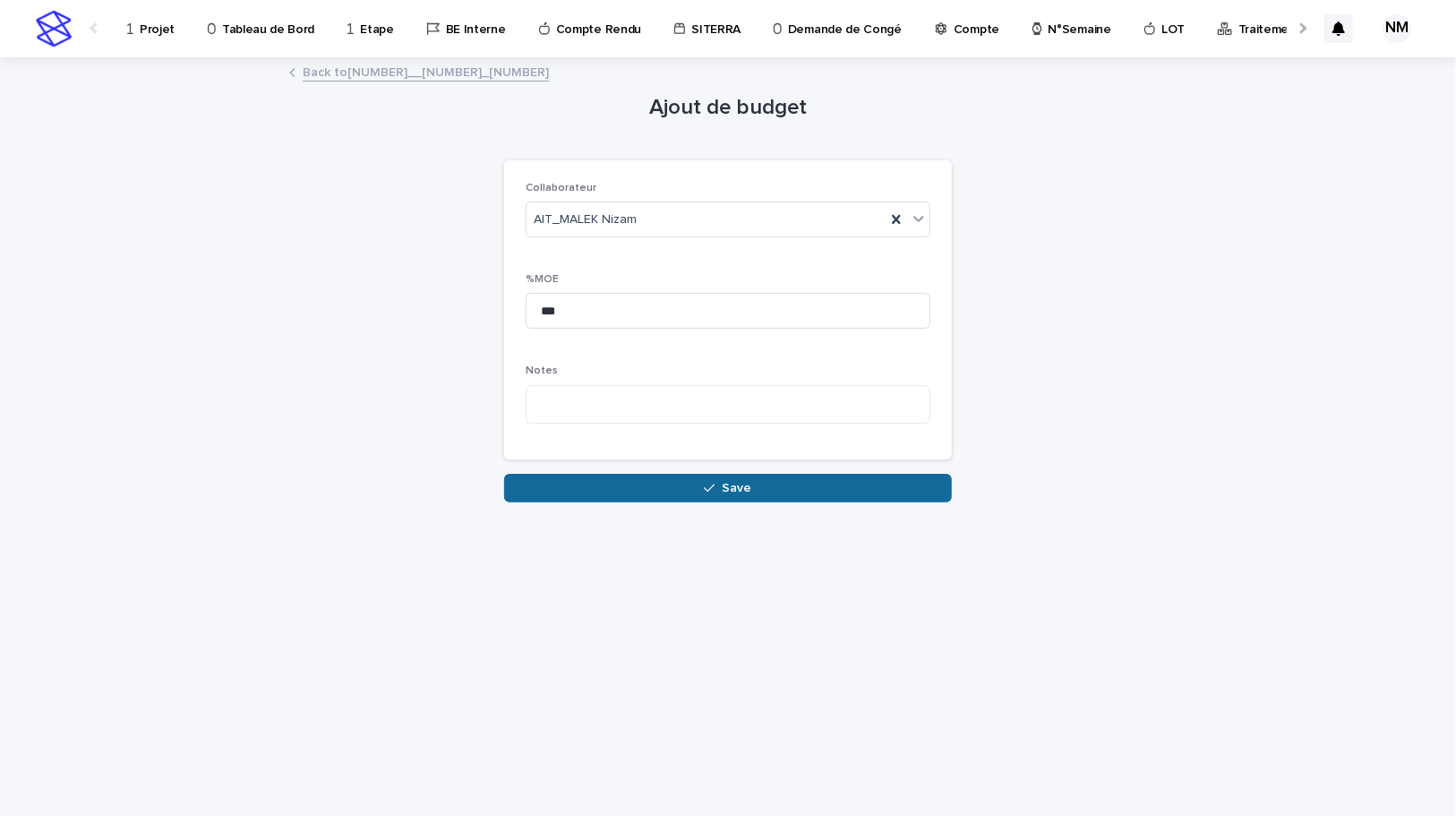click on "Save" at bounding box center (728, 488) 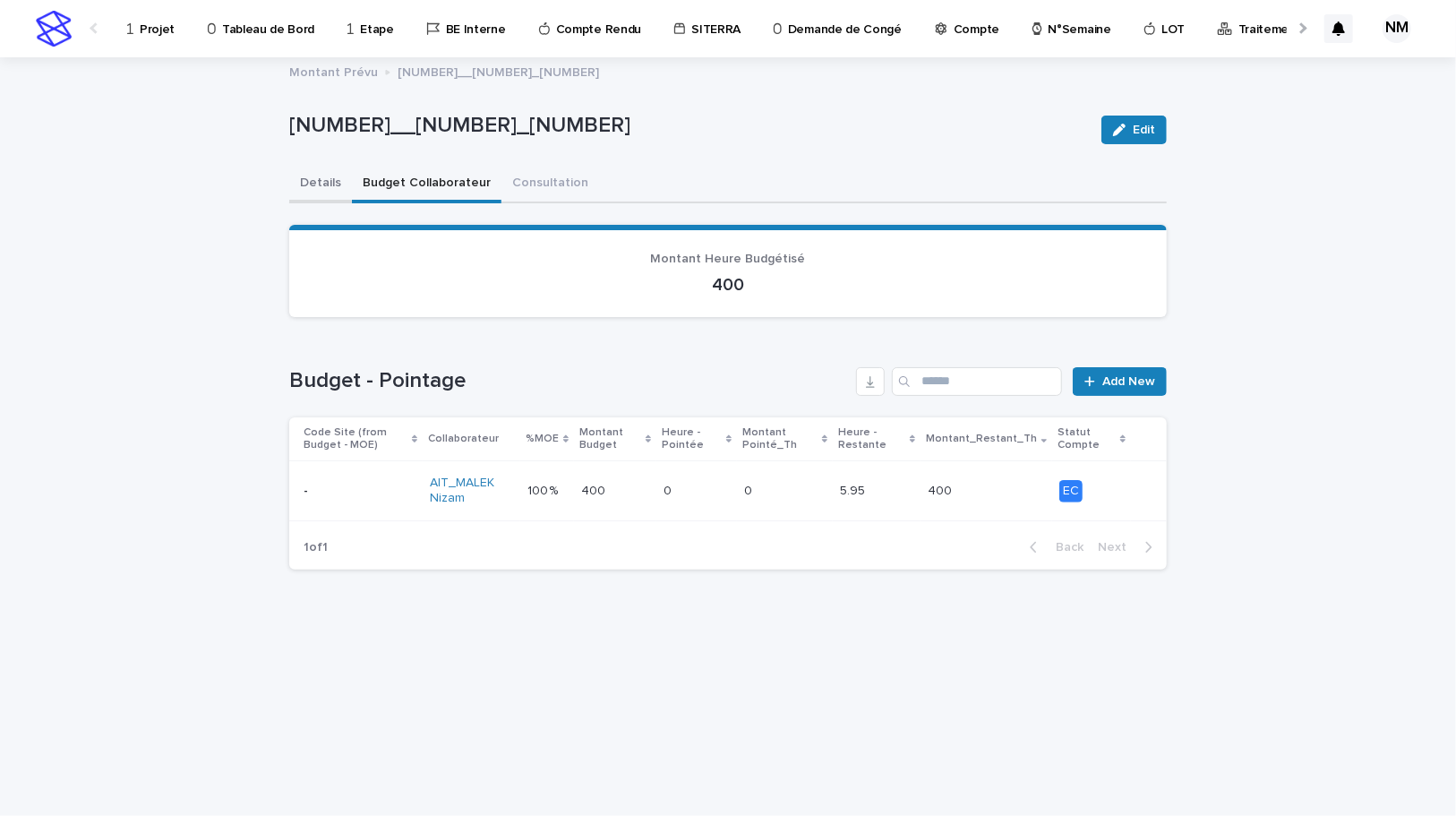 click on "Details" at bounding box center [321, 185] 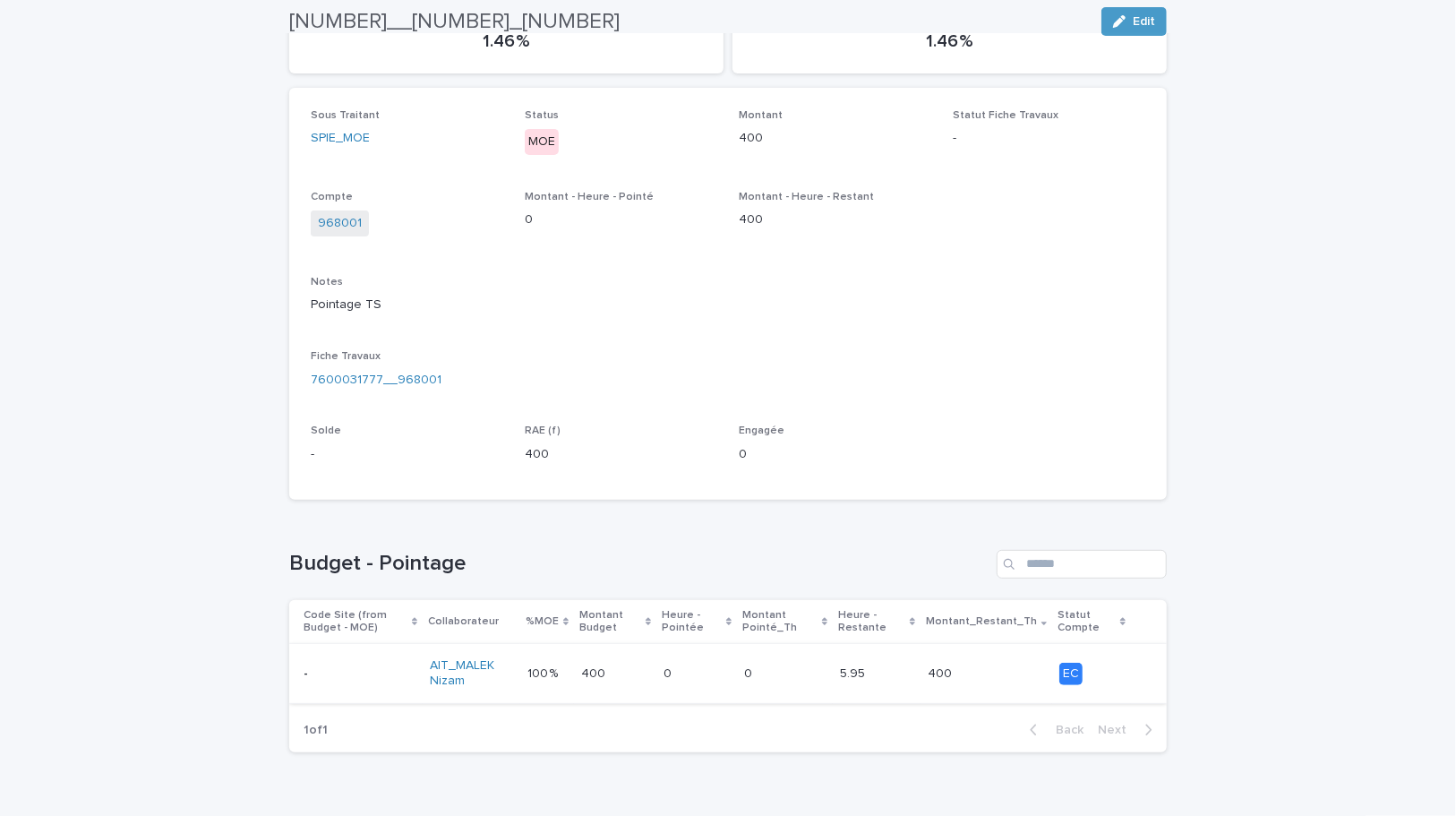 scroll, scrollTop: 282, scrollLeft: 0, axis: vertical 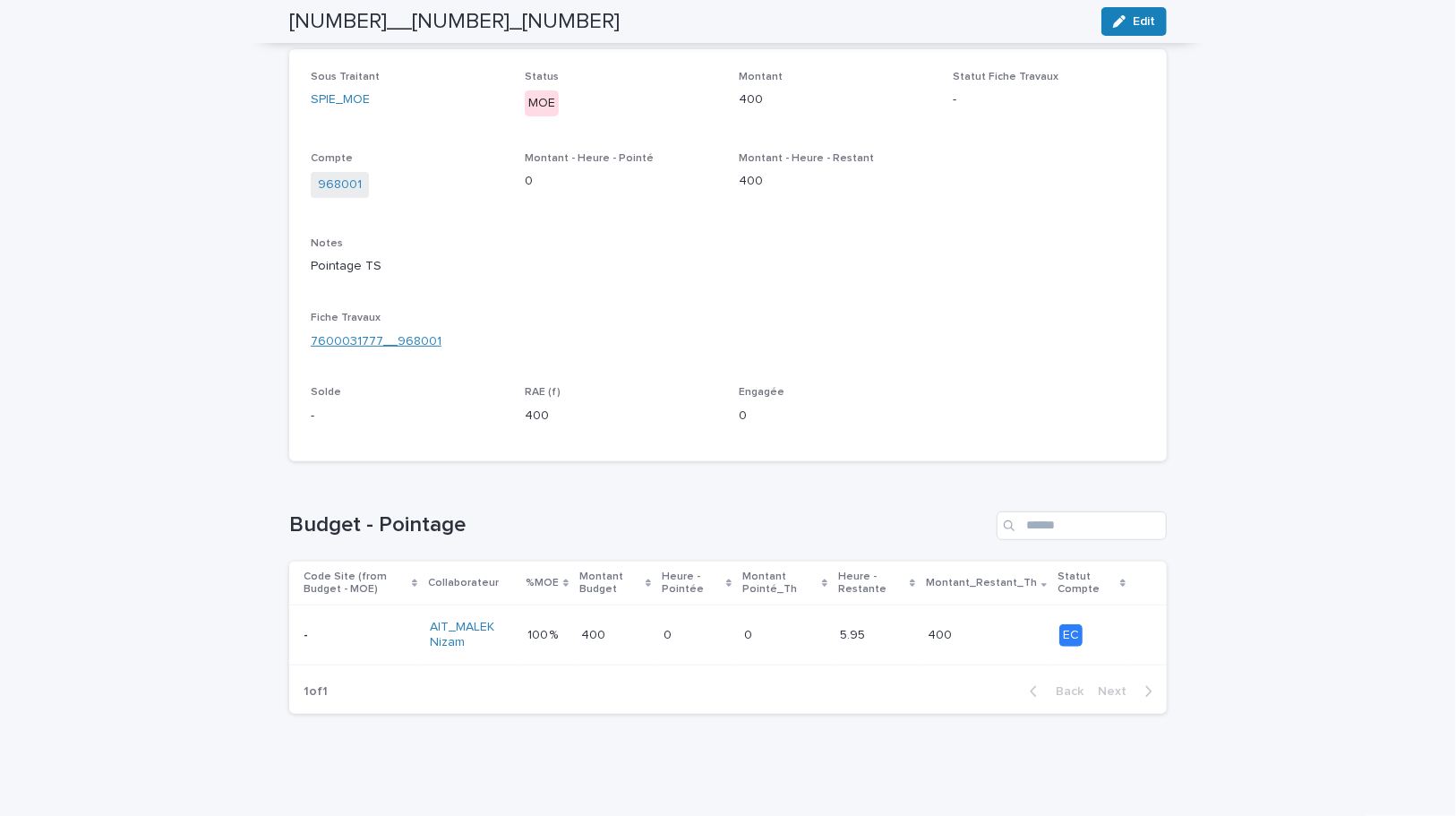 click on "7600031777__968001" at bounding box center (376, 341) 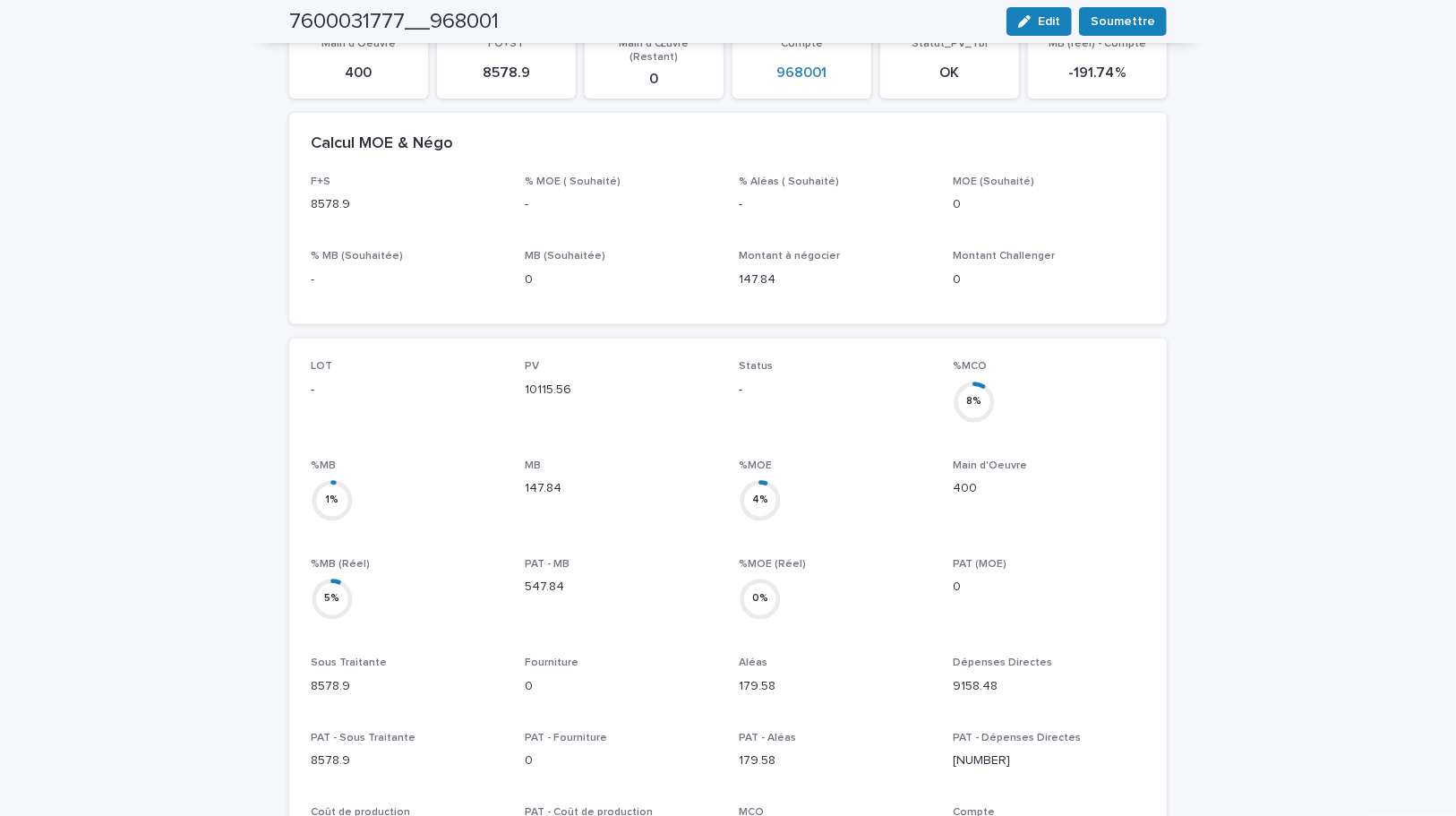 scroll, scrollTop: 284, scrollLeft: 0, axis: vertical 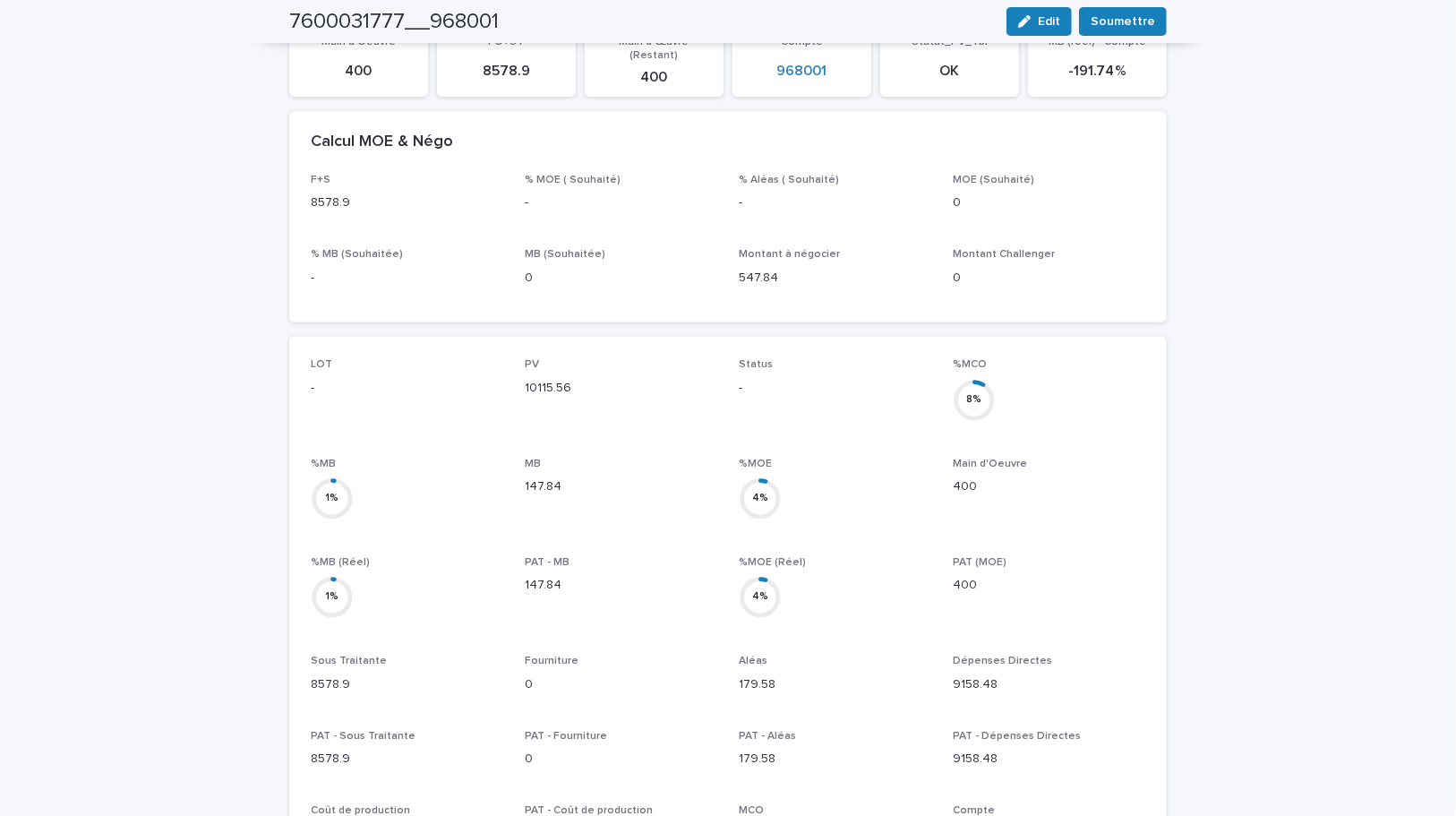 click on "Loading... Saving… Loading... Saving… Loading... Saving… %MB [PERCENT] %MB (Réel) [PERCENT] %MOE [PERCENT] %MOE (Réel) [PERCENT] Table_N°FD [NUMBER] (%) MB_P3M [PERCENT] Loading... Saving… Main d'Oeuvre FO+ST [NUMBER] Main d'Œuvre (Restant) [NUMBER] Compte [NUMBER] Statut_PV_Tbl OK MB (réel) - Compte [PERCENT] Loading... Saving… Calcul MOE & Négo F+S [NUMBER] % MOE ( Souhaité) - % Aléas ( Souhaité) - MOE (Souhaité) [PERCENT] MB (Souhaitée) - MB (Souhaitée) [PERCENT] Montant à négocier [NUMBER] Montant Challenger [NUMBER] Loading... Saving… LOT - PV [NUMBER] Status - %MCO [PERCENT] %MB [PERCENT] MB [NUMBER] %MOE [PERCENT] Main d'Oeuvre [NUMBER] %MB (Réel) [PERCENT] PAT - MB [NUMBER] %MOE (Réel) [PERCENT] PAT (MOE) [NUMBER] Sous Traitante [NUMBER] Fourniture [NUMBER] Aléas [NUMBER] [NUMBER]" at bounding box center (728, 539) 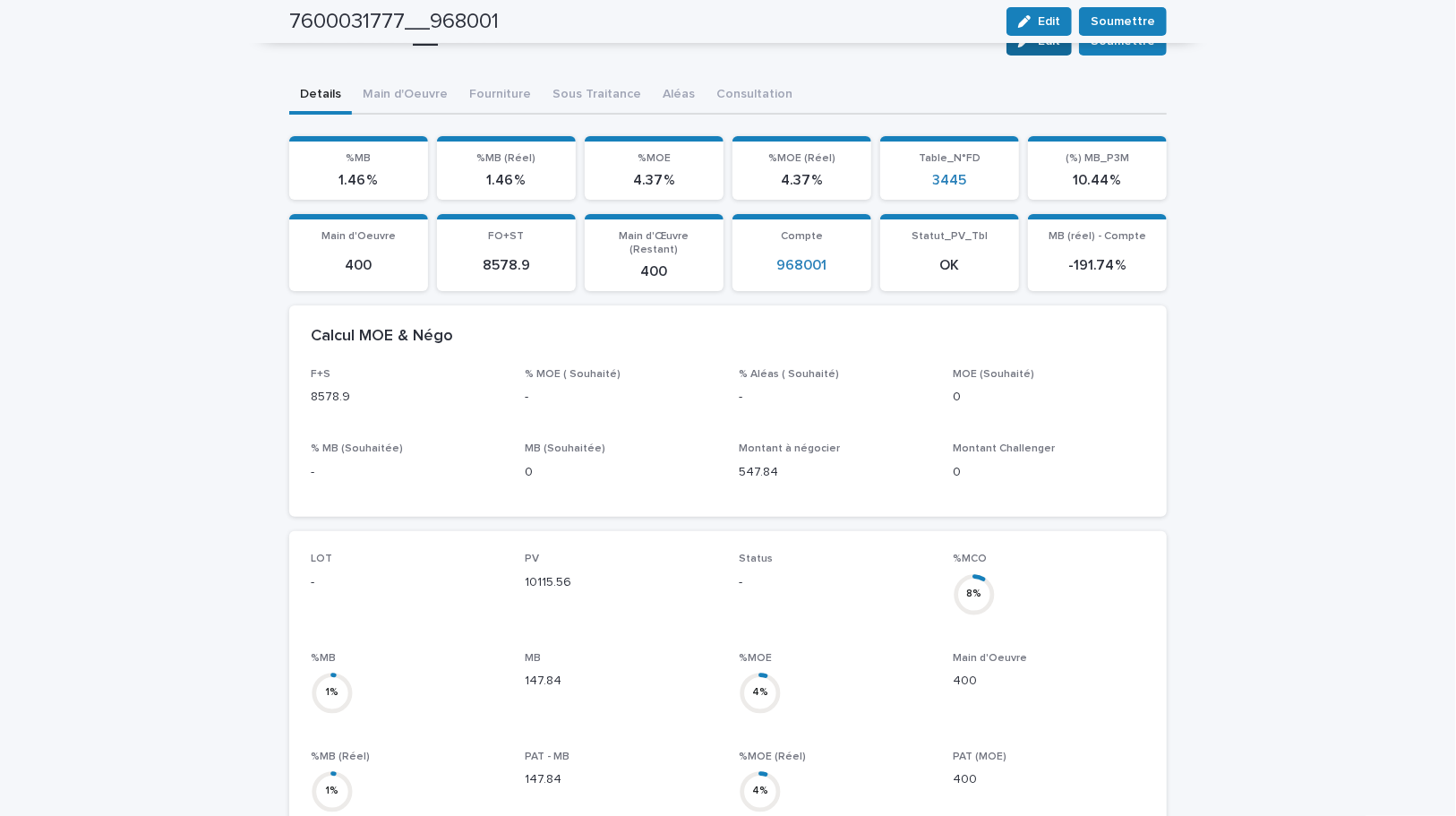scroll, scrollTop: 0, scrollLeft: 0, axis: both 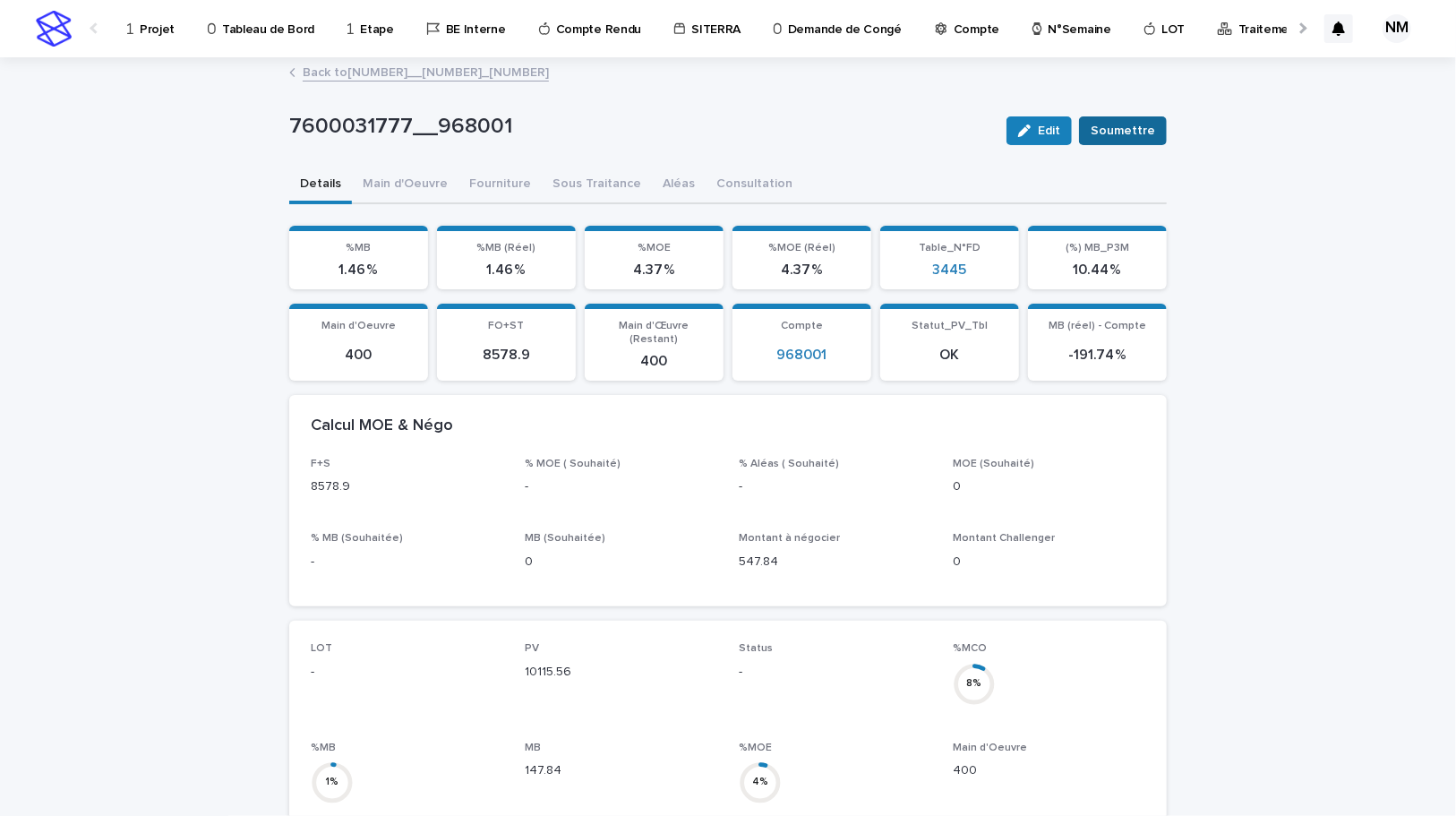 click on "Soumettre" at bounding box center (1123, 131) 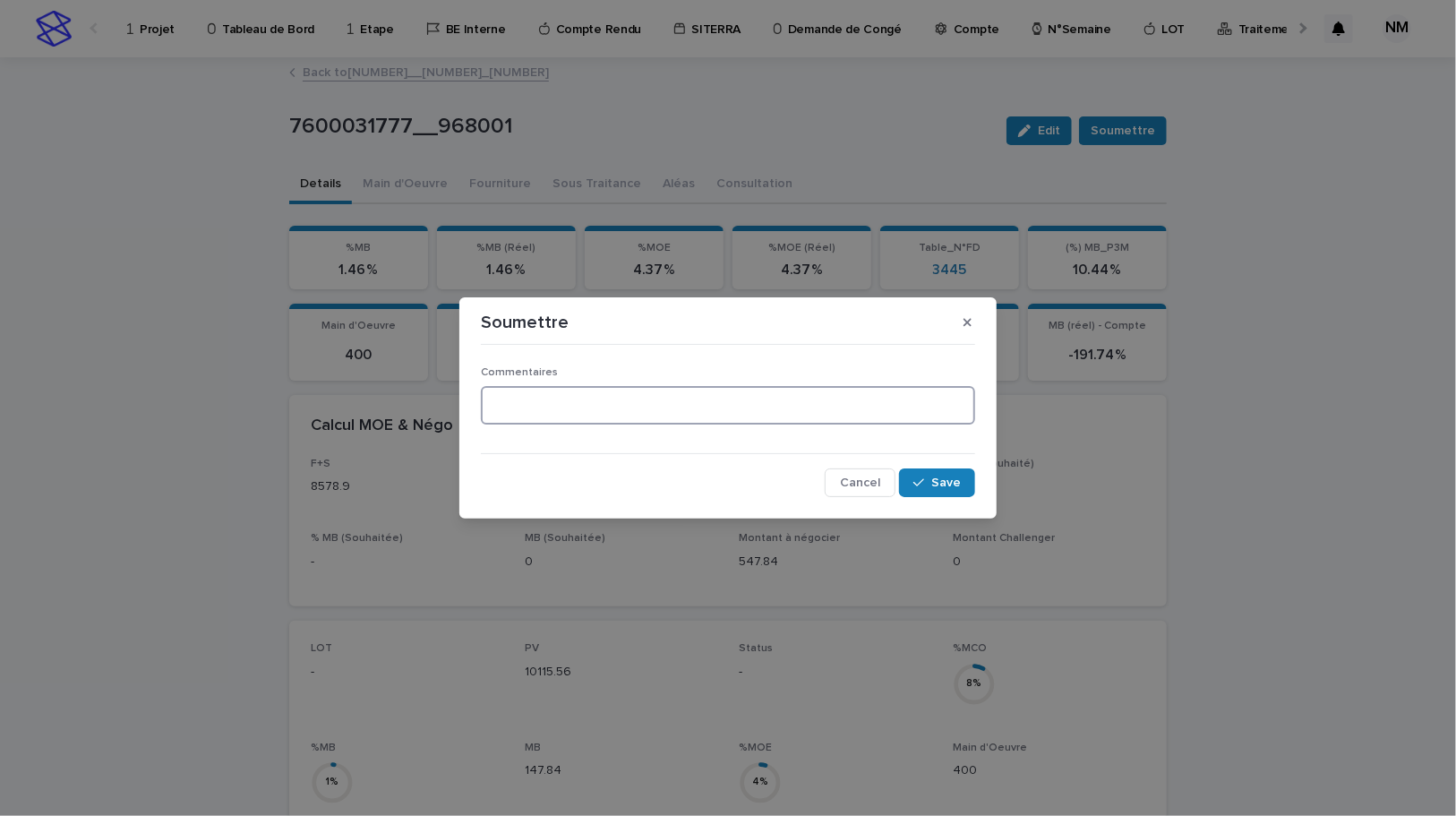 click at bounding box center [728, 405] 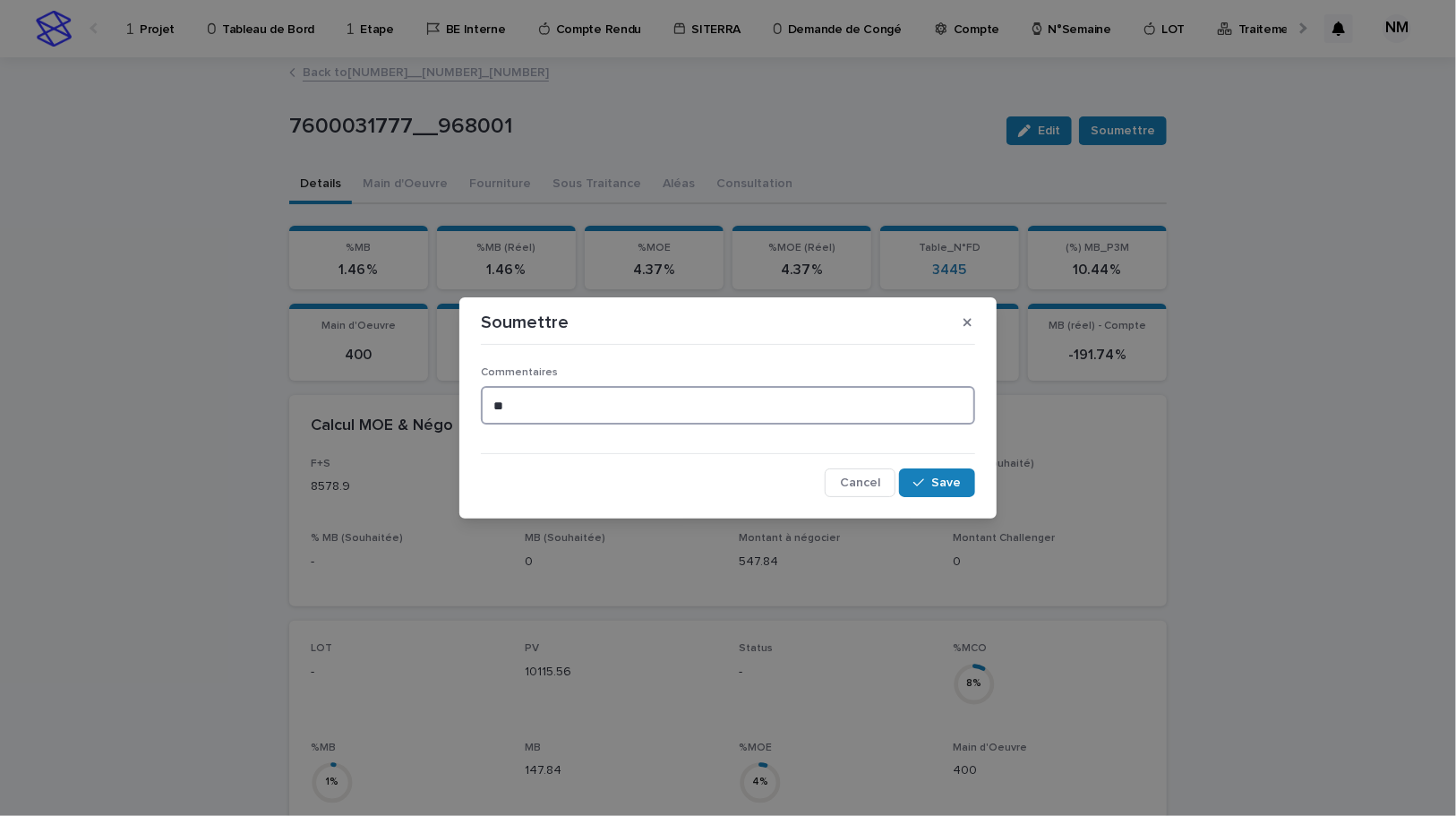 type on "*" 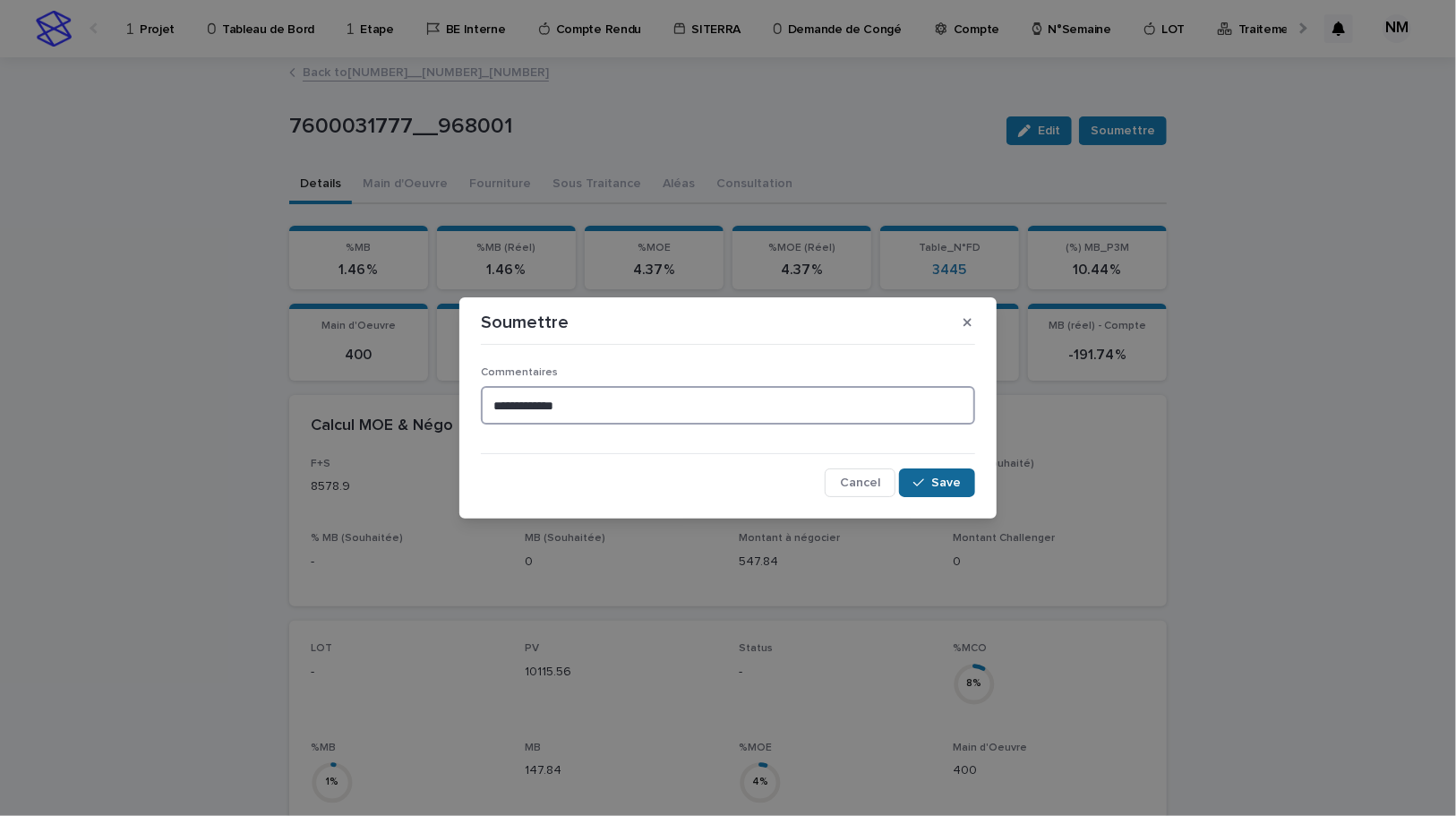 type on "**********" 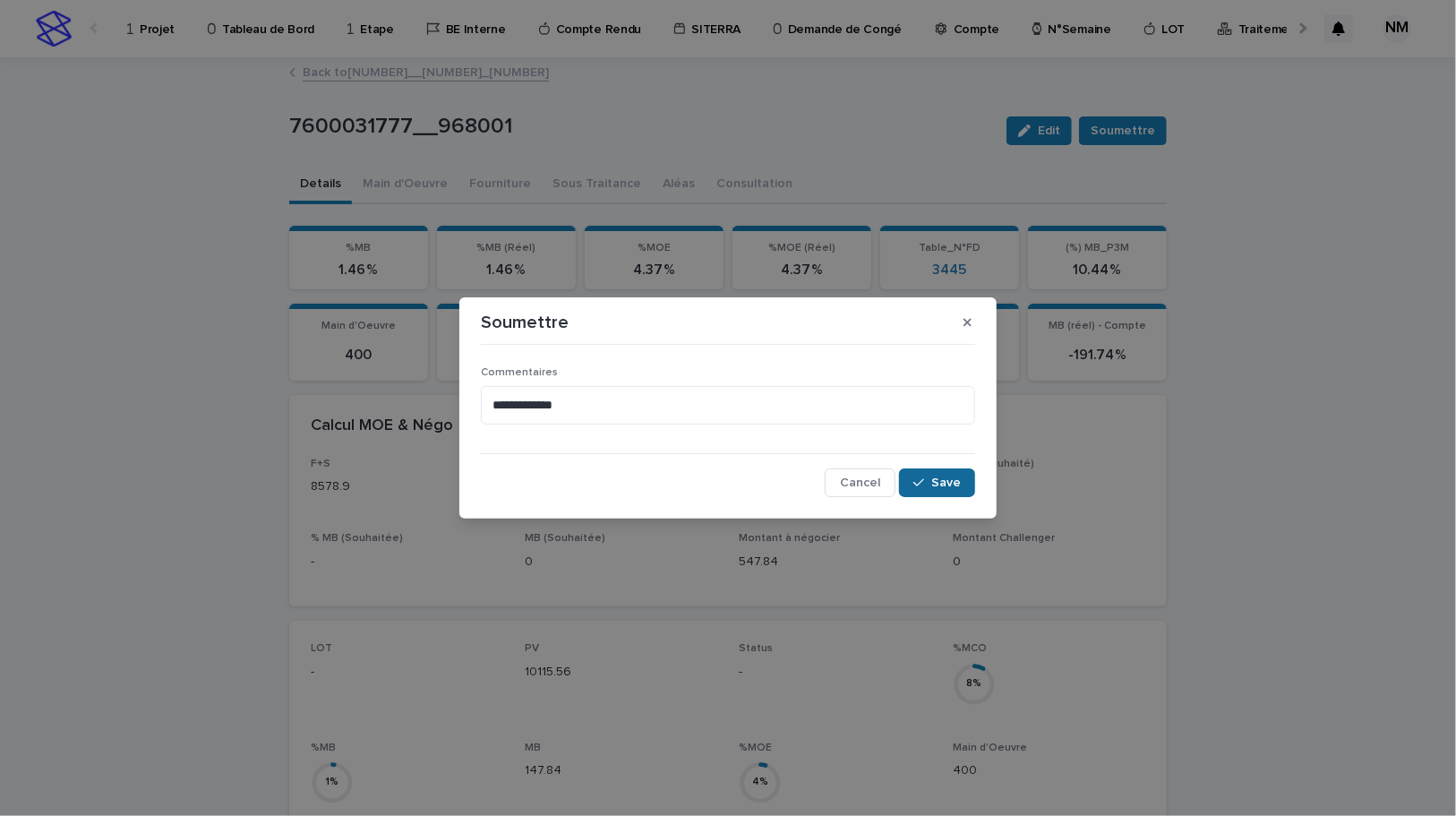 click on "Save" at bounding box center (937, 483) 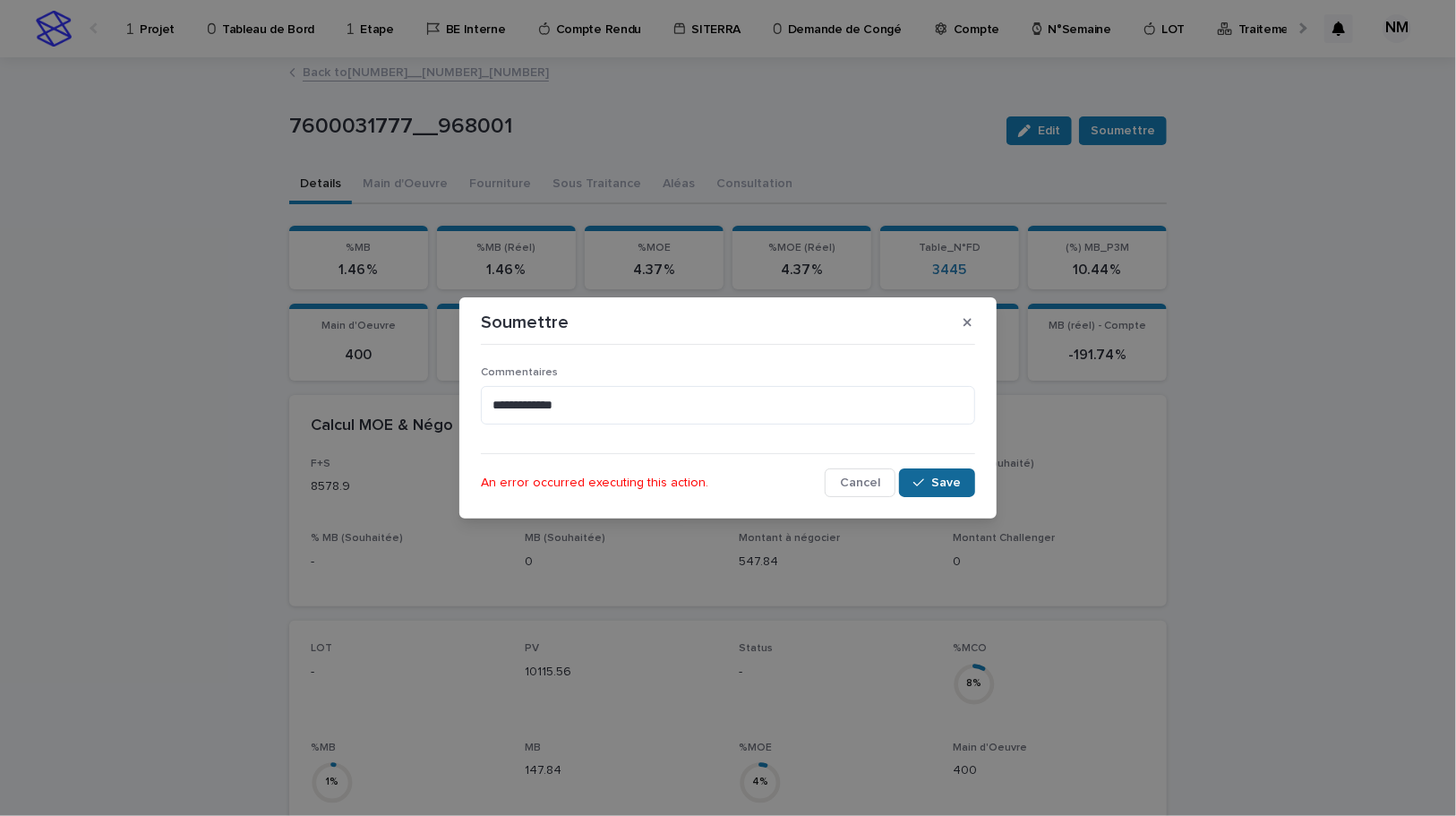 click on "Save" at bounding box center [946, 483] 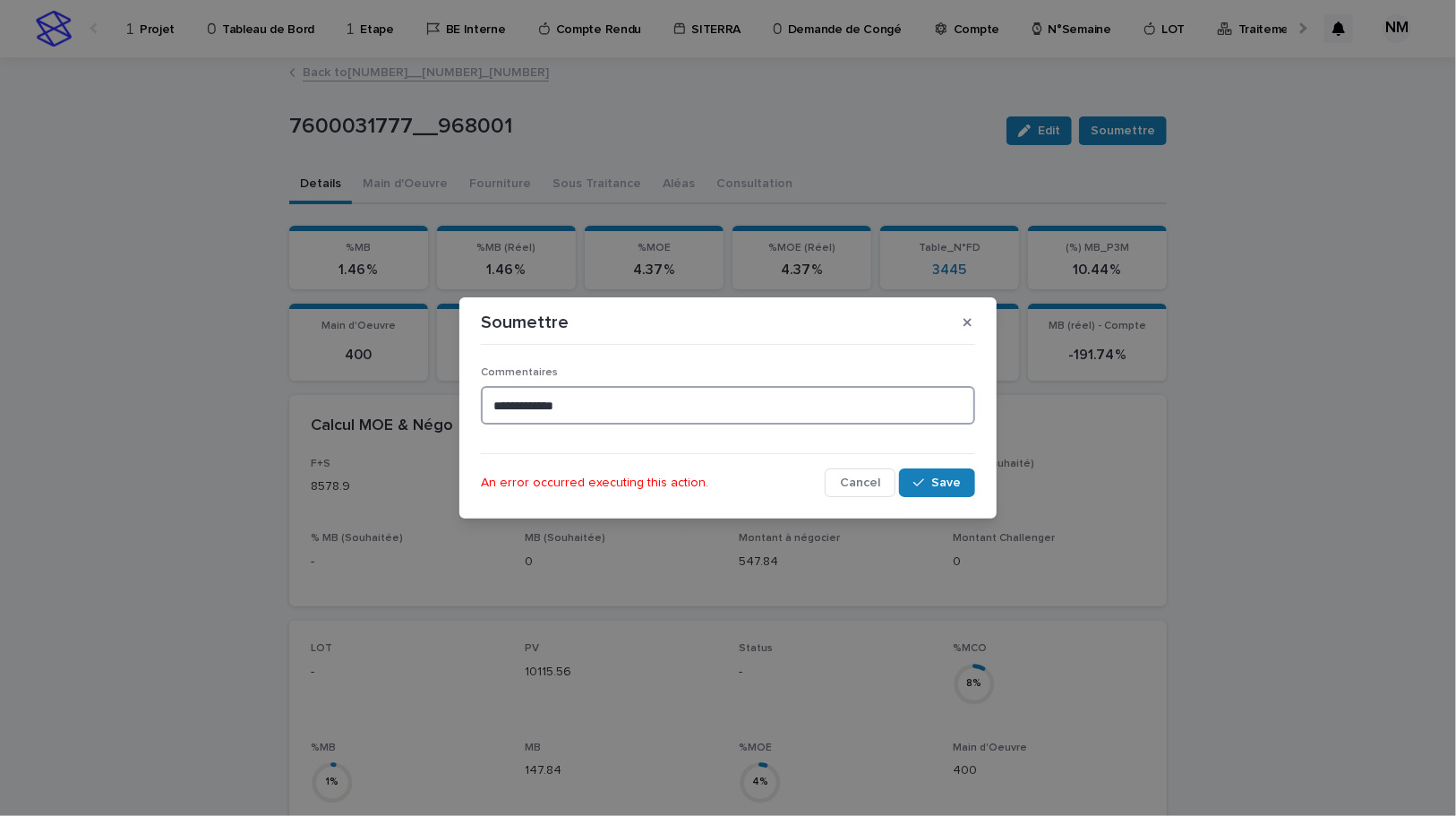 drag, startPoint x: 576, startPoint y: 401, endPoint x: 489, endPoint y: 399, distance: 87.02299 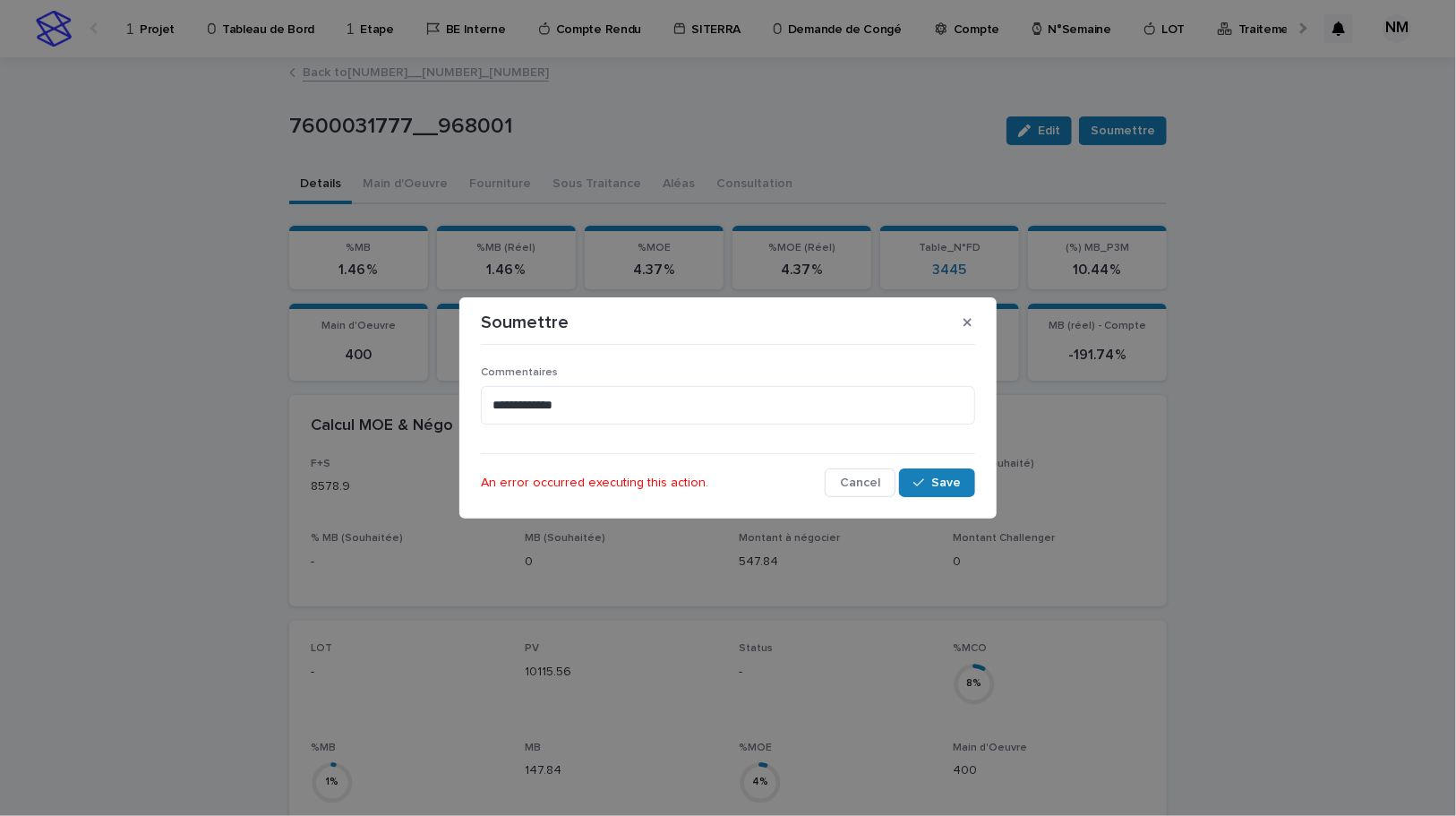 click on "**********" at bounding box center (728, 408) 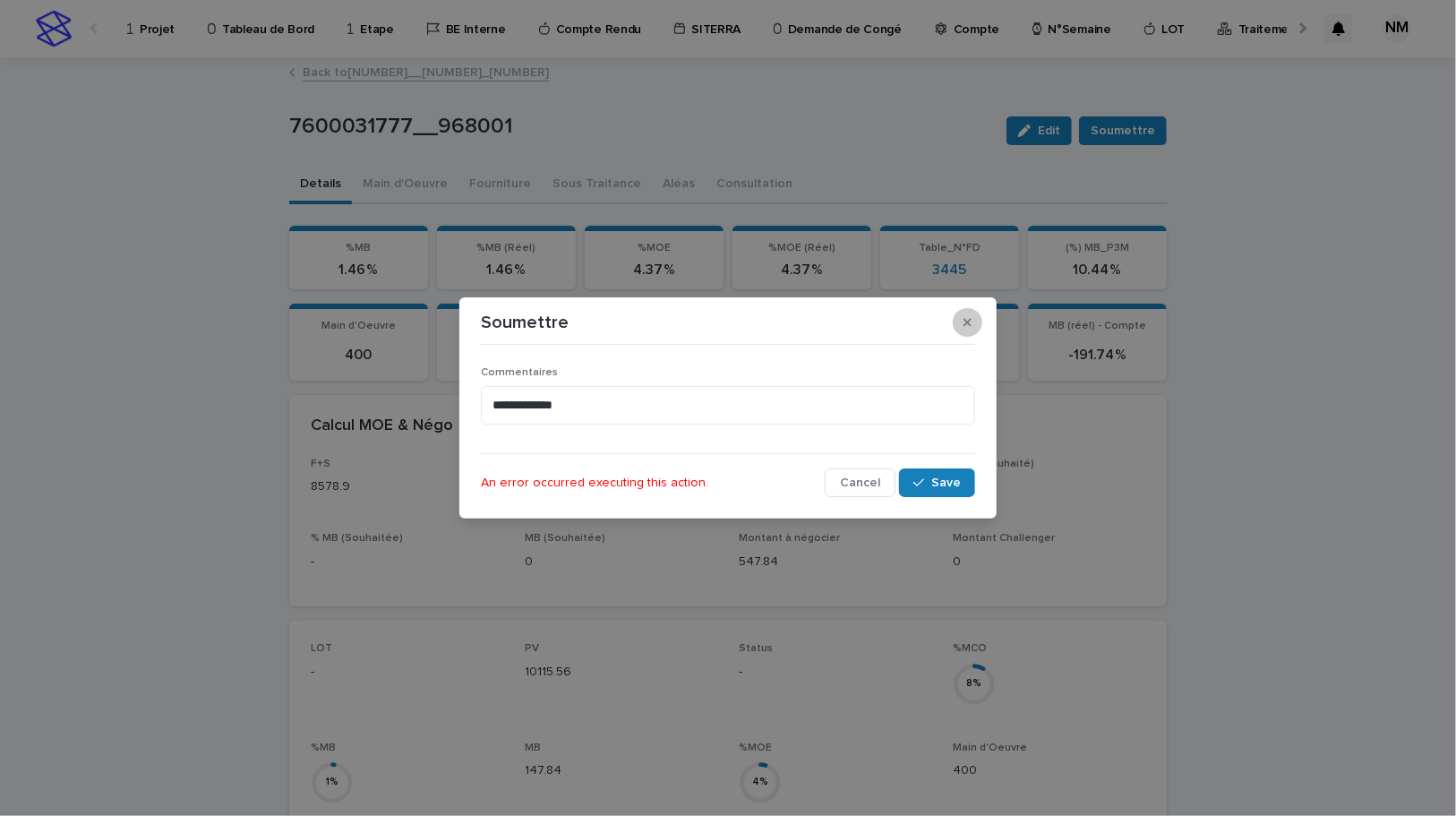 click at bounding box center [967, 322] 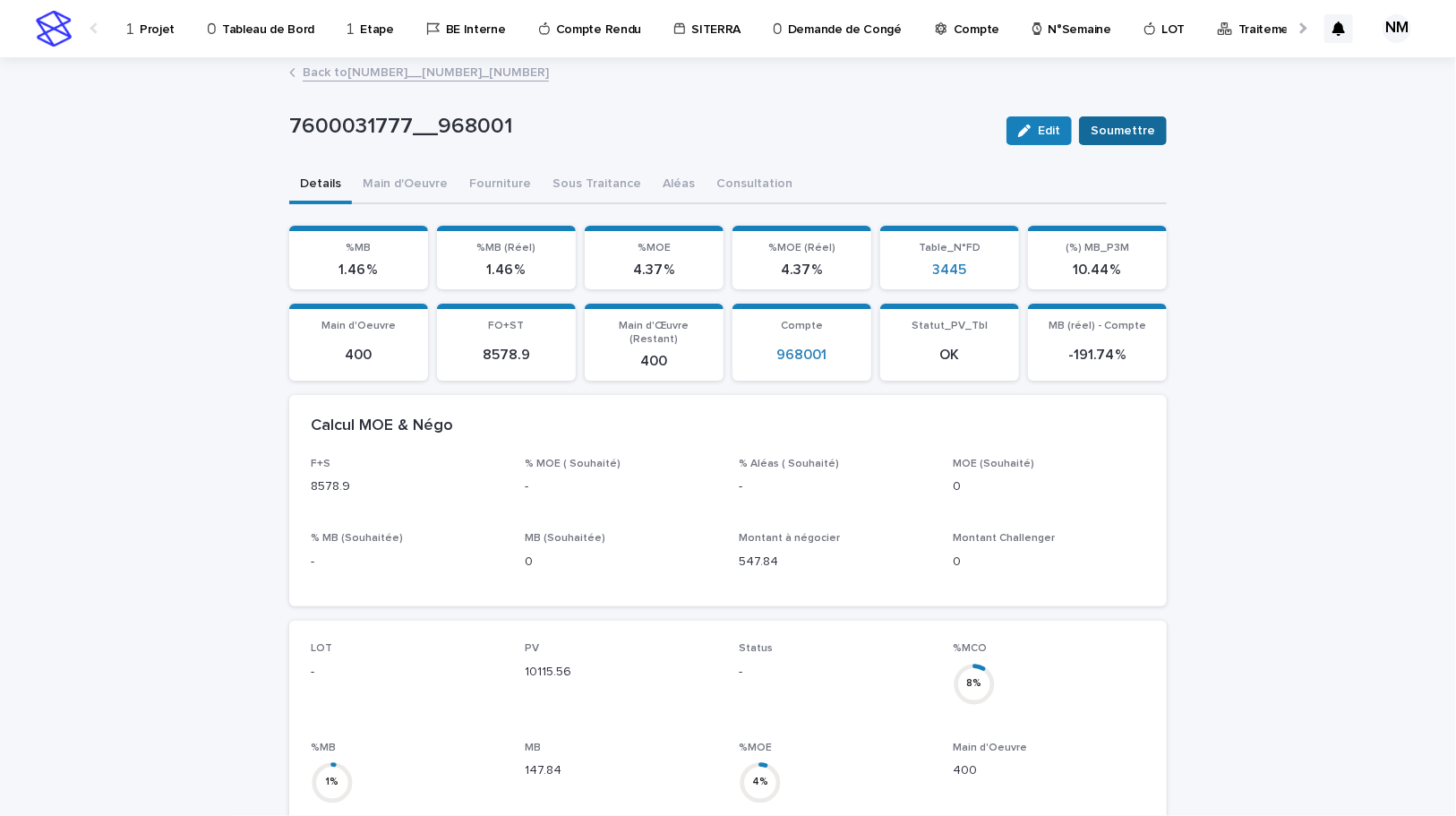 click on "Soumettre" at bounding box center (1123, 131) 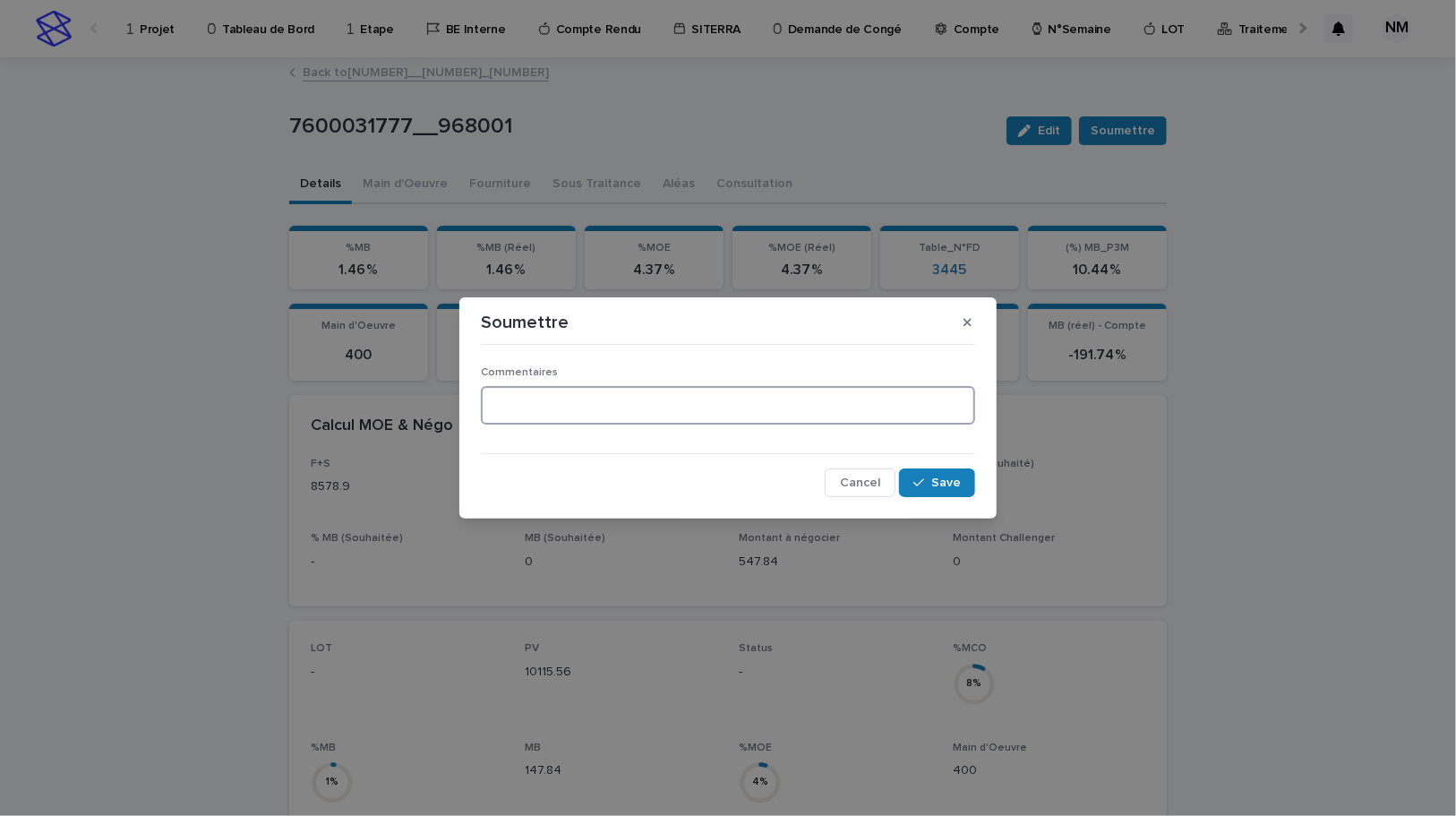 click at bounding box center (728, 405) 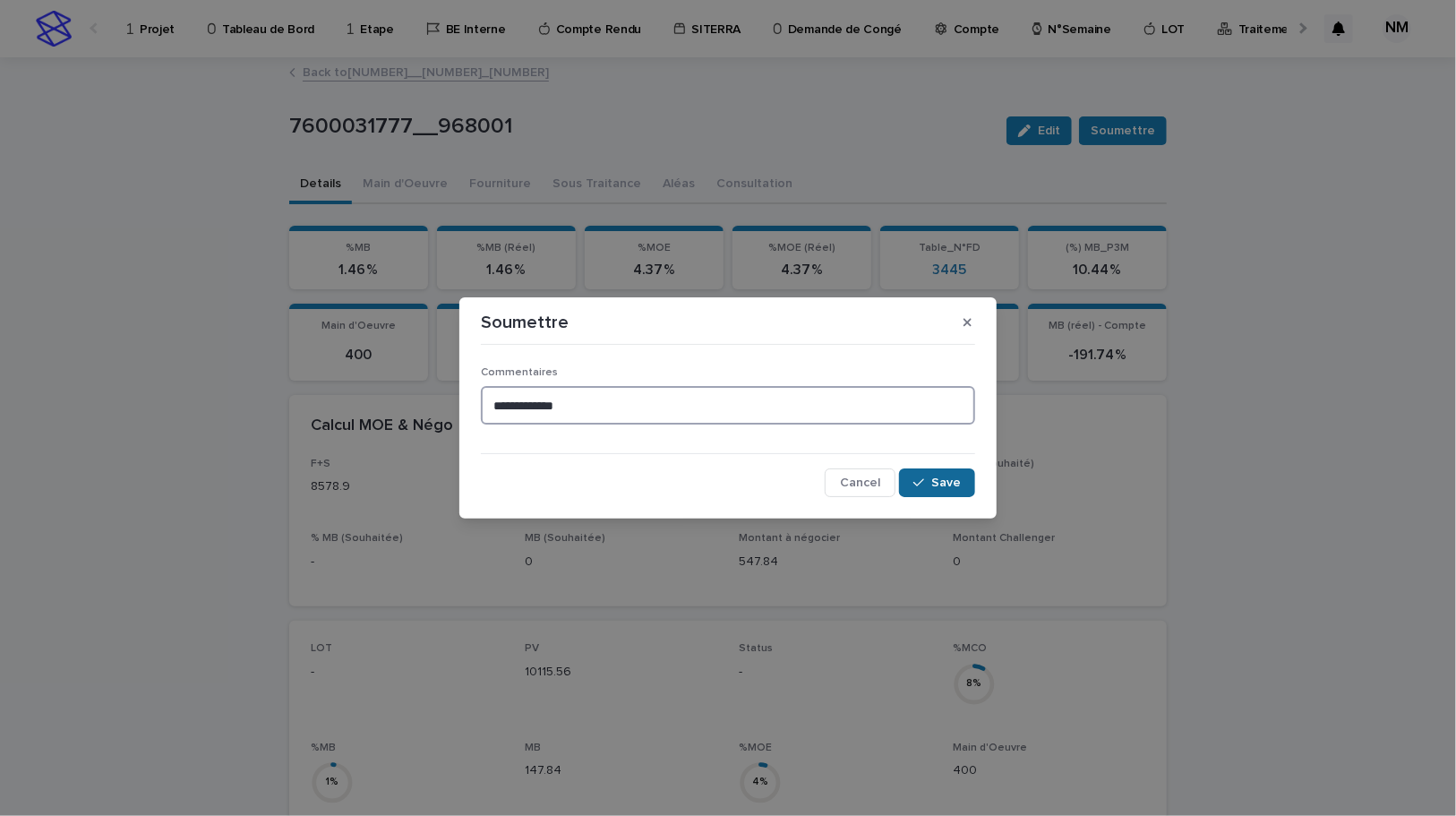 type on "**********" 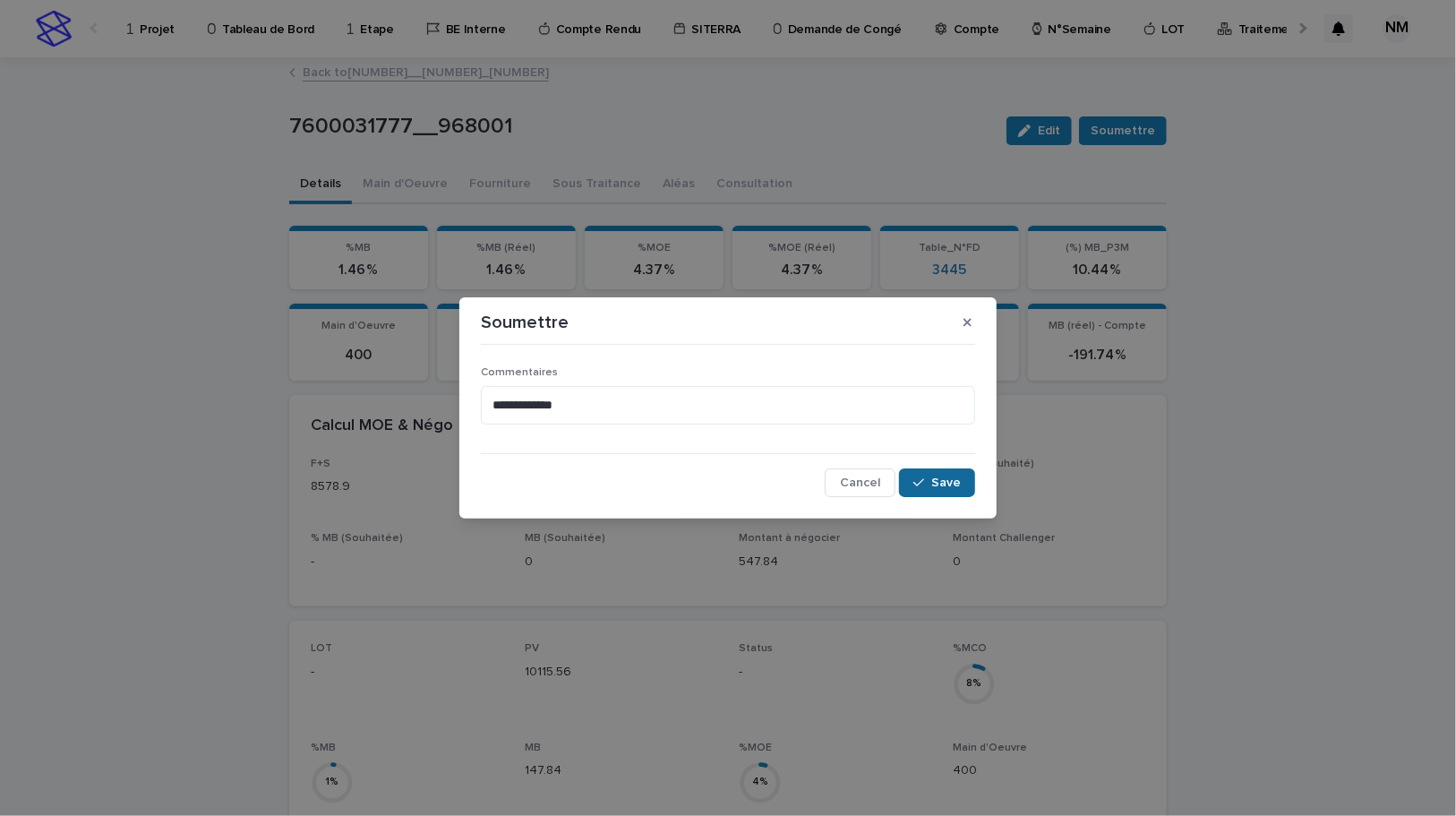 click on "Save" at bounding box center [946, 483] 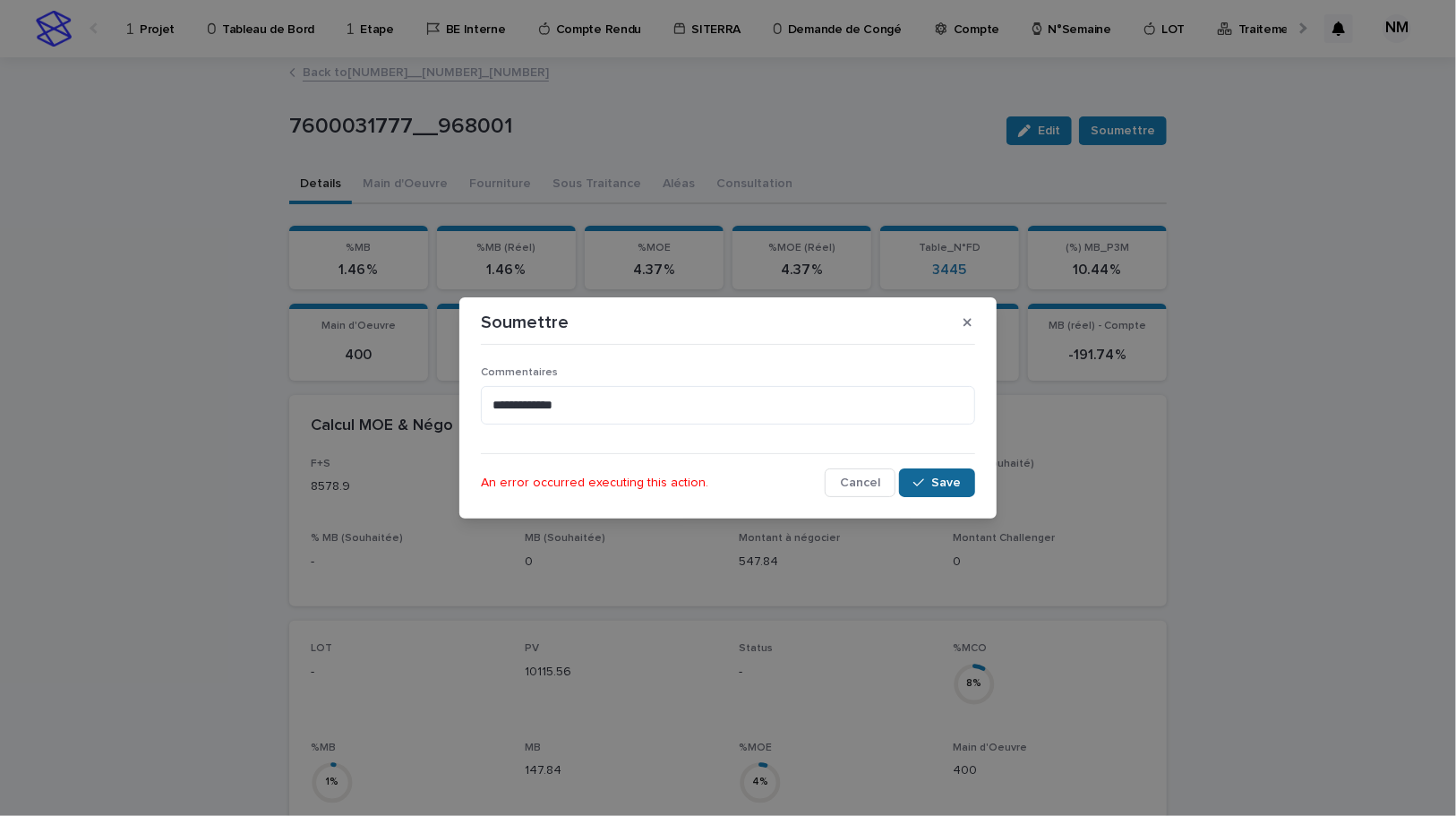 click on "Save" at bounding box center [946, 483] 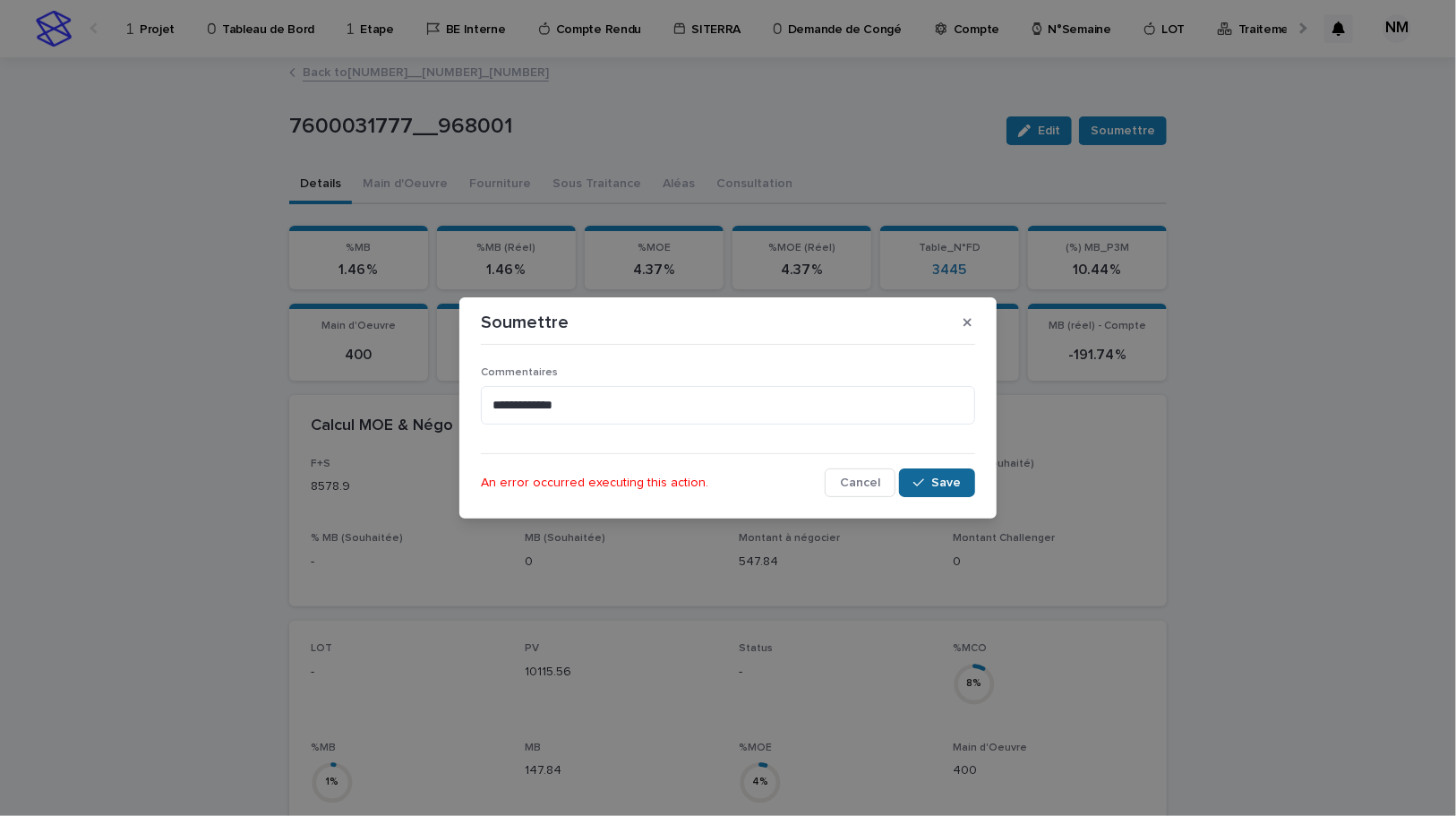 click on "Save" at bounding box center (946, 483) 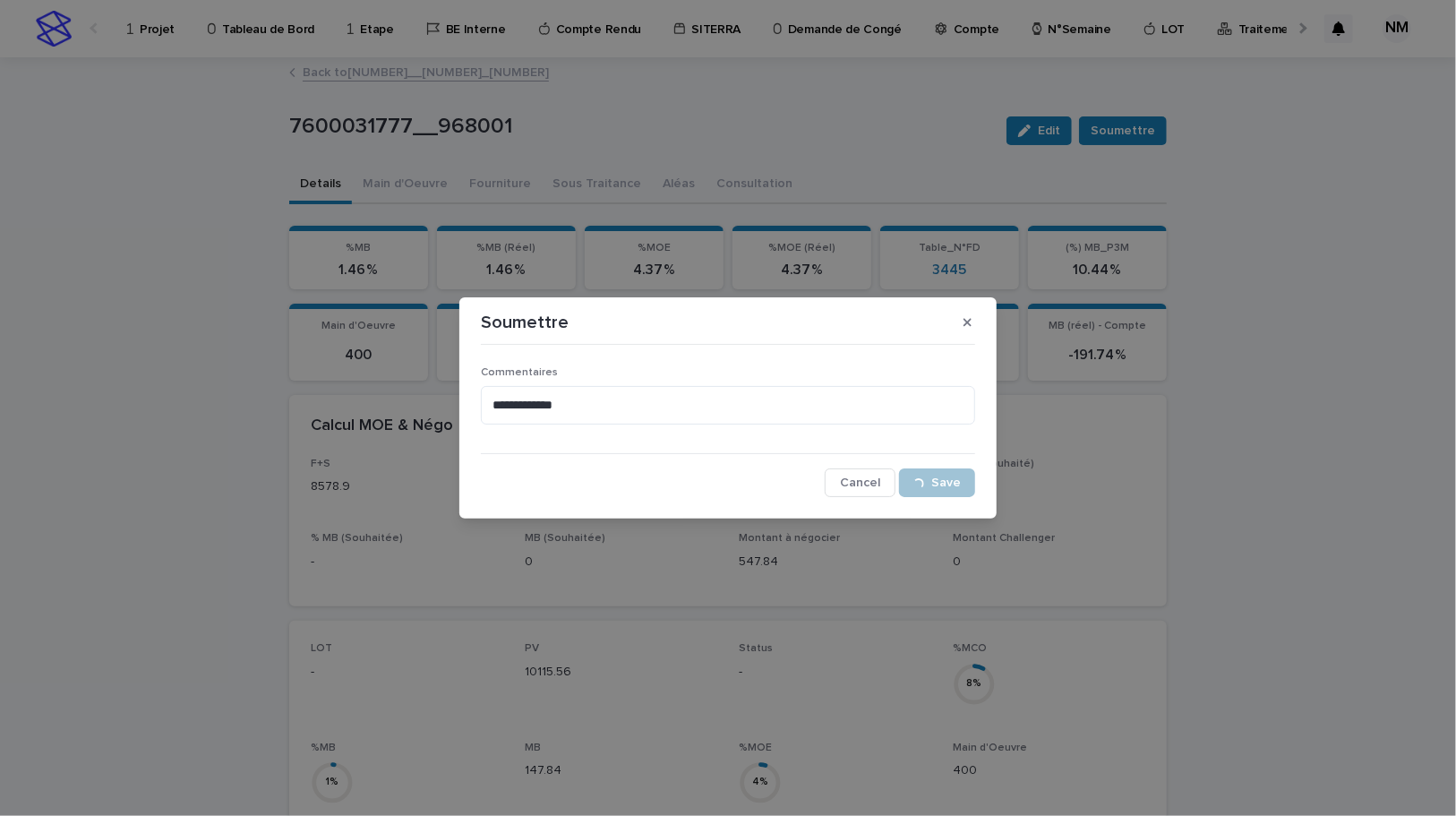 click on "Save" at bounding box center [946, 483] 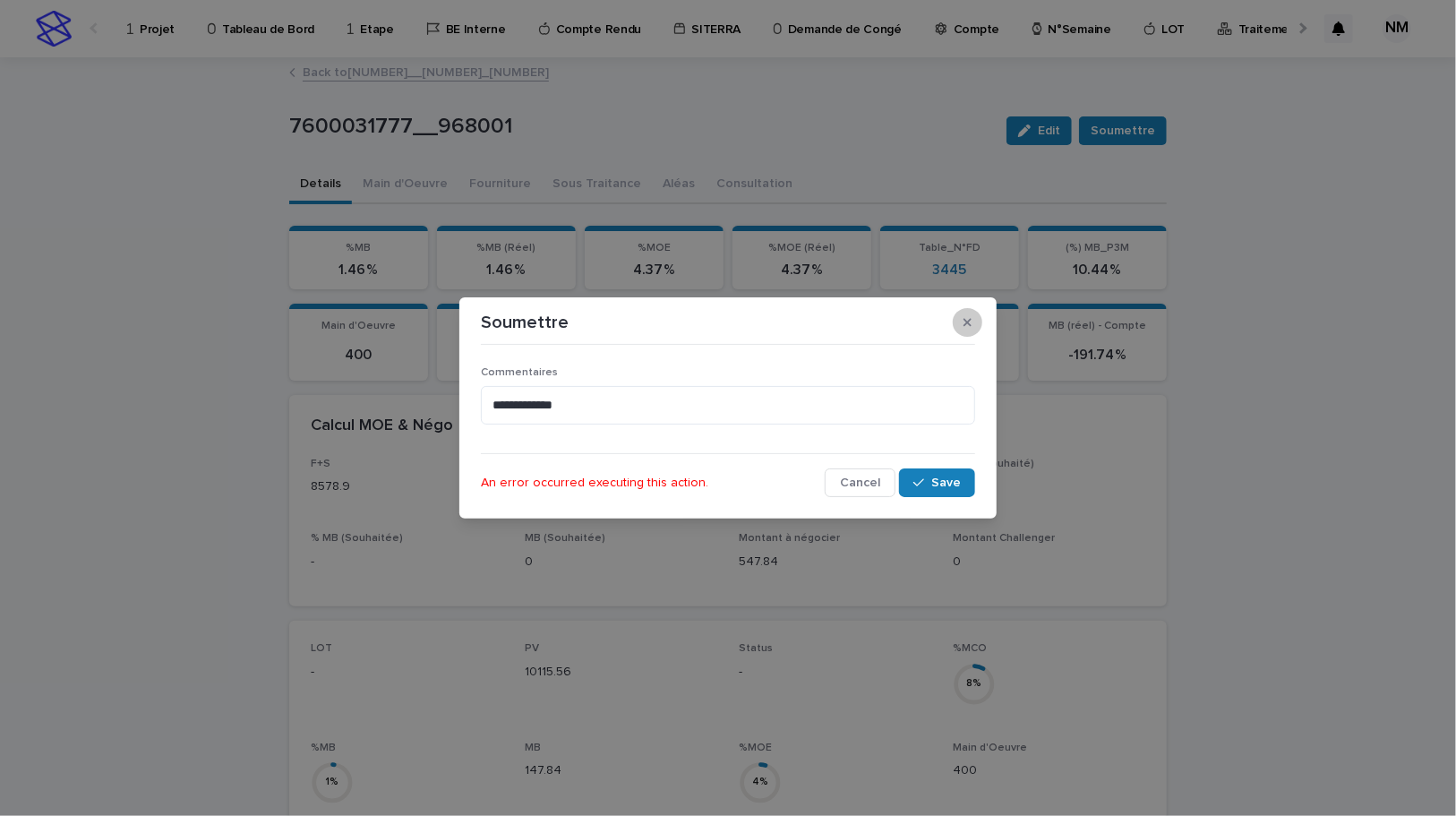 click 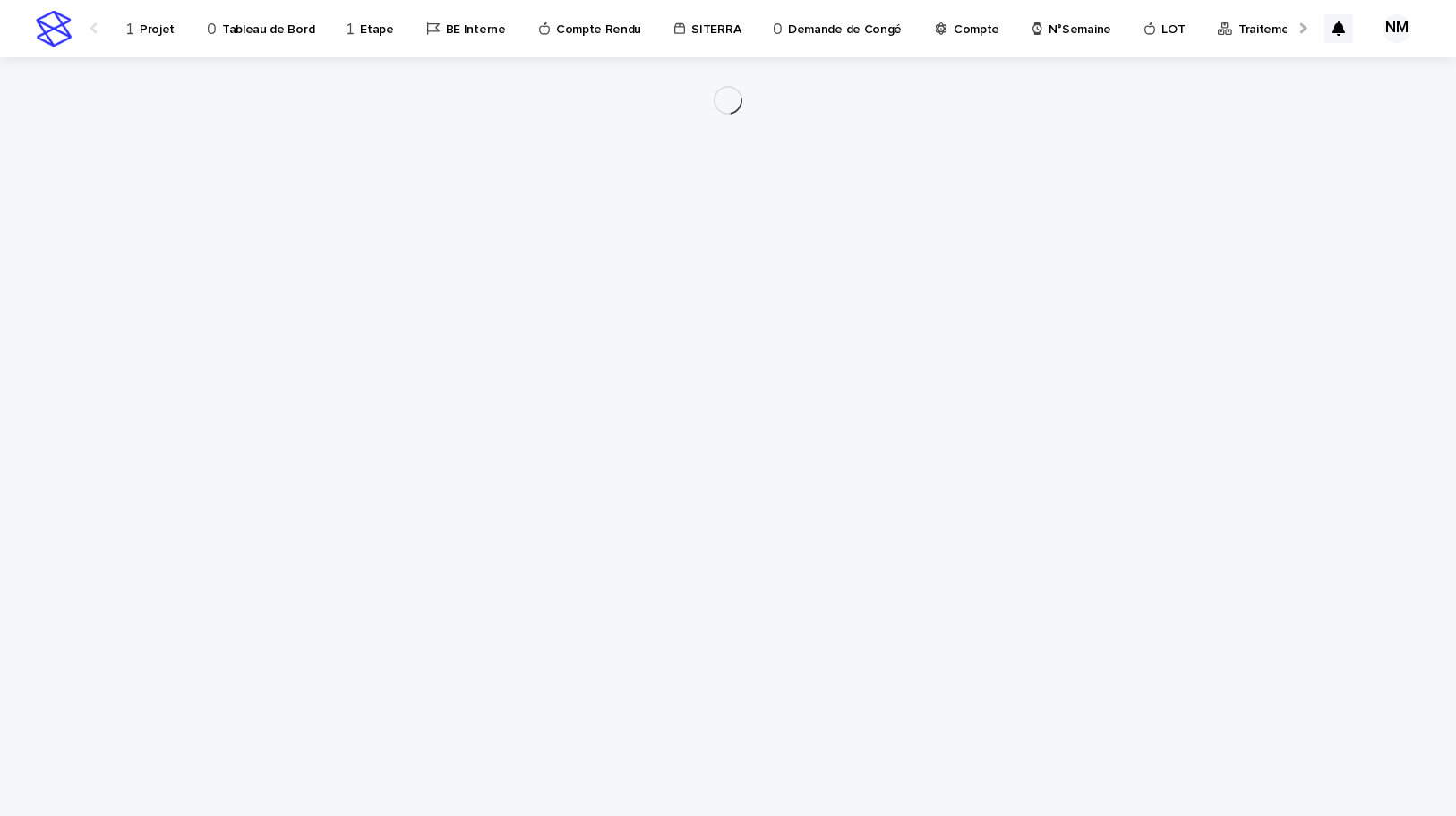 scroll, scrollTop: 0, scrollLeft: 0, axis: both 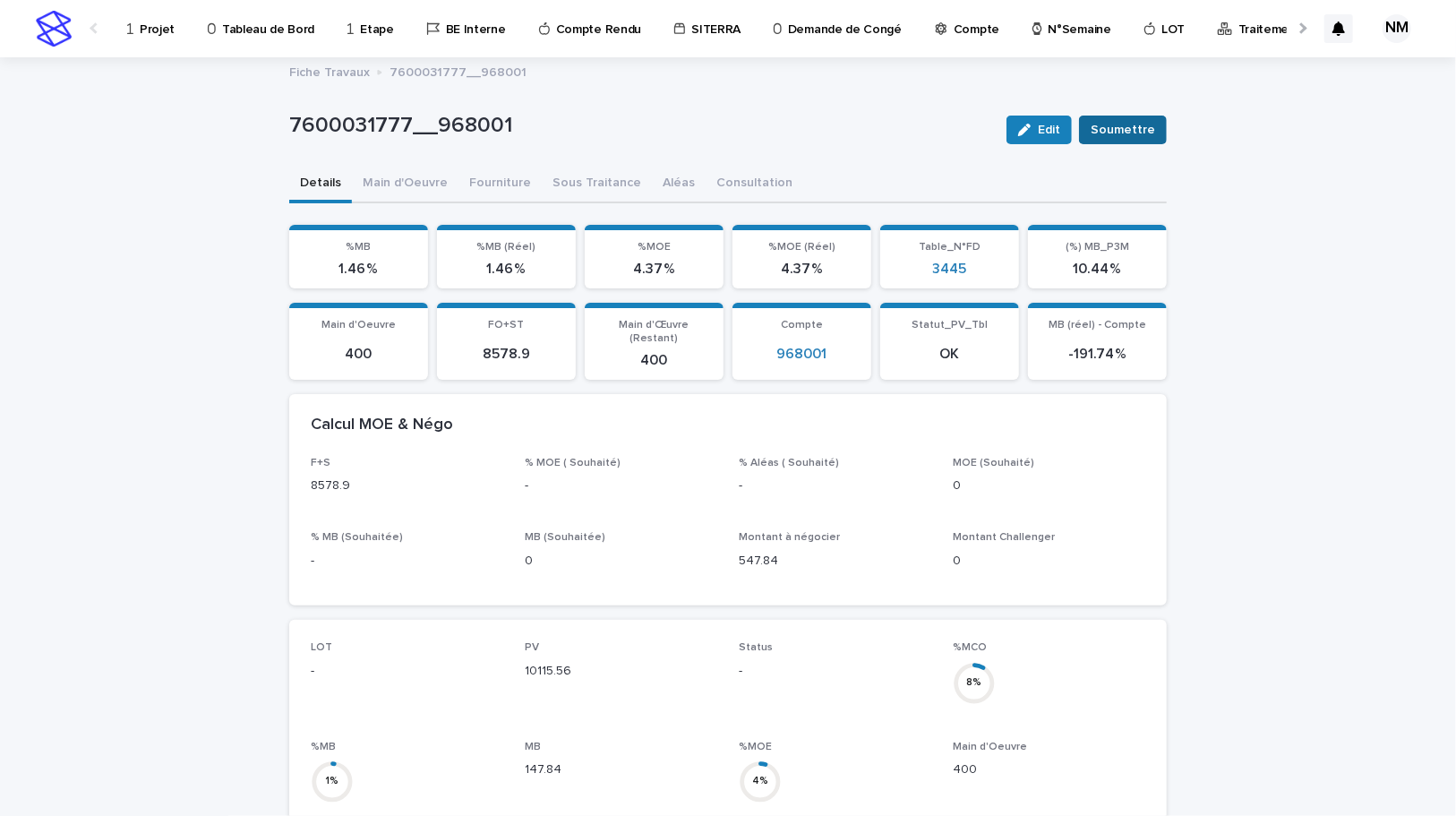 click on "Soumettre" at bounding box center [1123, 130] 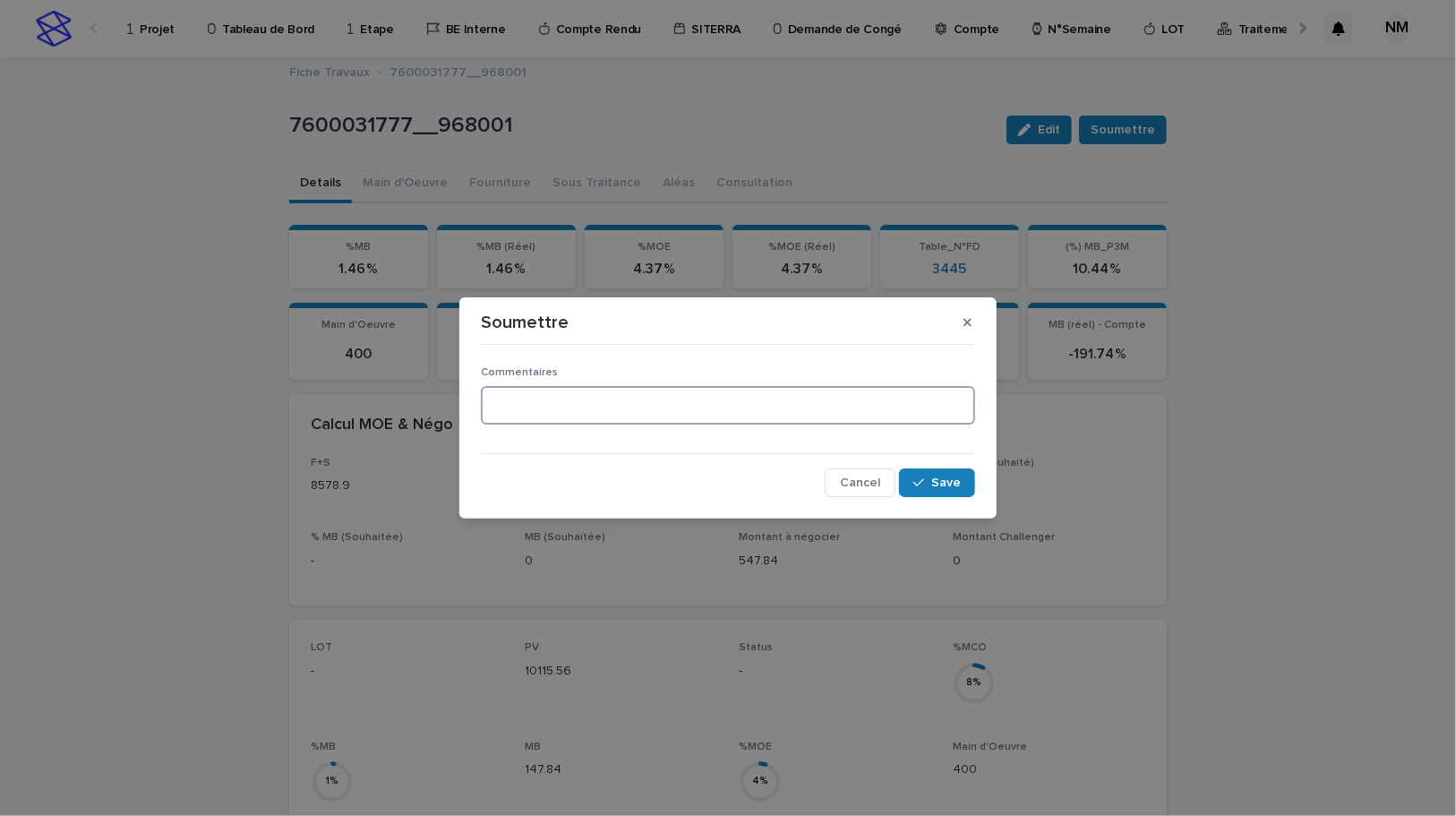 click at bounding box center [728, 405] 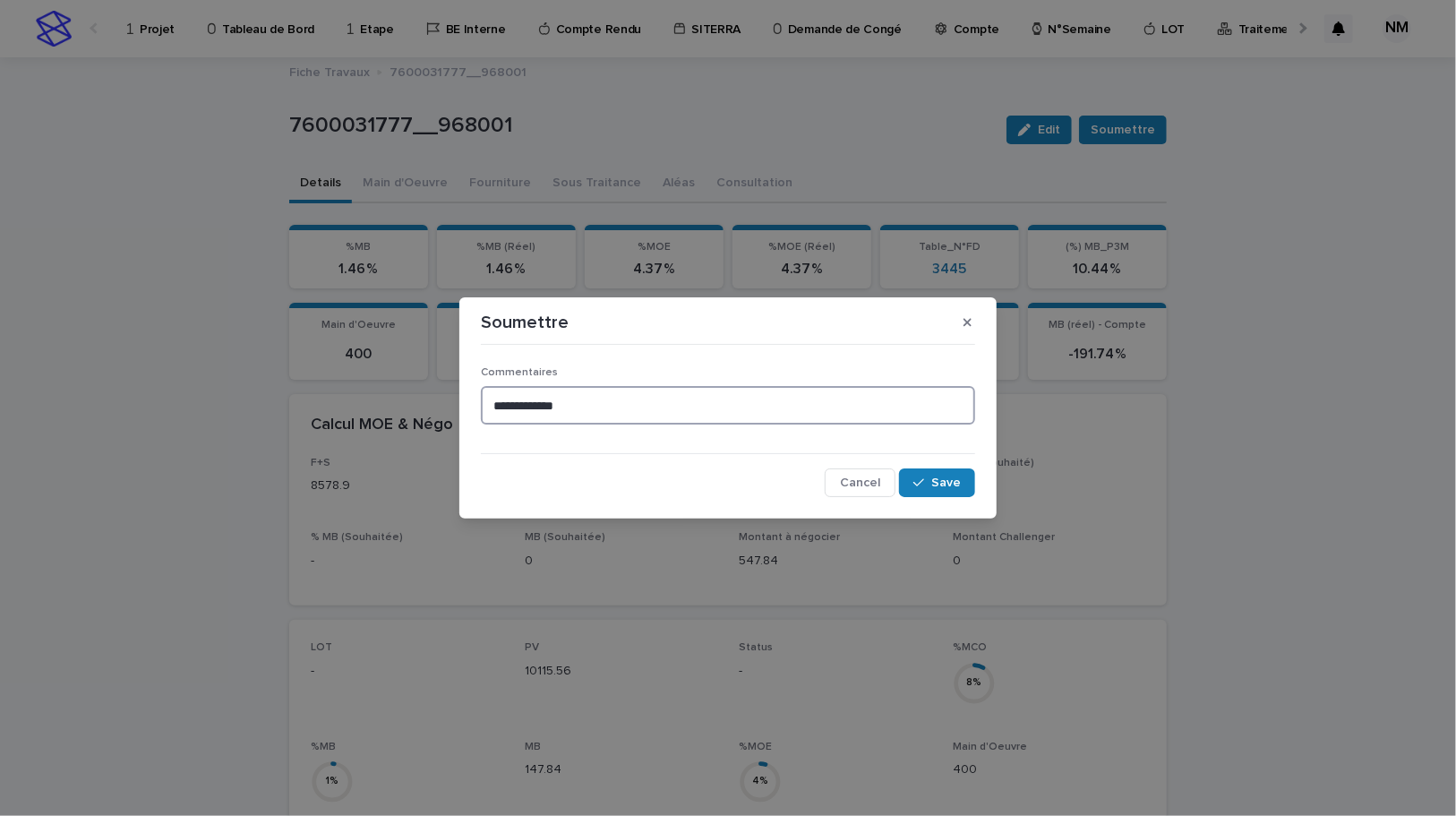 click on "**********" at bounding box center [728, 405] 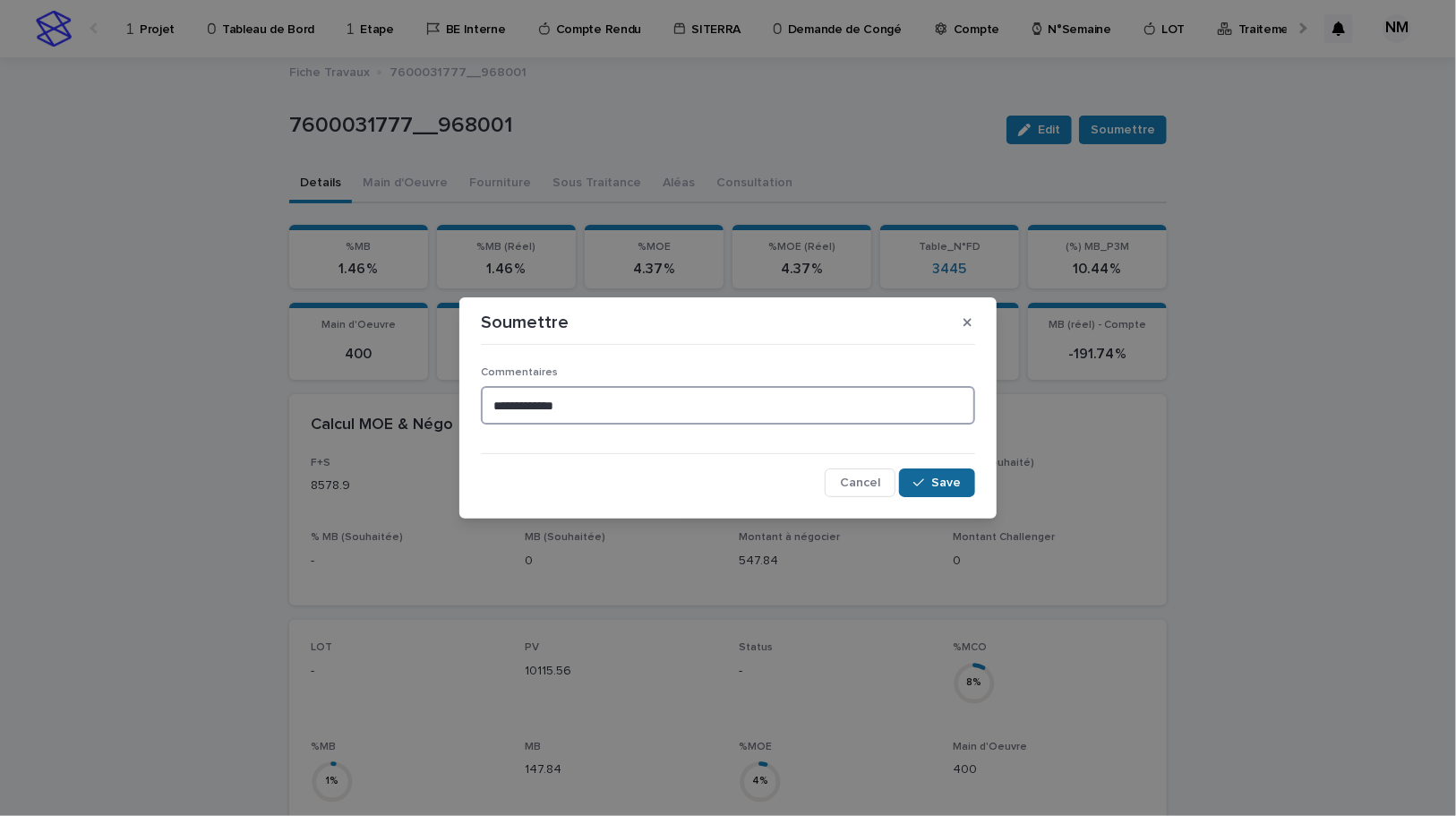 type on "**********" 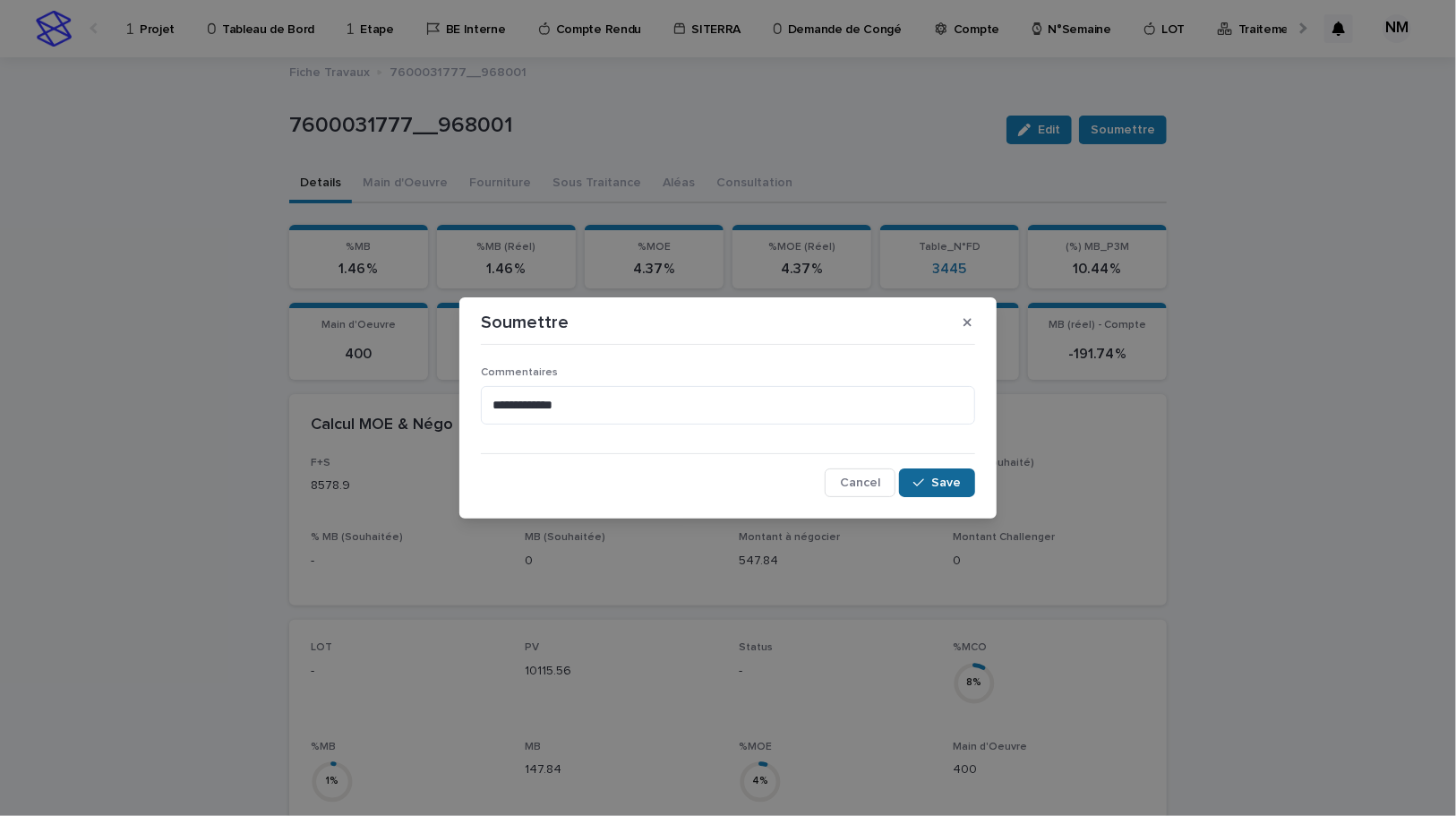 drag, startPoint x: 933, startPoint y: 482, endPoint x: 1025, endPoint y: 603, distance: 152.00329 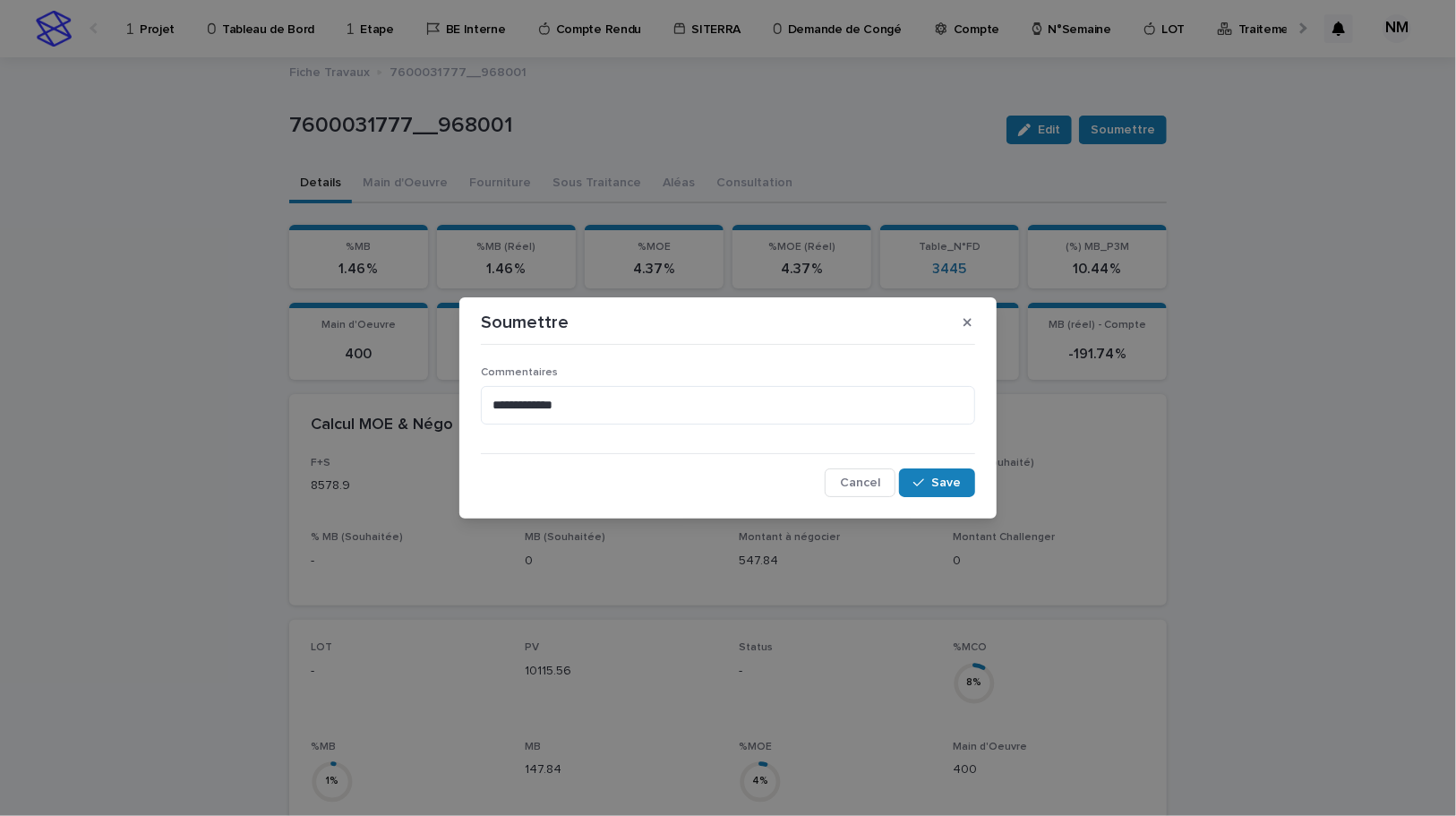 click on "Save" at bounding box center (946, 483) 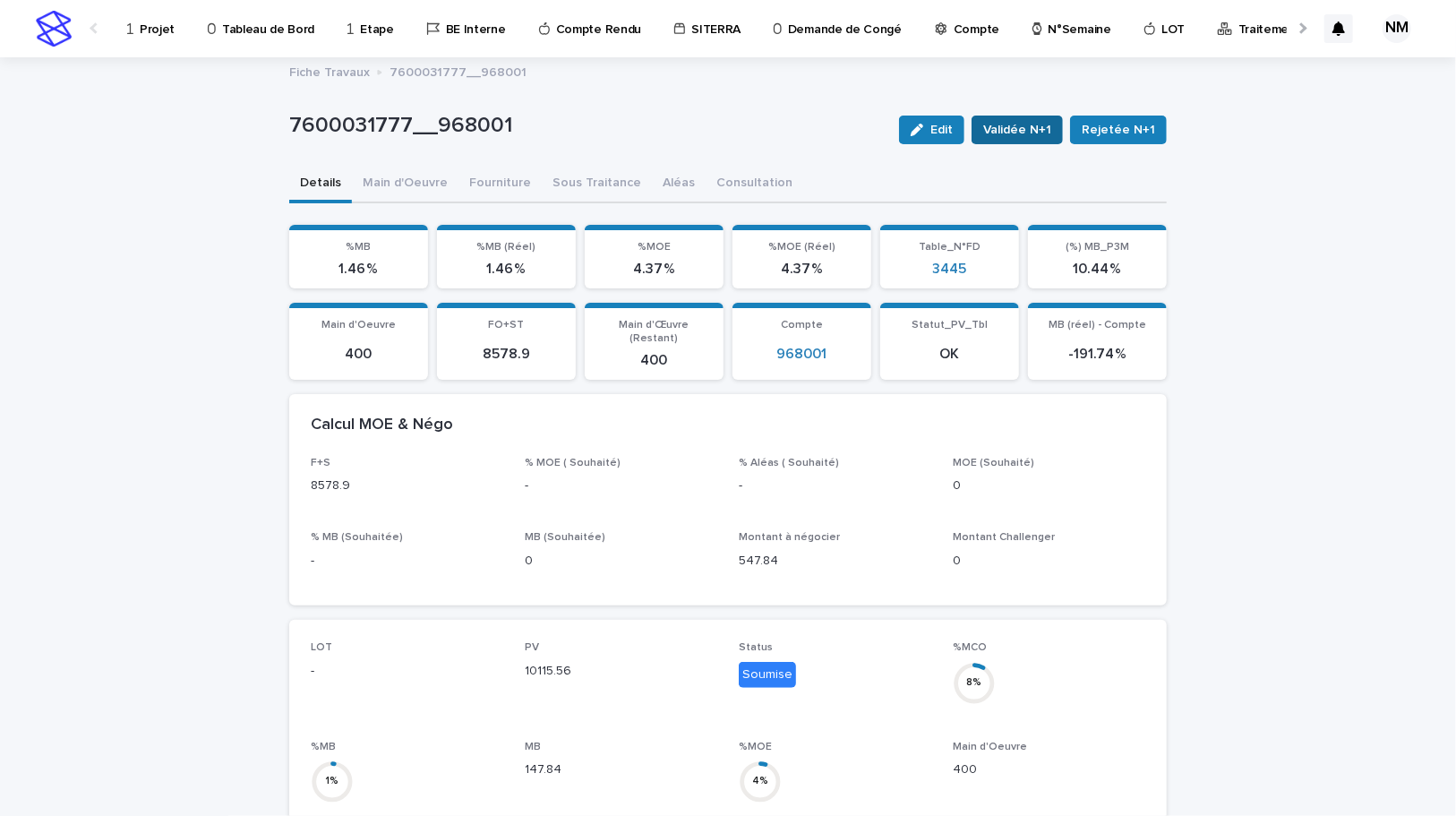 click on "Validée N+1" at bounding box center (1017, 130) 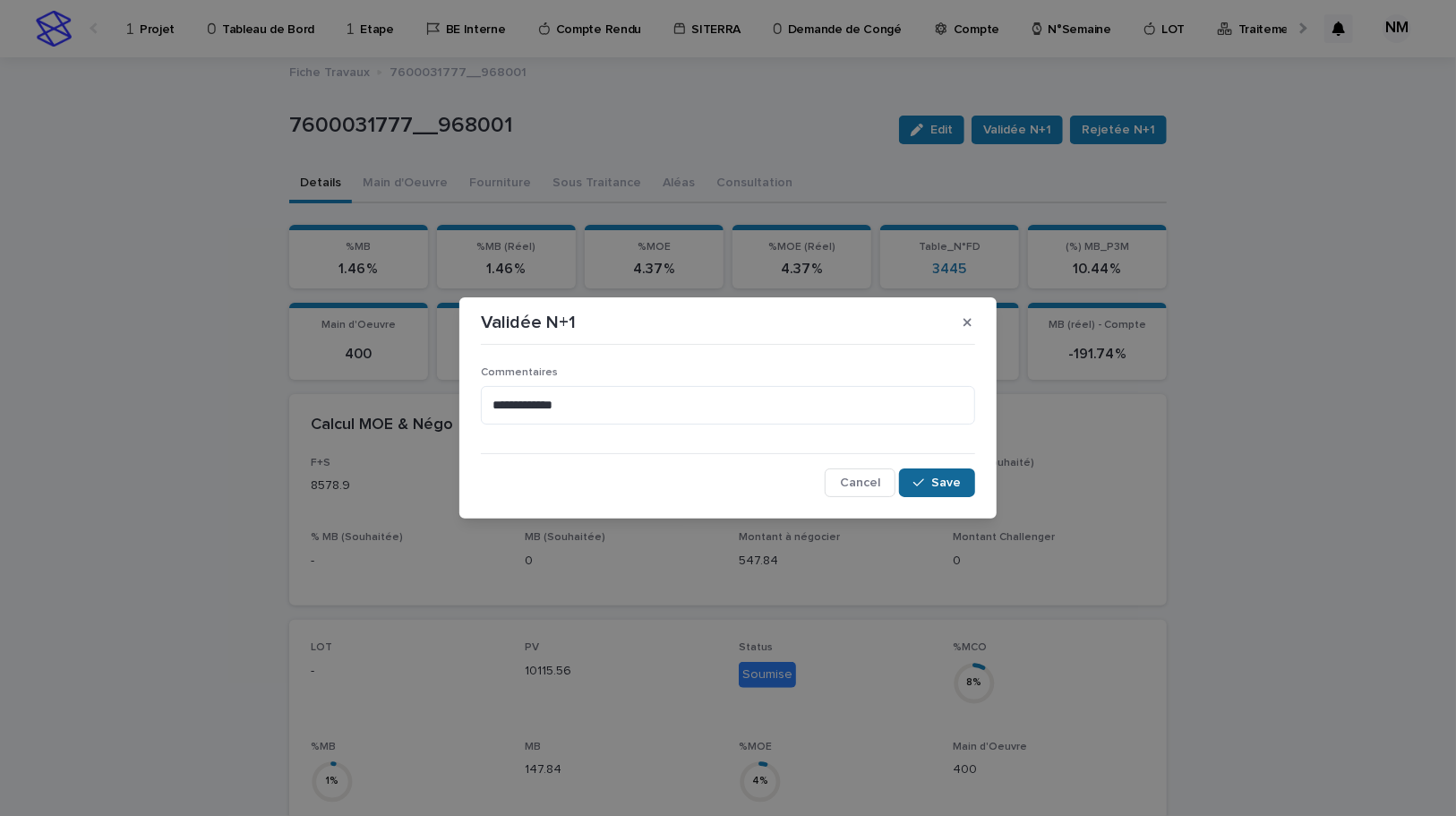 click on "Save" at bounding box center [937, 483] 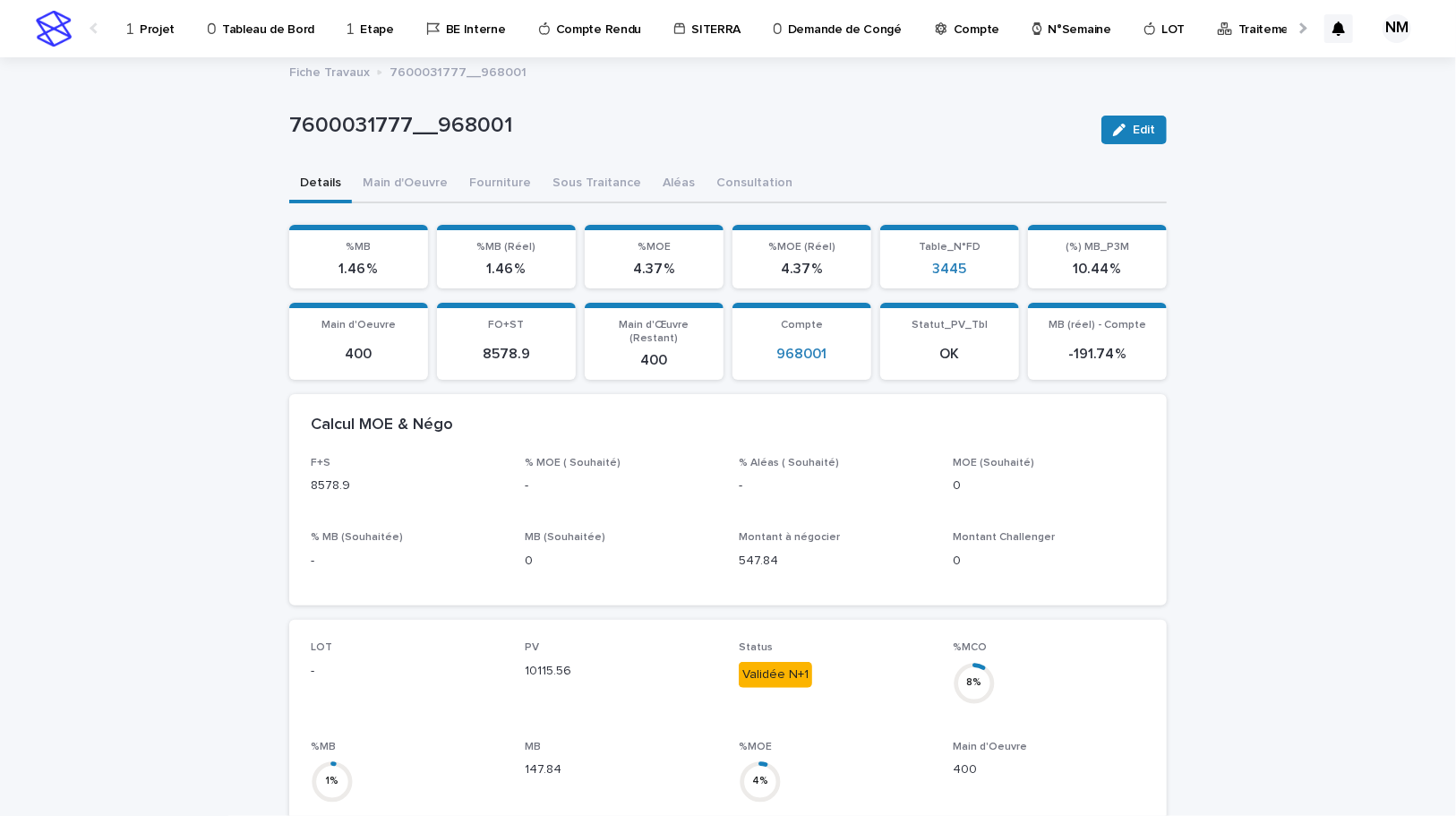 drag, startPoint x: 1282, startPoint y: 423, endPoint x: 1263, endPoint y: 423, distance: 19 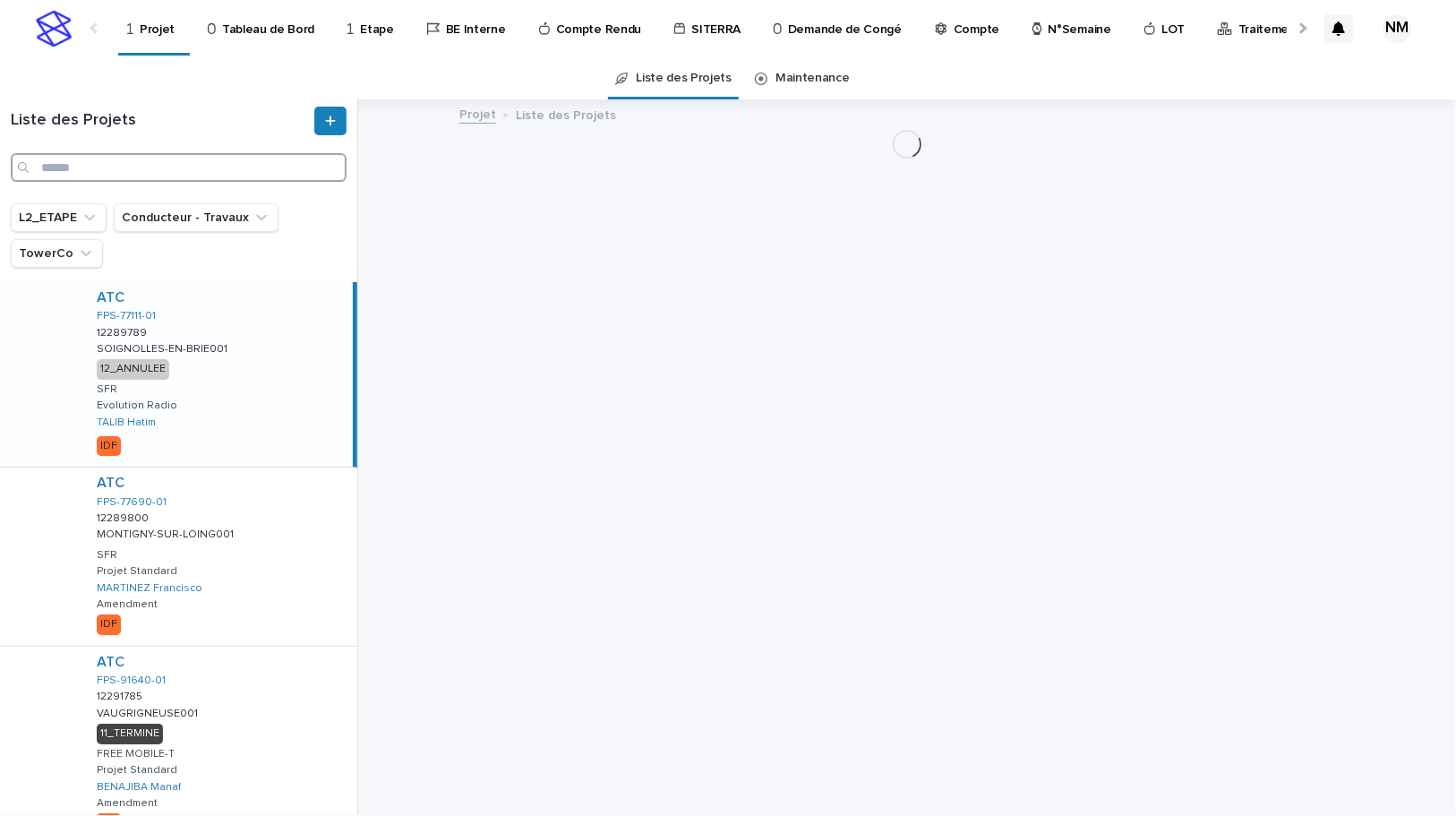 click at bounding box center [178, 167] 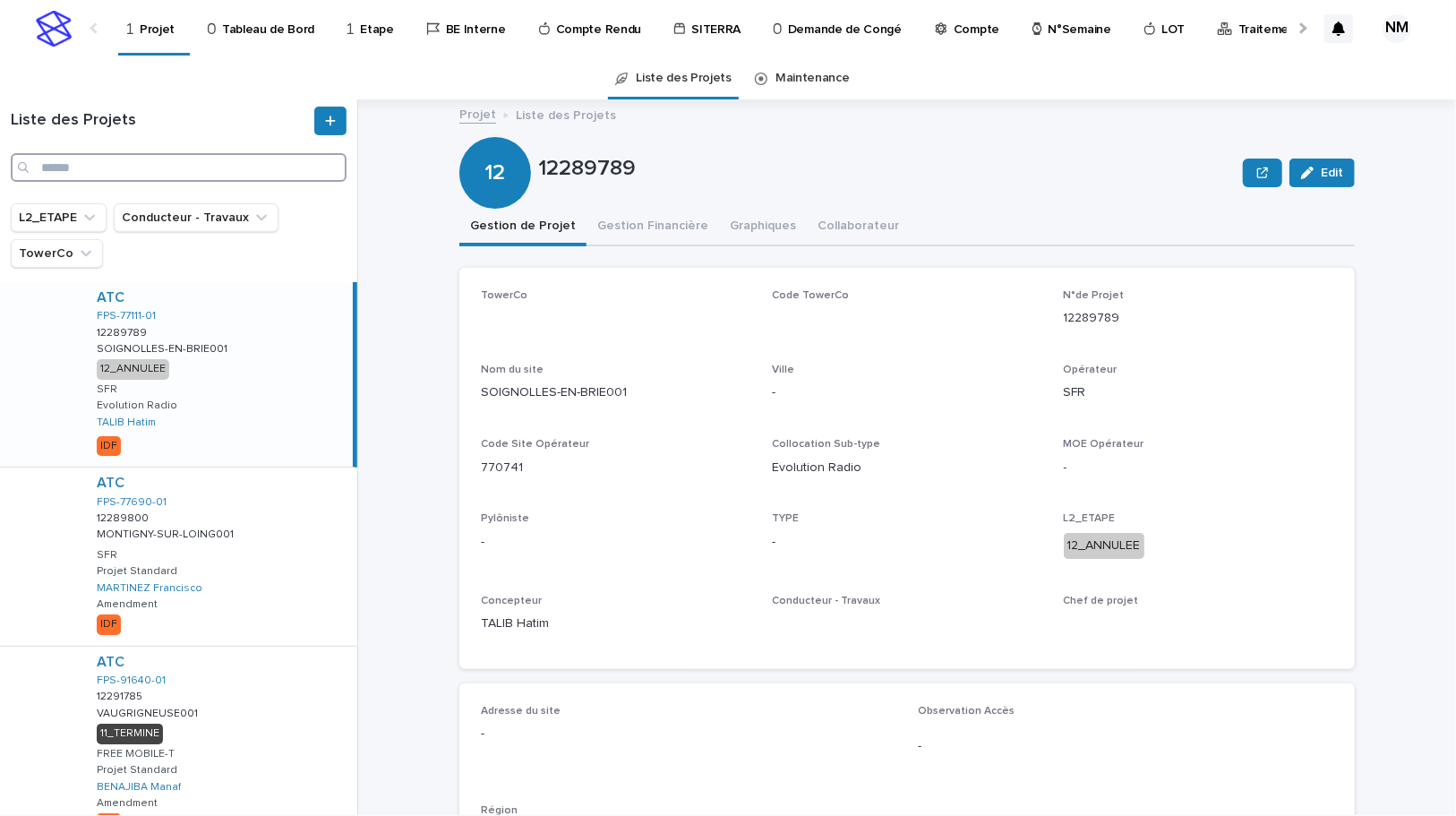 paste on "**********" 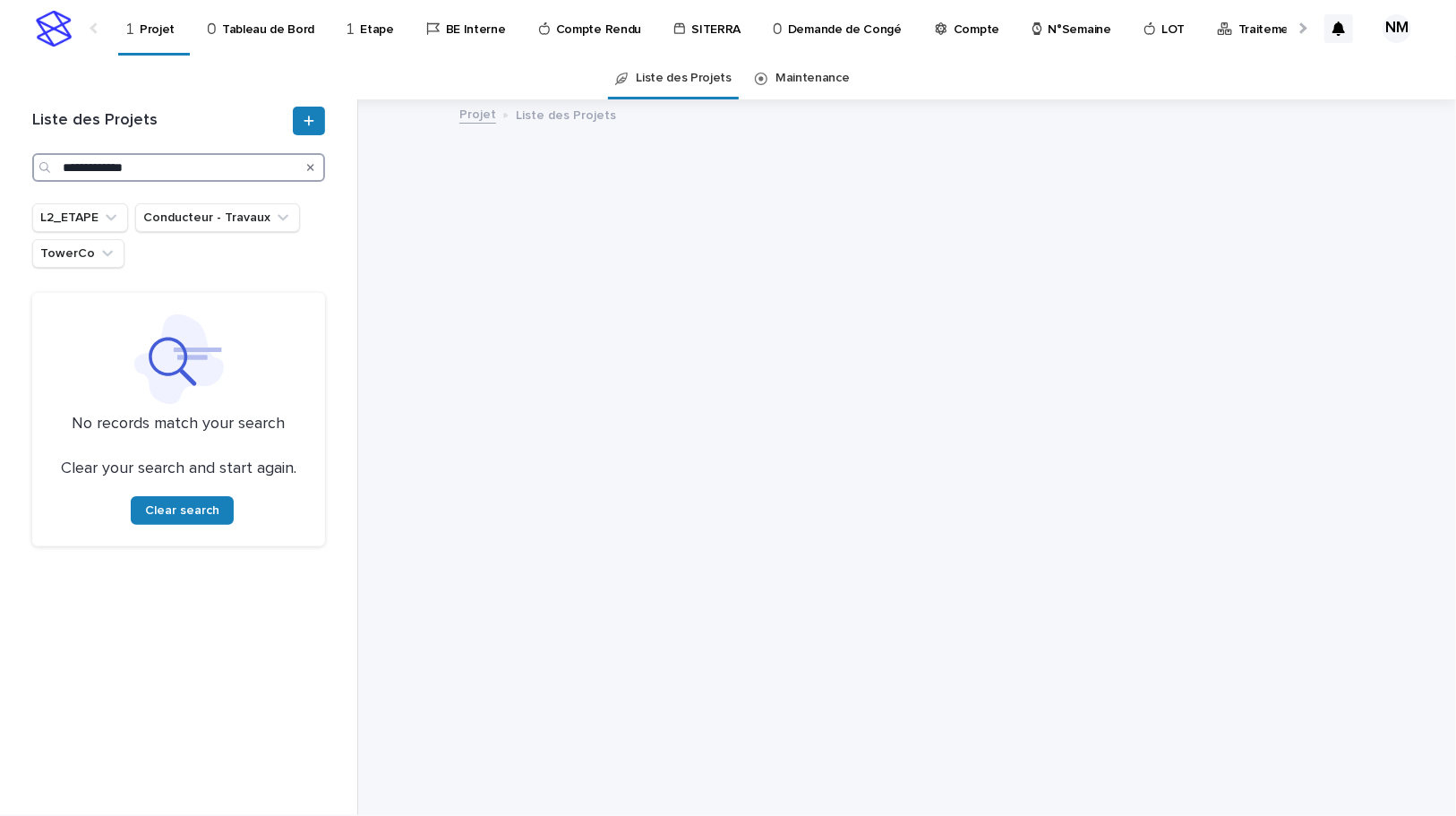 click on "**********" at bounding box center [178, 167] 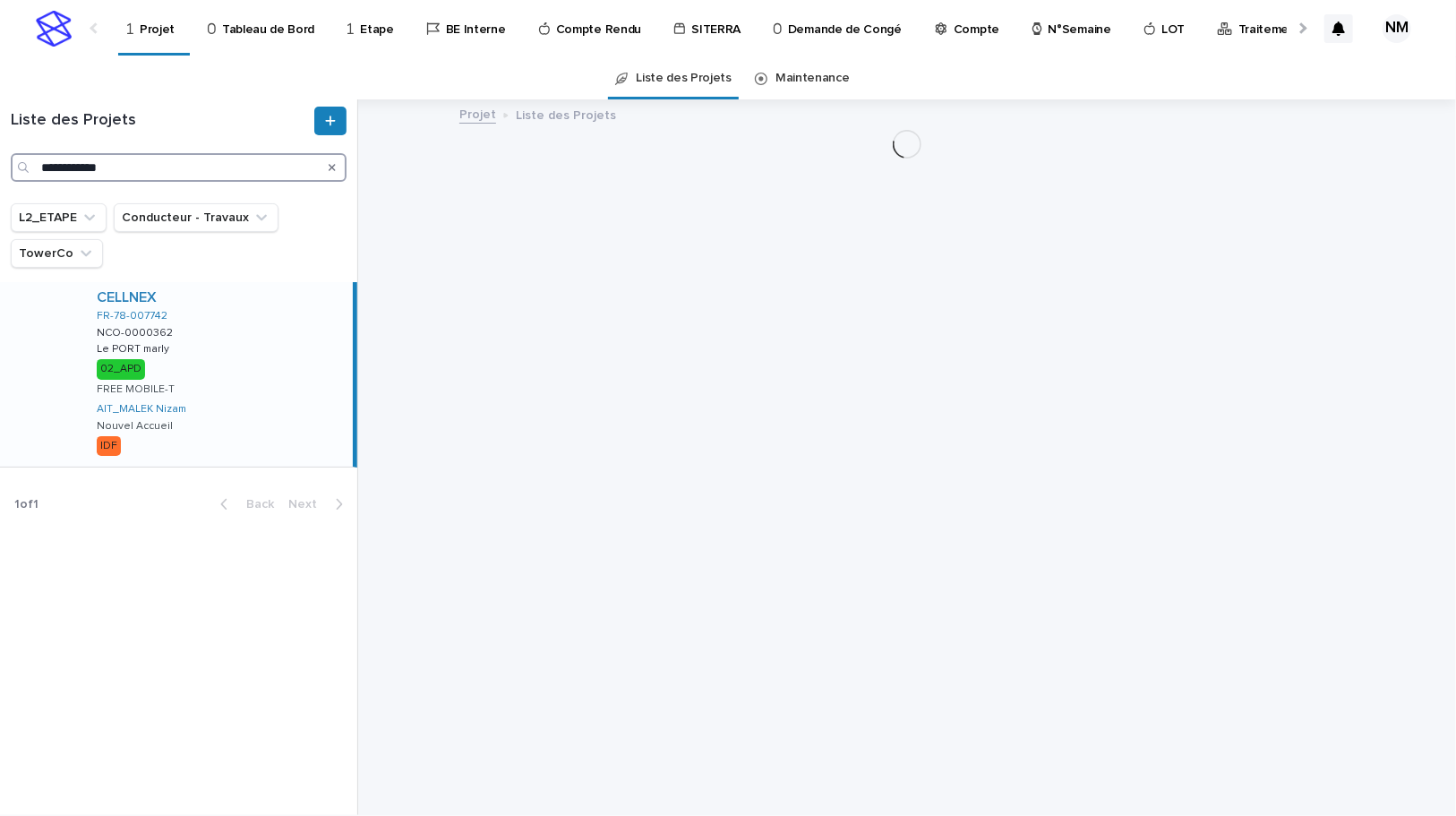 type on "**********" 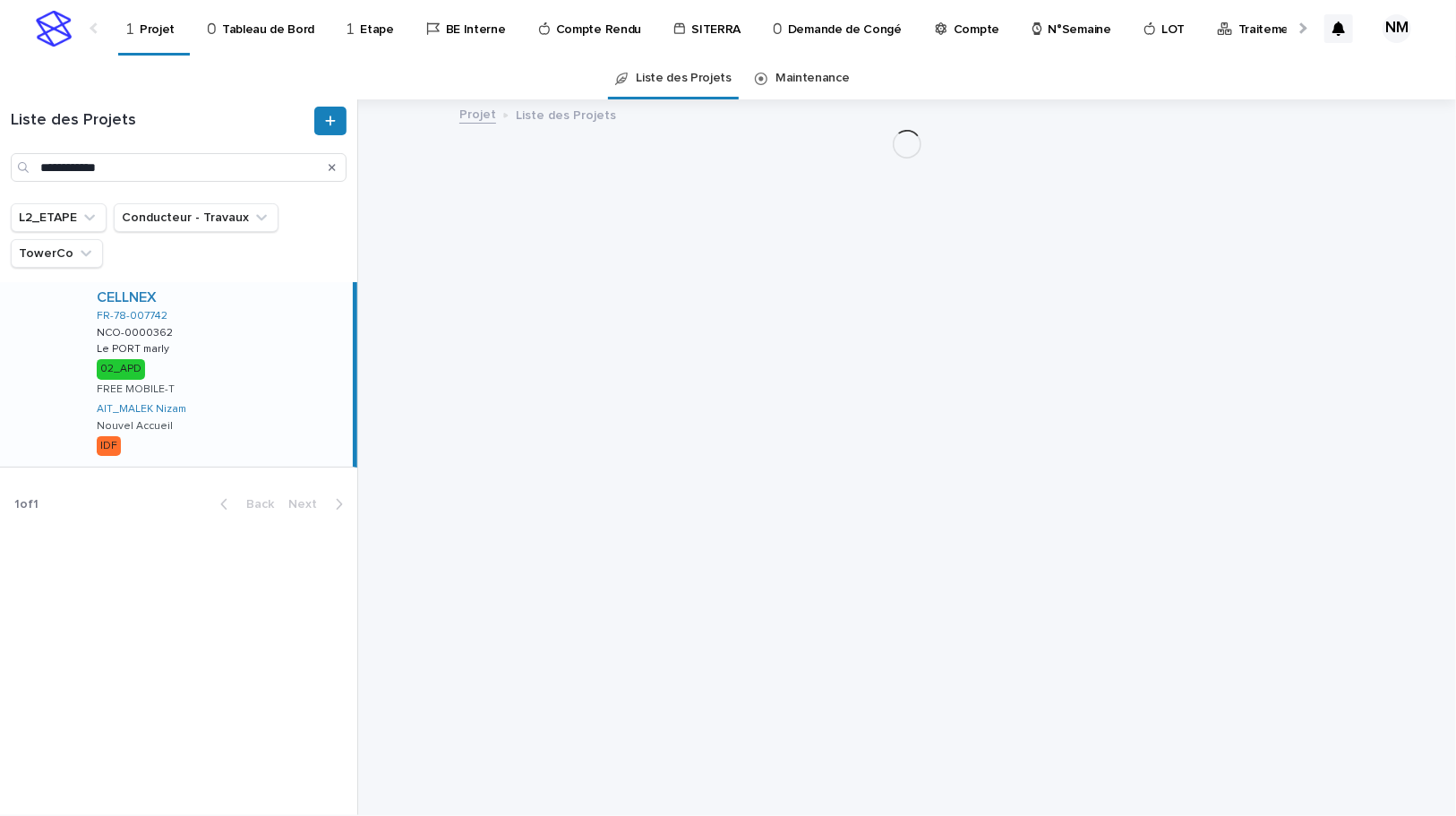 click on "CELLNEX   FR-78-007742   NCO-0000362 NCO-0000362   Le PORT marly Le PORT marly   02_APD FREE MOBILE-T AIT_MALEK Nizam   Nouvel Accueil IDF" at bounding box center [218, 374] 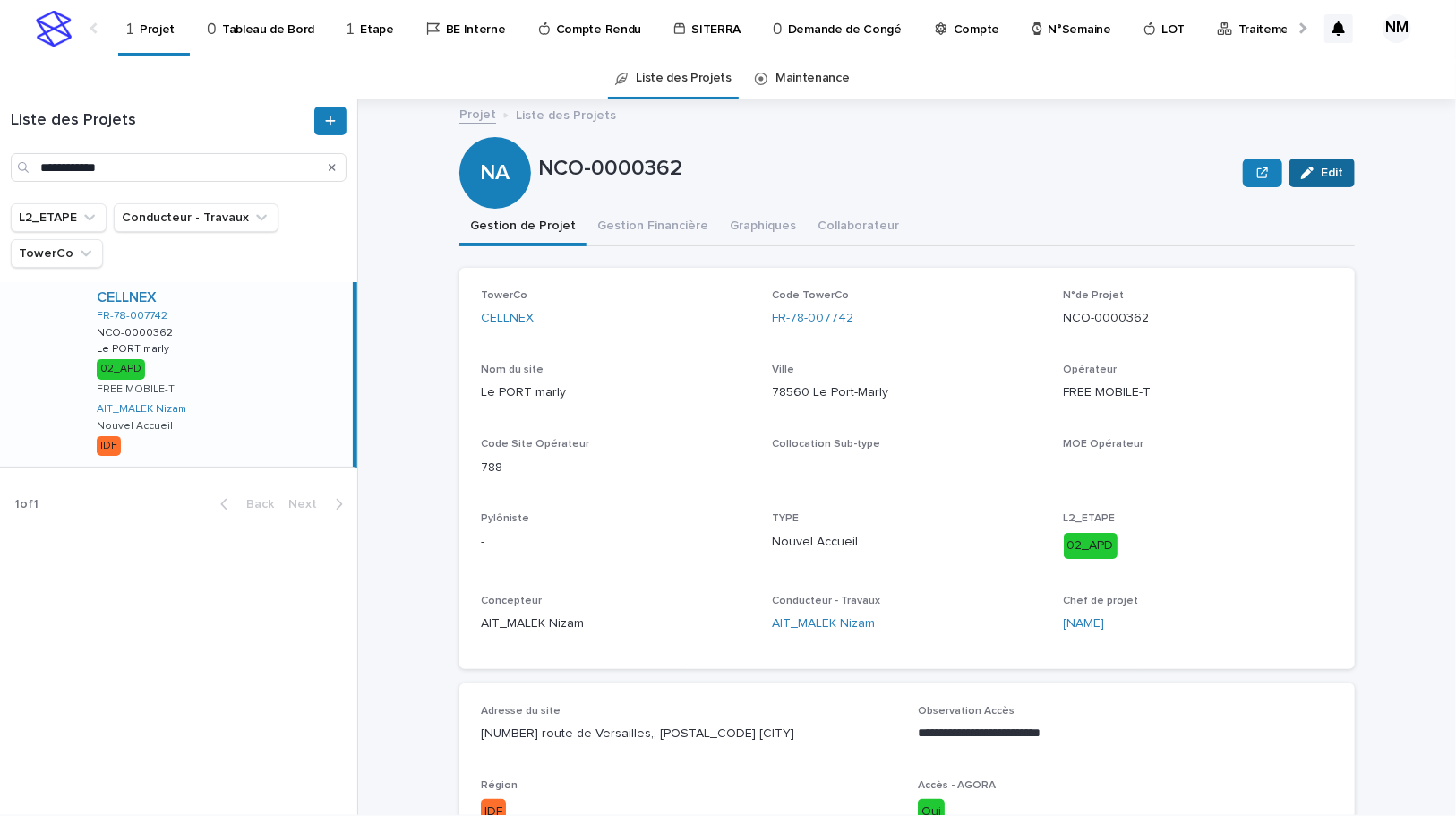 click on "Edit" at bounding box center [1322, 173] 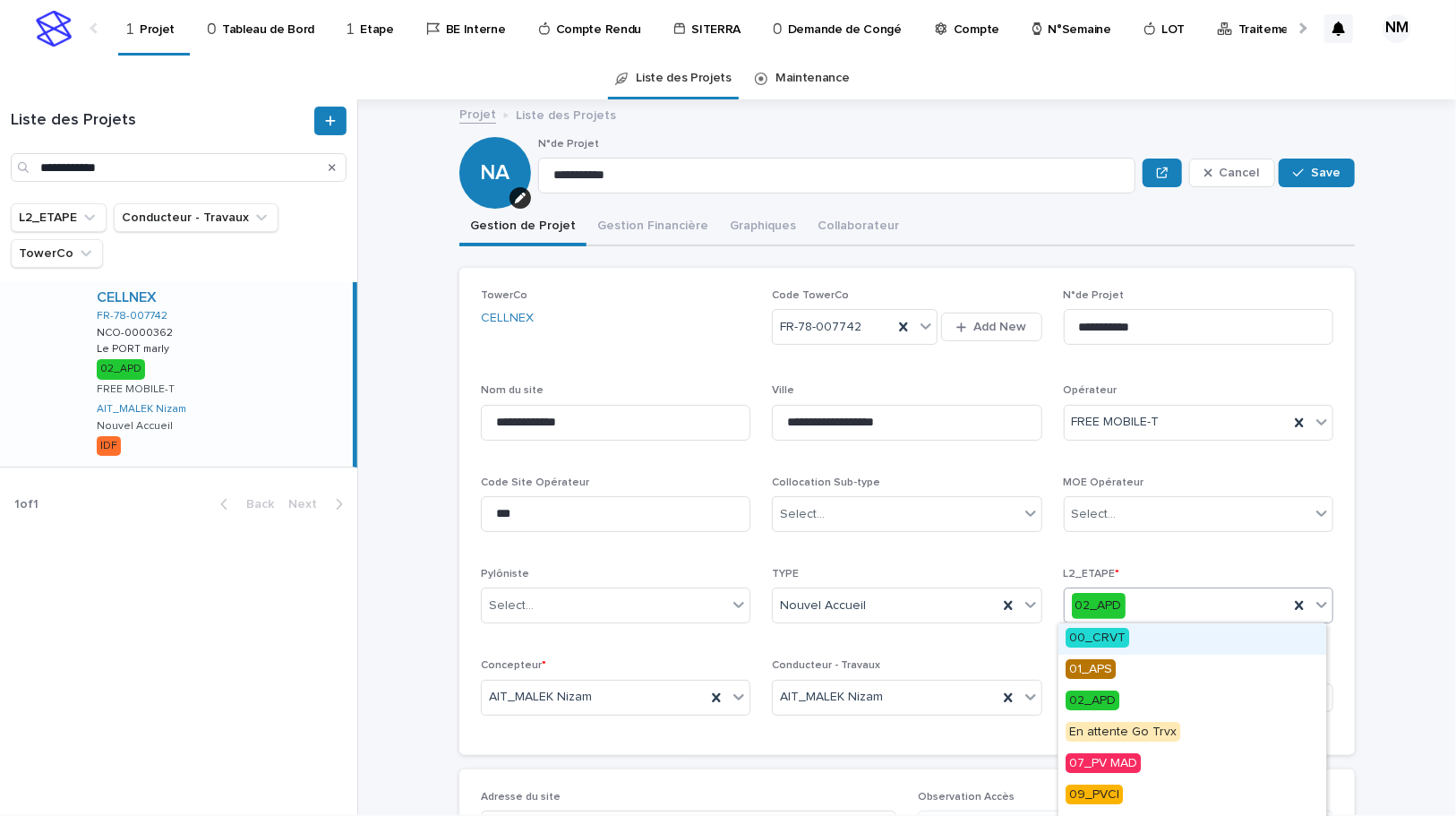 click on "02_APD" at bounding box center (1177, 606) 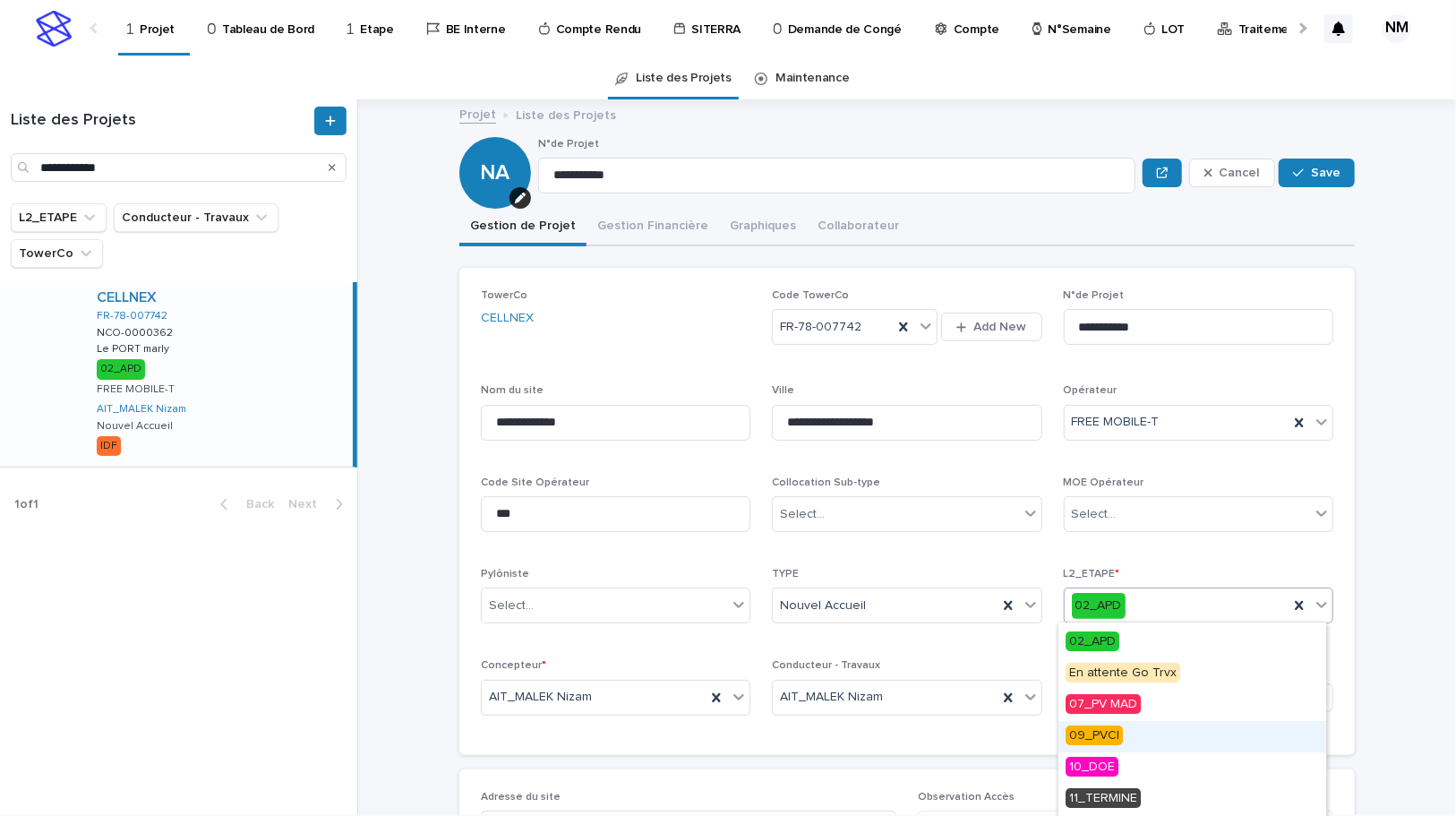scroll, scrollTop: 120, scrollLeft: 0, axis: vertical 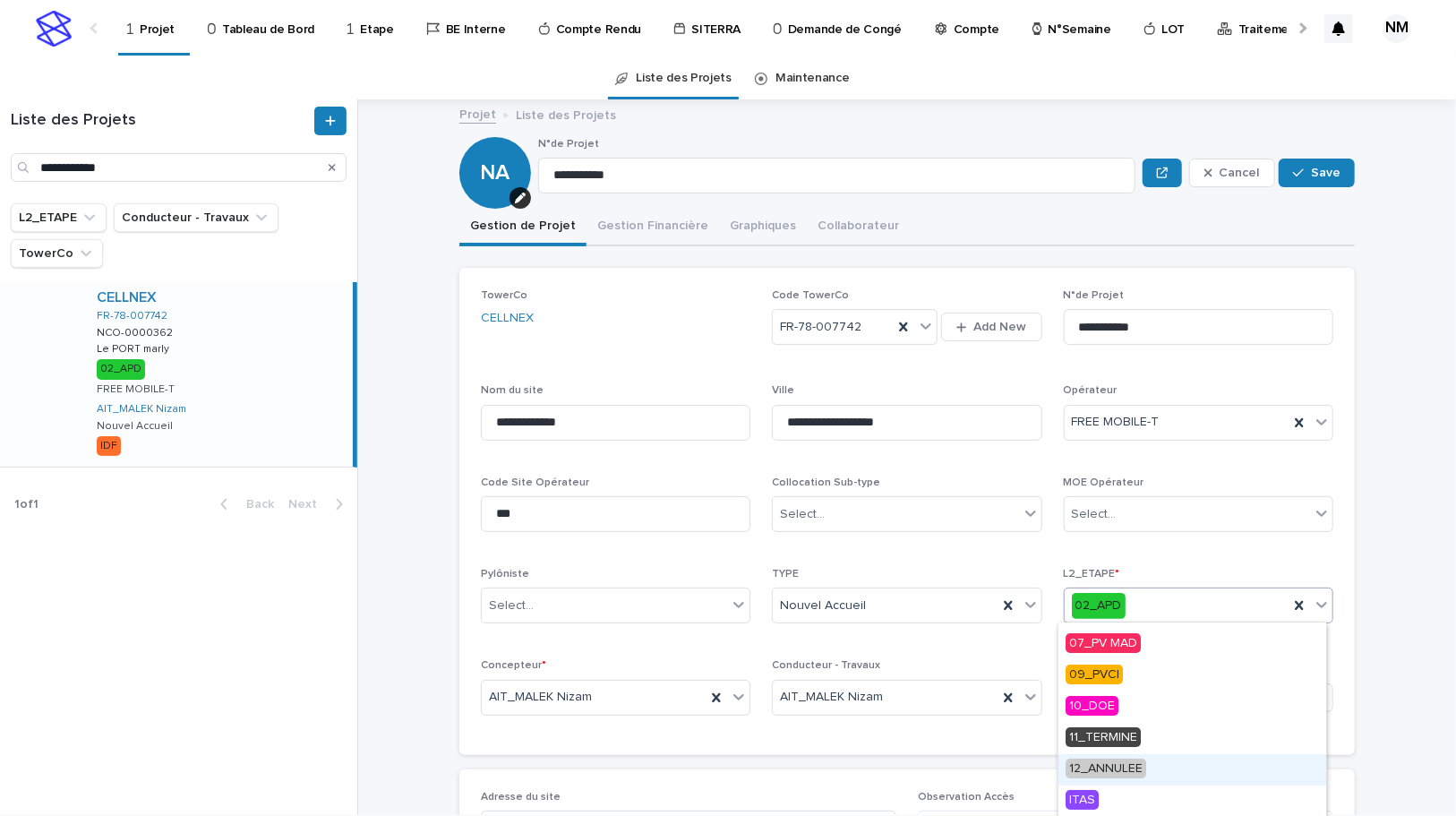 click on "12_ANNULEE" at bounding box center (1192, 769) 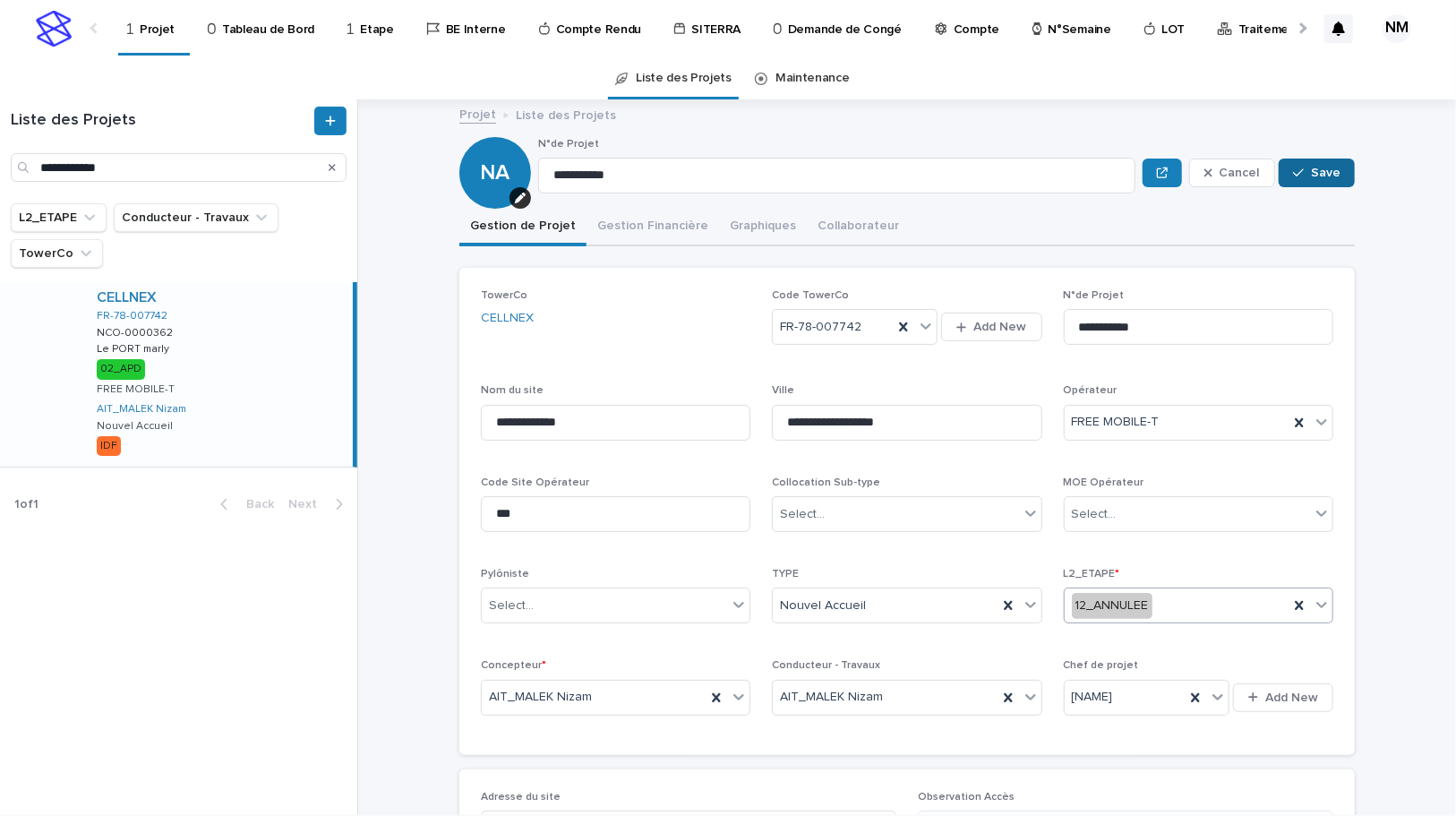 click on "Save" at bounding box center (1316, 173) 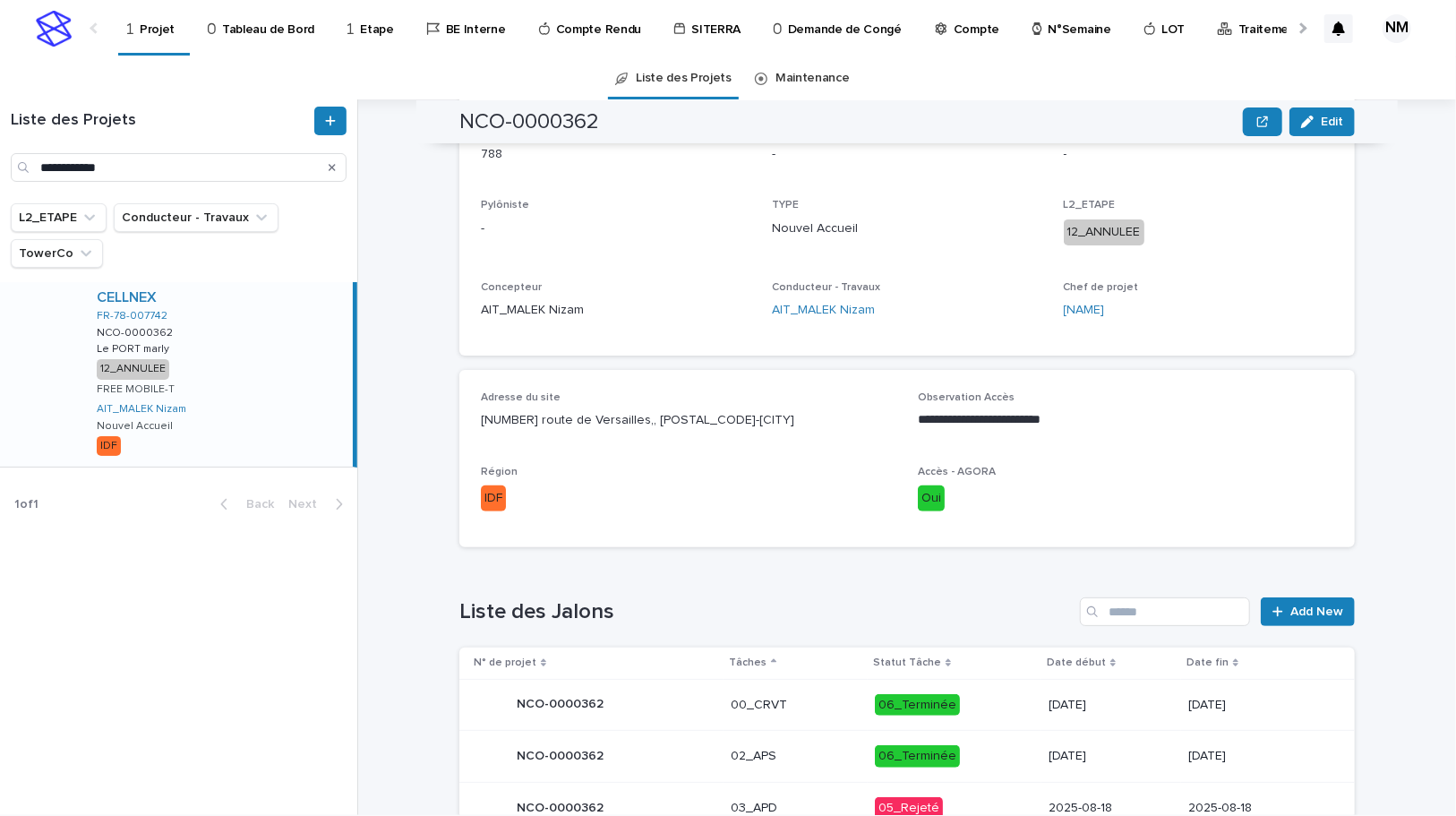 scroll, scrollTop: 488, scrollLeft: 0, axis: vertical 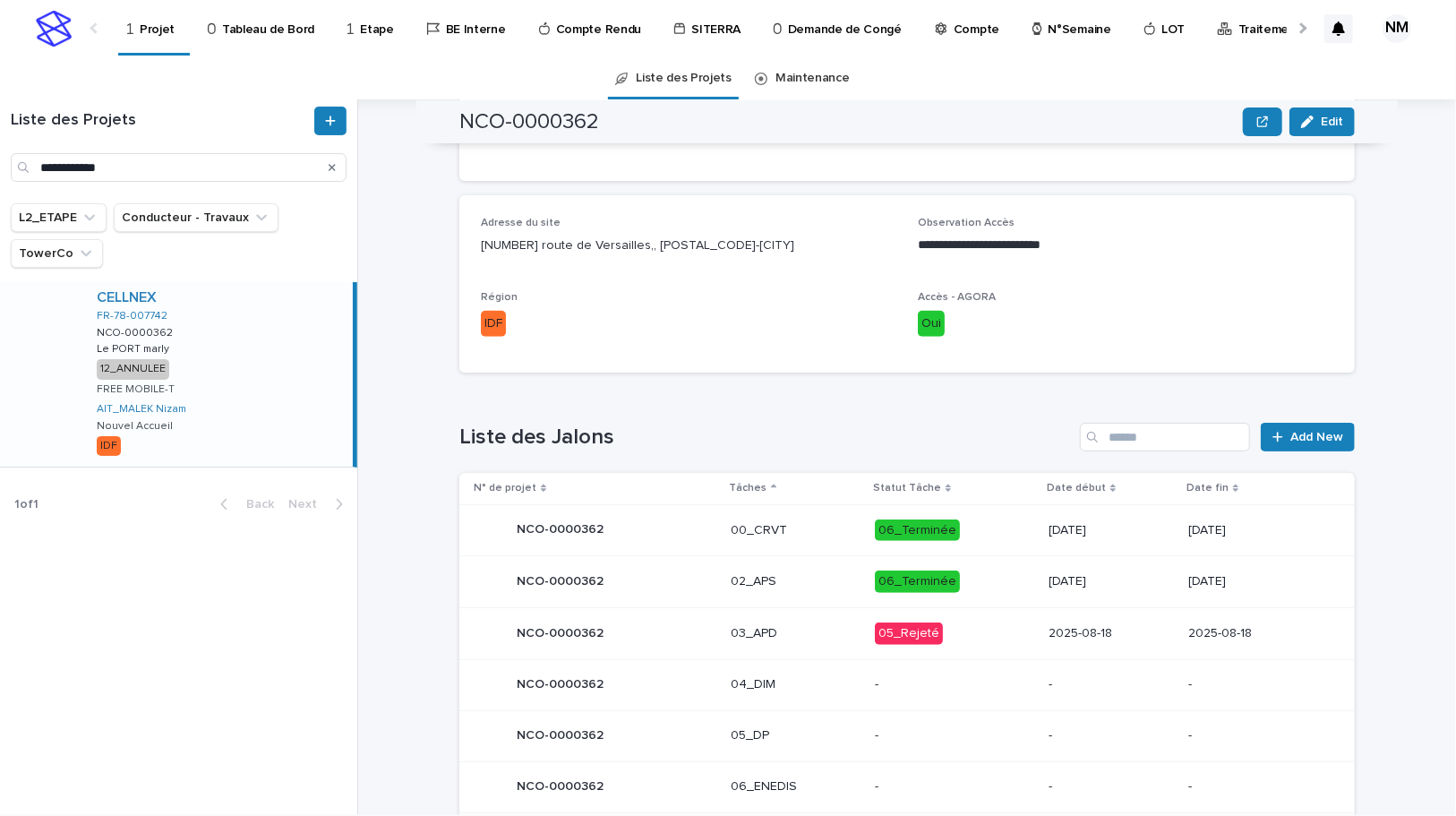 click on "05_Rejeté" at bounding box center [955, 633] 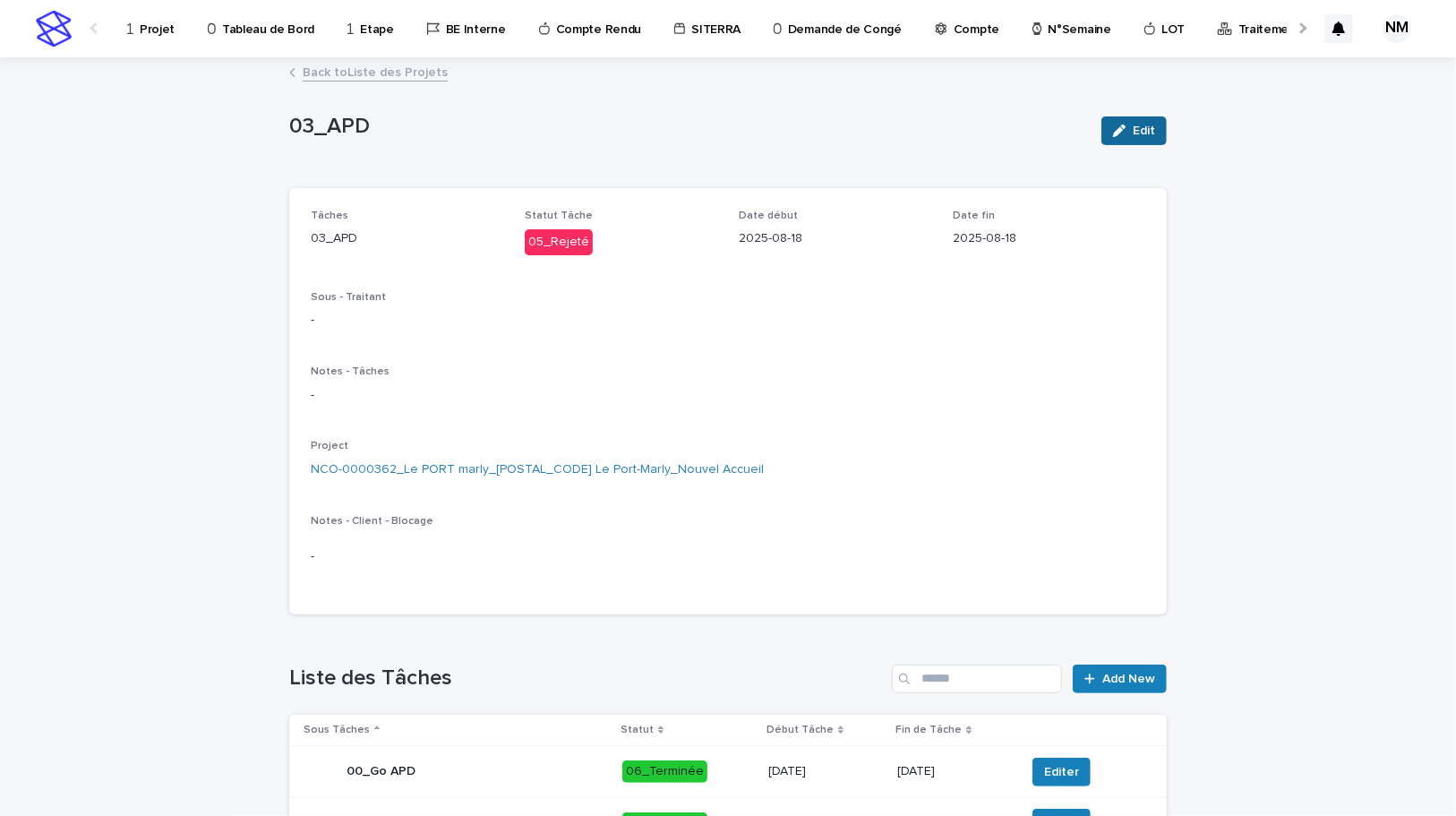 click on "Edit" at bounding box center (1143, 131) 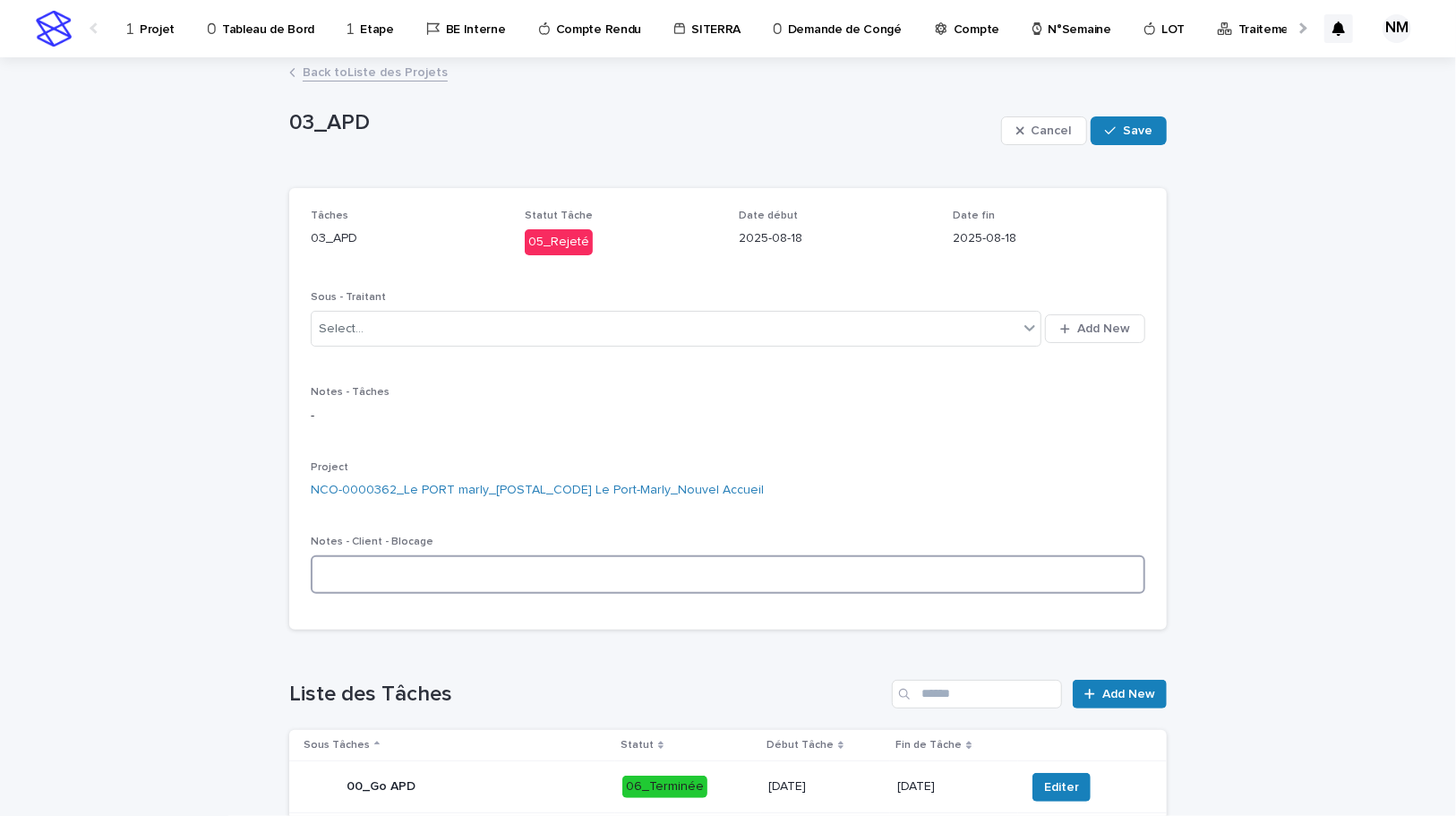 click at bounding box center (728, 574) 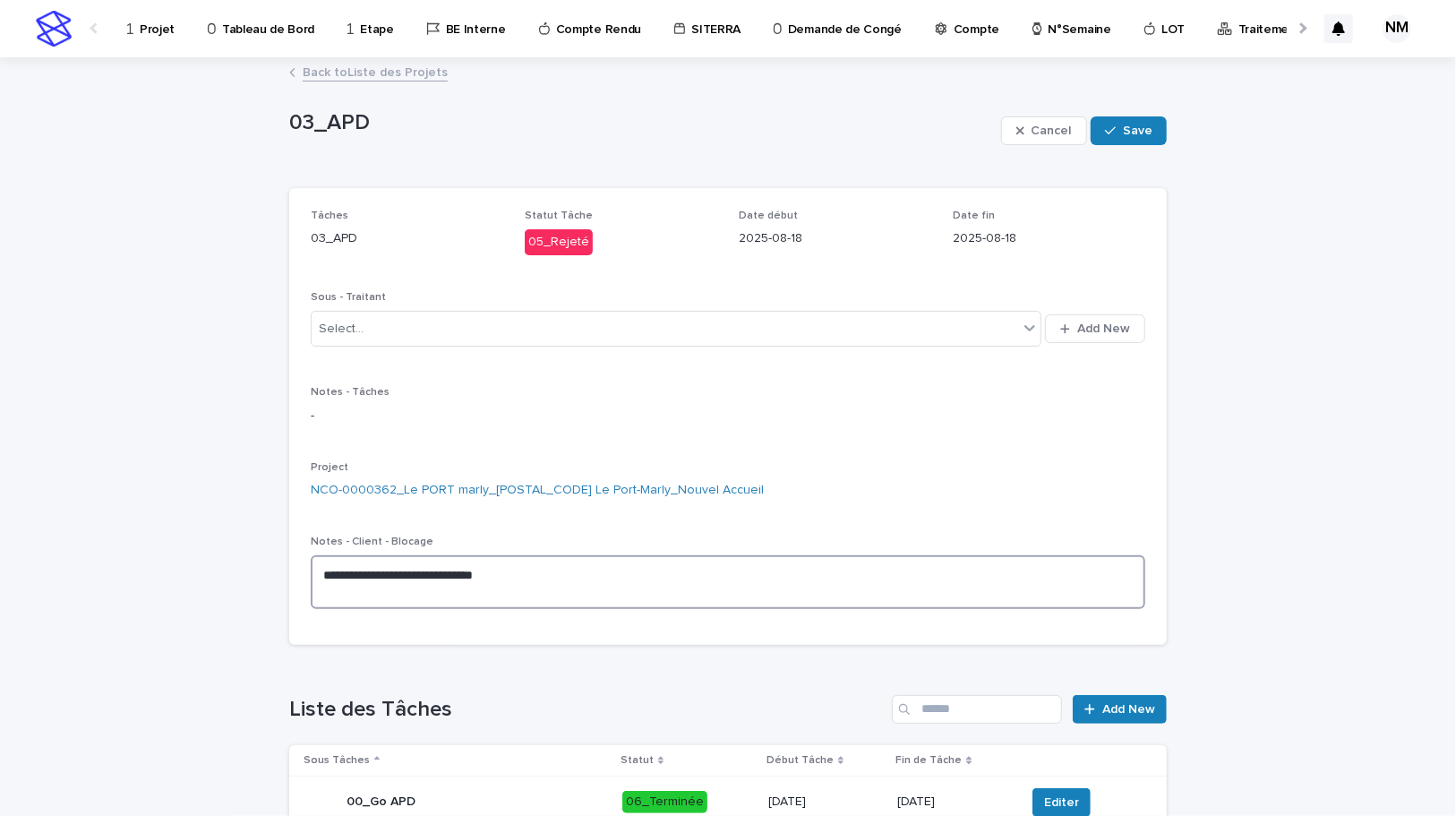 click on "**********" at bounding box center (728, 582) 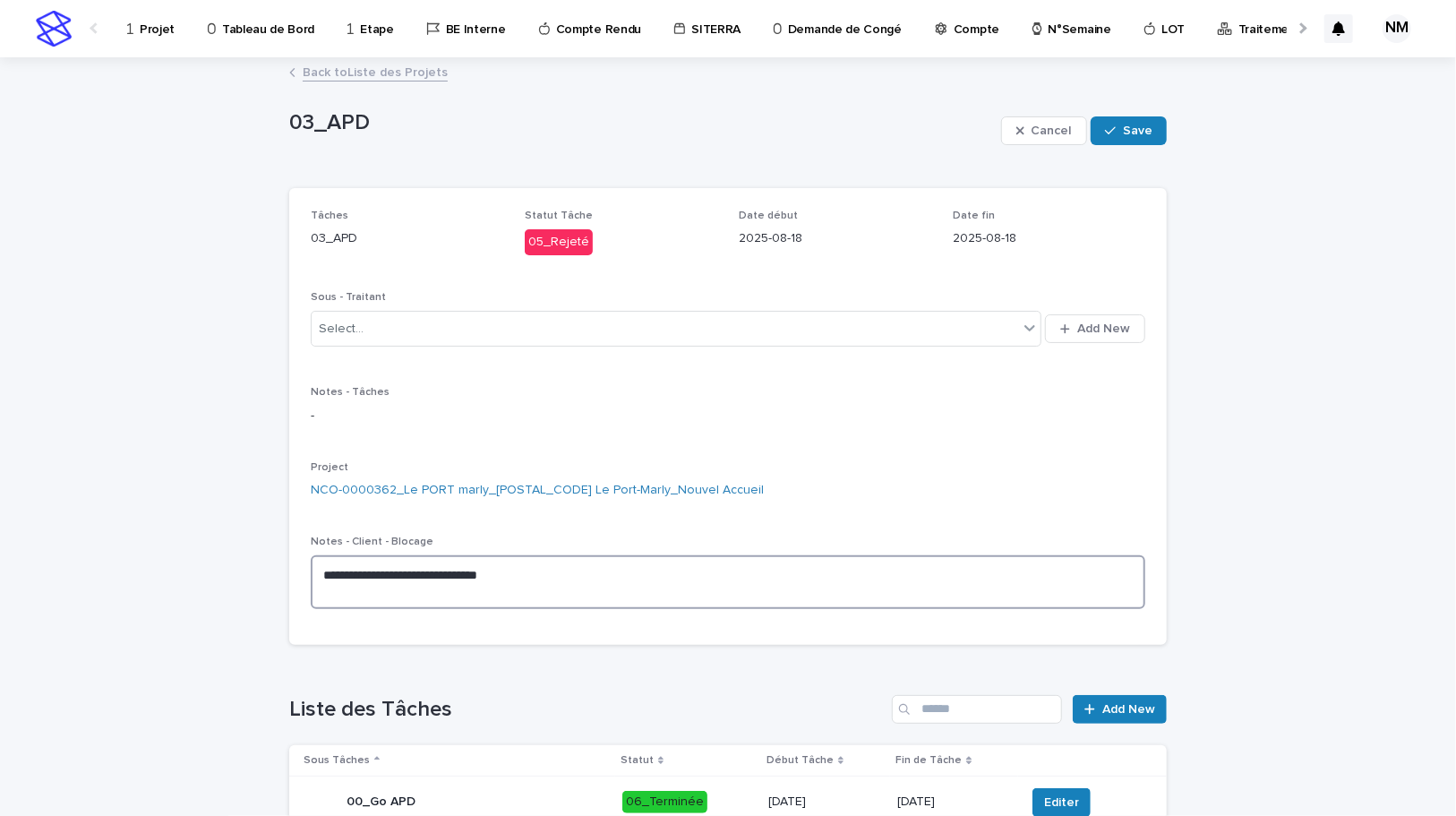 paste on "**********" 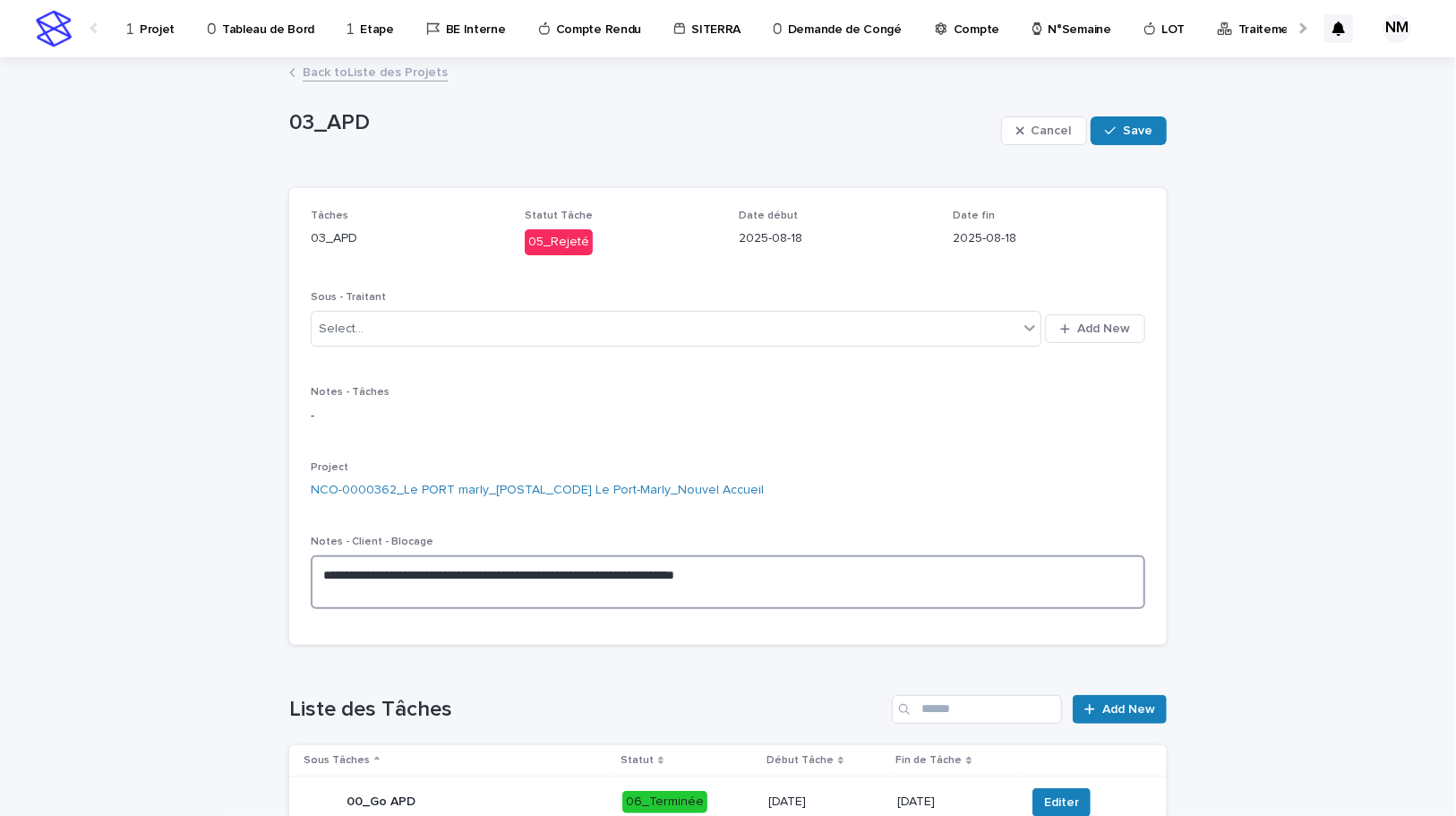 click on "**********" at bounding box center [728, 582] 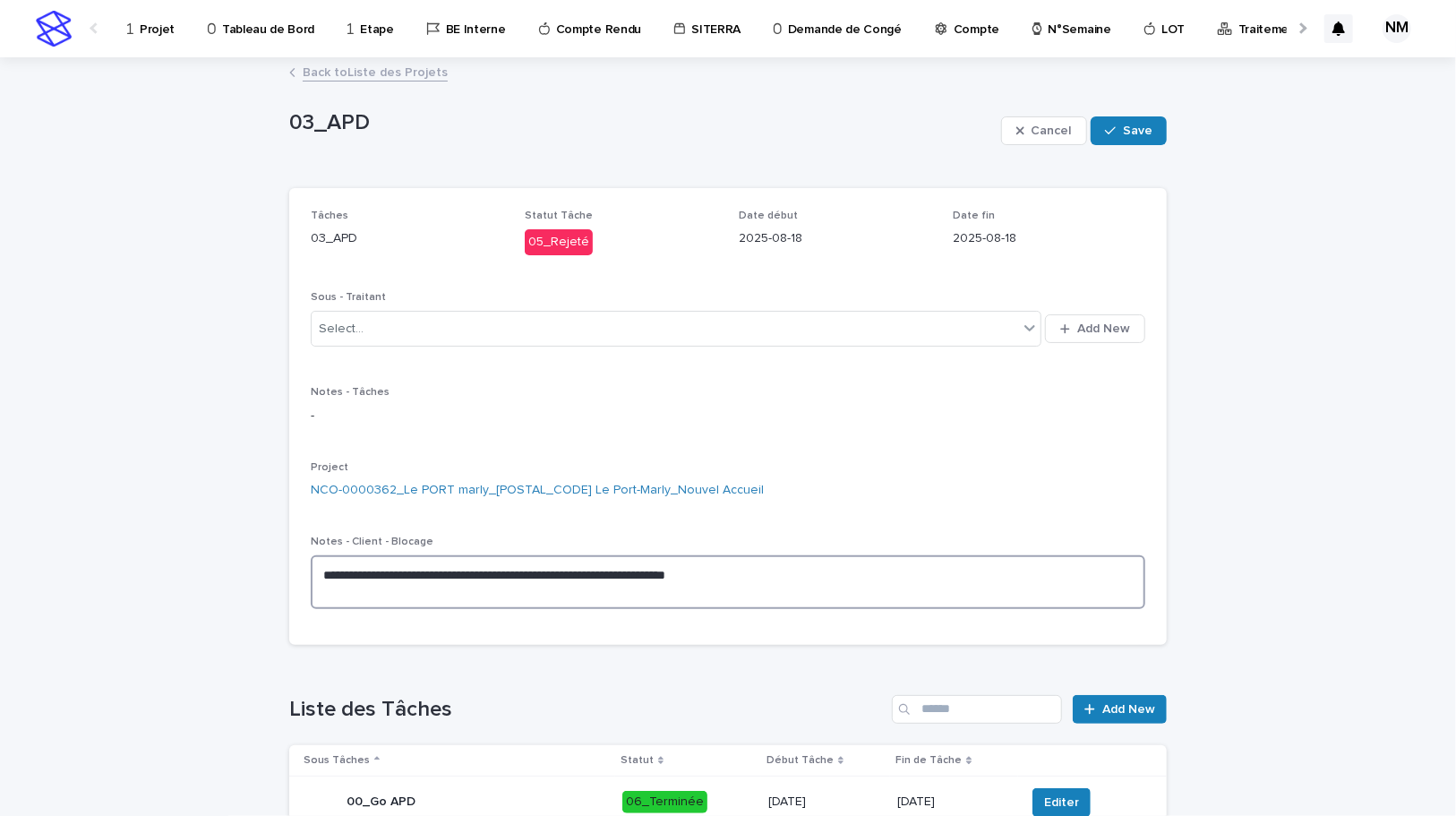 type on "**********" 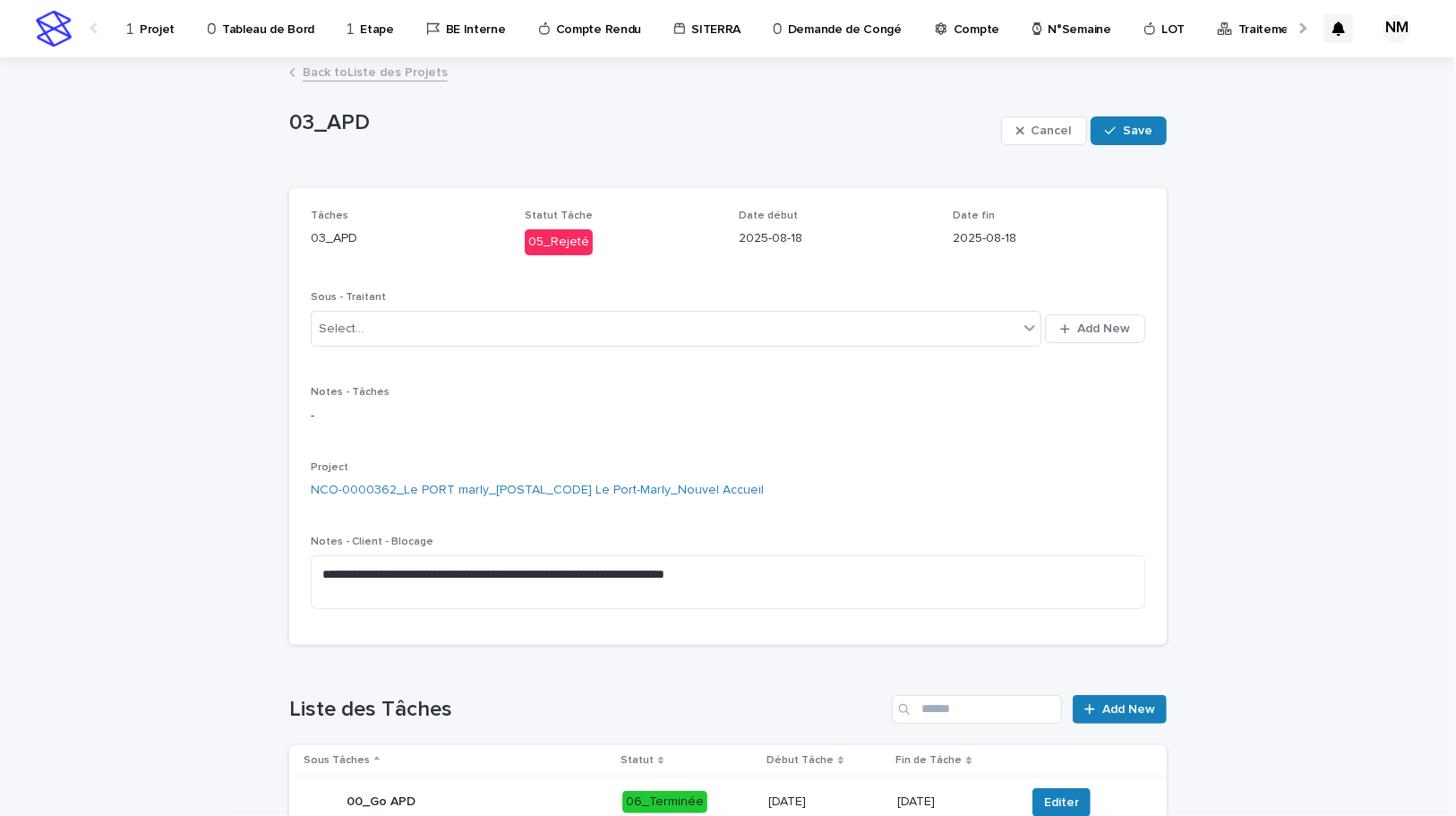 click on "**********" at bounding box center (728, 417) 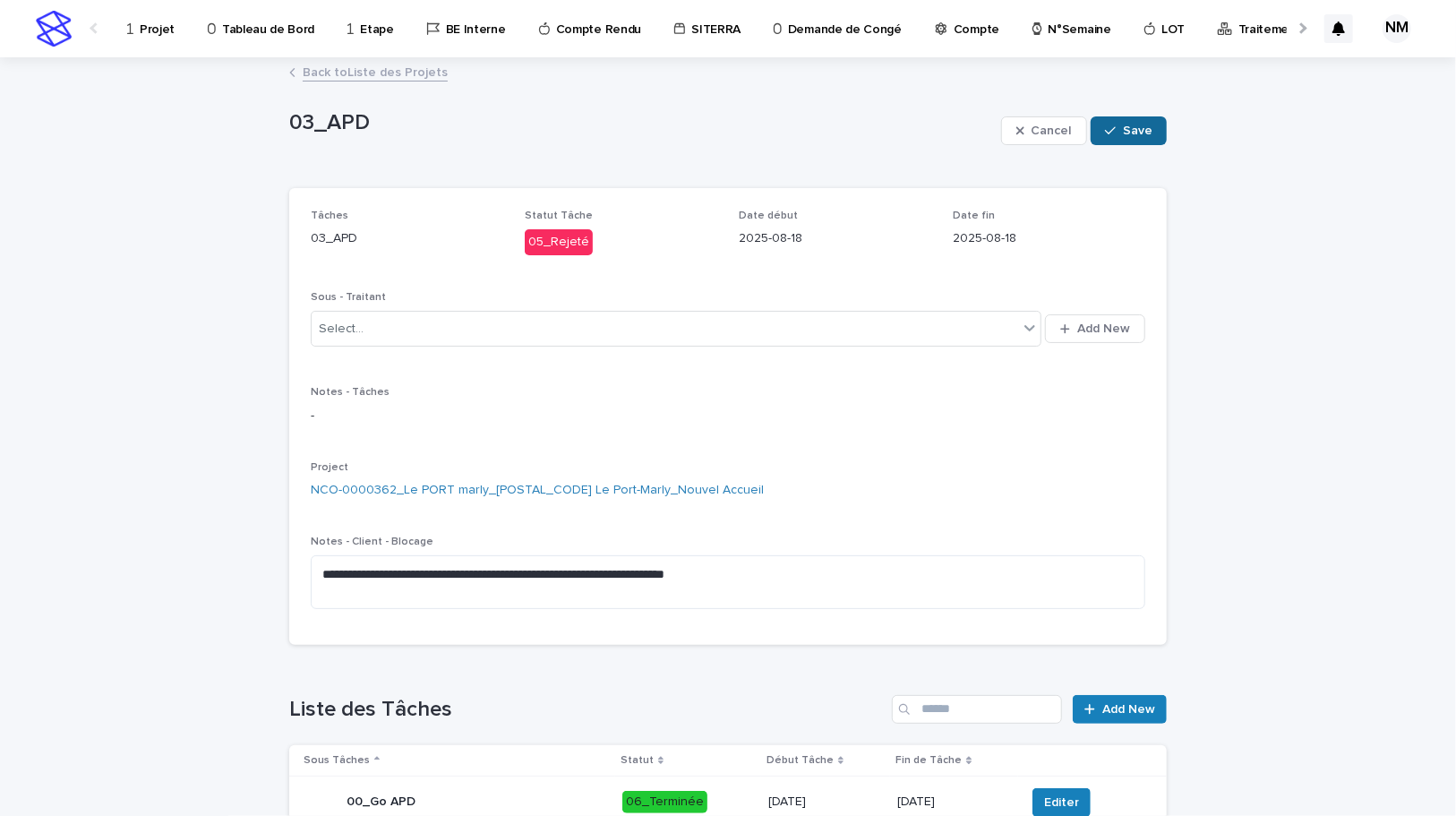 drag, startPoint x: 1128, startPoint y: 128, endPoint x: 1109, endPoint y: 173, distance: 48.847 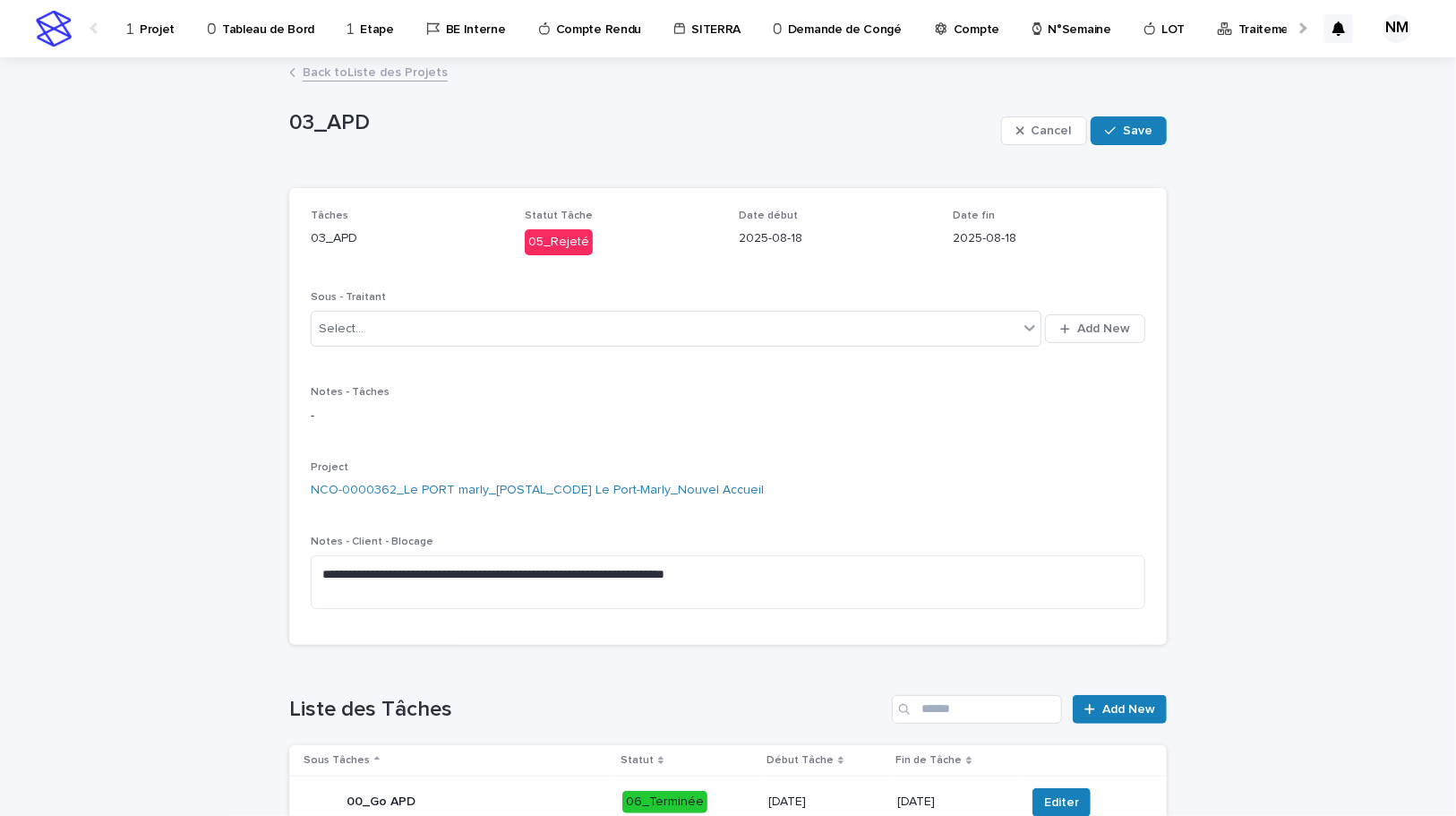 click on "Save" at bounding box center [1137, 131] 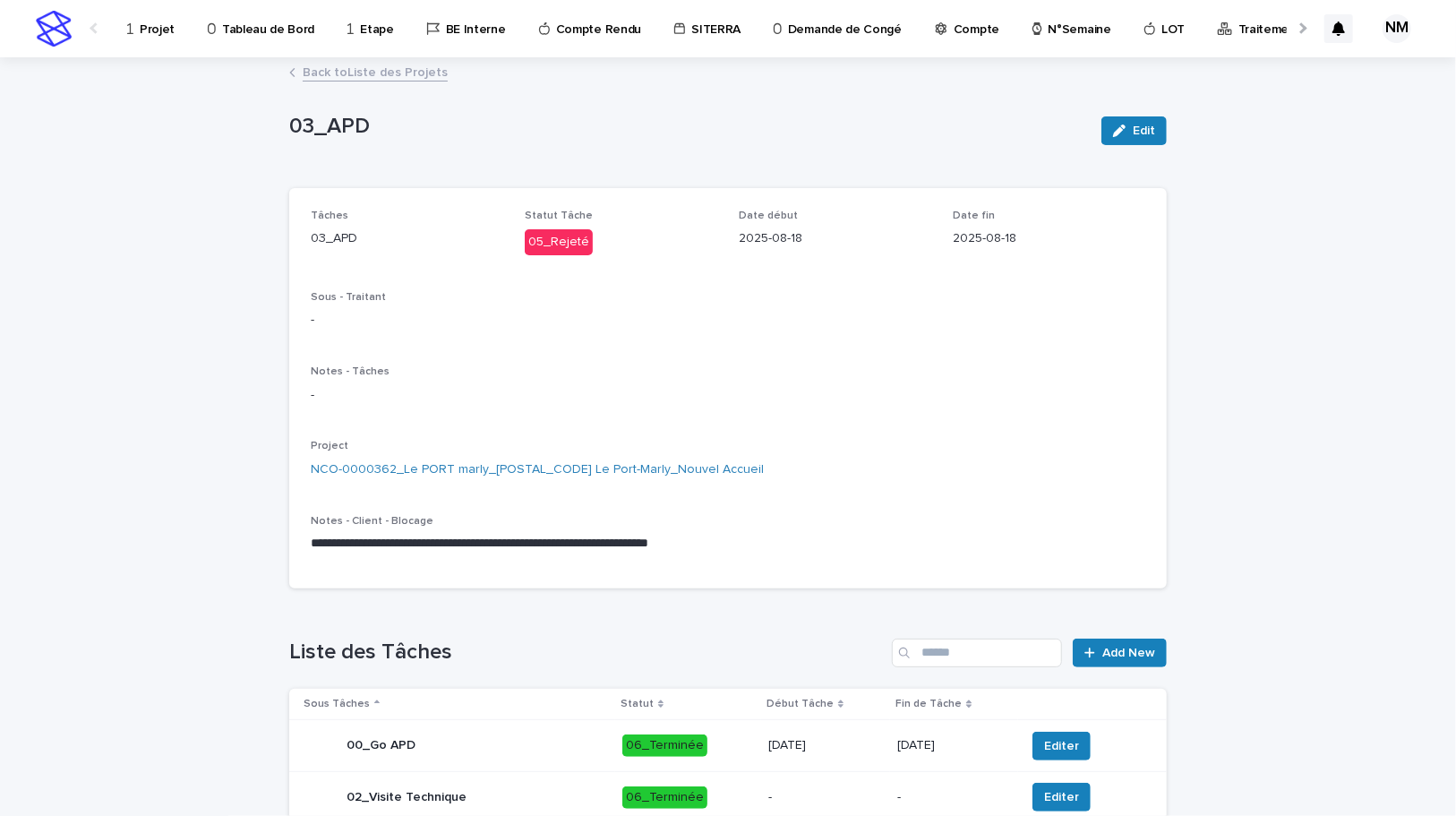 click on "Back to  Liste des Projets" at bounding box center [375, 71] 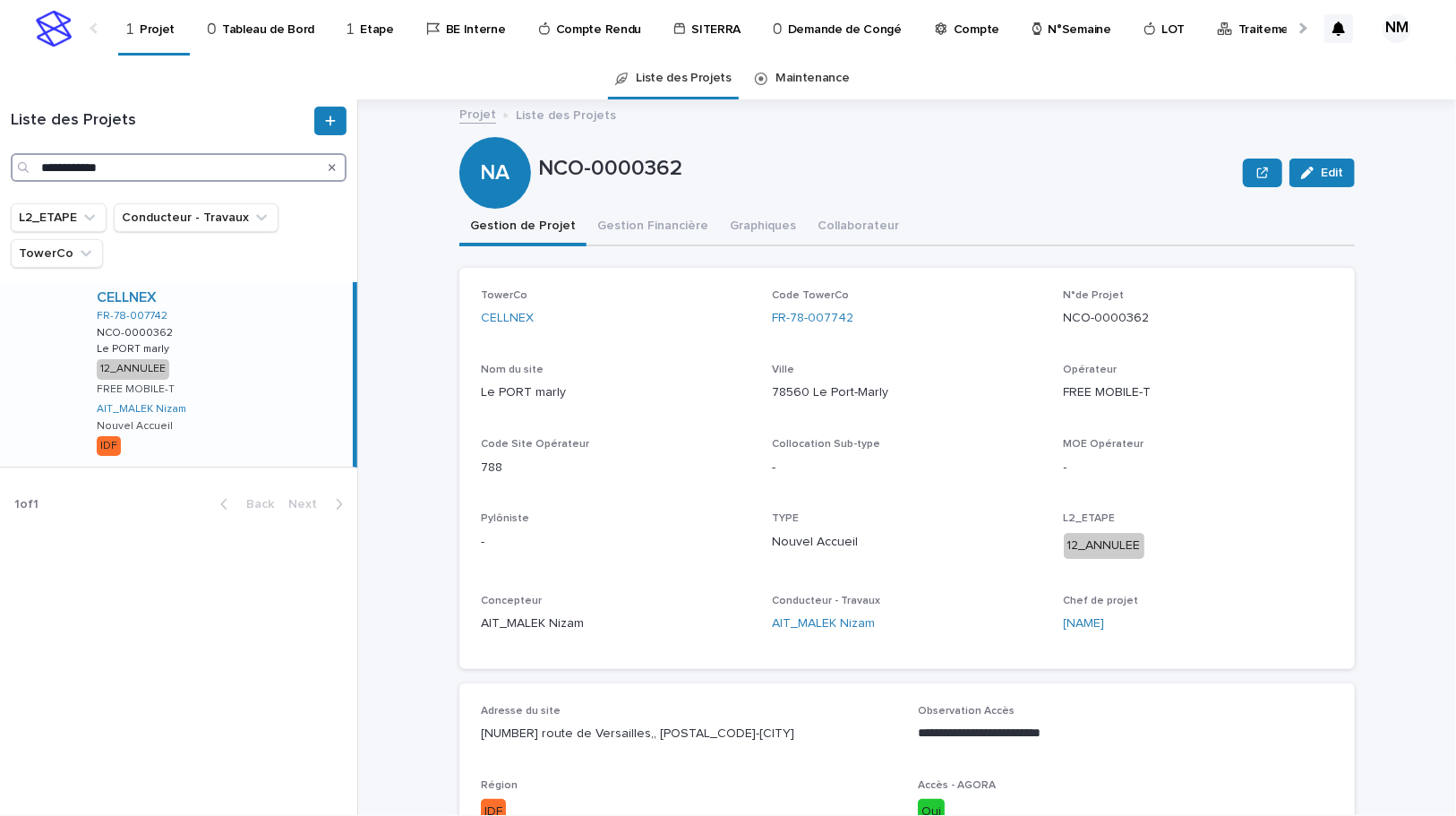 drag, startPoint x: 128, startPoint y: 166, endPoint x: 3, endPoint y: 152, distance: 125.78156 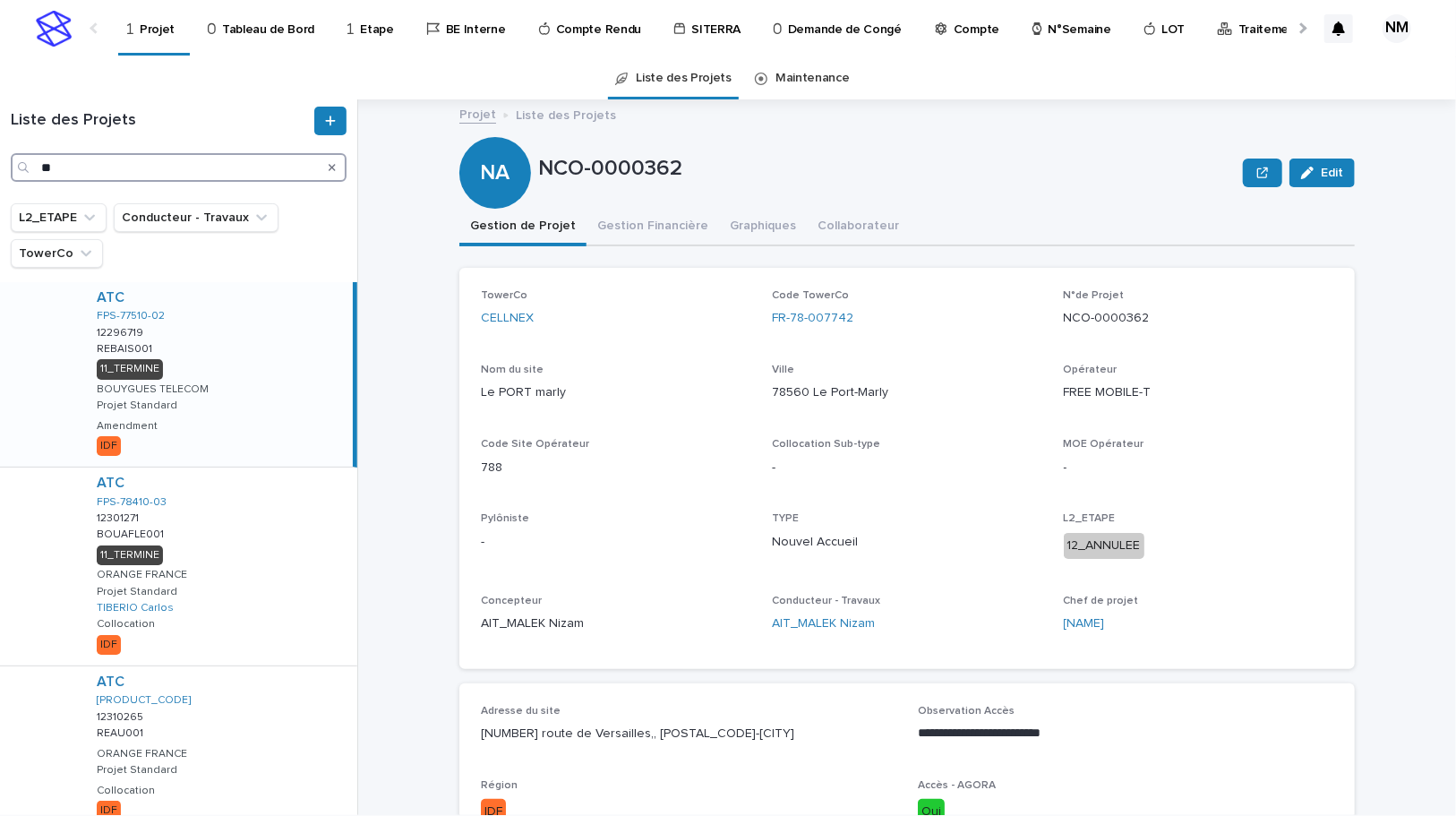 type on "*" 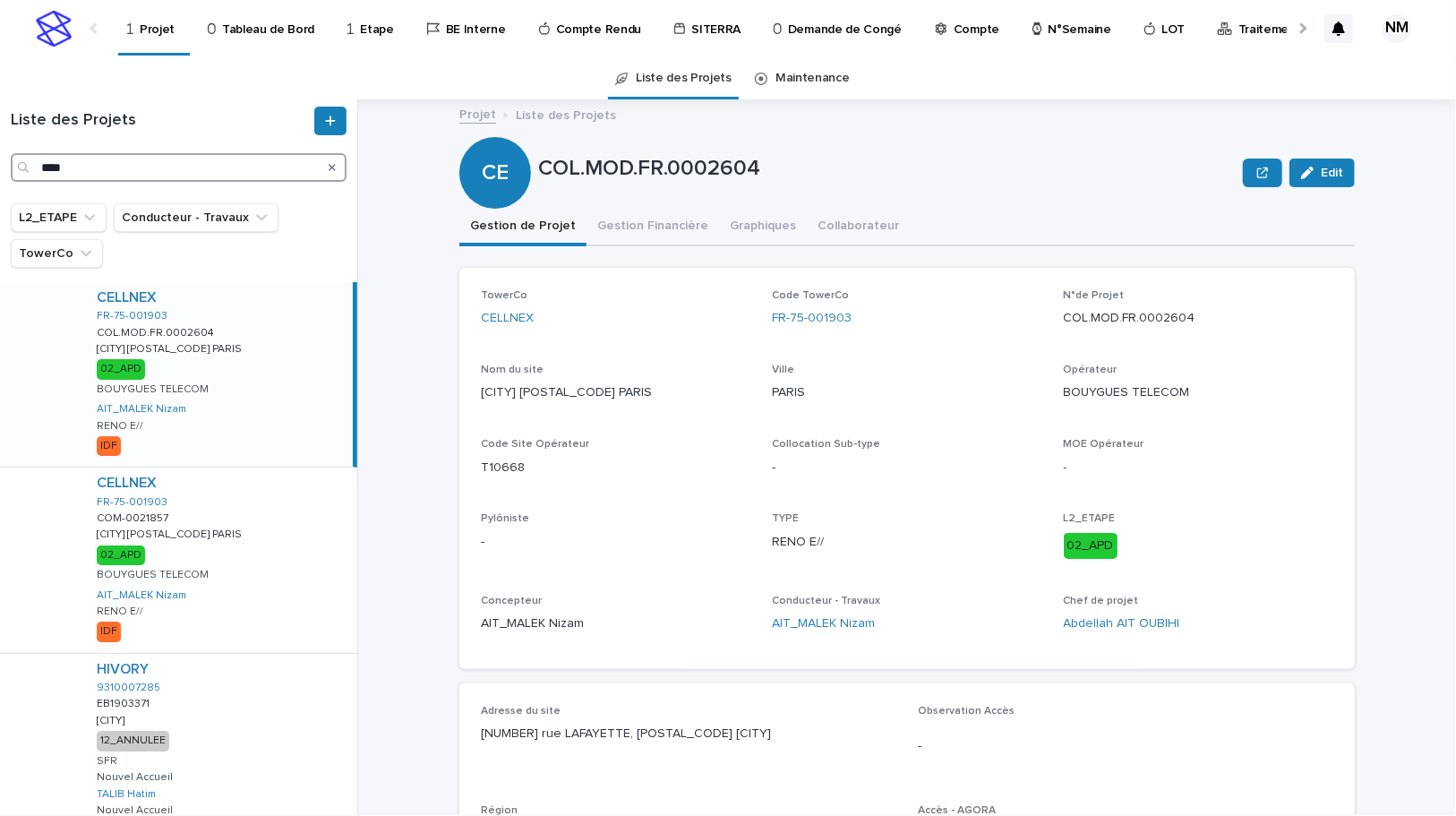 type on "****" 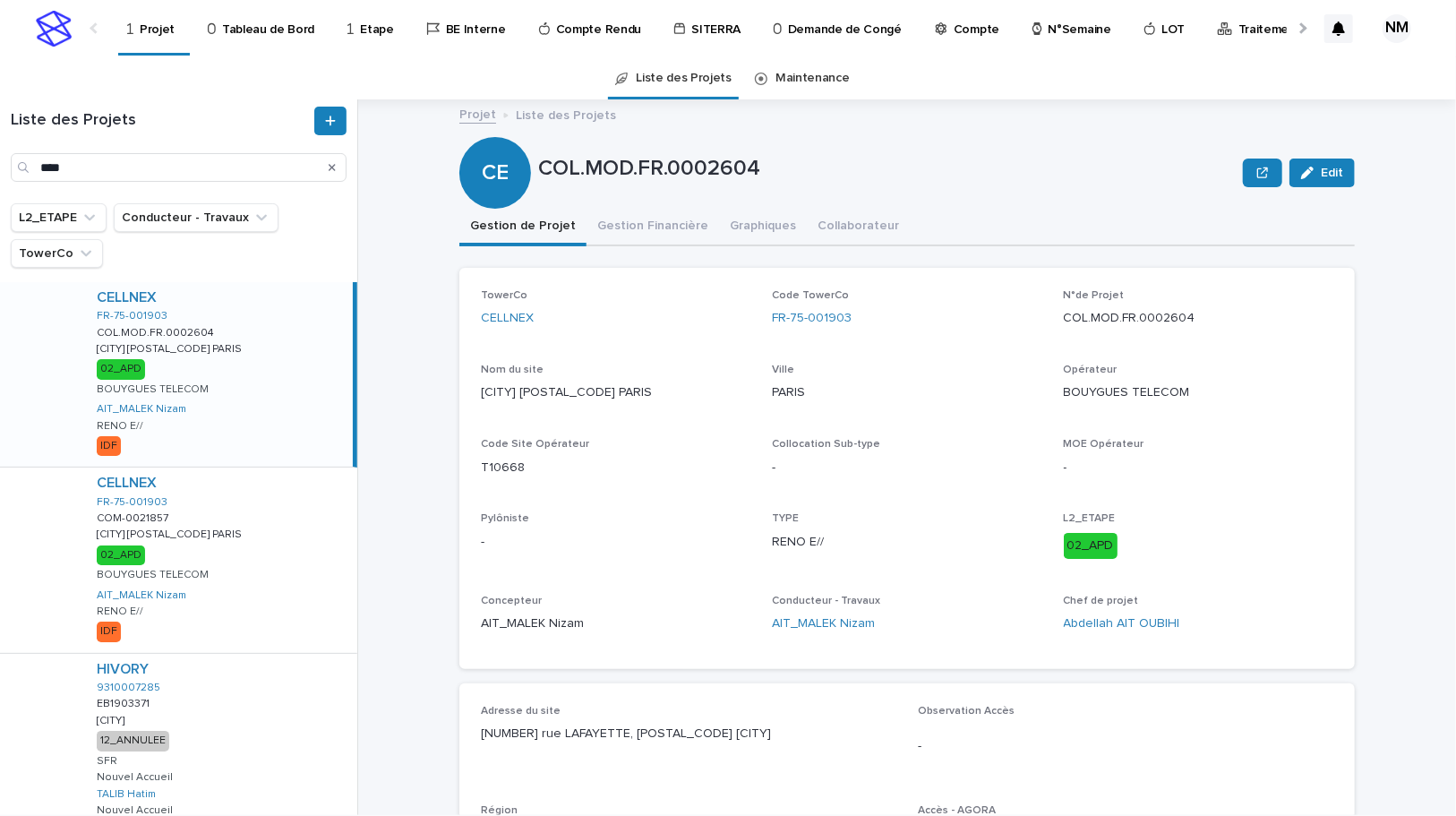 click on "CELLNEX   FR-[NUMBER]-[NUMBER]   COL.MOD.FR.[NUMBER] COL.MOD.FR.[NUMBER]   [CITY]/[NUMBER] [STREET] [CITY]/[NUMBER] [STREET]   [STATUS] [BRAND] [FIRST] [LAST]   RENO E// IDF" at bounding box center [218, 374] 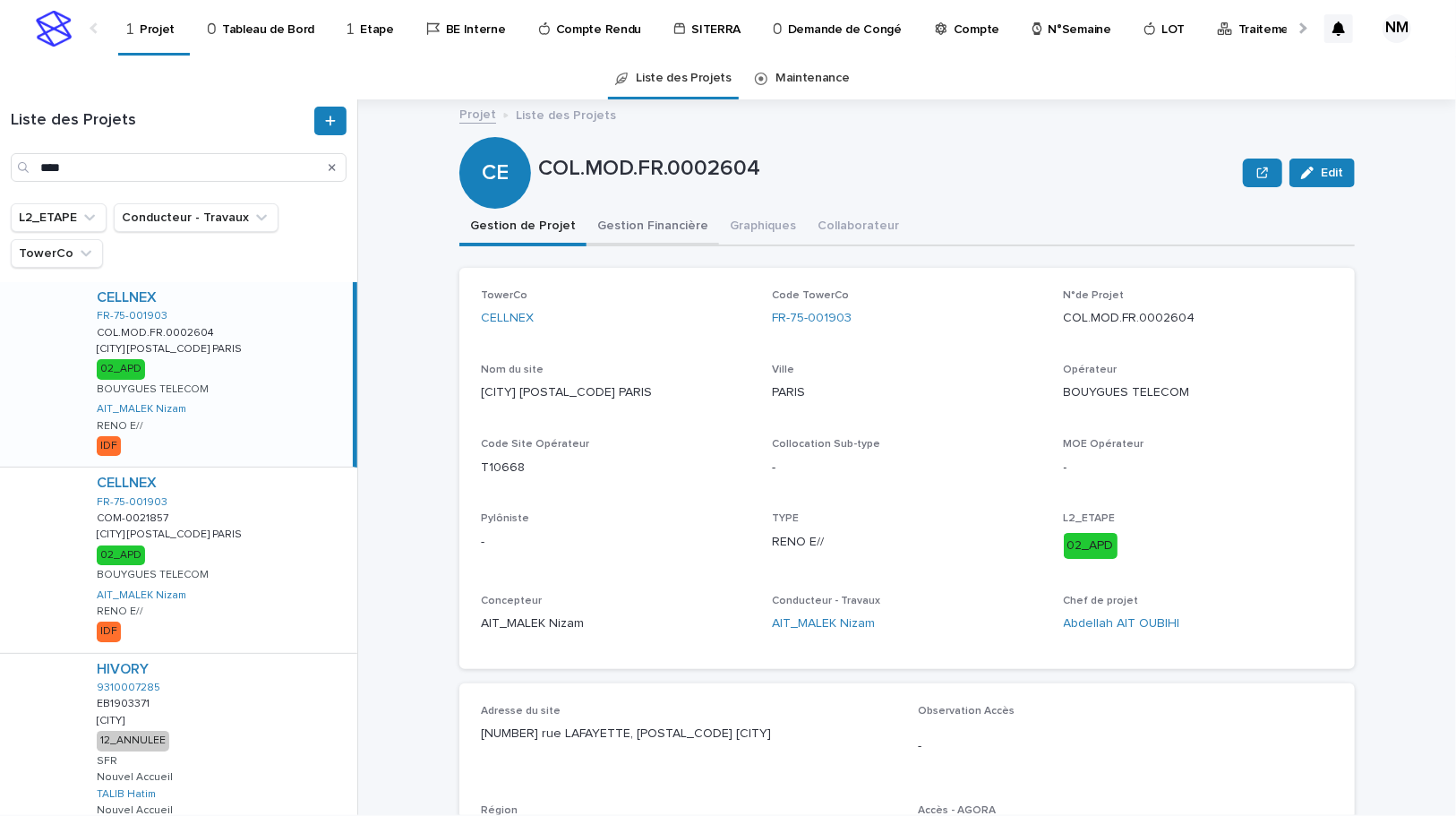 click on "Gestion Financière" at bounding box center [653, 228] 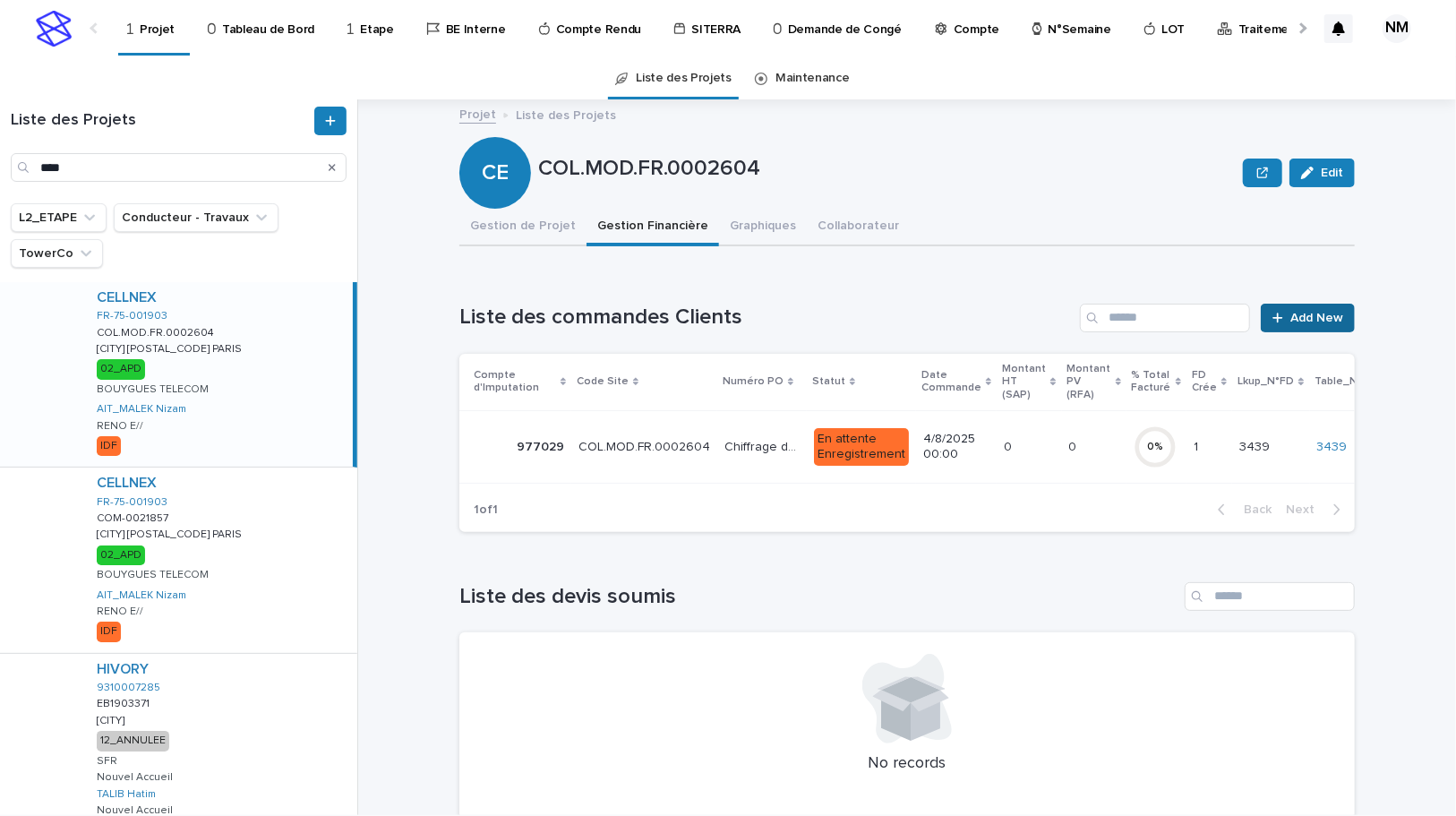 click on "Add New" at bounding box center (1307, 318) 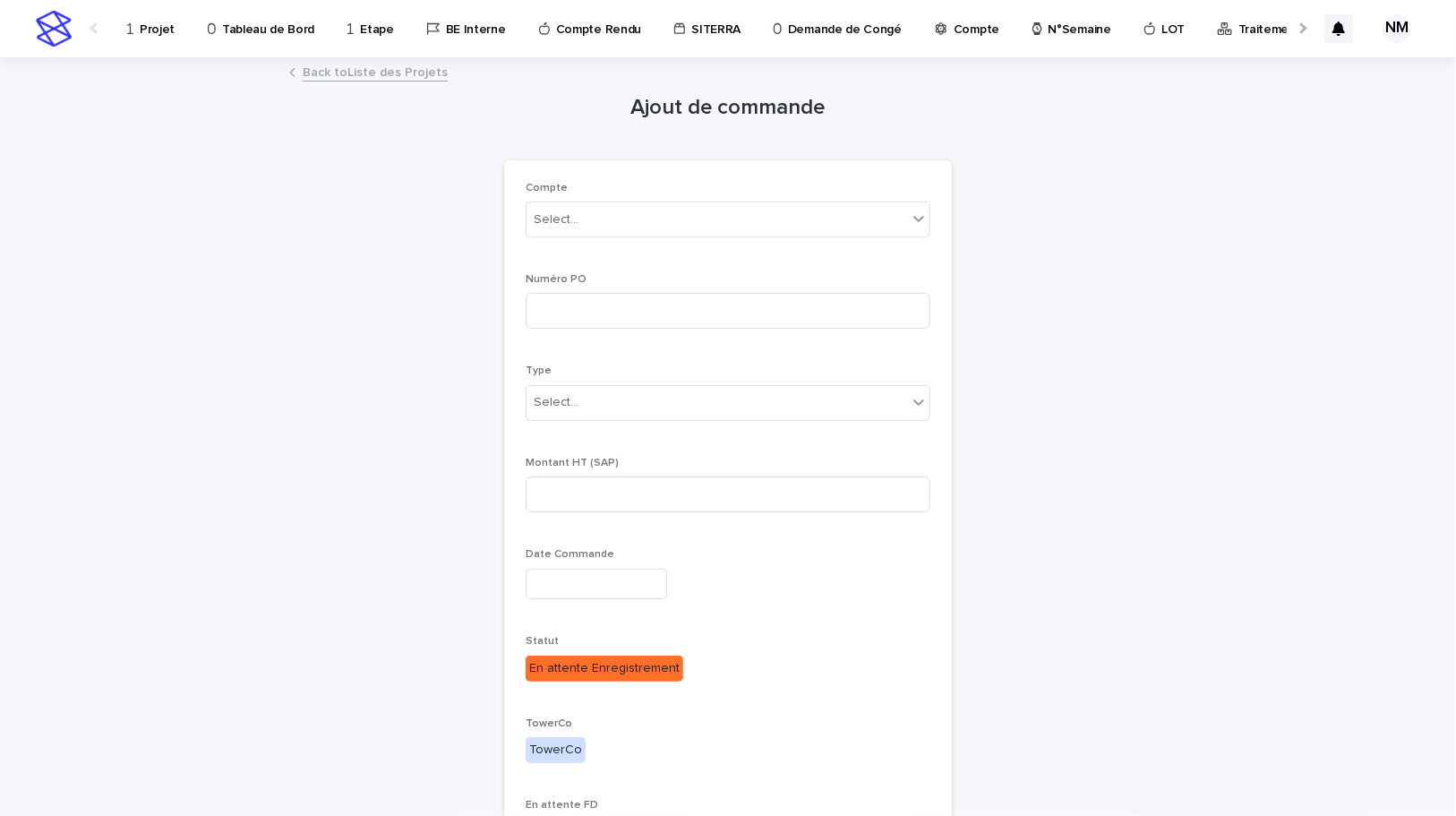 click on "Back to  Liste des Projets" at bounding box center [375, 71] 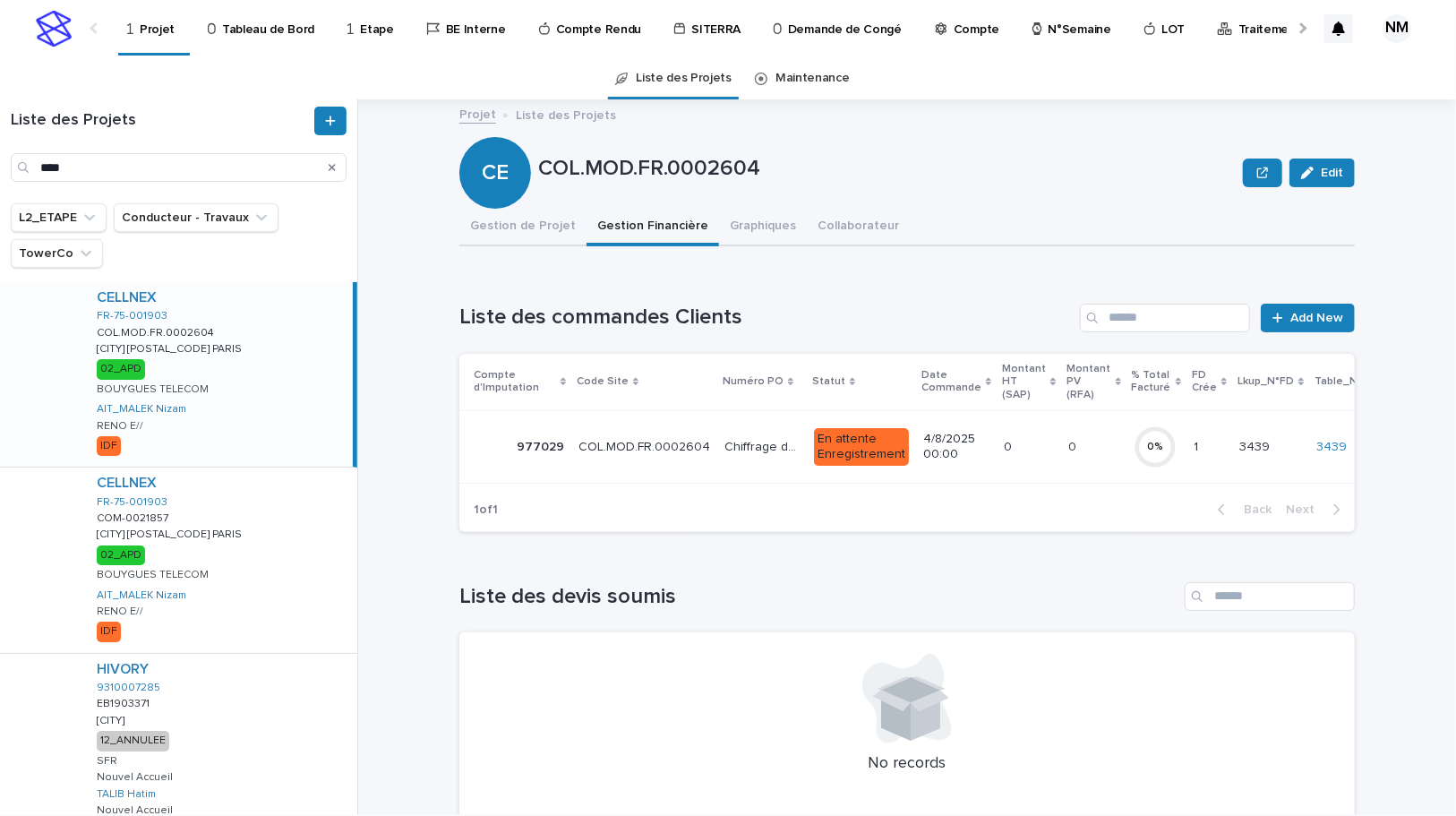 click on "4/8/2025 00:00" at bounding box center [956, 447] 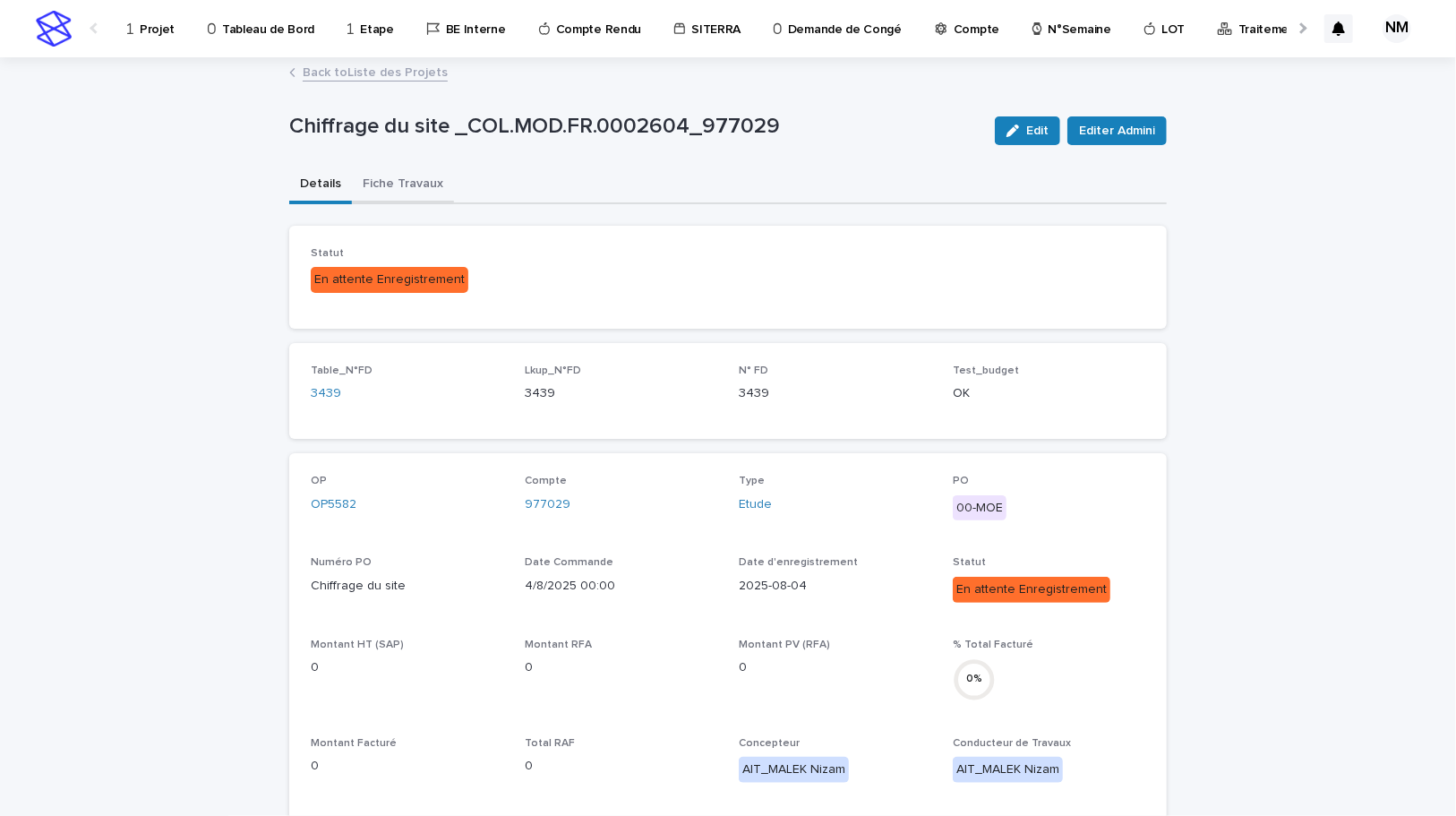 click on "Fiche Travaux" at bounding box center [403, 185] 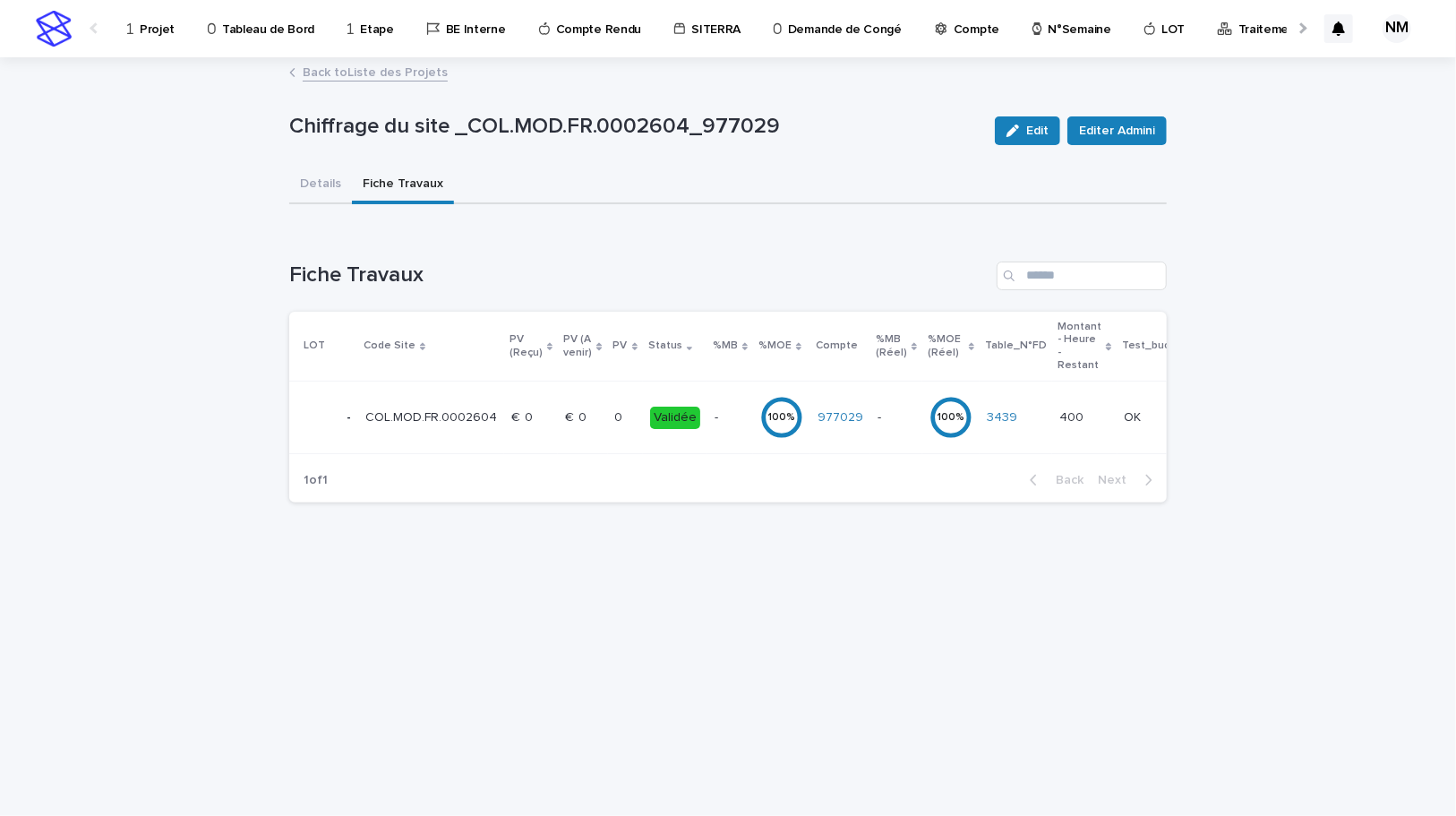click on "Back to  Liste des Projets" at bounding box center (375, 71) 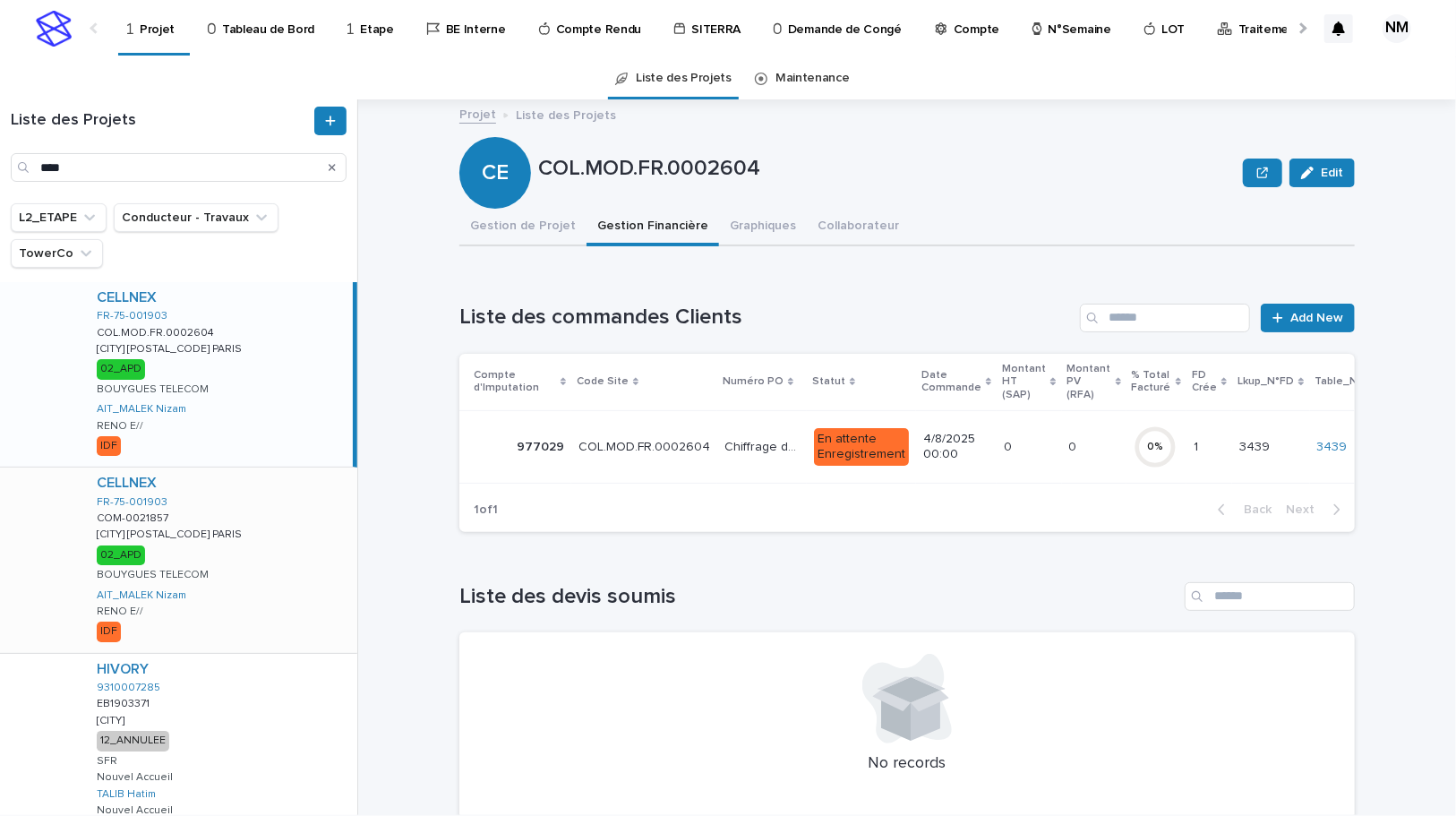click on "CELLNEX   FR-[NUMBER]-[NUMBER]   COM-[NUMBER] COM-[NUMBER]   [CITY]/[NUMBER] [STREET] [CITY]/[NUMBER] [STREET]   [STATUS] [BRAND] [FIRST] [LAST]   RENO E// IDF" at bounding box center (219, 560) 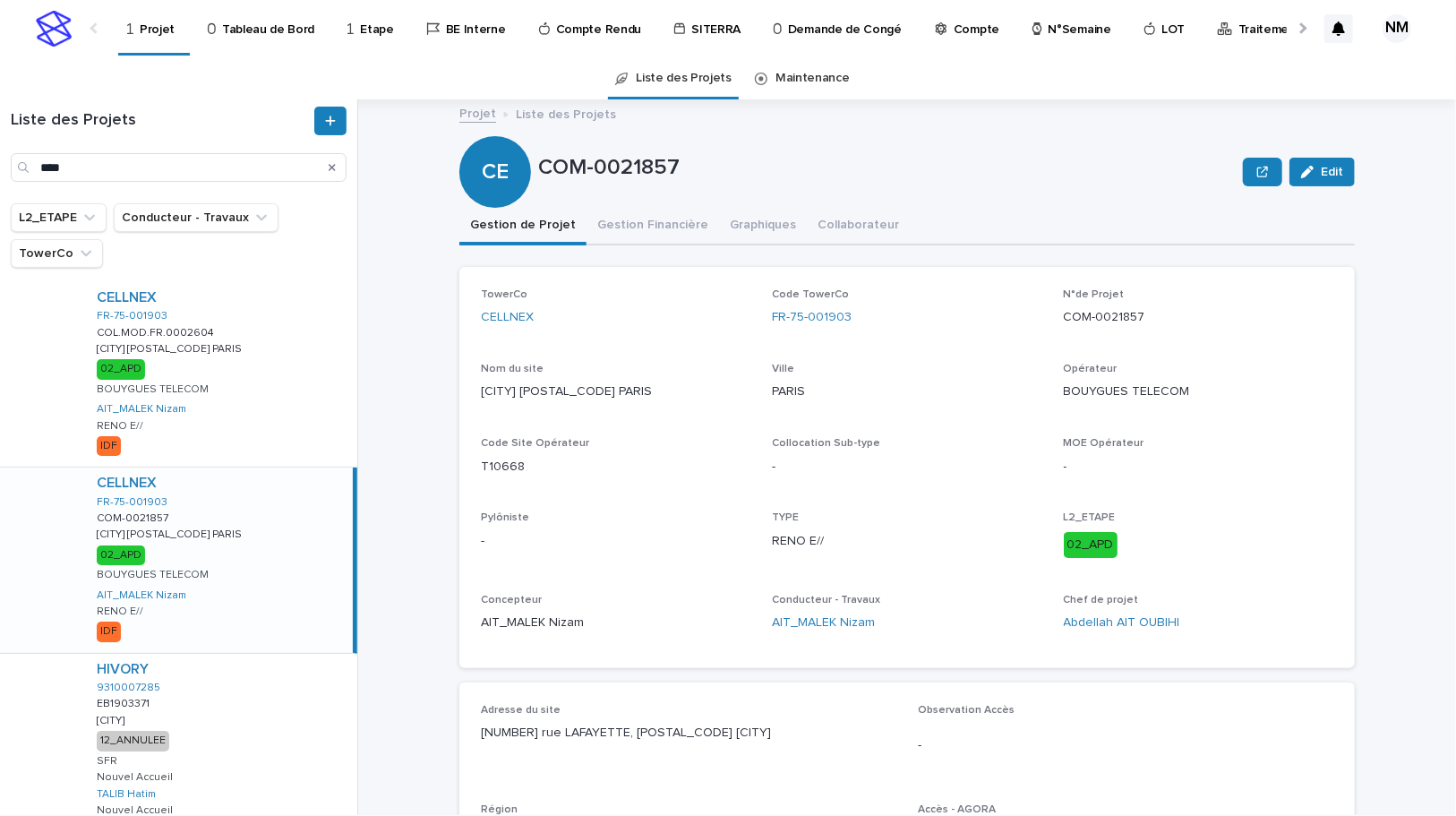 scroll, scrollTop: 0, scrollLeft: 0, axis: both 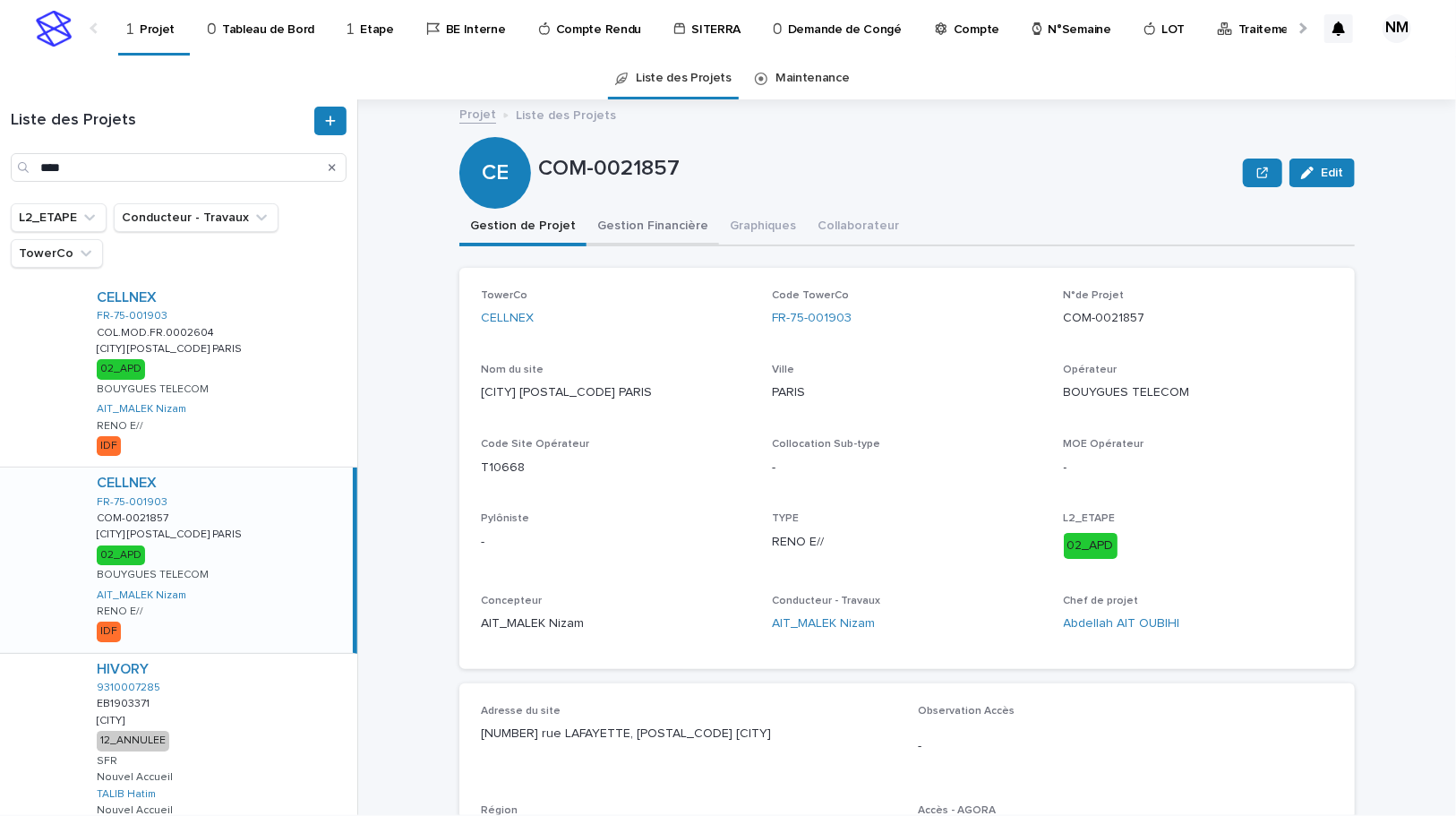 click on "Gestion Financière" at bounding box center [653, 228] 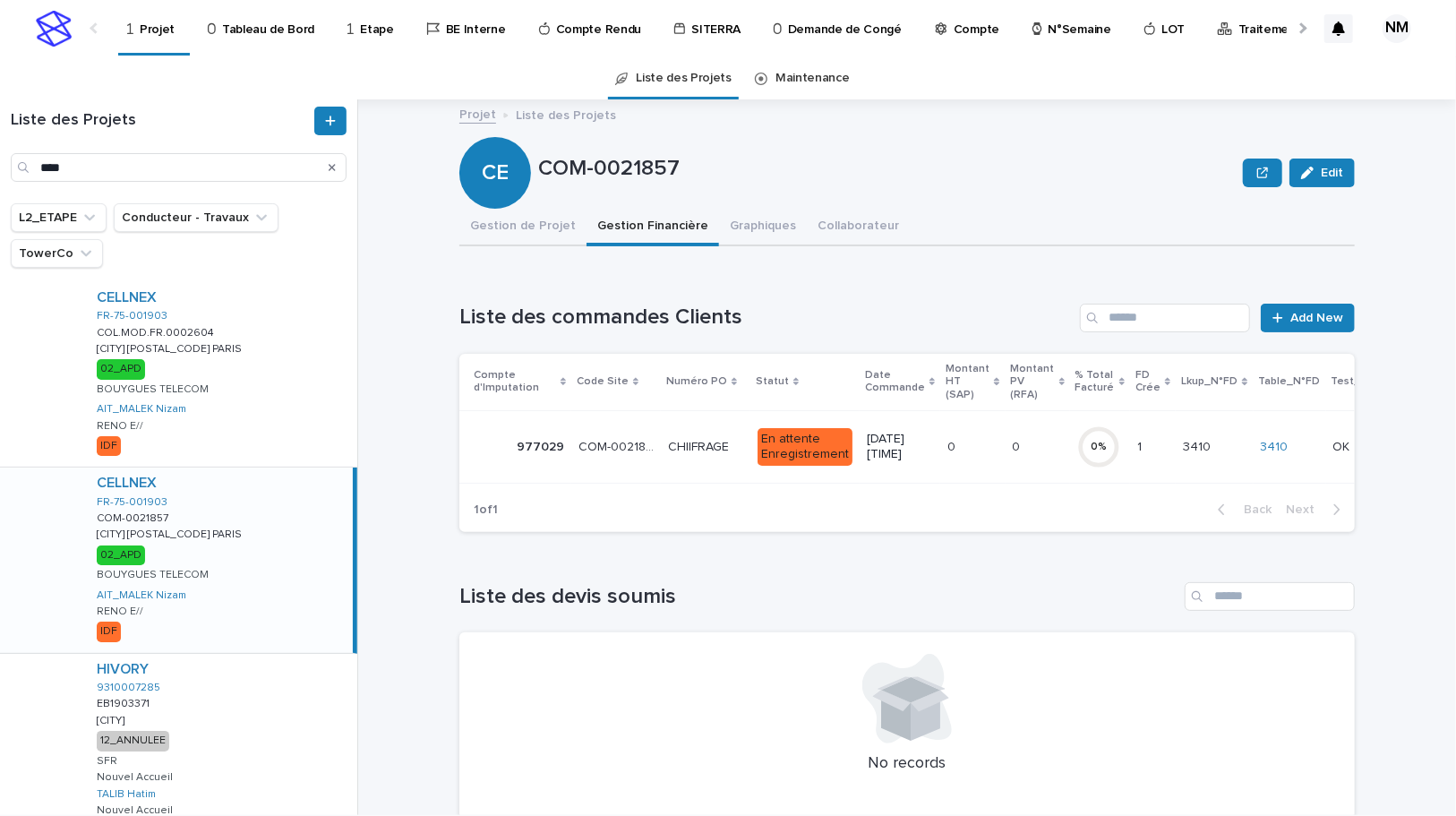 click on "CHIIFRAGE  CHIIFRAGE" at bounding box center (706, 446) 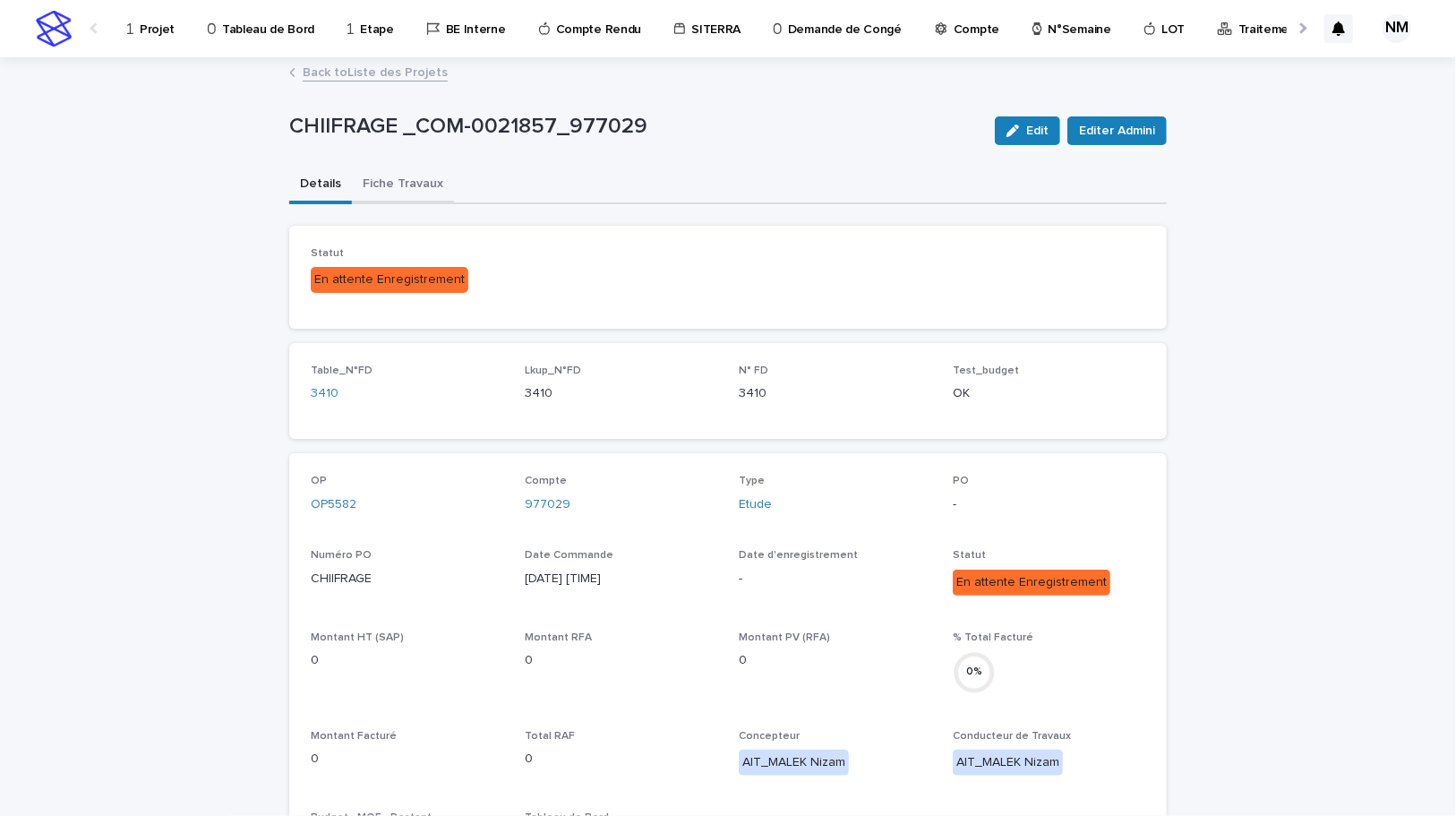click on "Fiche Travaux" at bounding box center (403, 185) 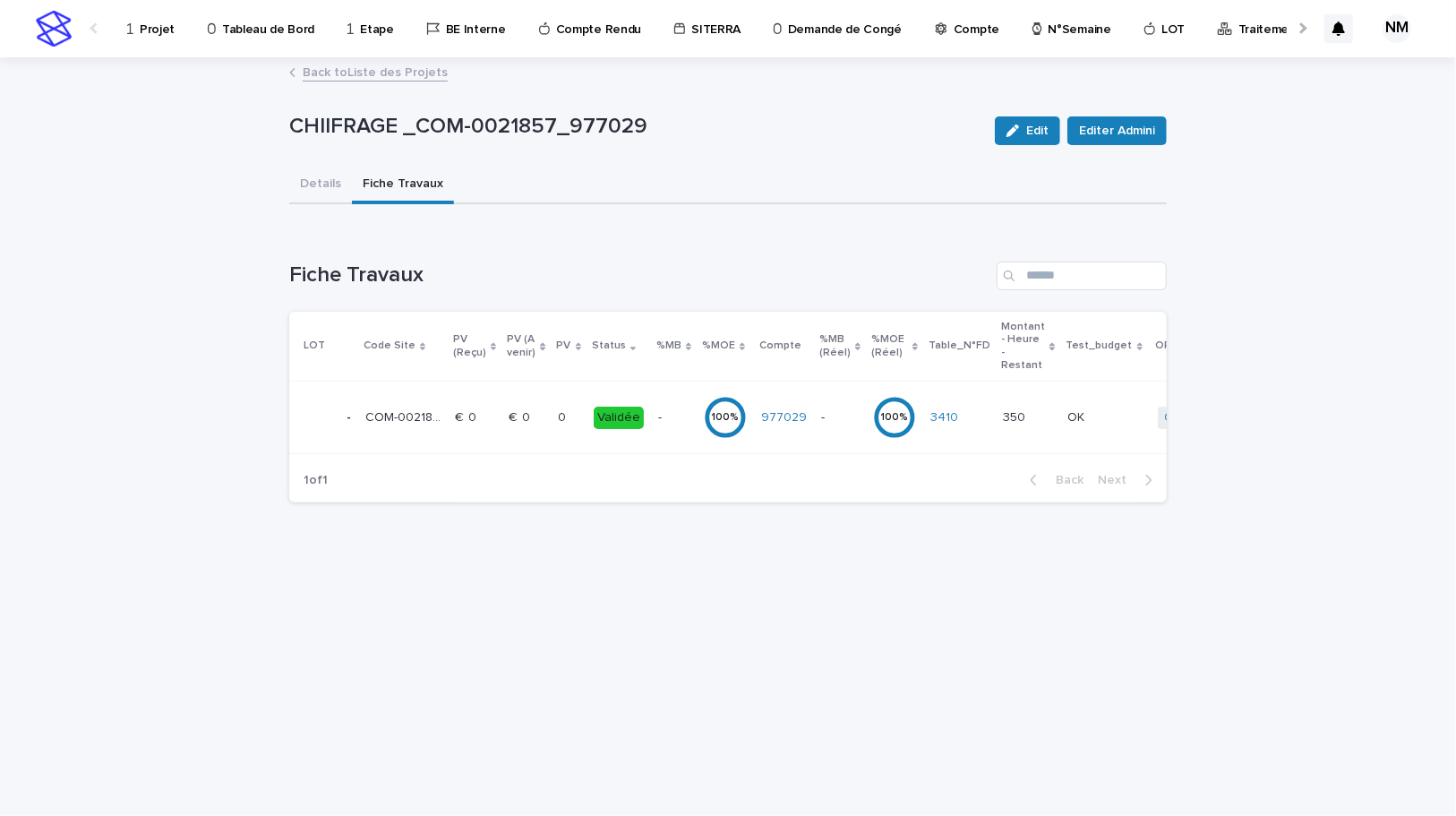 click on "Back to  Liste des Projets" at bounding box center (375, 71) 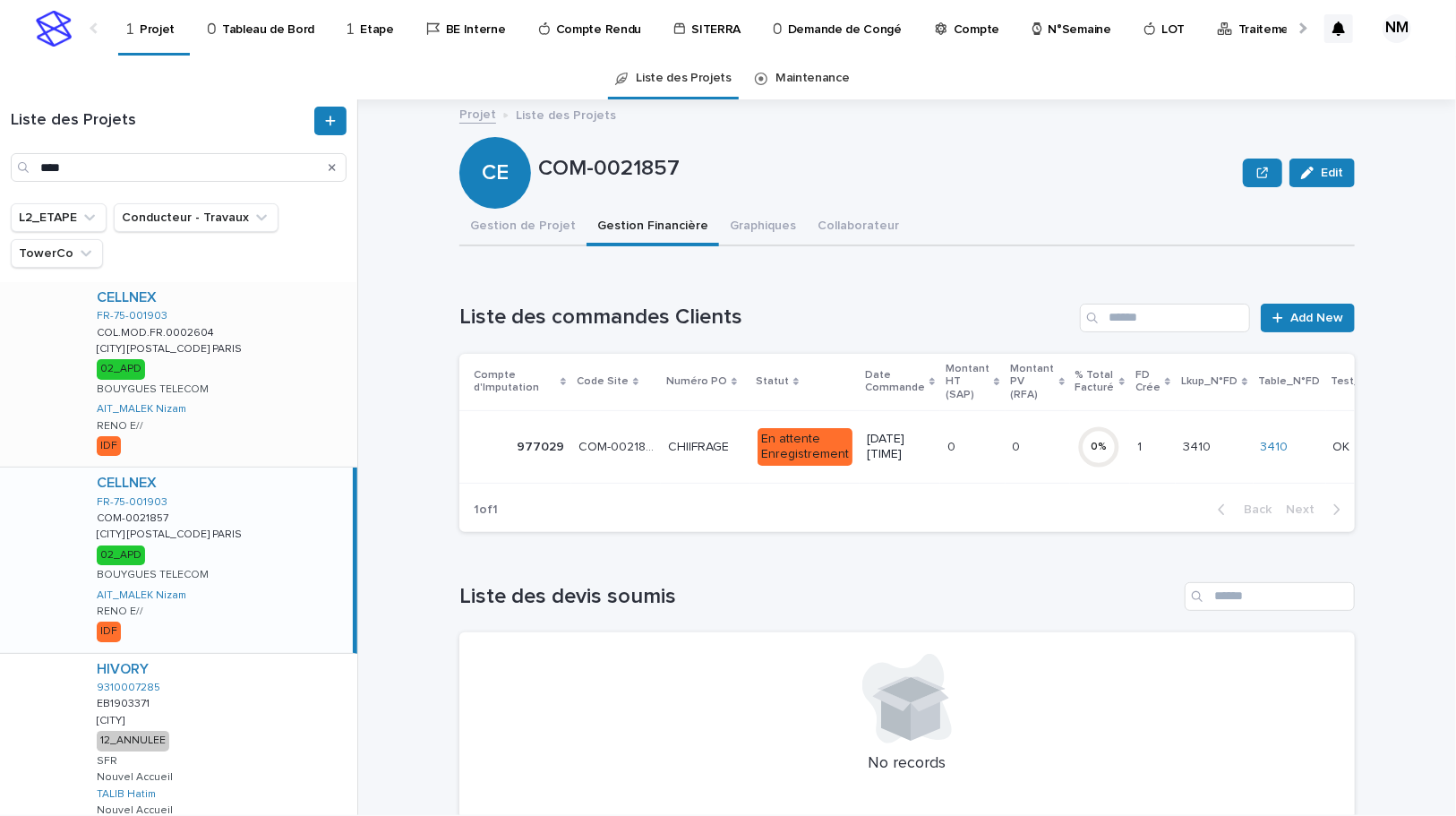 click on "CELLNEX   FR-[NUMBER]-[NUMBER]   COL.MOD.FR.[NUMBER] COL.MOD.FR.[NUMBER]   [CITY]/[NUMBER] [STREET] [CITY]/[NUMBER] [STREET]   [STATUS] [BRAND] [FIRST] [LAST]   RENO E// IDF" at bounding box center [219, 374] 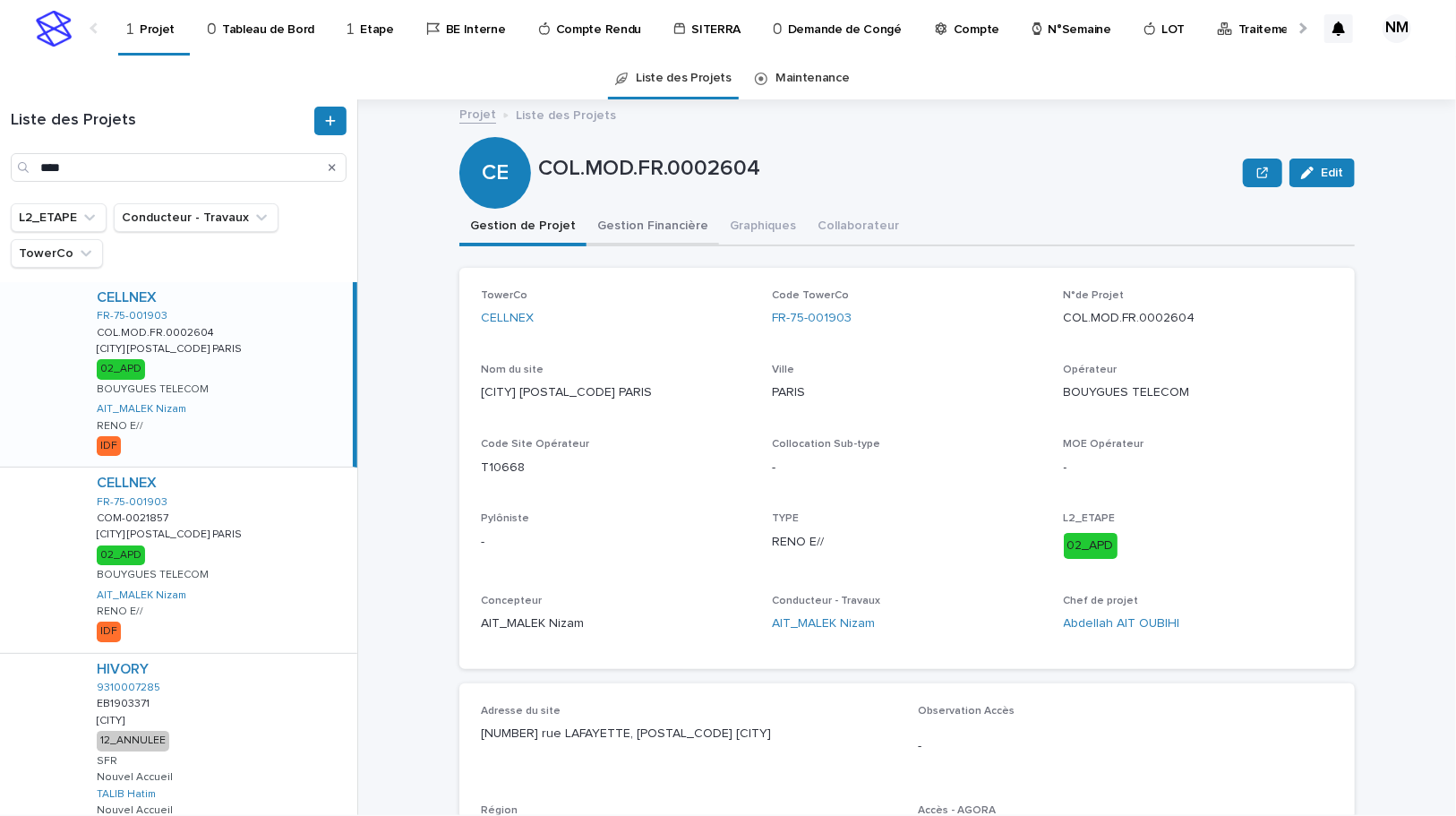 click on "Gestion Financière" at bounding box center [653, 228] 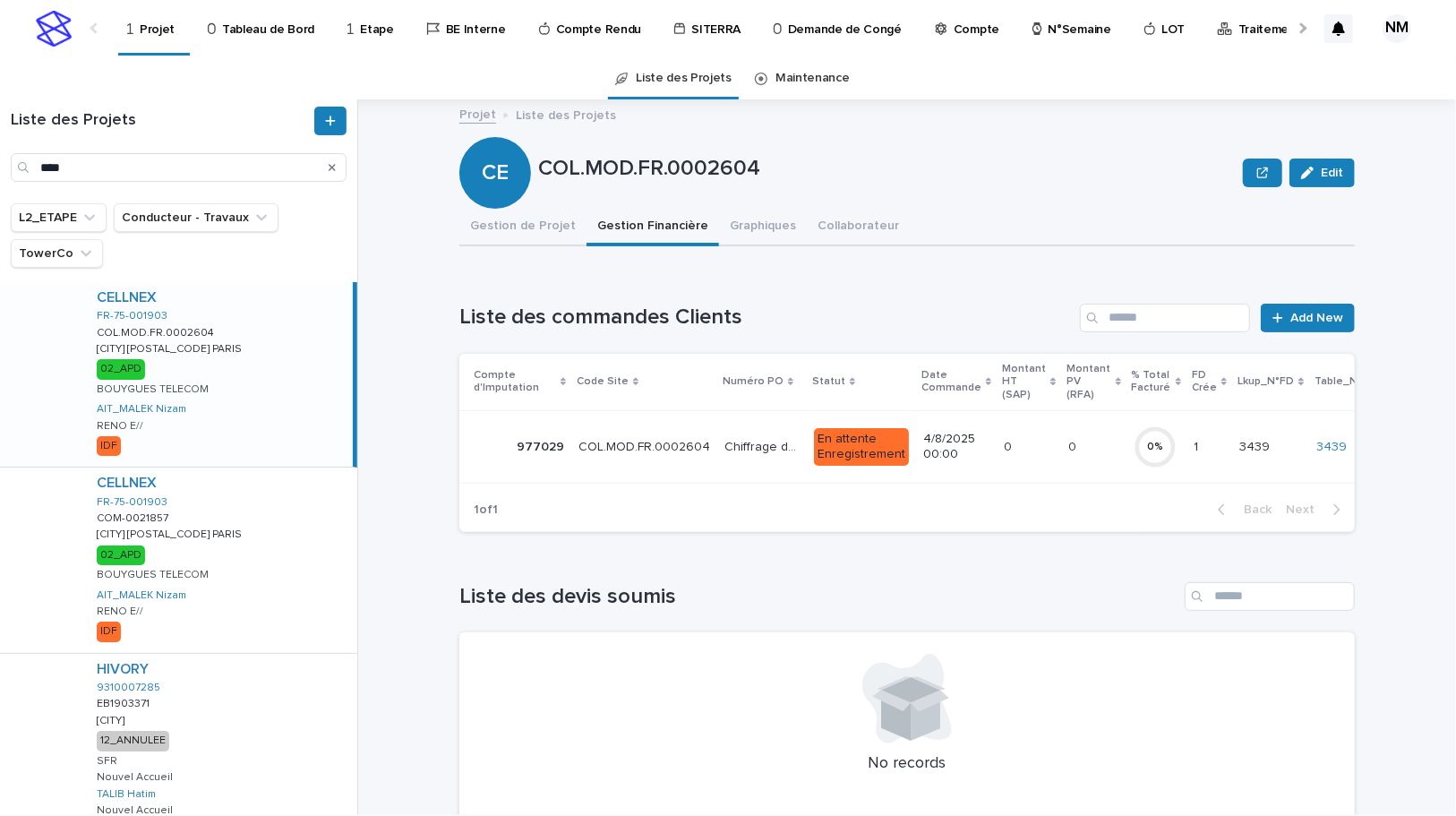 click on "Chiffrage du site  Chiffrage du site" at bounding box center [762, 447] 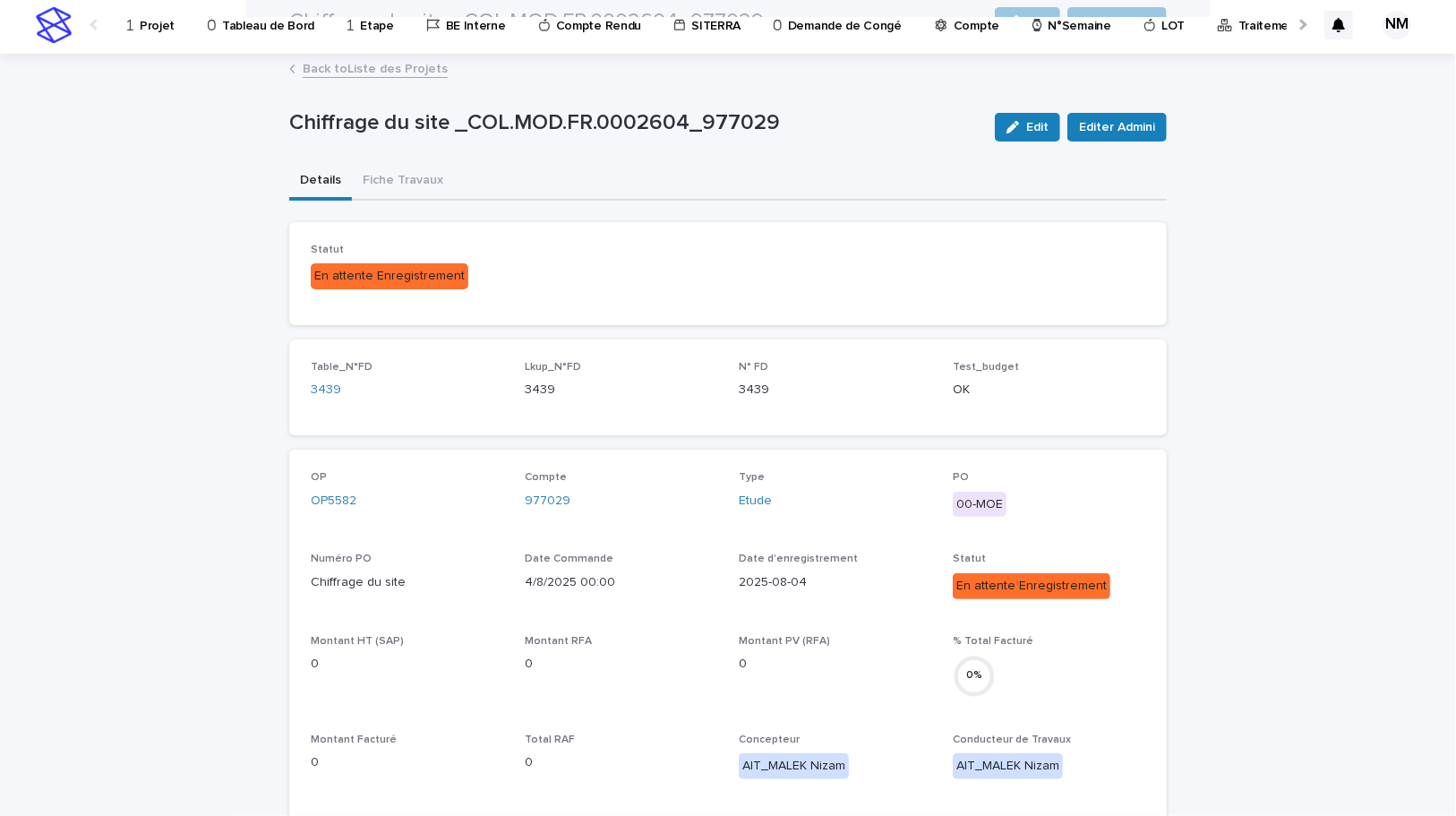 scroll, scrollTop: 0, scrollLeft: 0, axis: both 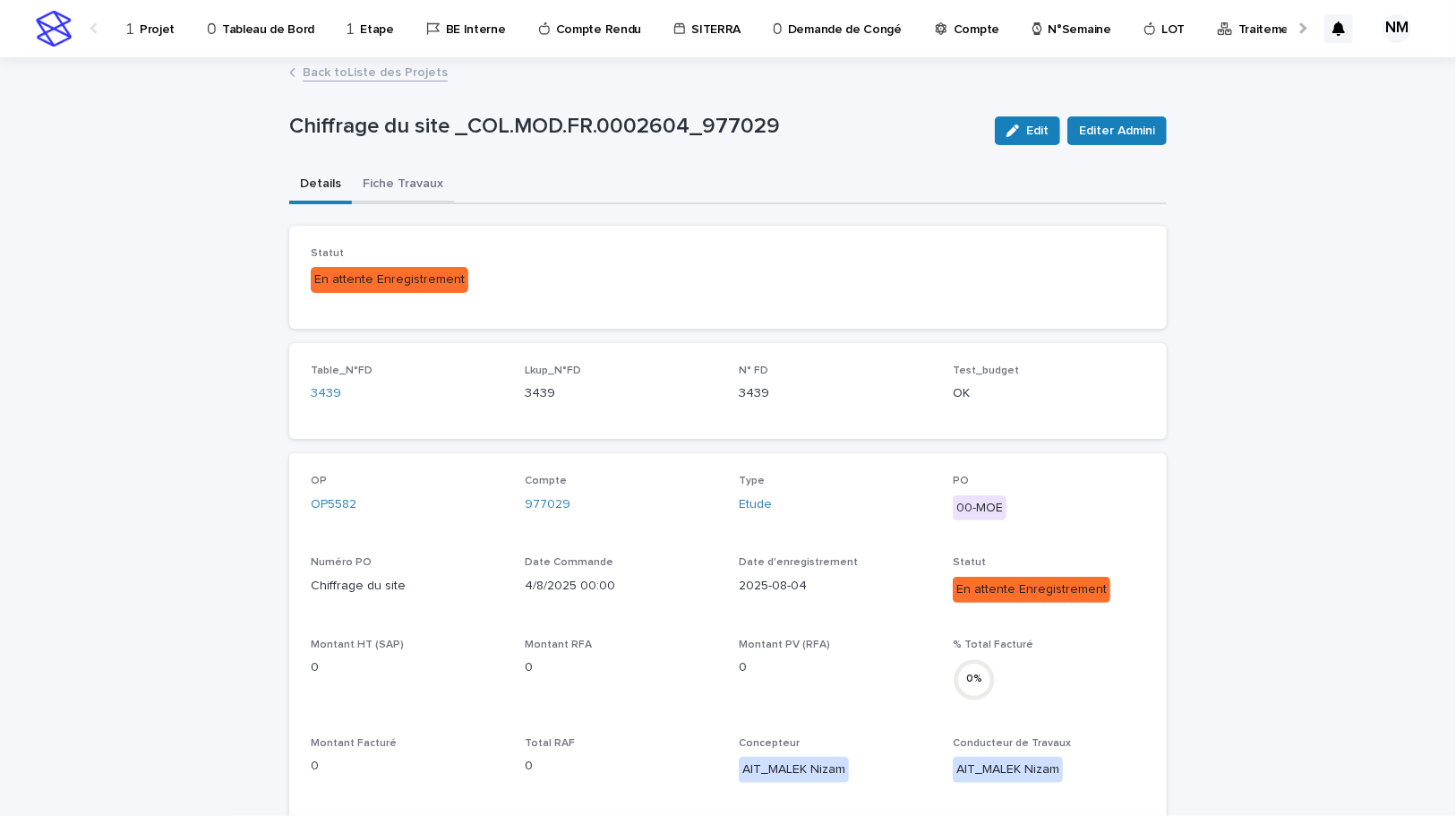 click on "Fiche Travaux" at bounding box center [403, 185] 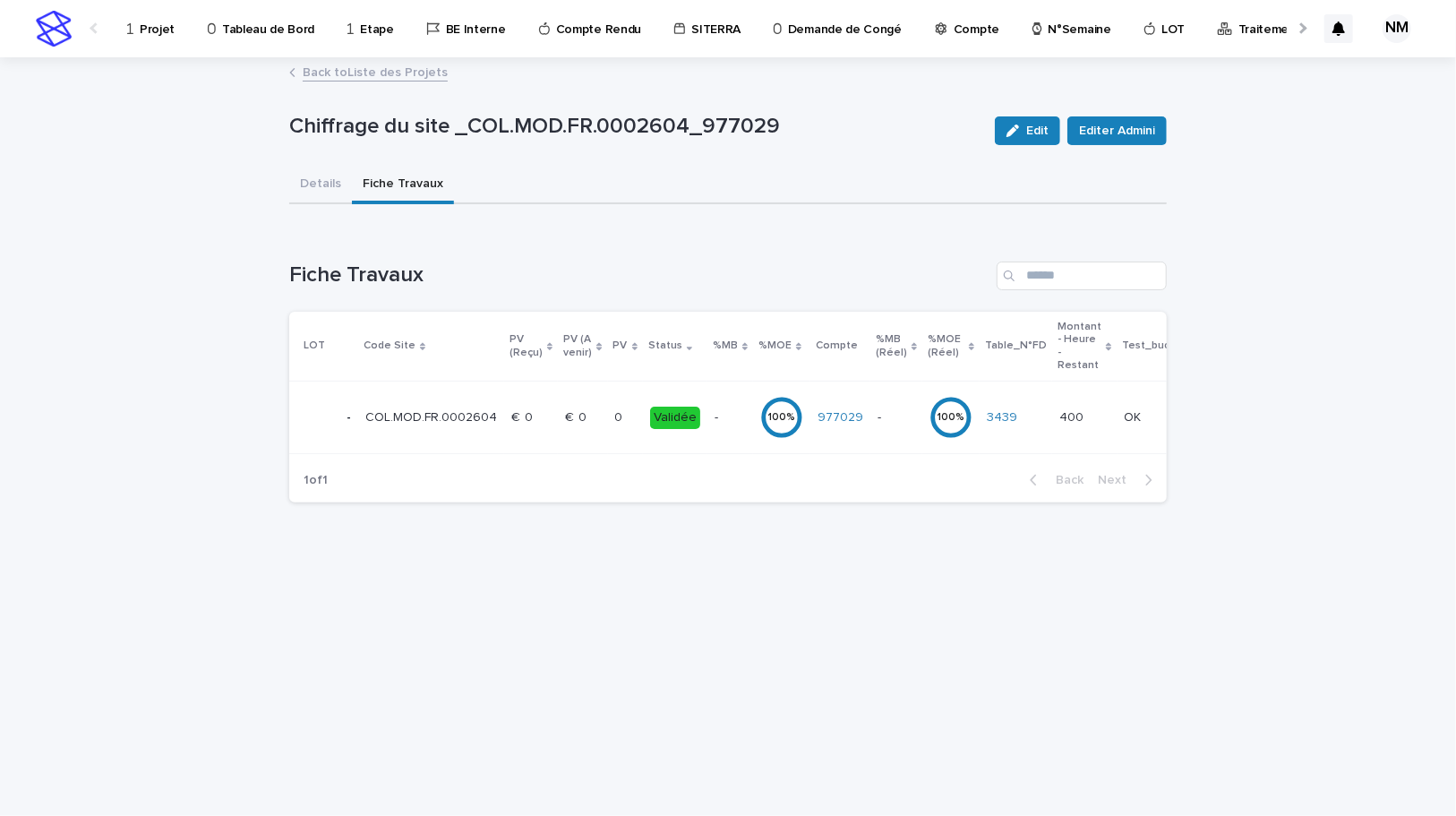 click on "977029" at bounding box center [840, 417] 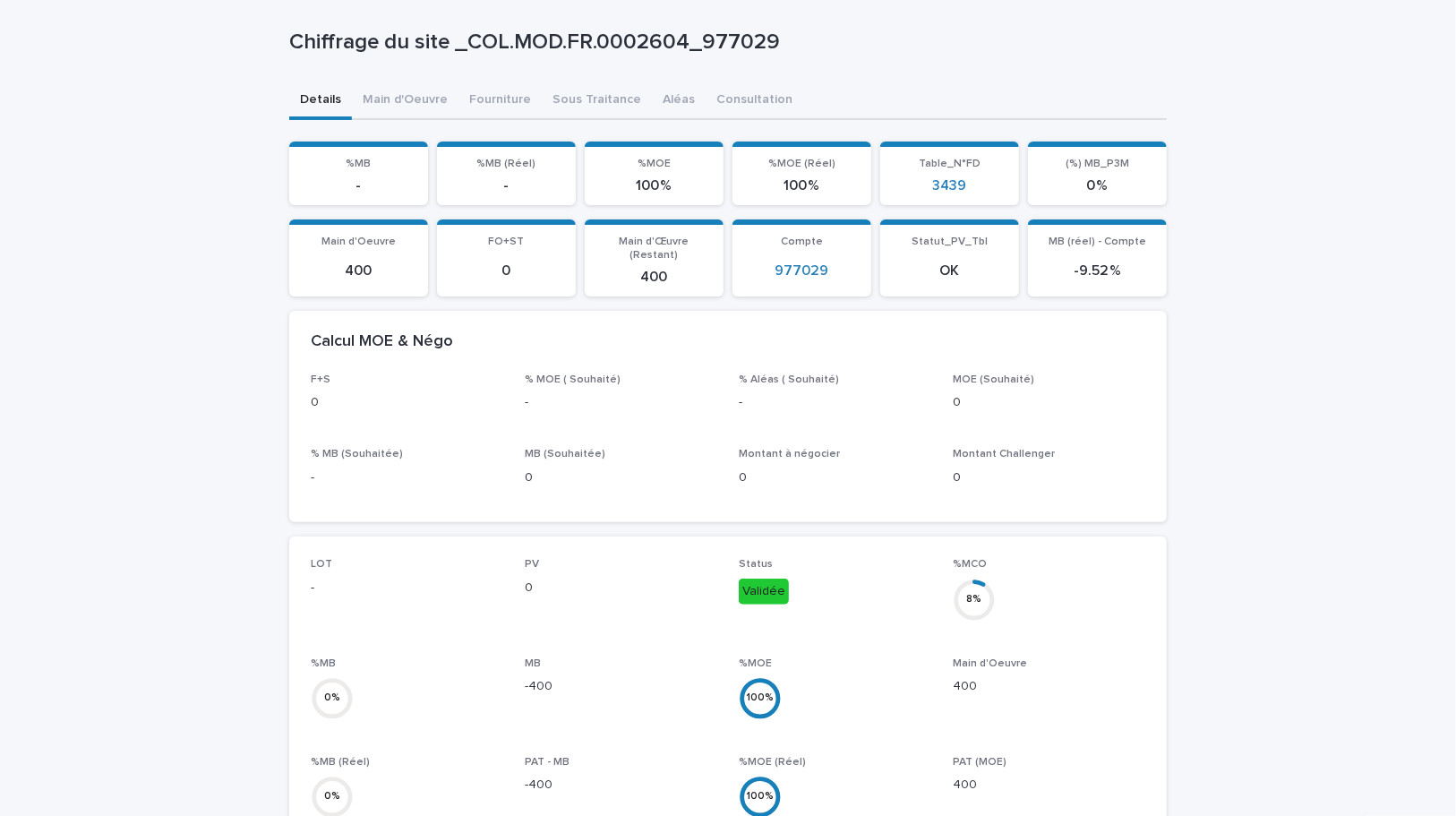 scroll, scrollTop: 0, scrollLeft: 0, axis: both 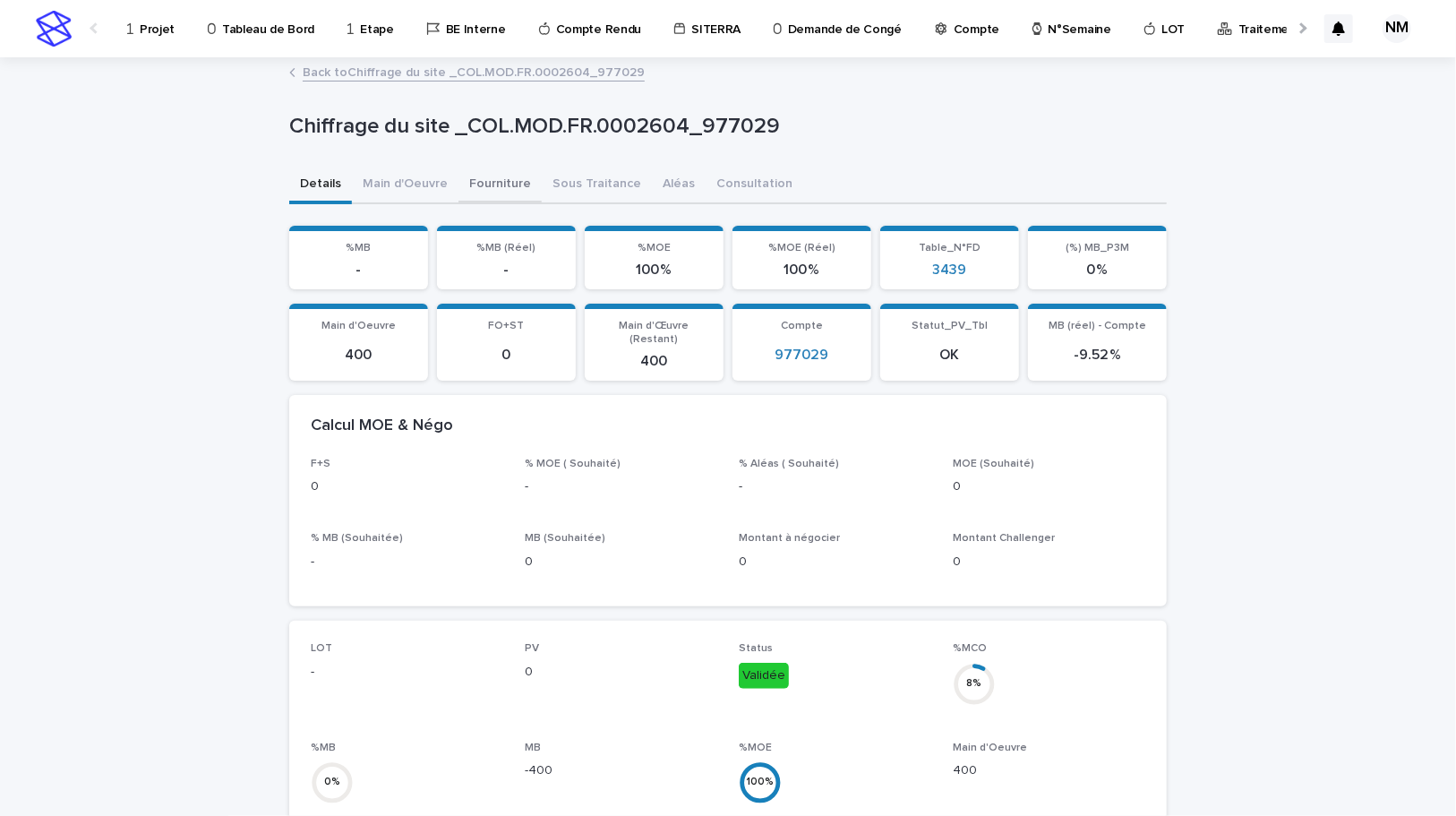 click on "Fourniture" at bounding box center (500, 185) 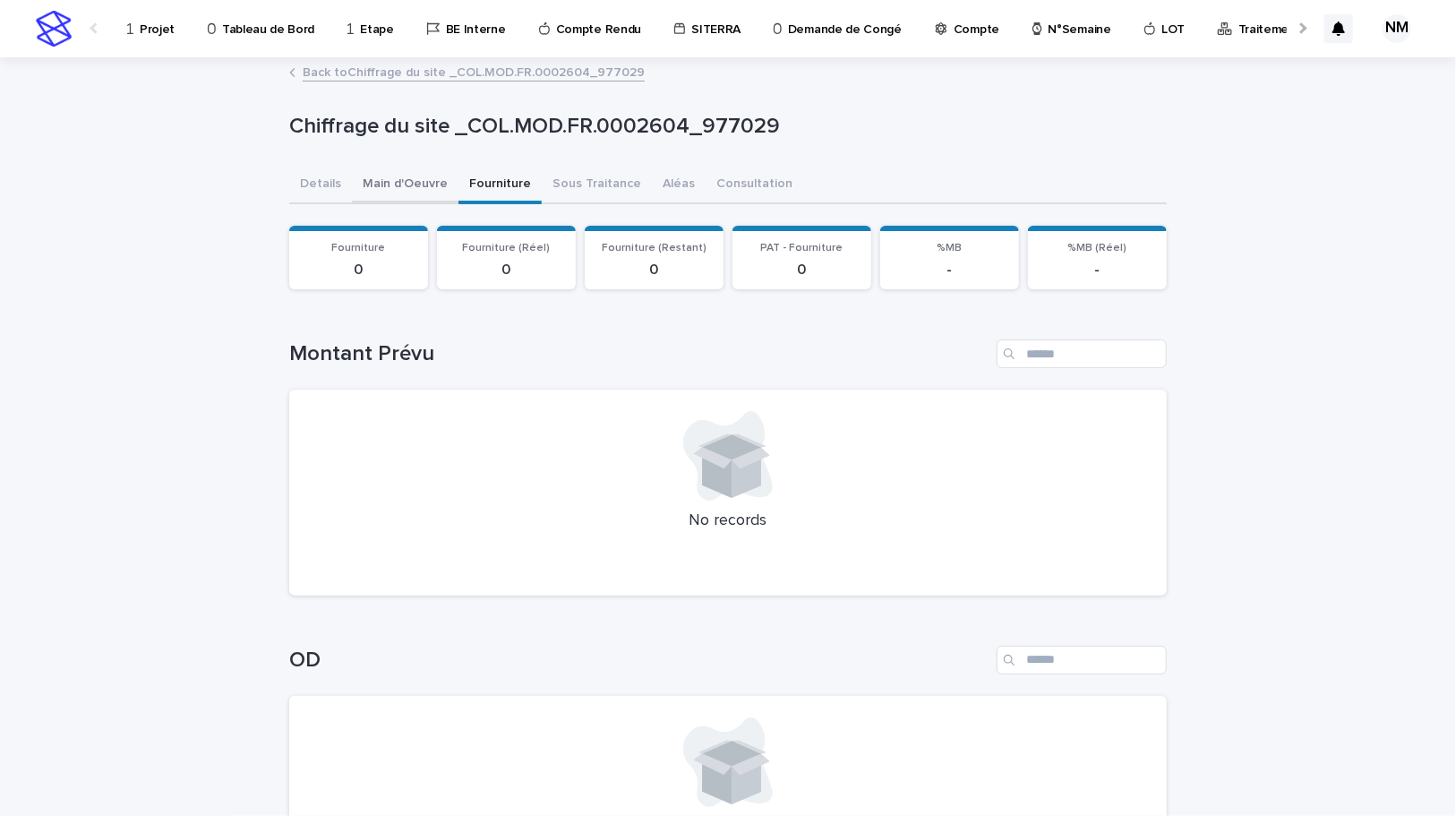 click on "Main d'Oeuvre" at bounding box center [405, 185] 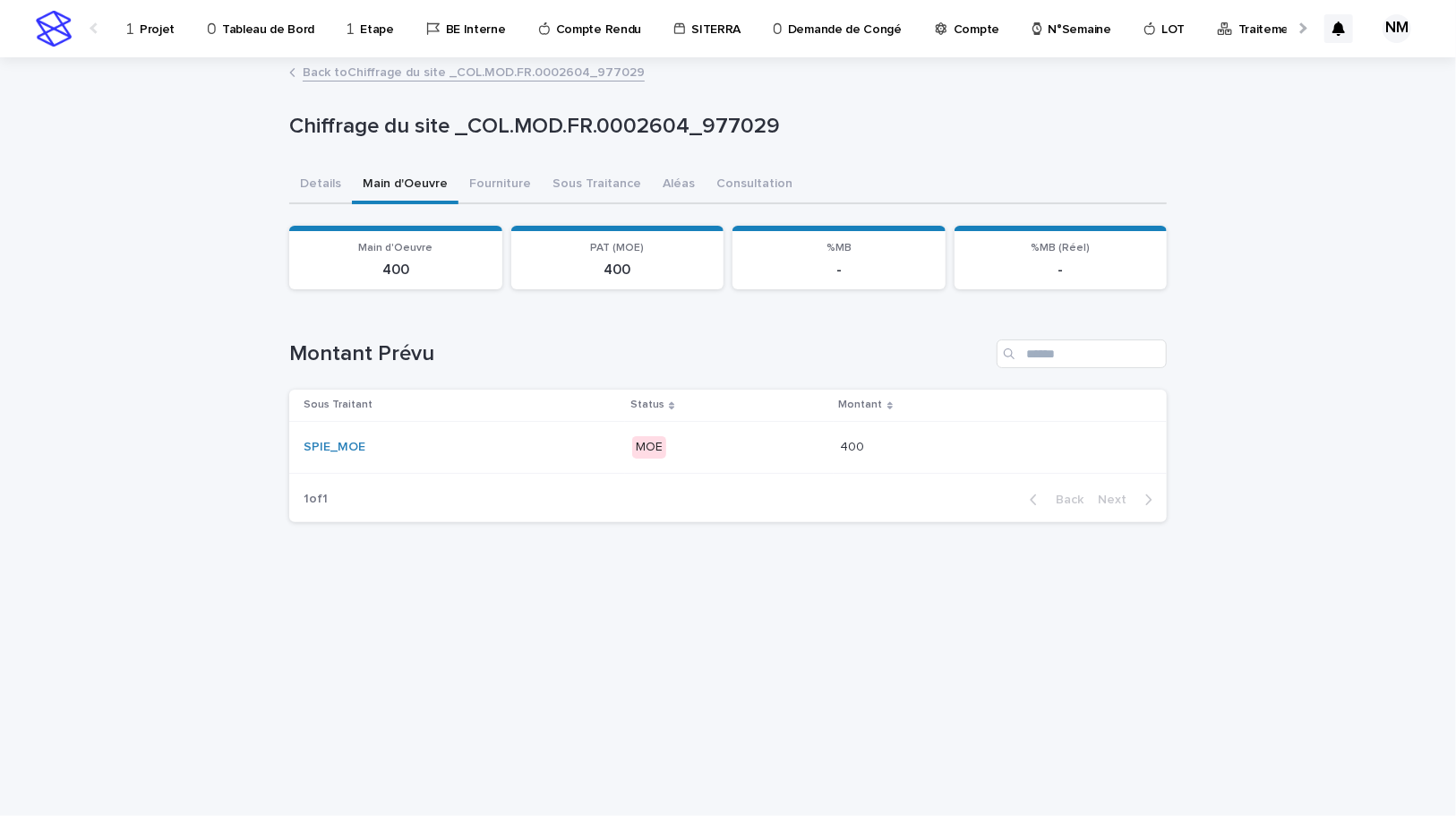 click on "SPIE_MOE" at bounding box center (460, 447) 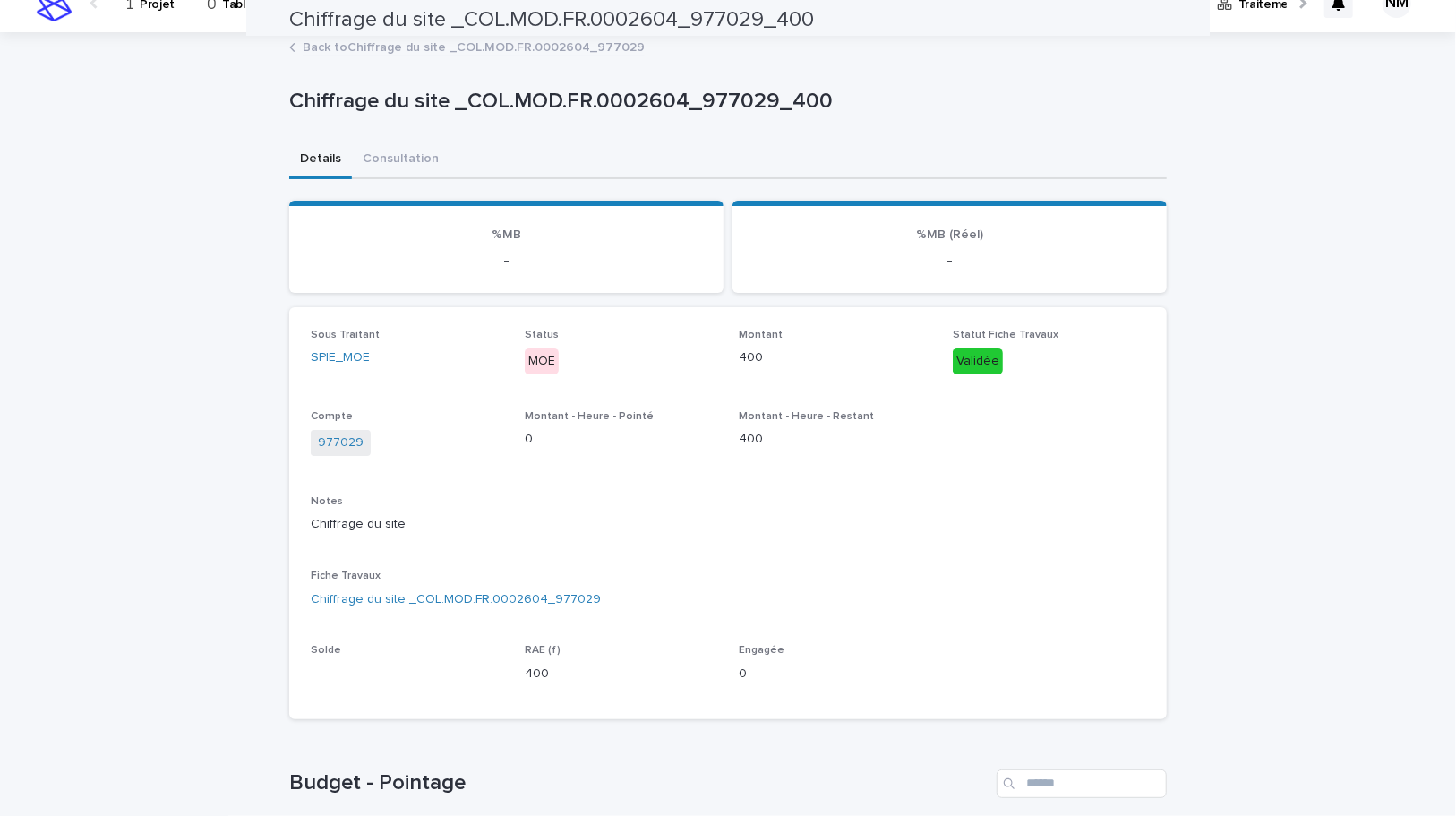 scroll, scrollTop: 17, scrollLeft: 0, axis: vertical 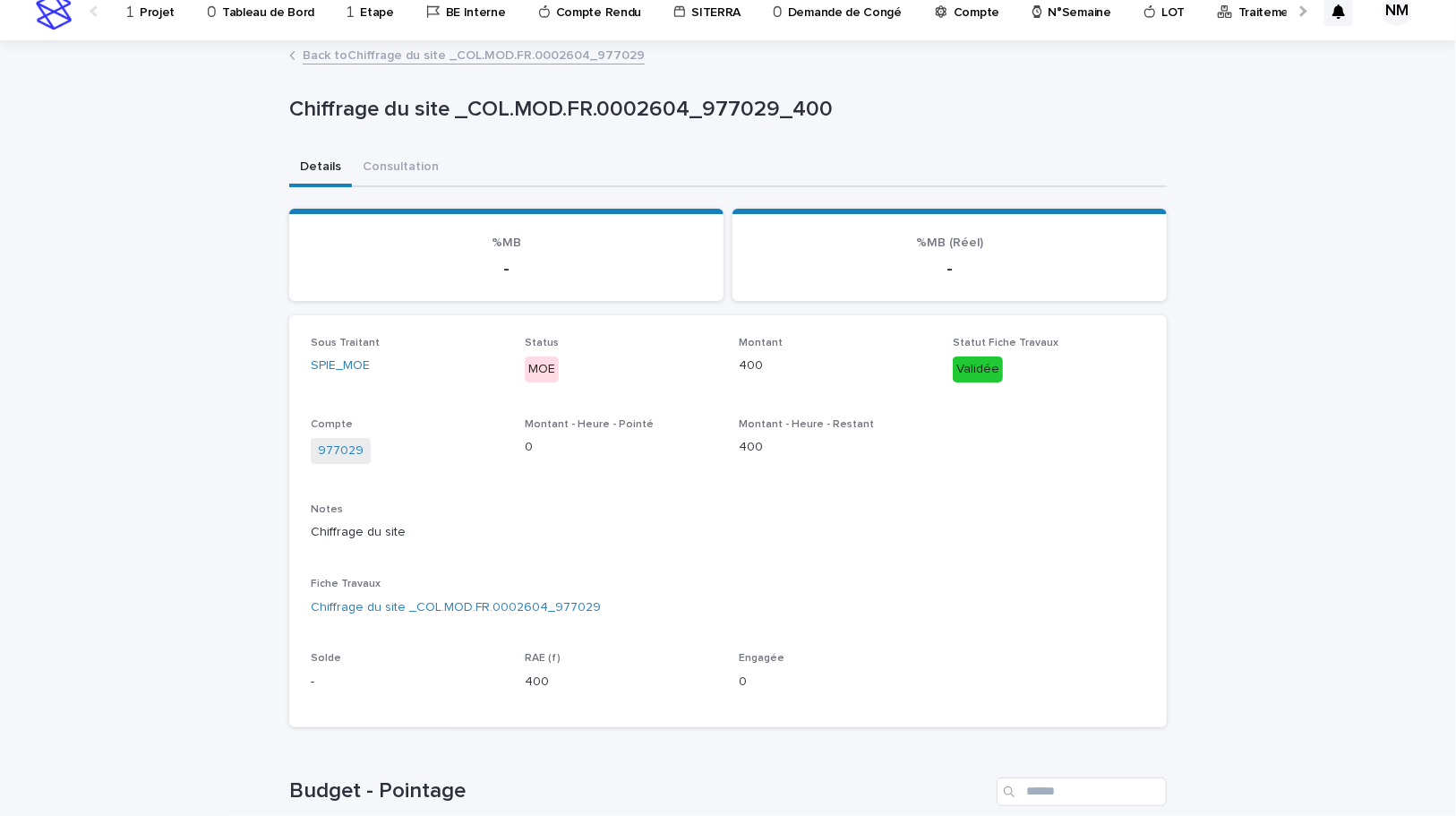 click on "Back to  Chiffrage du site _COL.MOD.FR.0002604_977029" at bounding box center [474, 54] 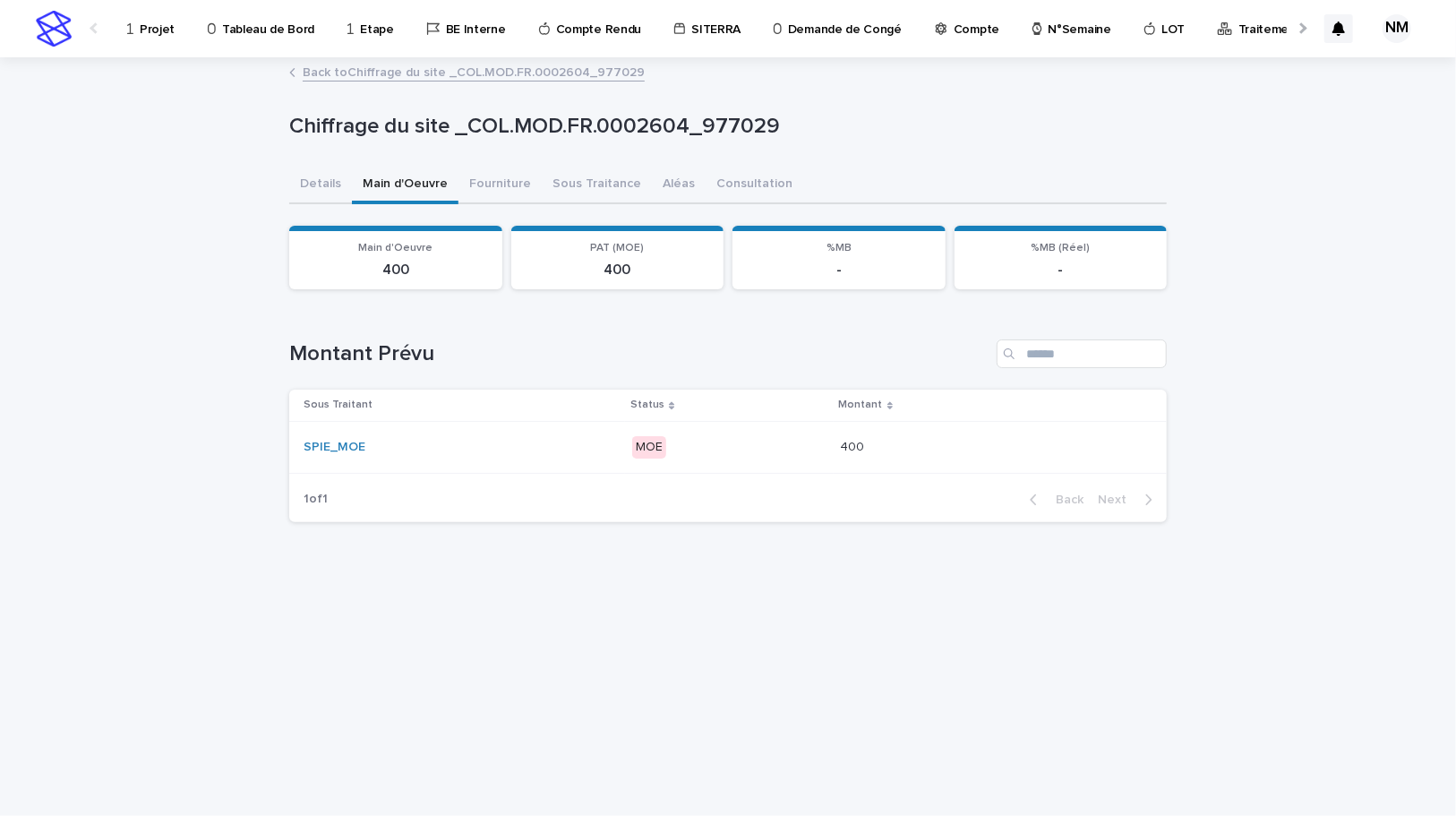 scroll, scrollTop: 0, scrollLeft: 0, axis: both 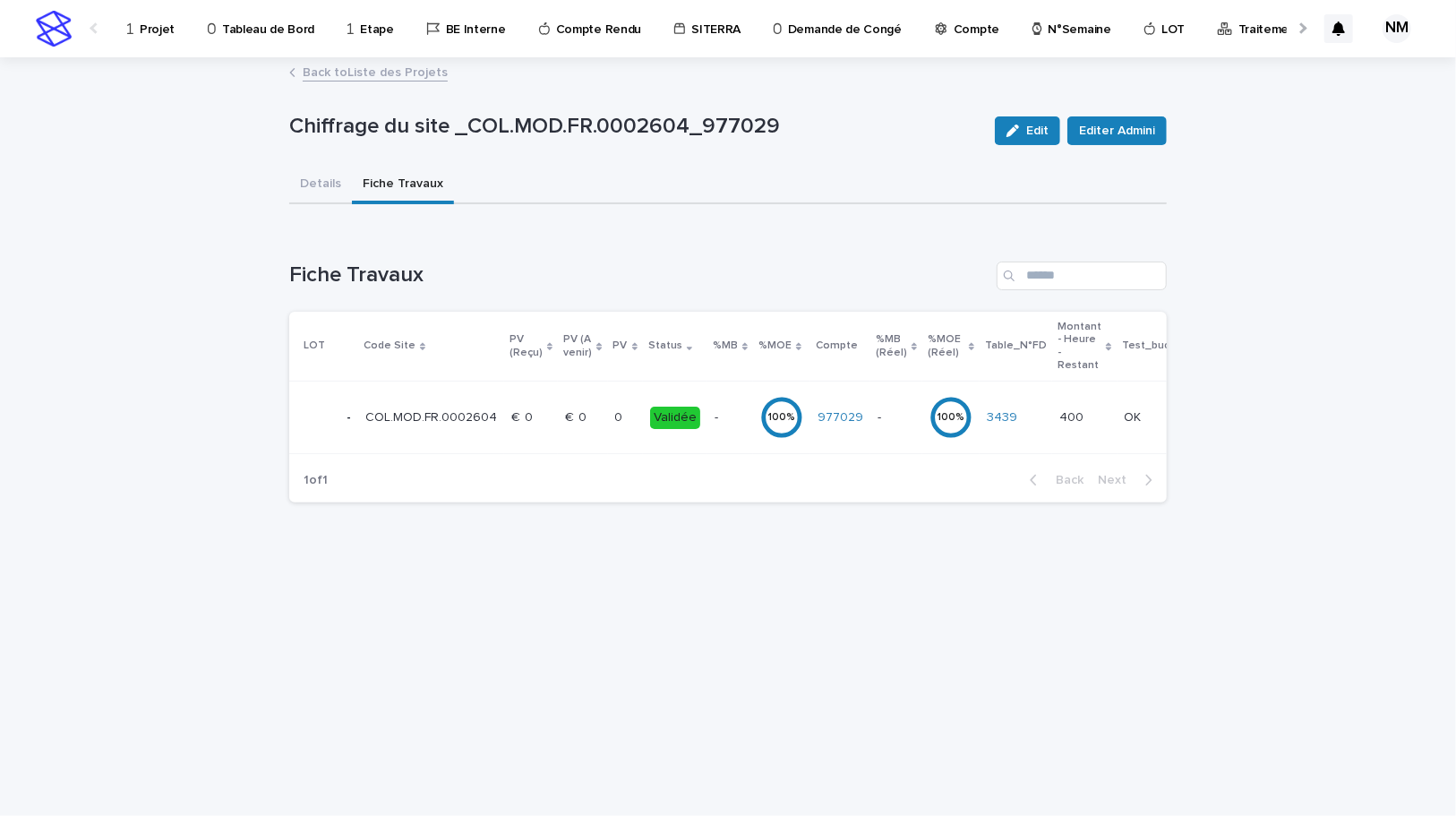 click on "Projet" at bounding box center (157, 19) 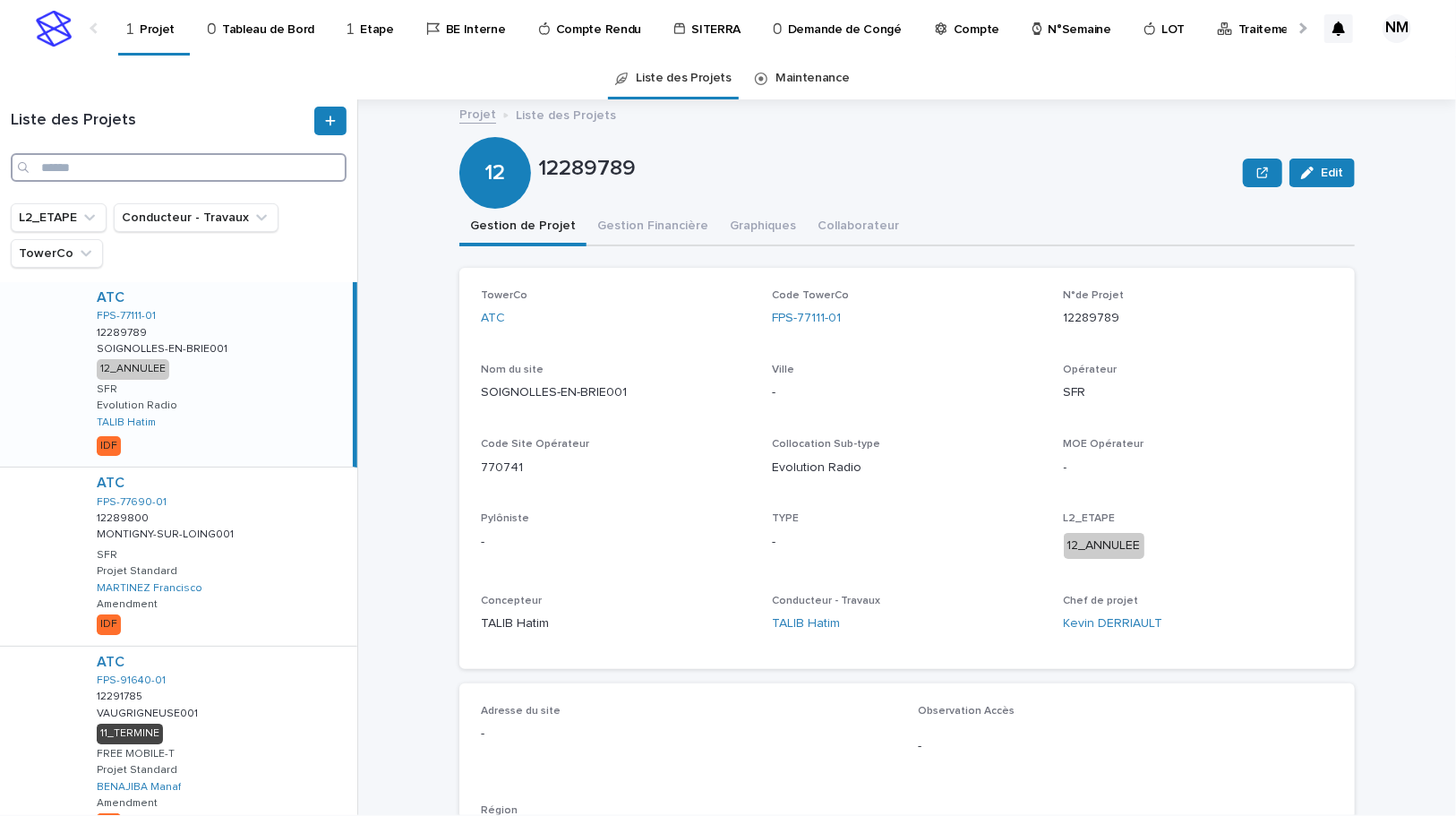 click at bounding box center [178, 167] 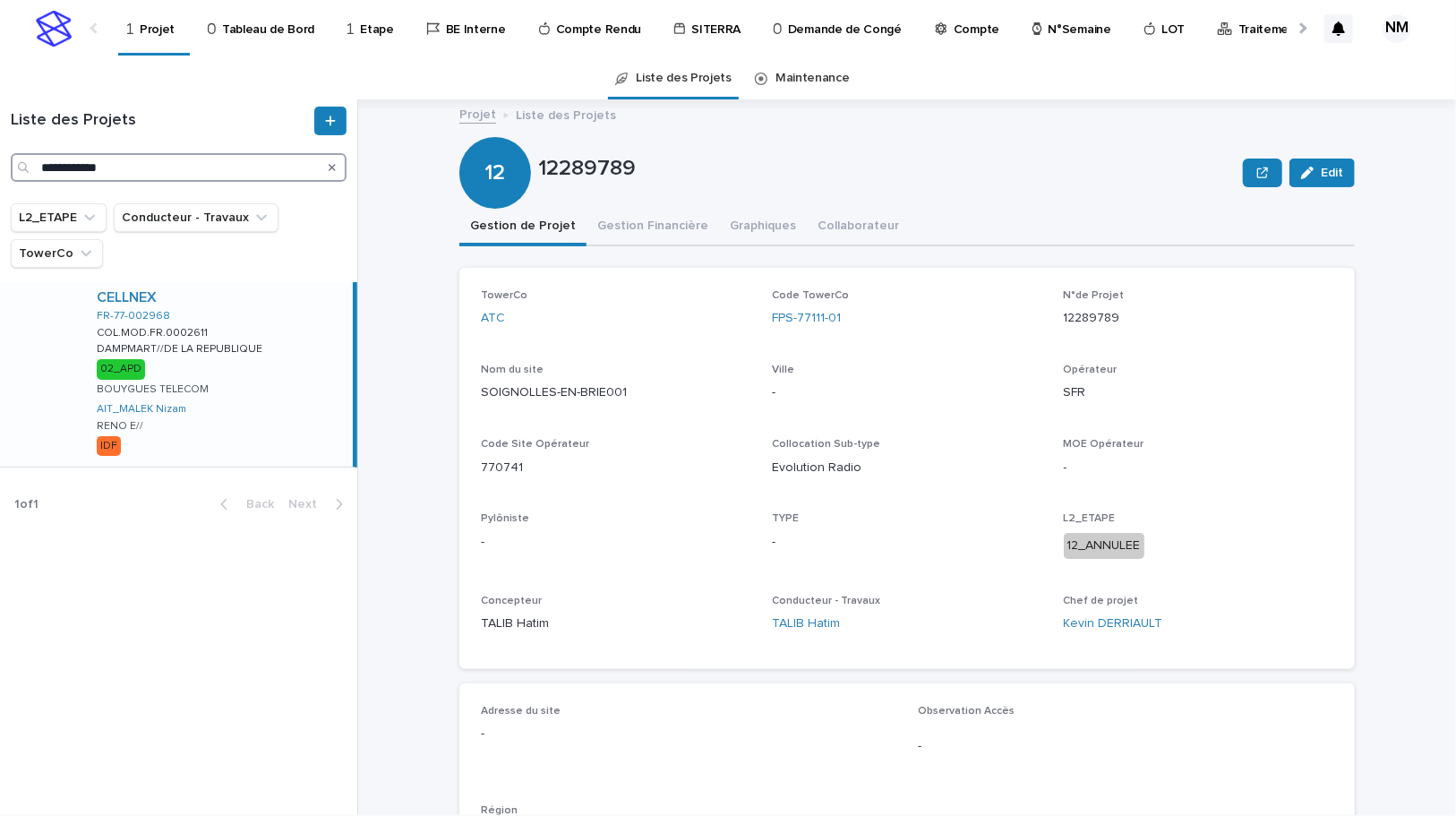 type on "**********" 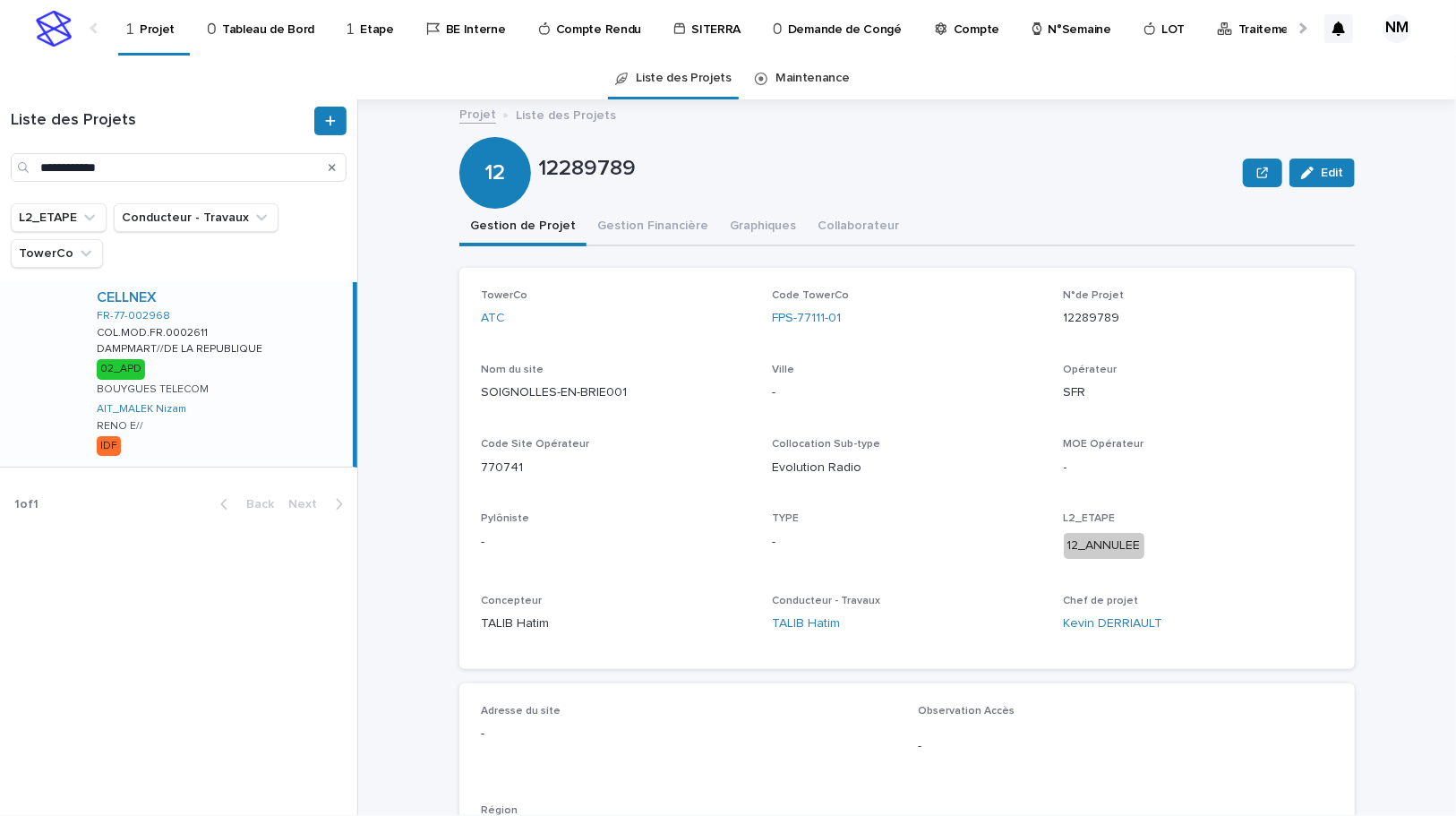 click on "CELLNEX   FR-77-002968   COL.MOD.FR.0002611 COL.MOD.FR.0002611   DAMPMART//DE LA REPUBLIQUE DAMPMART//DE LA REPUBLIQUE   02_APD BOUYGUES TELECOM AIT_MALEK Nizam   RENO E// IDF" at bounding box center (218, 374) 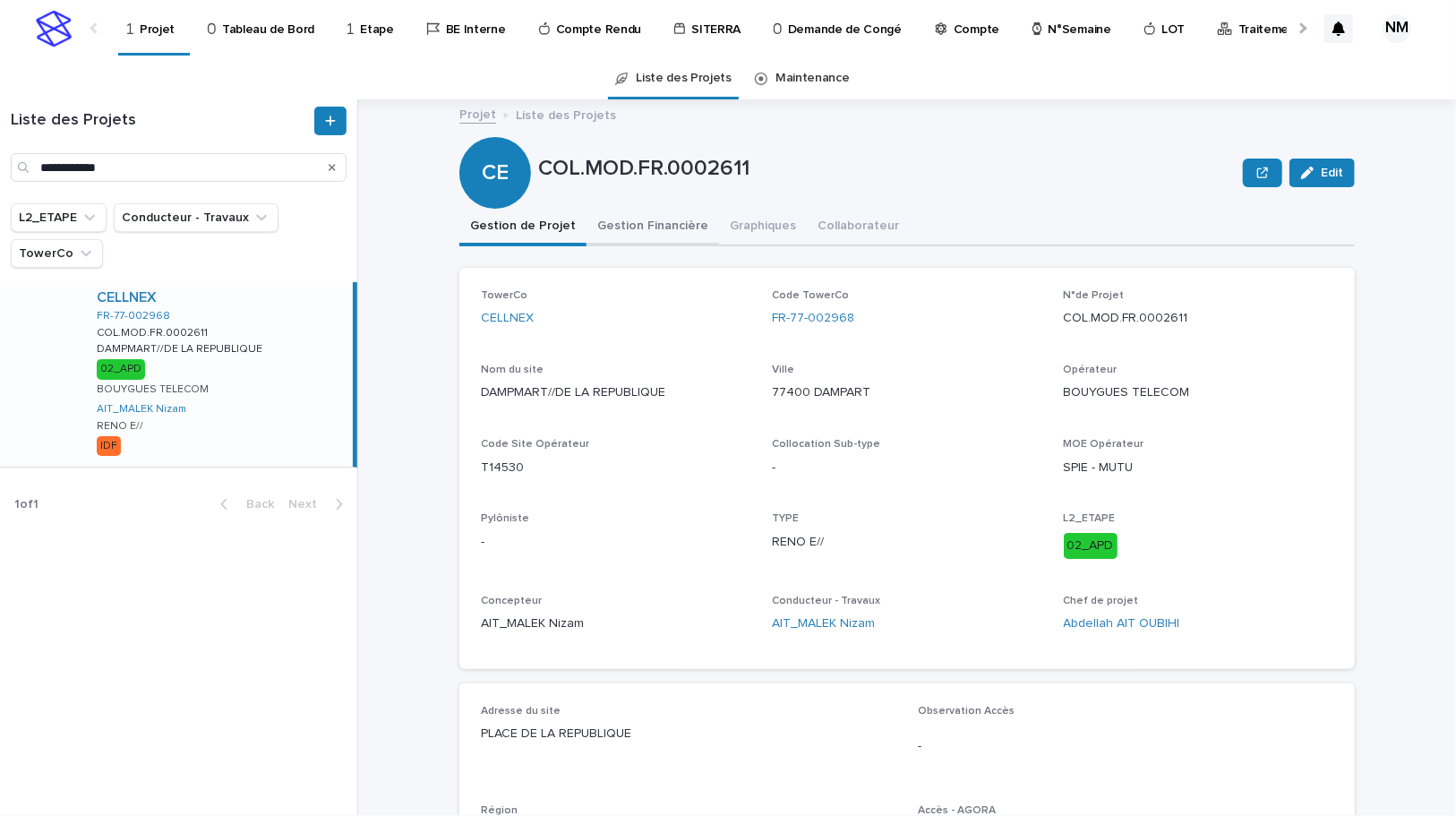 click on "Gestion Financière" at bounding box center [653, 228] 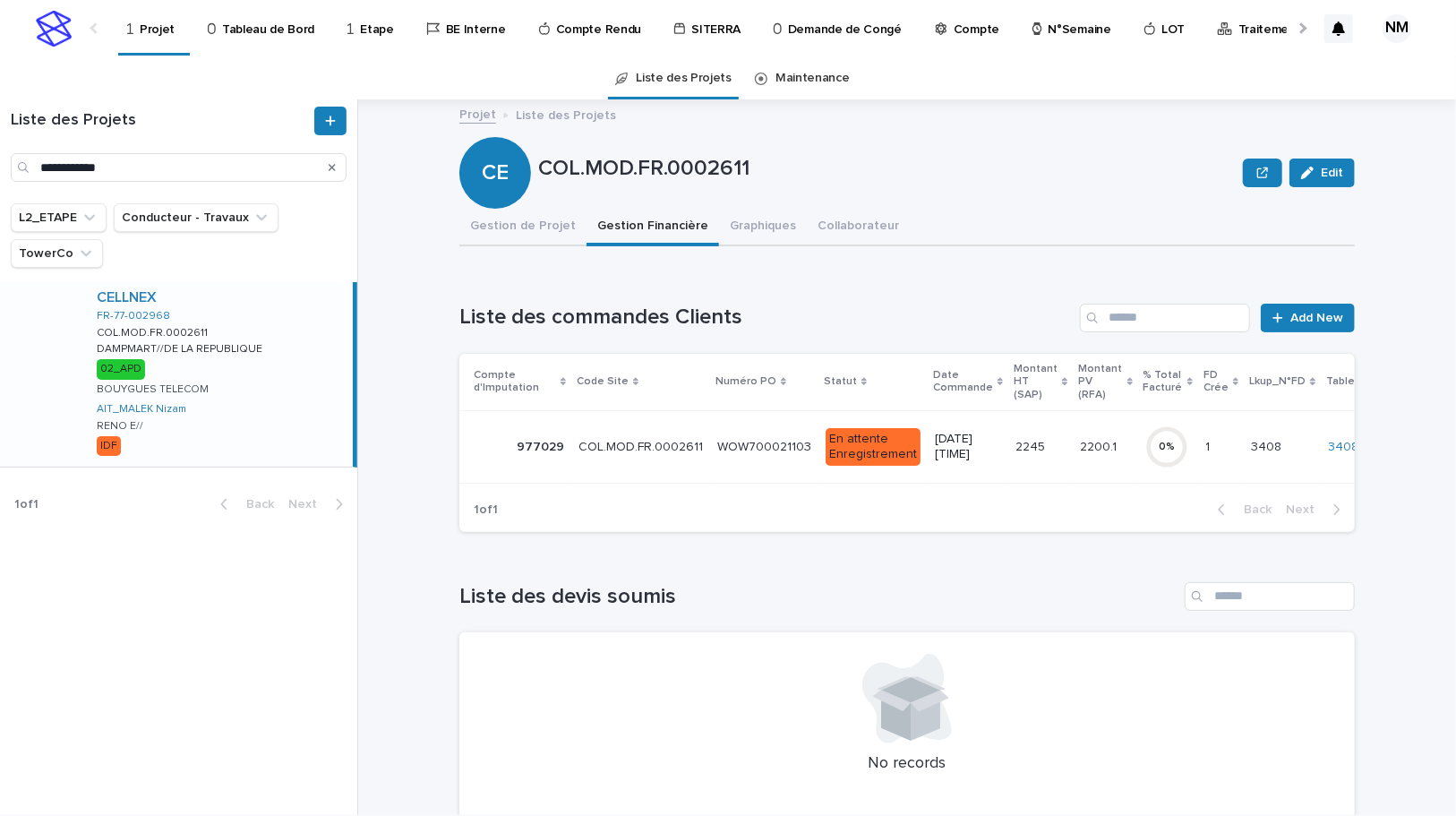 click on "2245 2245" at bounding box center (1041, 446) 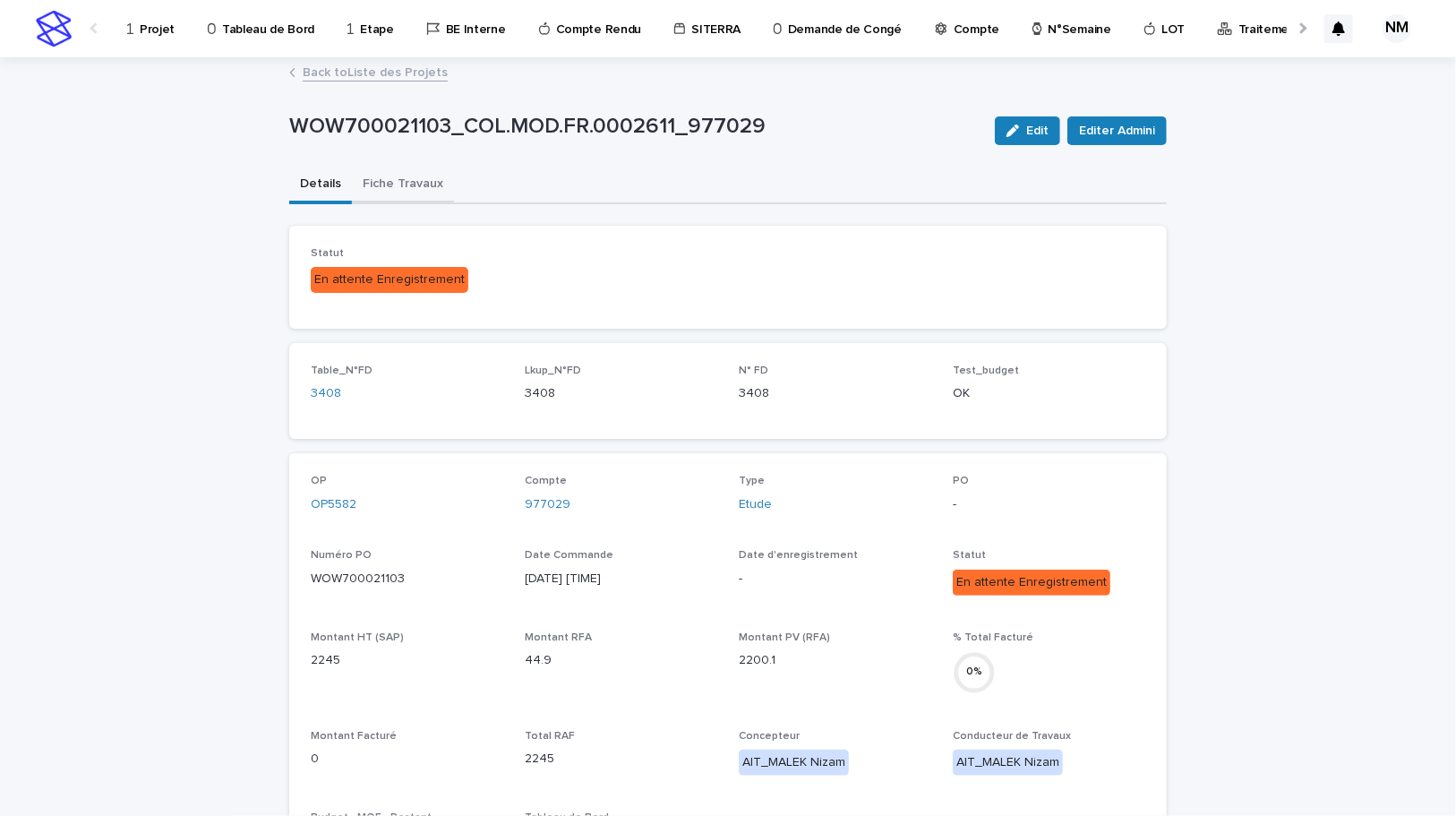 click on "Fiche Travaux" at bounding box center [403, 185] 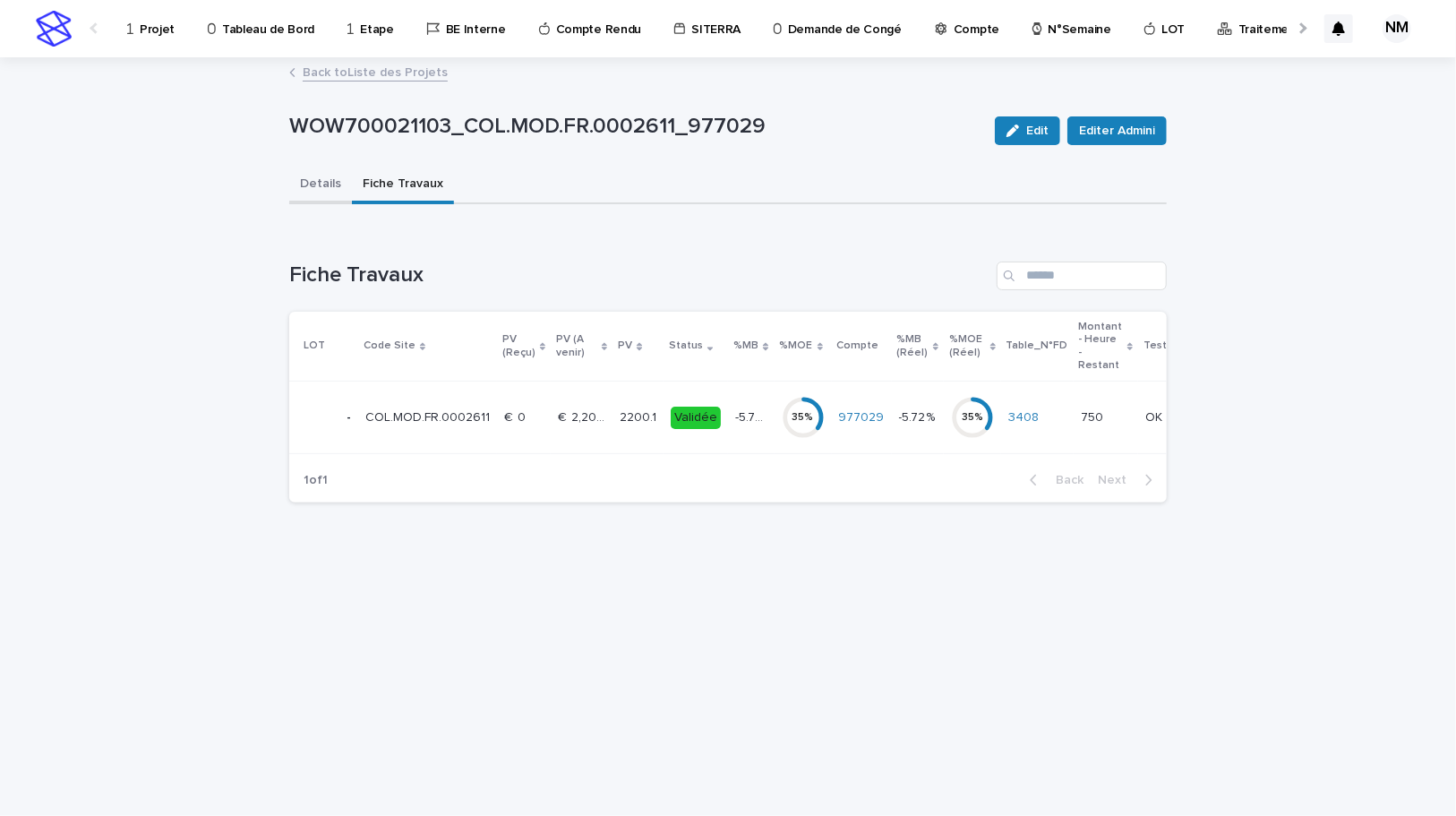 click on "Details" at bounding box center [321, 185] 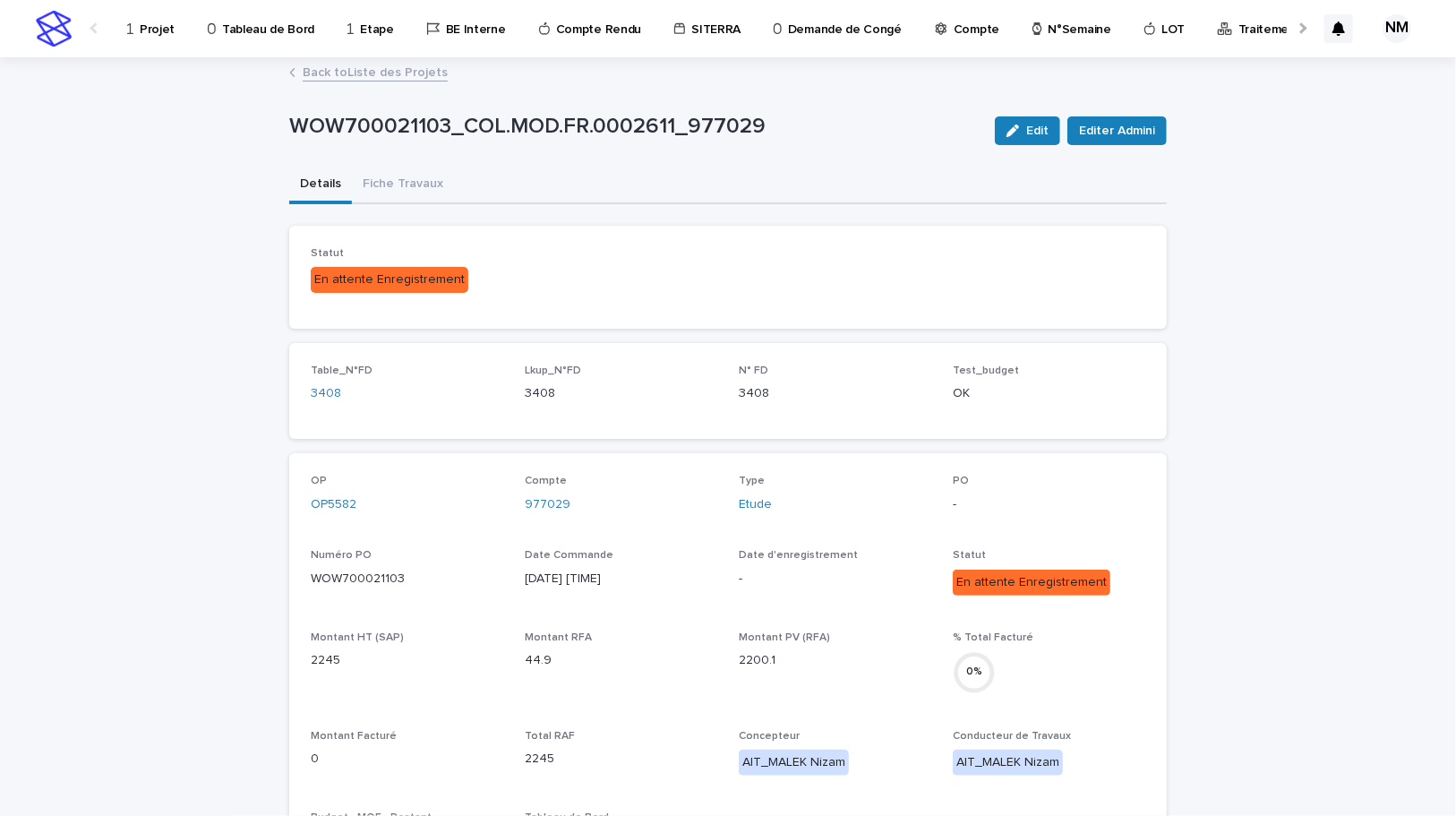 click on "Edit" at bounding box center [1037, 131] 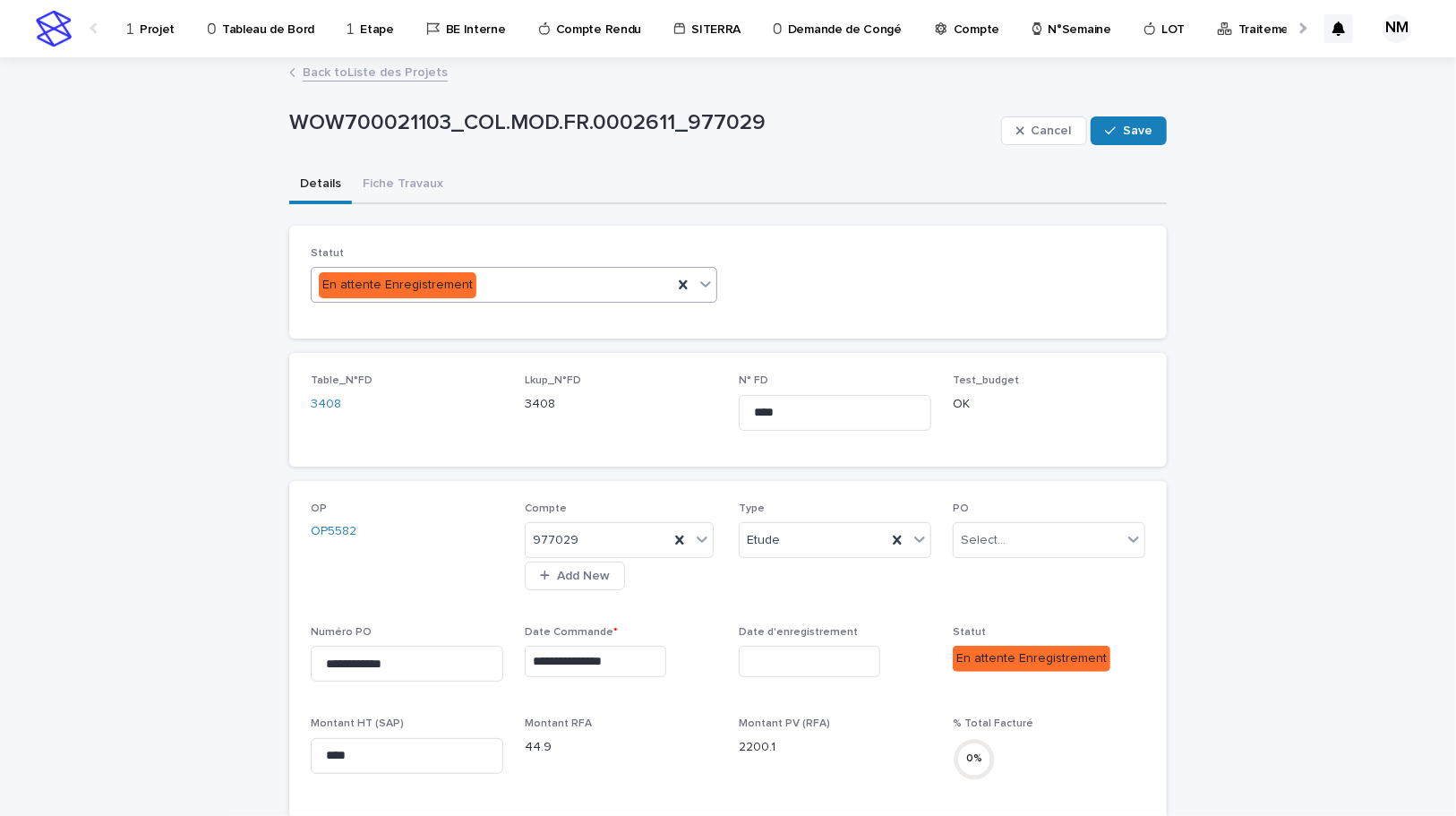 click at bounding box center (706, 284) 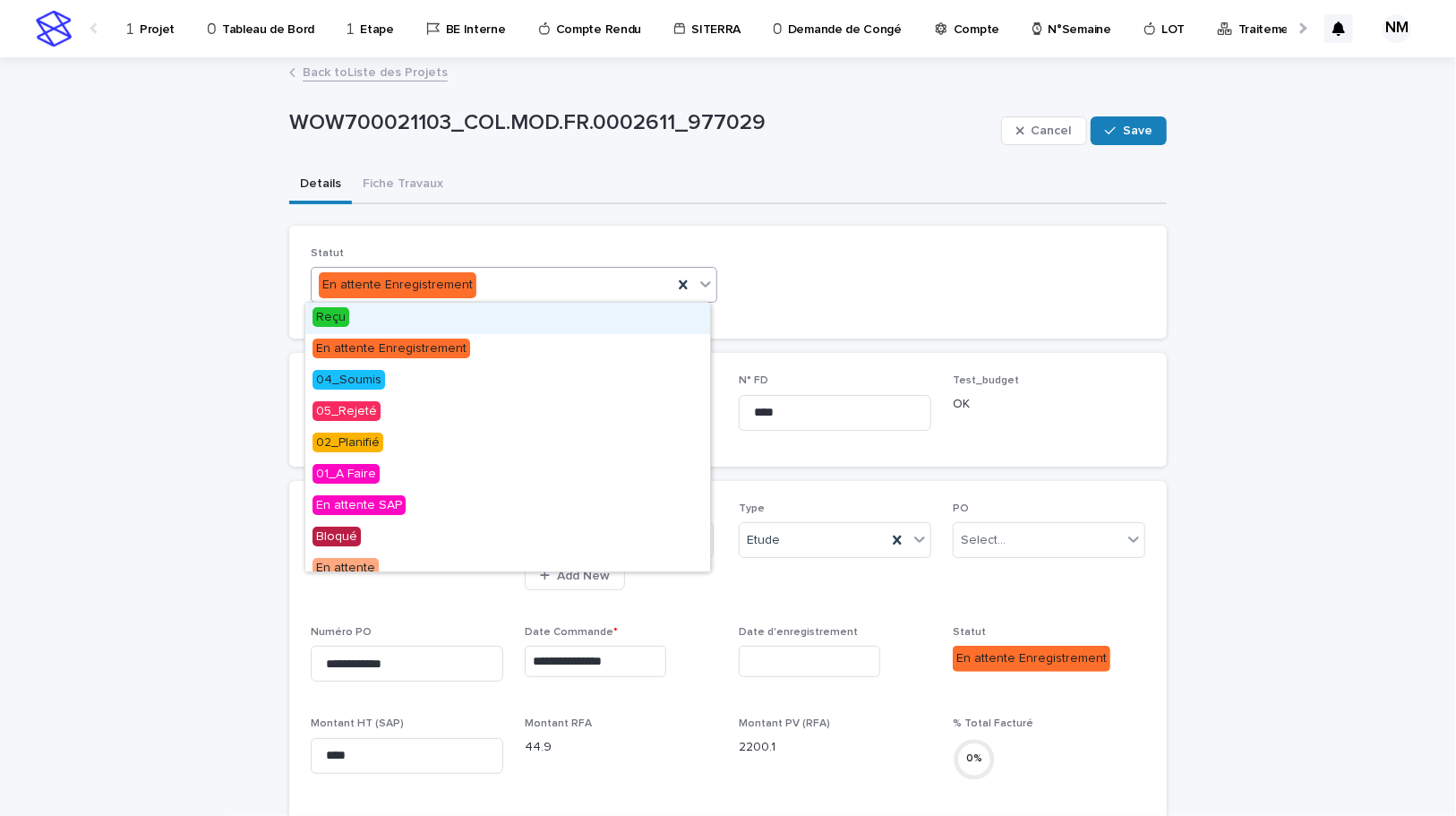 click on "Reçu" at bounding box center [508, 318] 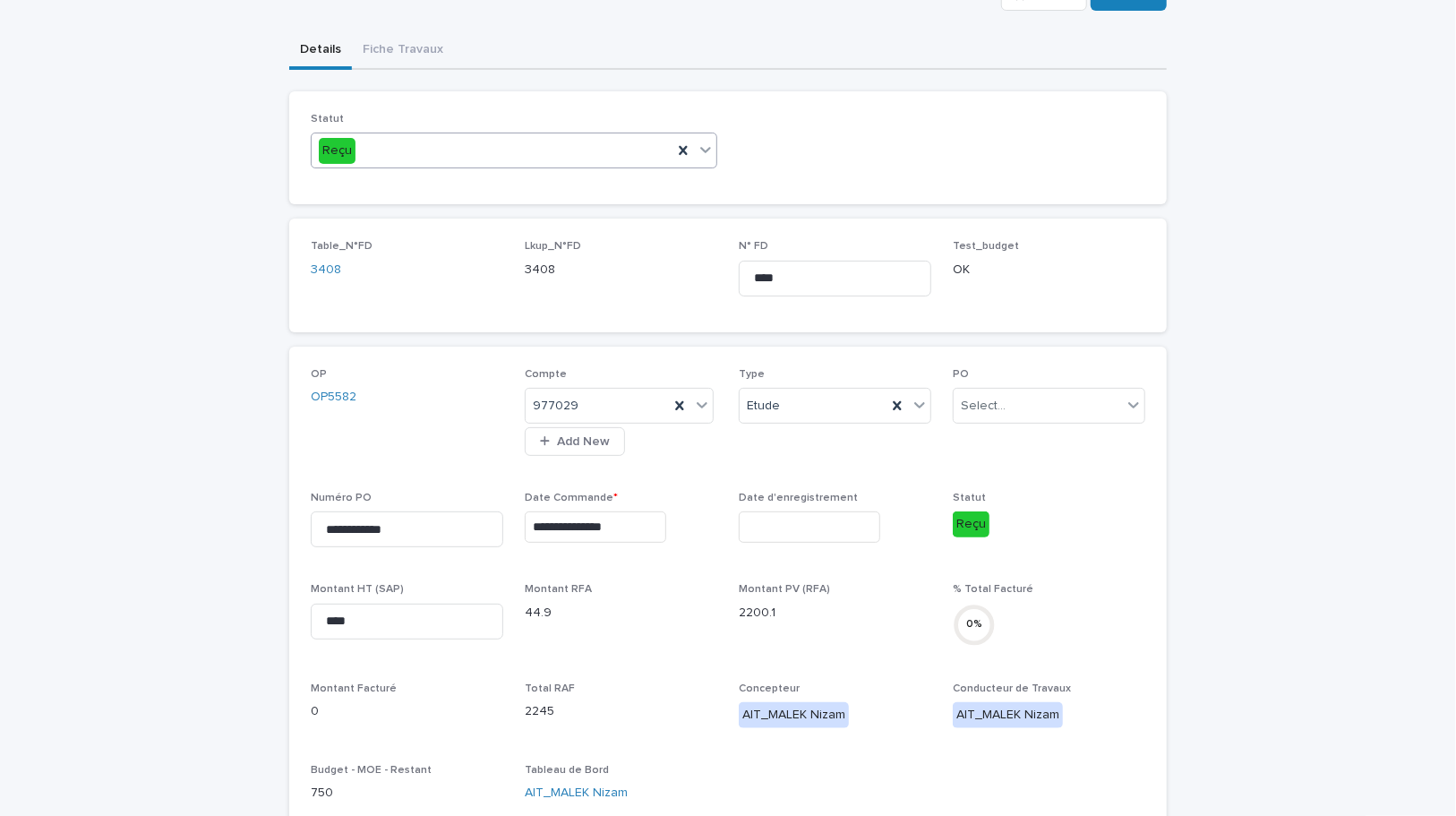 scroll, scrollTop: 162, scrollLeft: 0, axis: vertical 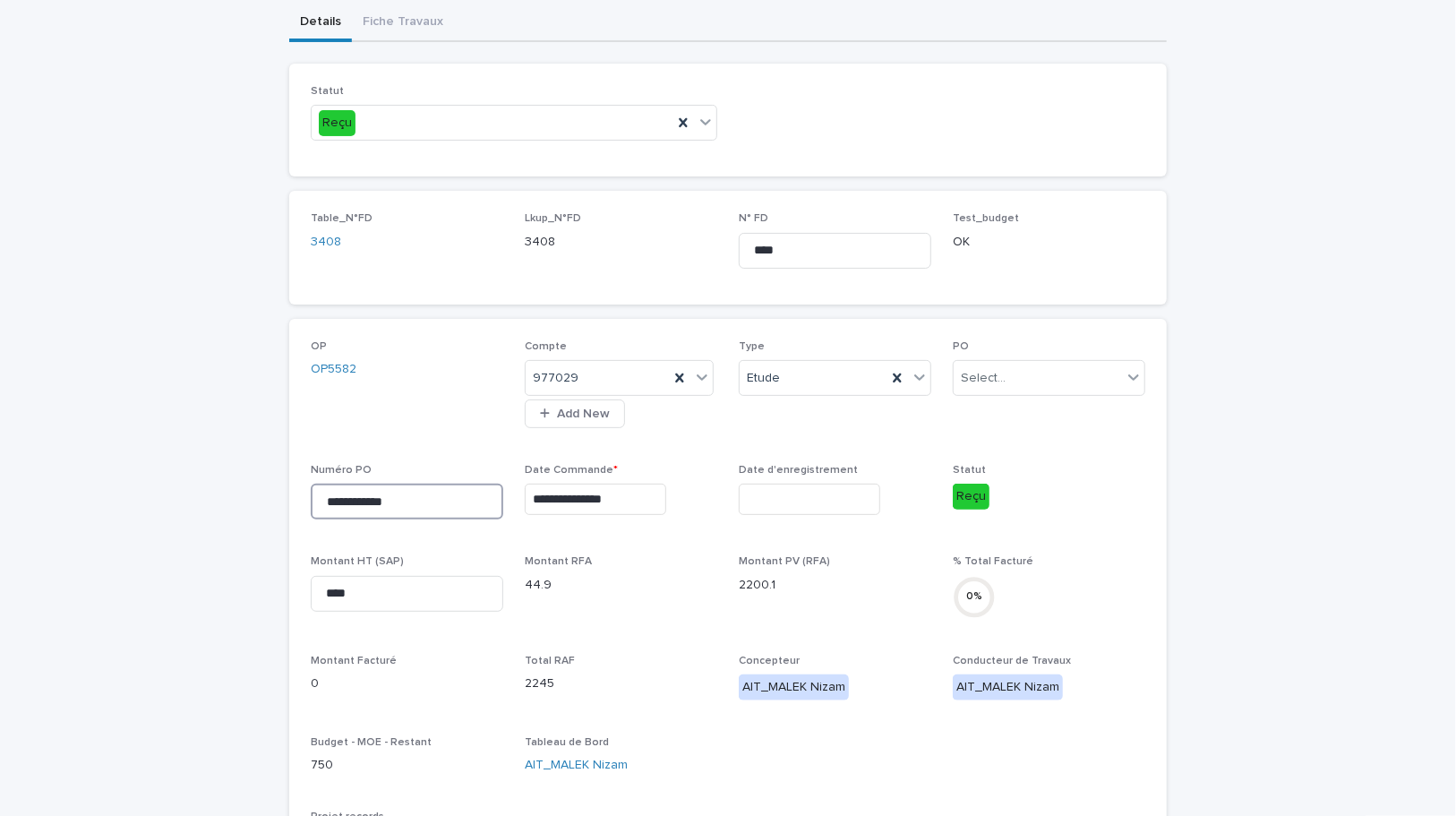 drag, startPoint x: 434, startPoint y: 497, endPoint x: 255, endPoint y: 490, distance: 179.13682 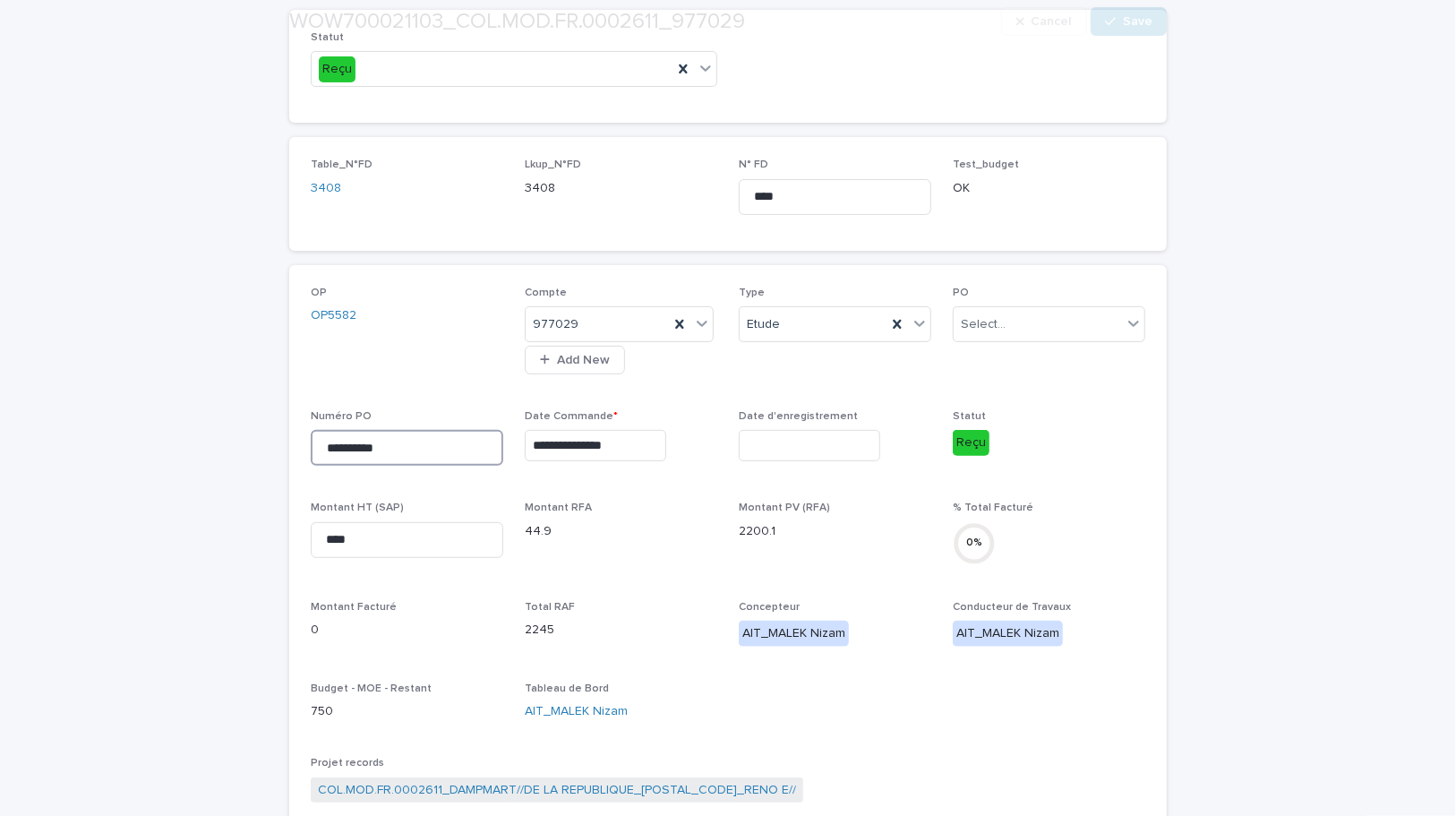 scroll, scrollTop: 244, scrollLeft: 0, axis: vertical 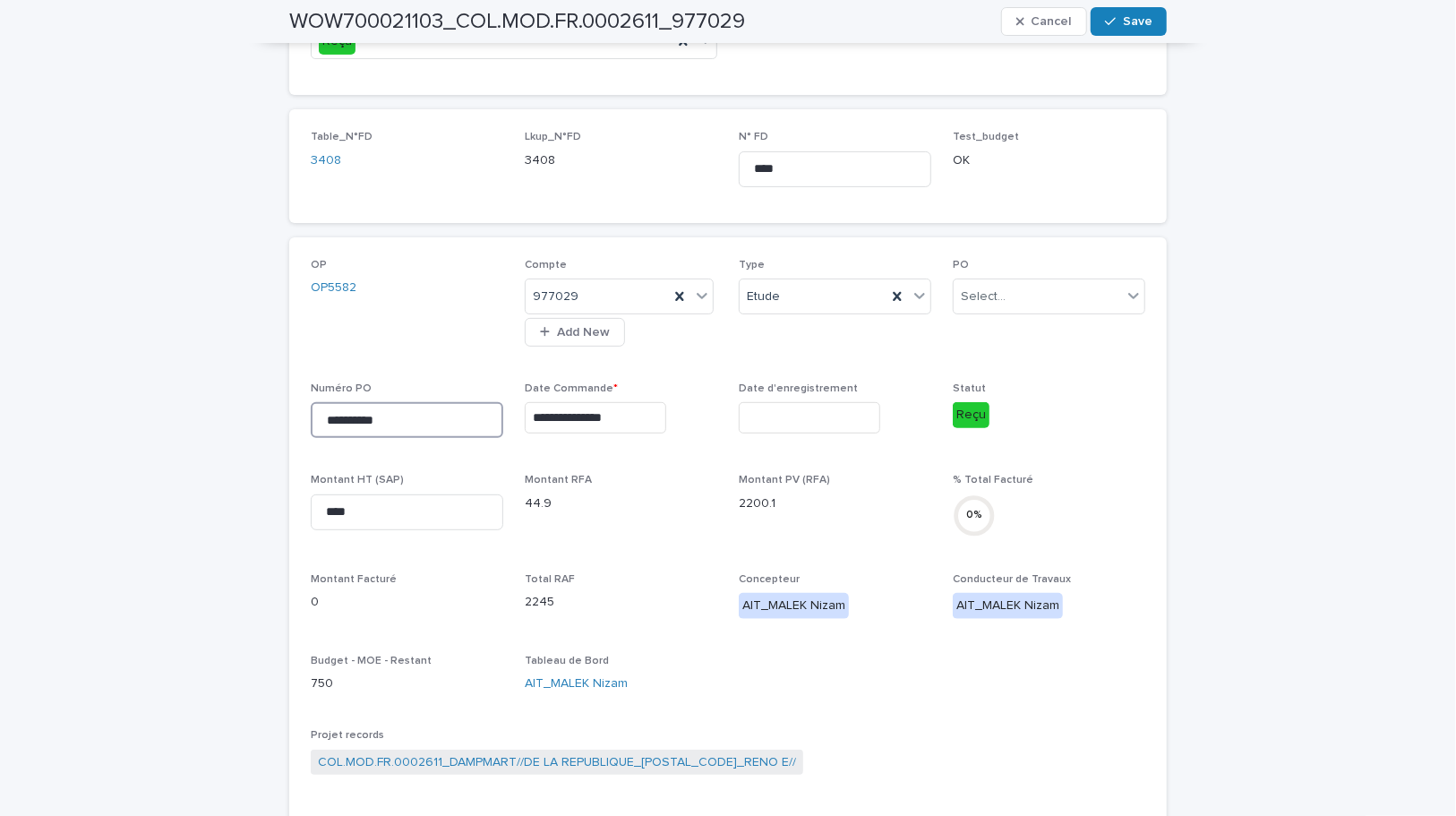 type on "**********" 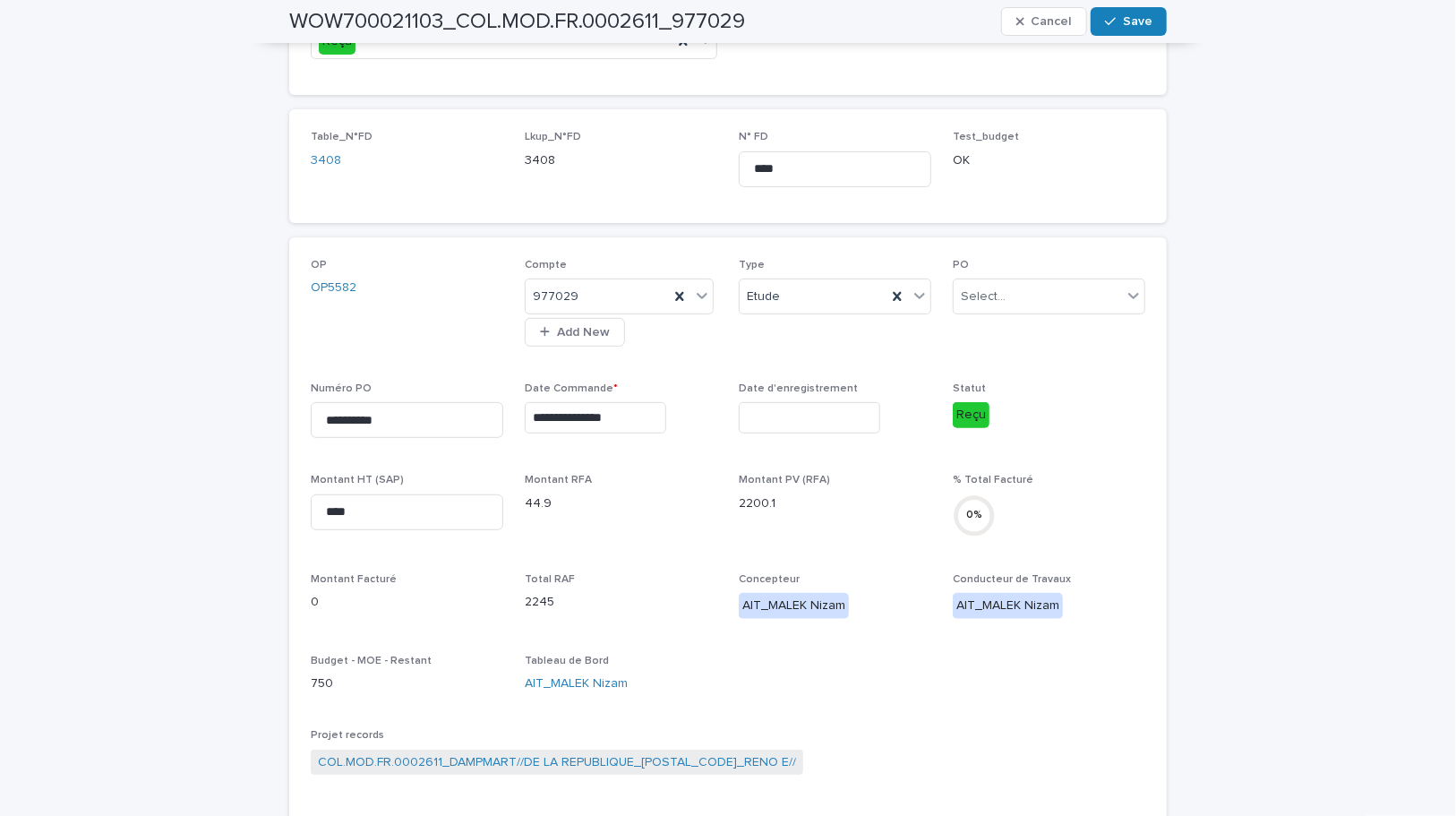 click at bounding box center (809, 417) 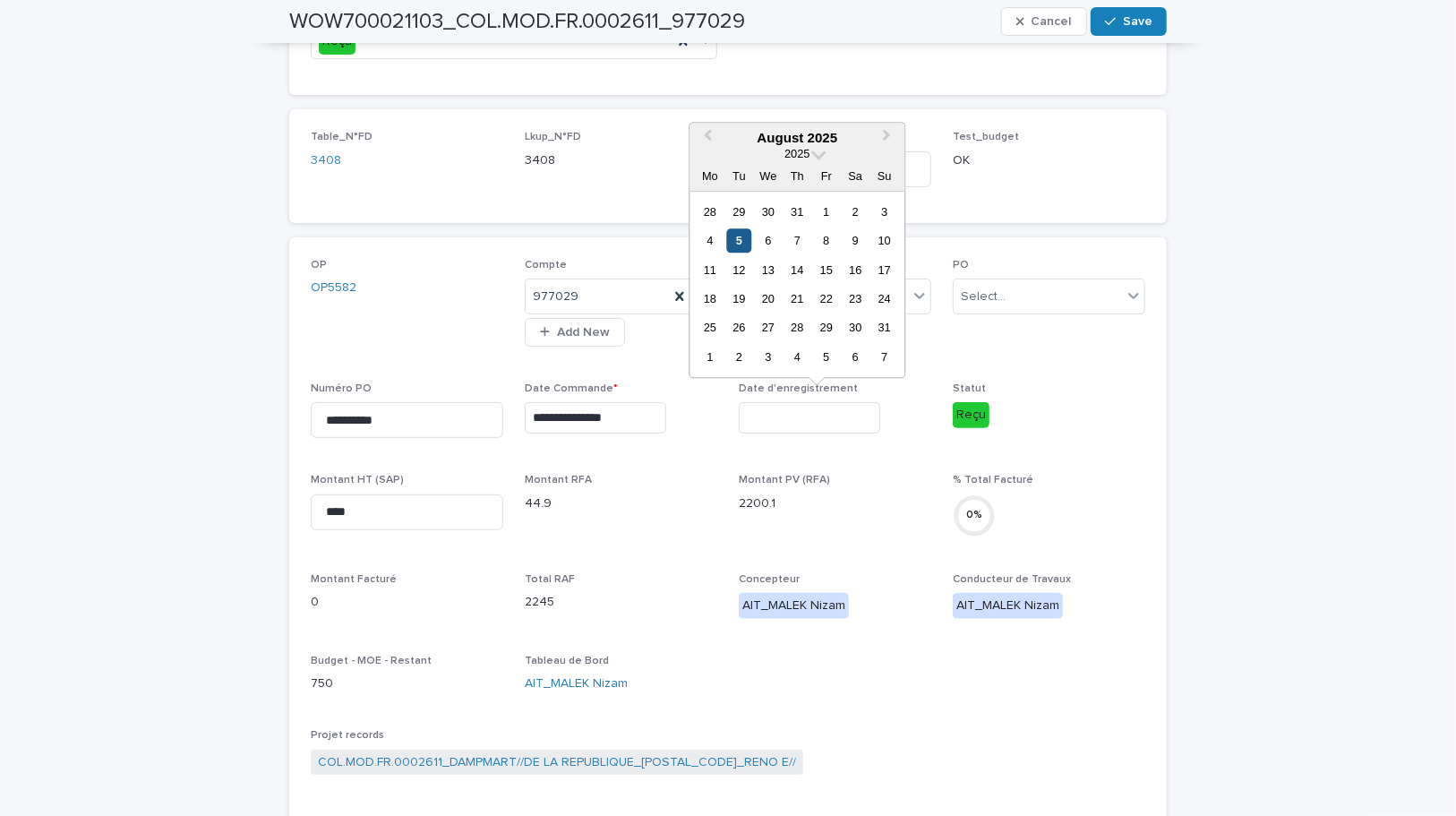 click on "5" at bounding box center [739, 240] 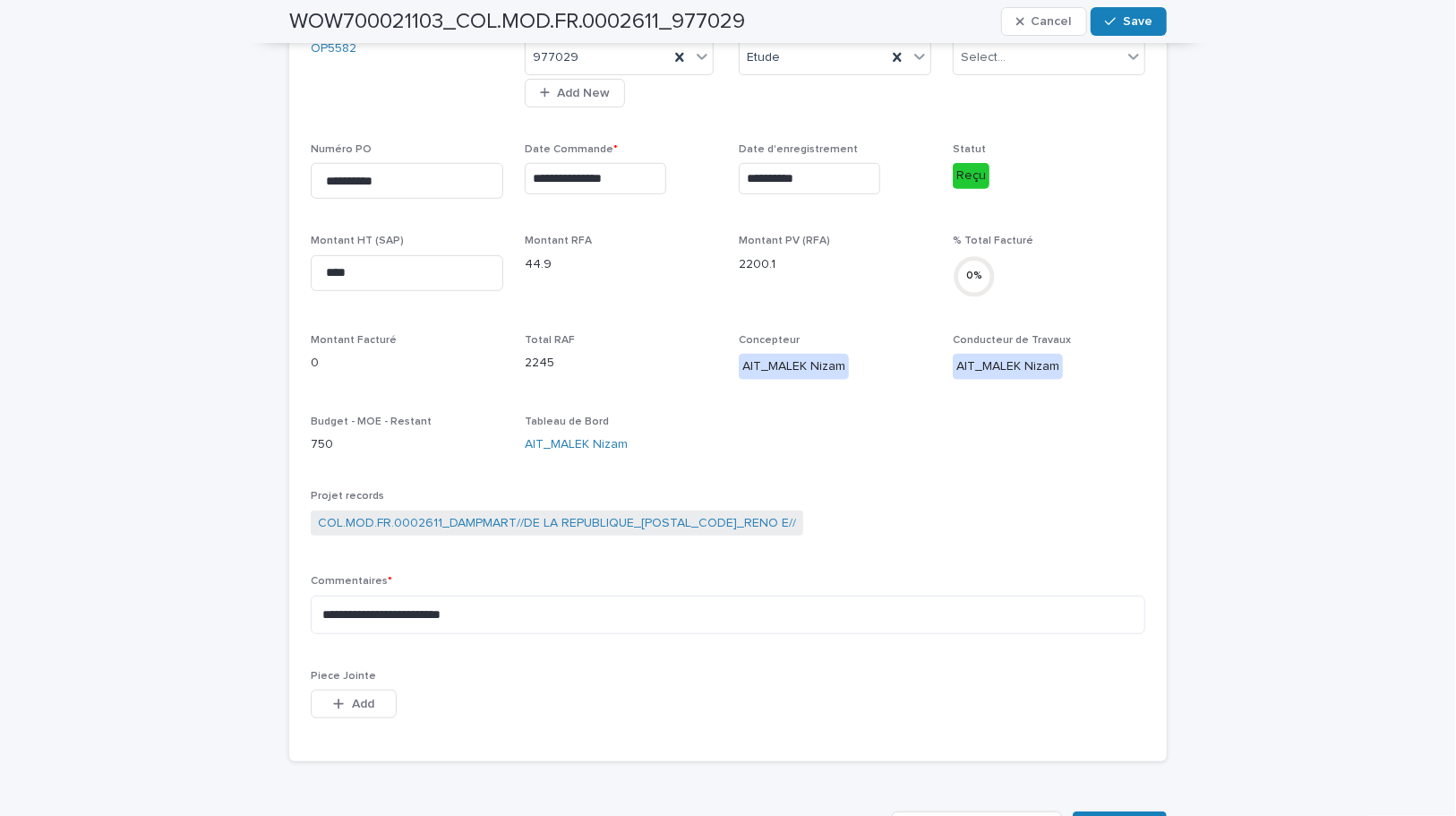 scroll, scrollTop: 651, scrollLeft: 0, axis: vertical 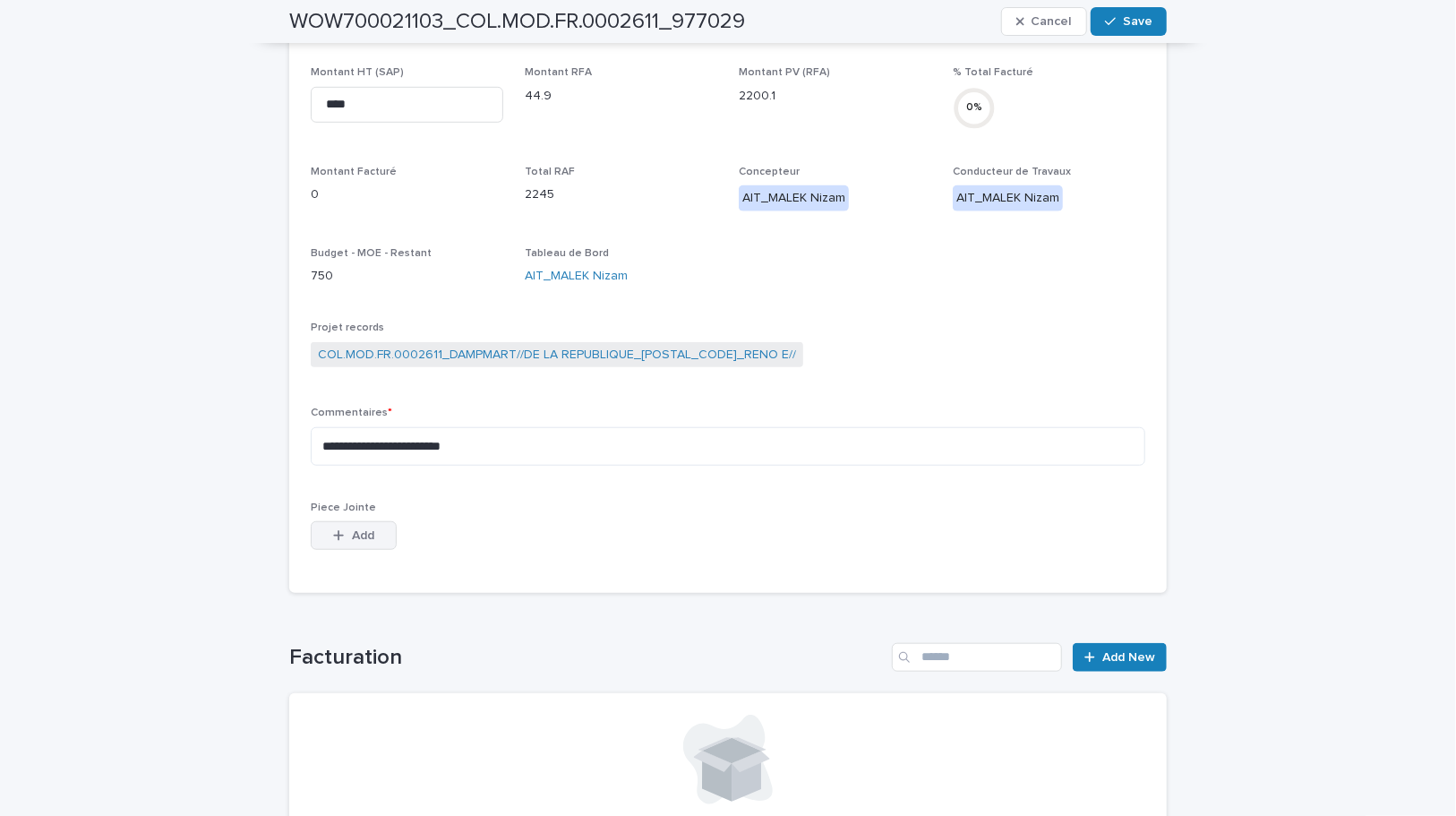 click on "Add" at bounding box center (354, 536) 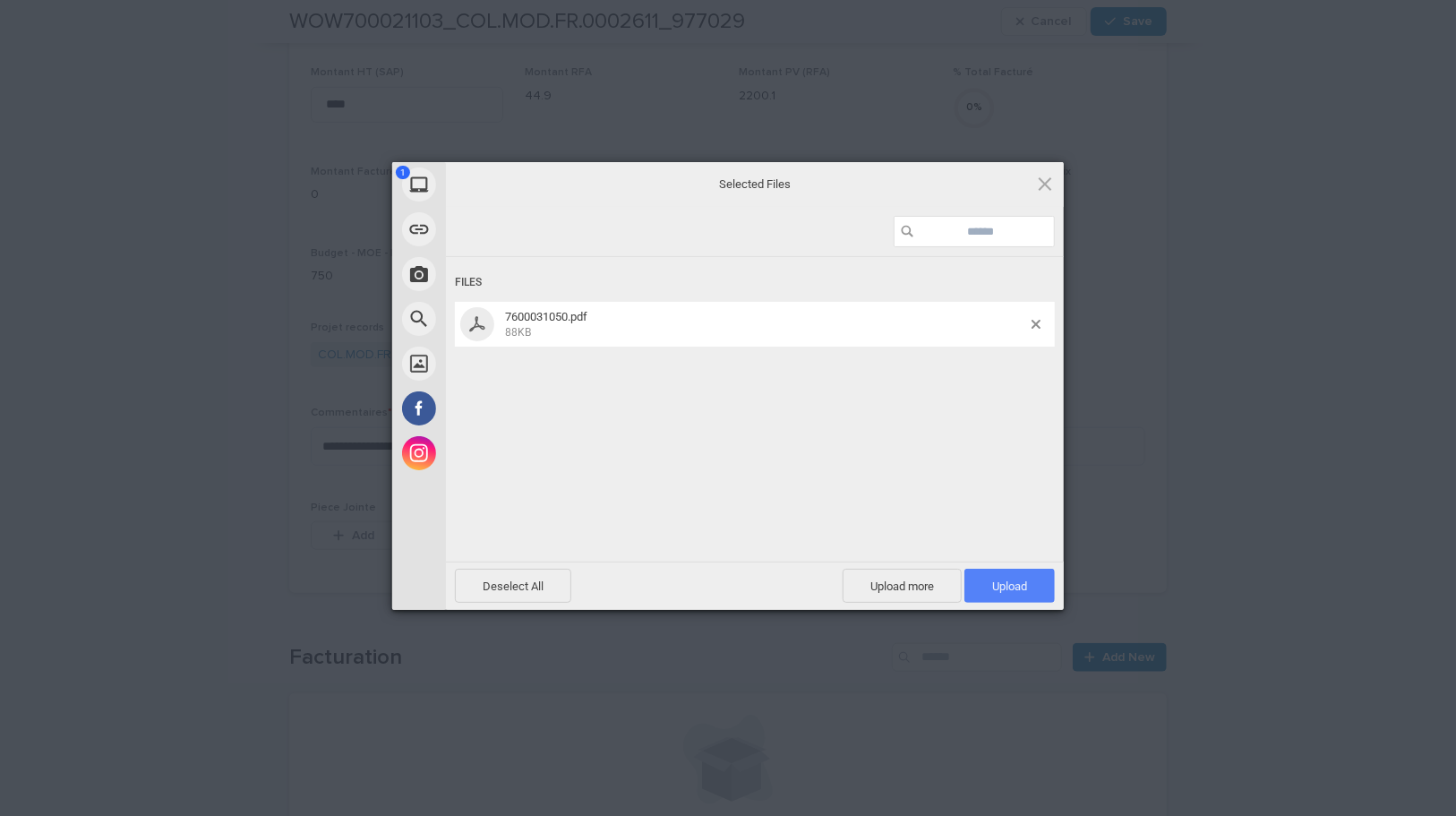 click on "Deselect All
Upload more
Upload
1" at bounding box center [755, 586] 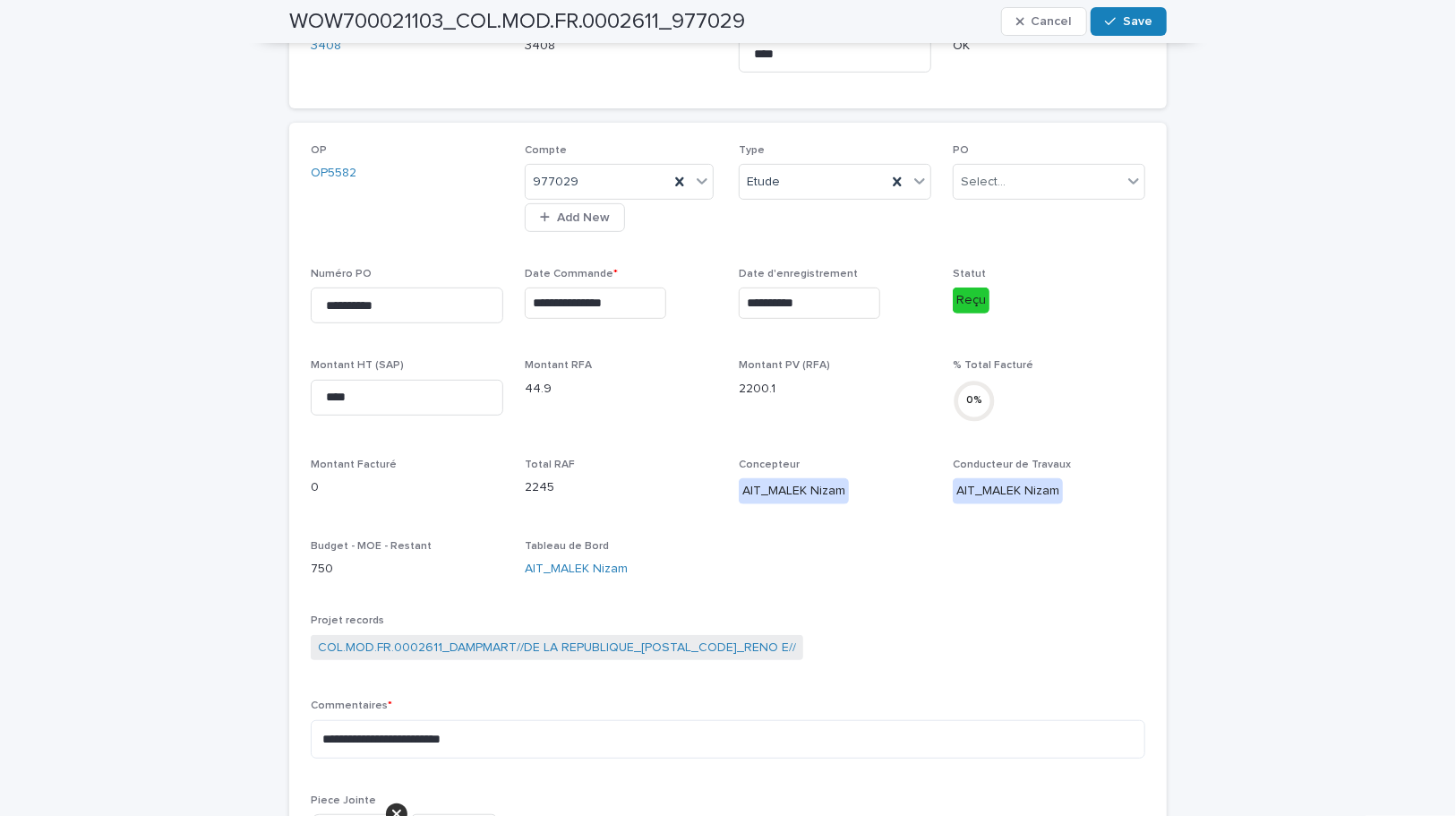 scroll, scrollTop: 32, scrollLeft: 0, axis: vertical 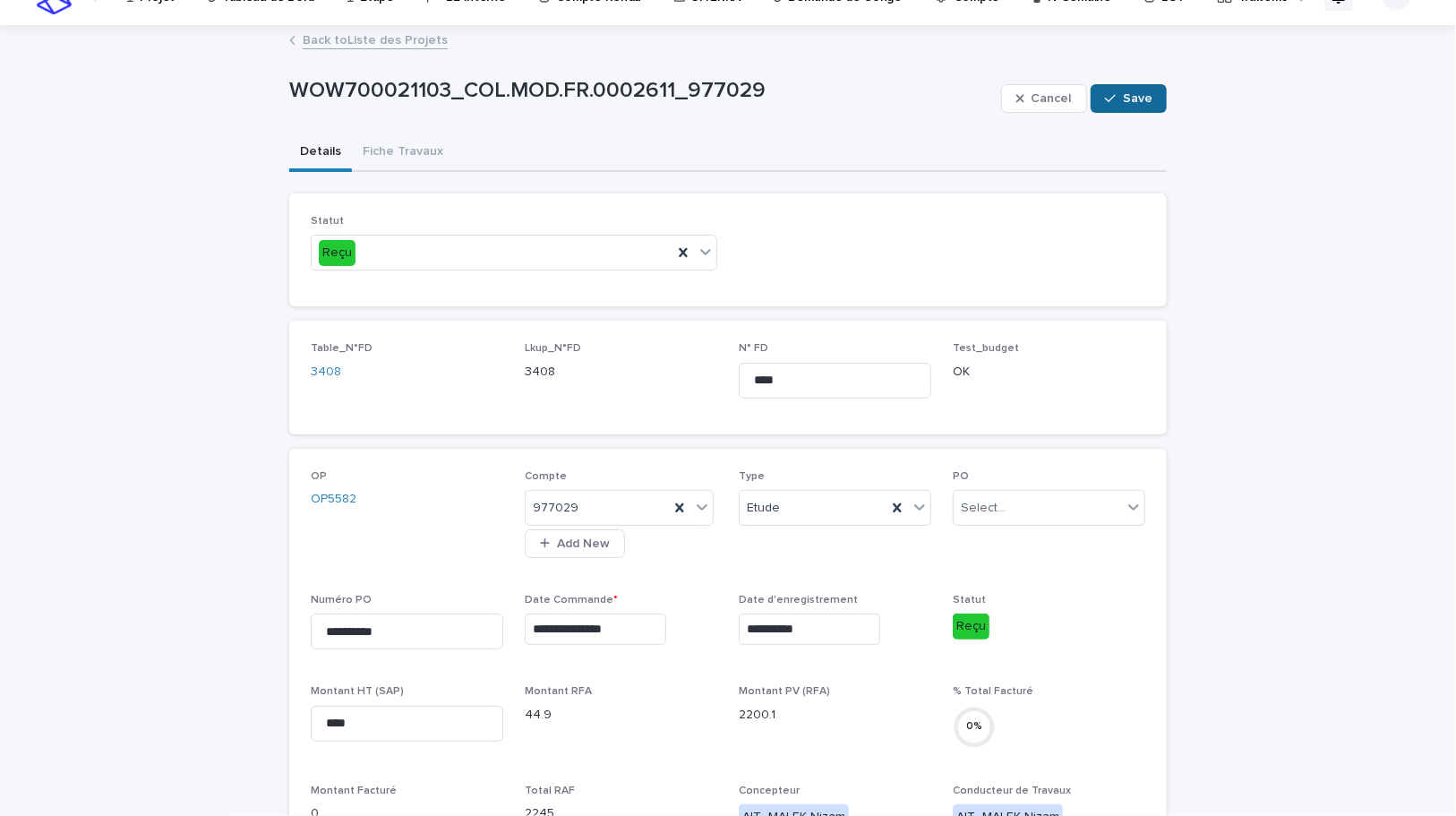 click on "Save" at bounding box center (1137, 99) 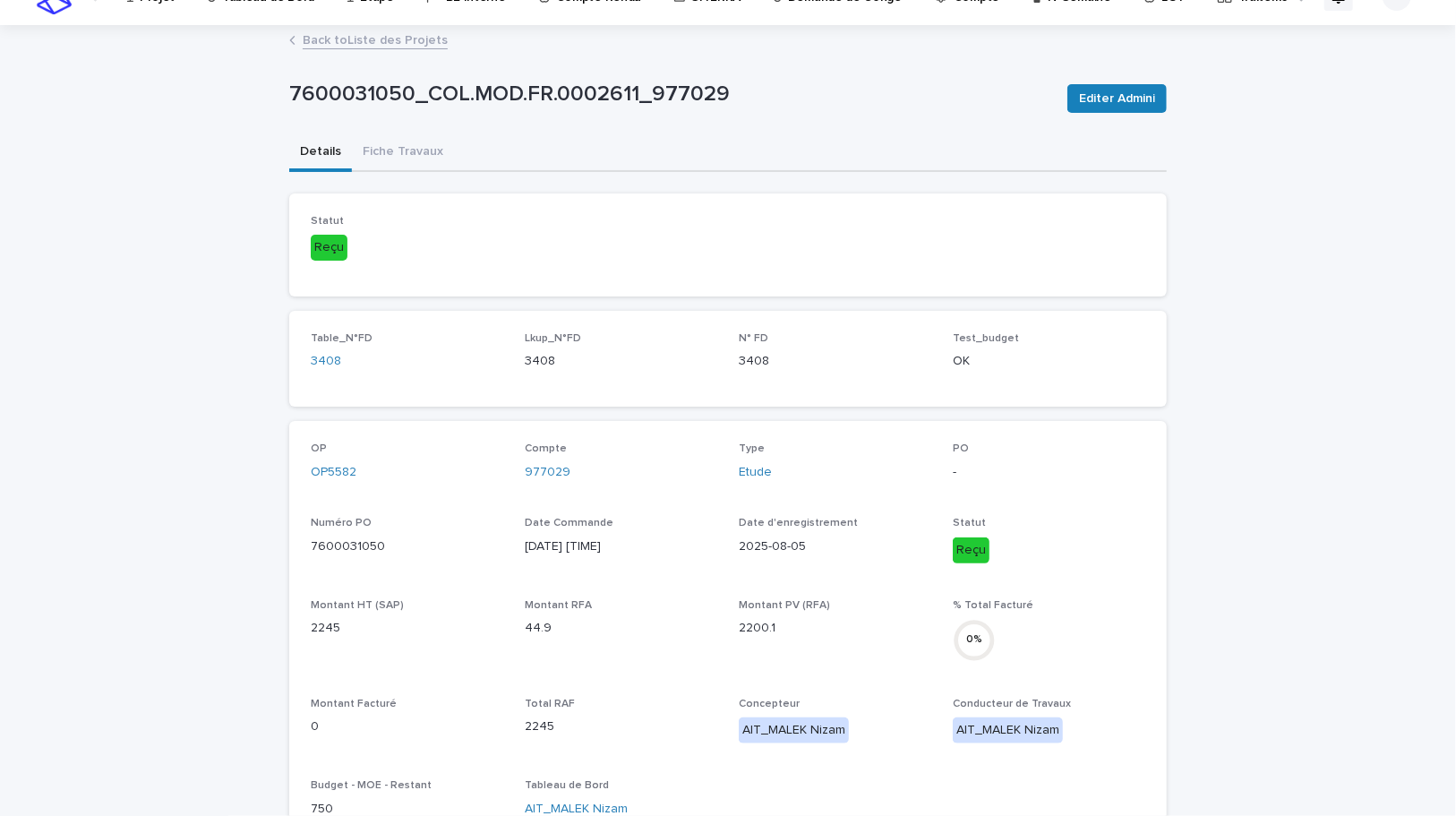 click on "Loading... Saving… Loading... Saving… 7600031050_COL.MOD.FR.0002611_977029 Editer Admini 7600031050_COL.MOD.FR.0002611_977029 Editer Admini Sorry, there was an error saving your record. Please try again. Please fill out the required fields below. Details Fiche Travaux Loading... Saving… Loading... Saving… Loading... Saving… Statut Reçu Loading... Saving… Table_N°FD 3408   Lkup_N°FD 3408 N° FD 3408 Test_budget OK Loading... Saving… OP OP5582   Compte 977029   Type Etude   PO - Numéro PO 7600031050 Date Commande 28/7/2025 00:00 Date d'enregistrement 2025-08-05 Statut Reçu Montant HT (SAP) 2245 Montant RFA 44.9 Montant PV (RFA) 2200.1 % Total Facturé 0 % Montant Facturé 0 Total RAF 2245 Concepteur AIT_MALEK Nizam Conducteur de Travaux AIT_MALEK Nizam Budget - MOE - Restant 750 Tableau de Bord AIT_MALEK Nizam   Projet records COL.MOD.FR.0002611_DAMPMART//DE LA REPUBLIQUE_77400 DAMPART_RENO E//   Commentaires PACKAGE APD (VT+APD+PLANS) Piece Jointe This file cannot be opened Download File 1" at bounding box center [728, 798] 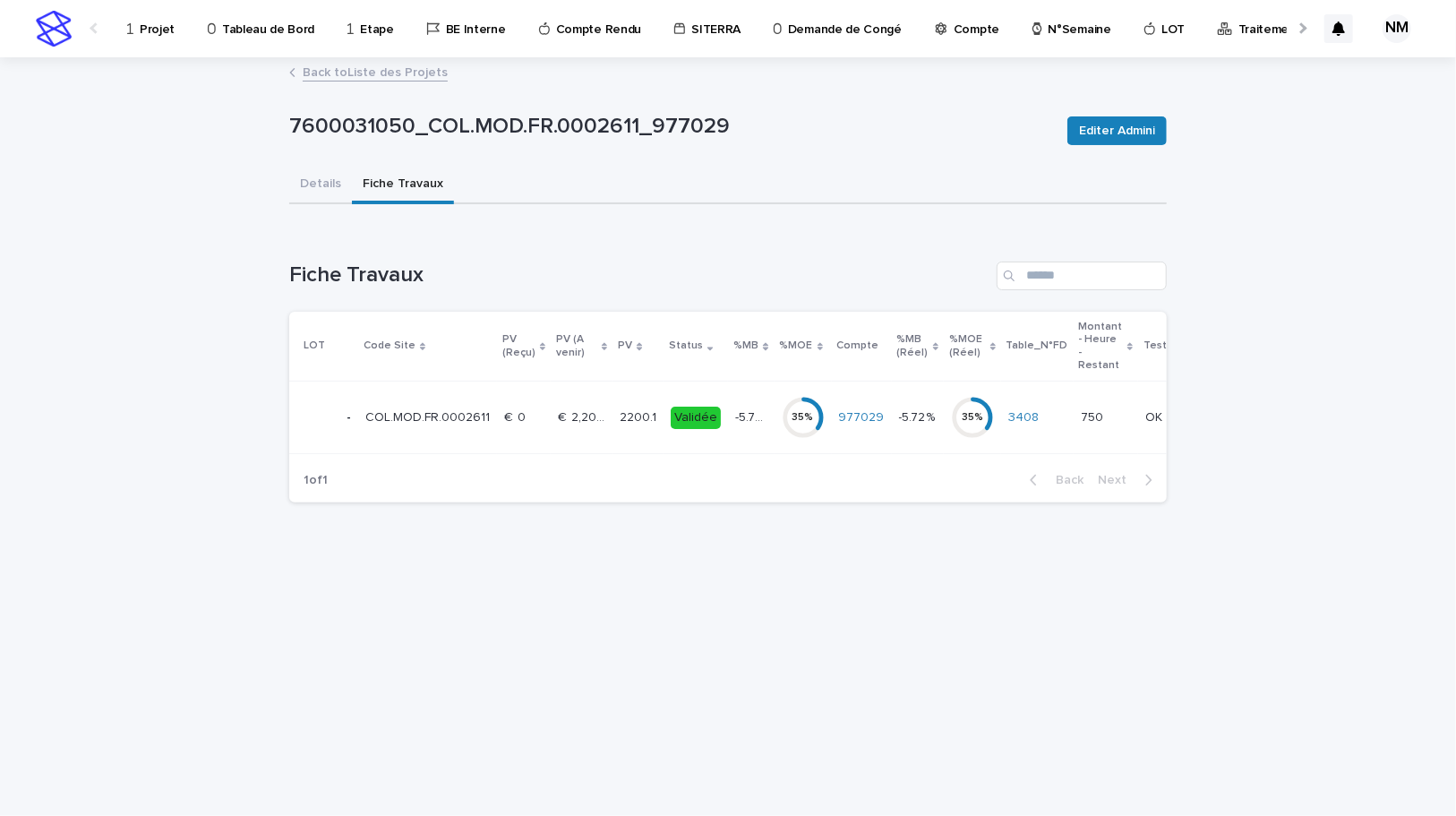 scroll, scrollTop: 0, scrollLeft: 0, axis: both 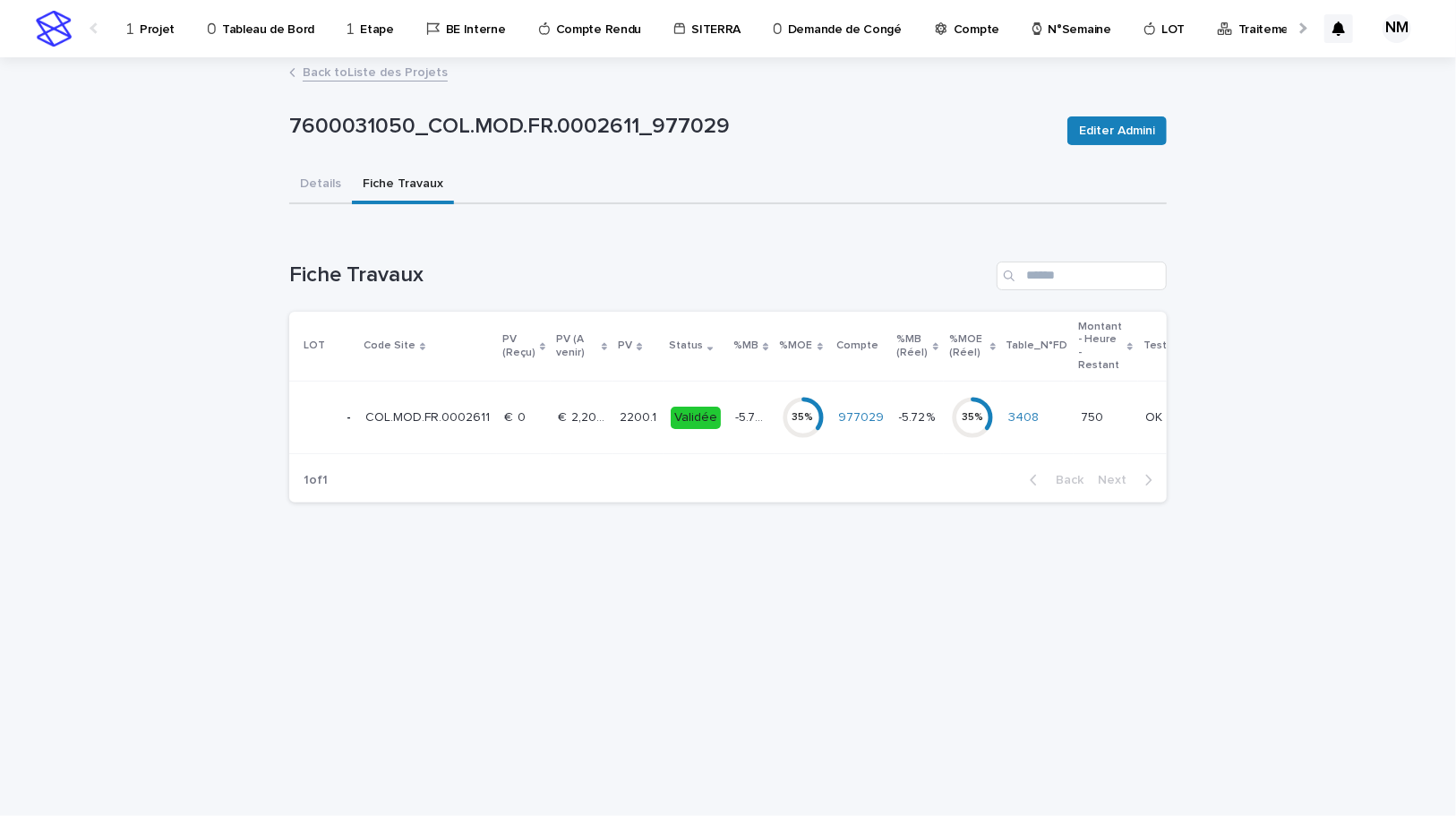 click on "35 %" at bounding box center [803, 417] 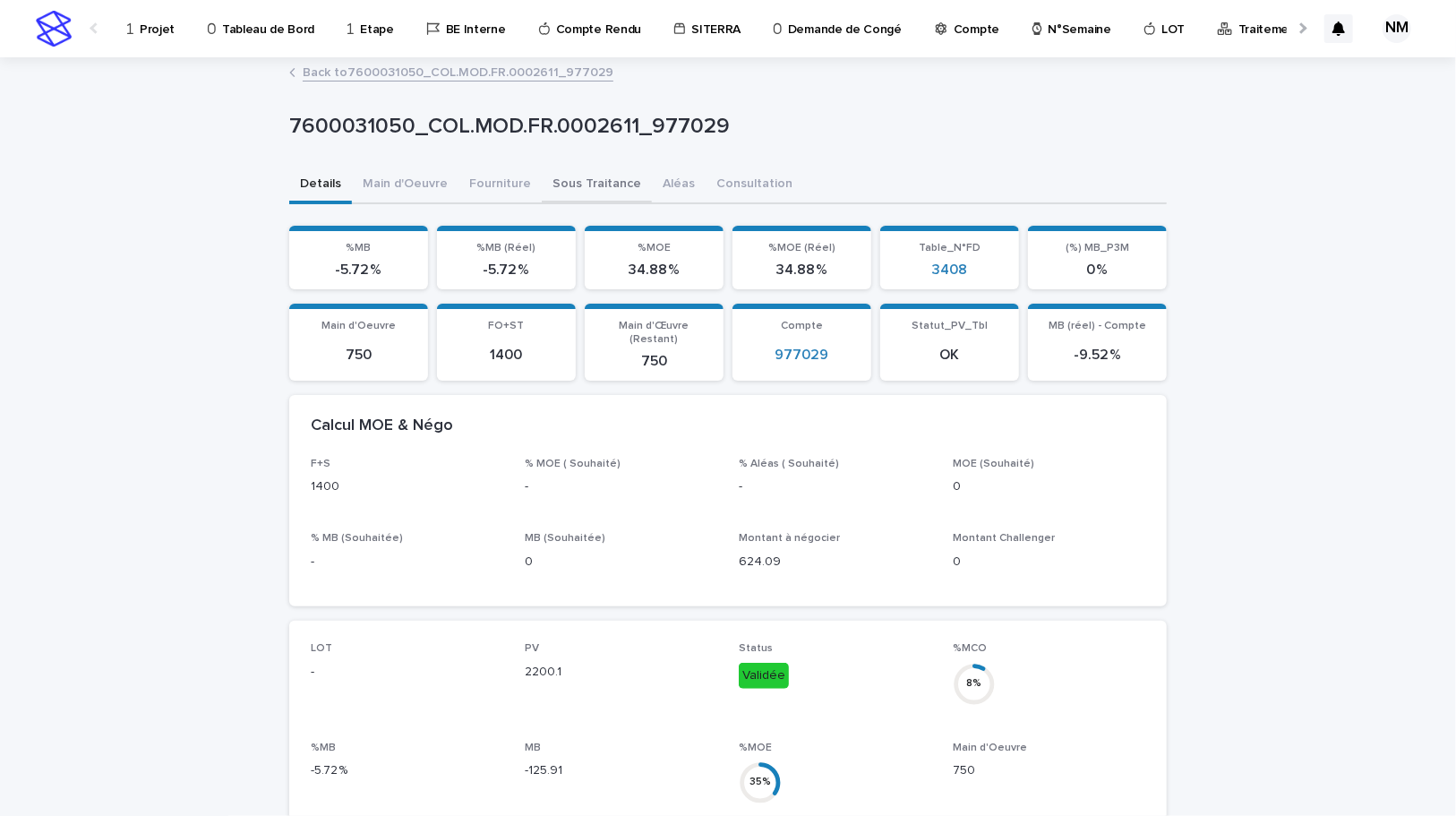 click on "Sous Traitance" at bounding box center [596, 185] 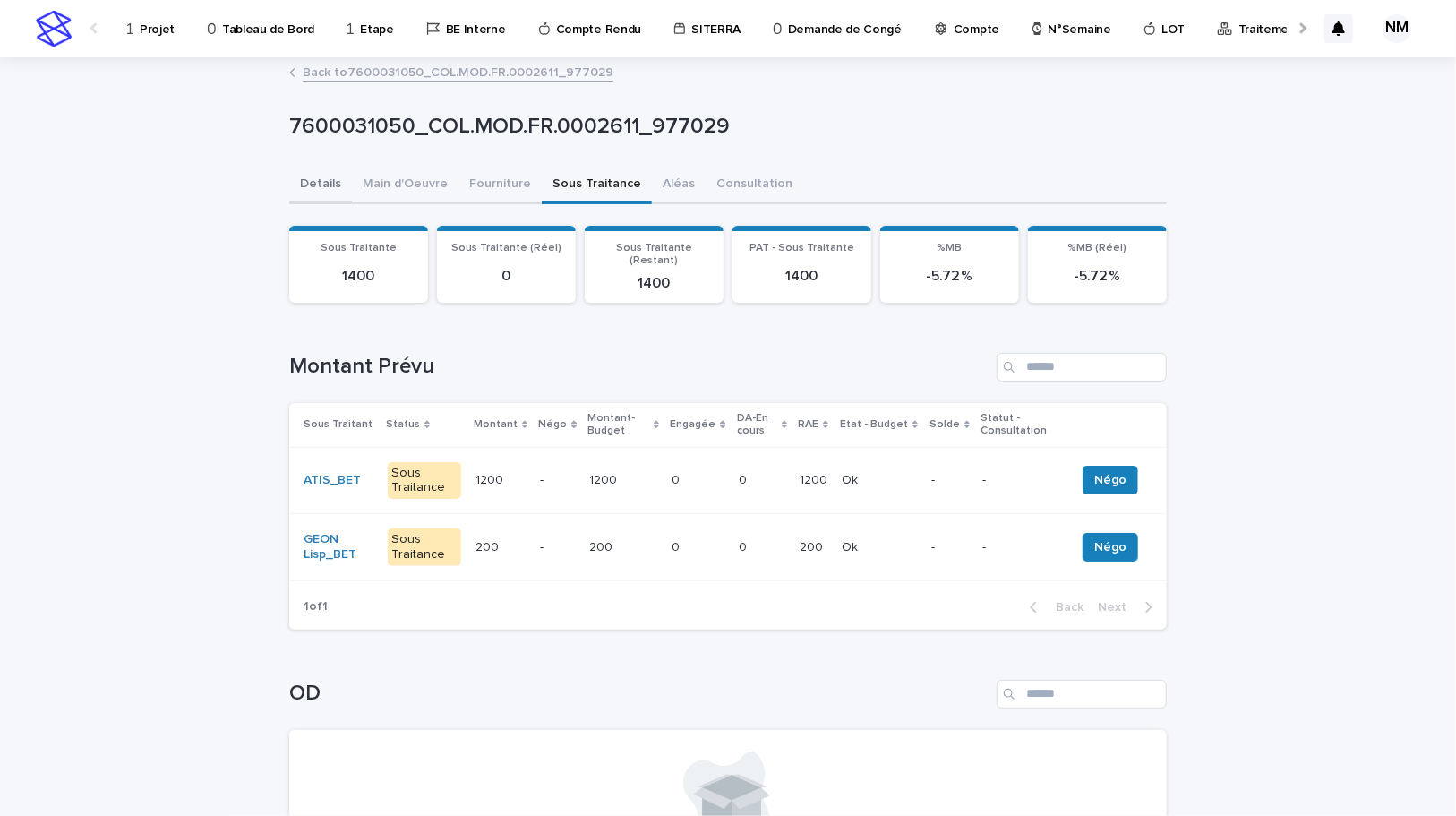 click on "Details" at bounding box center (321, 185) 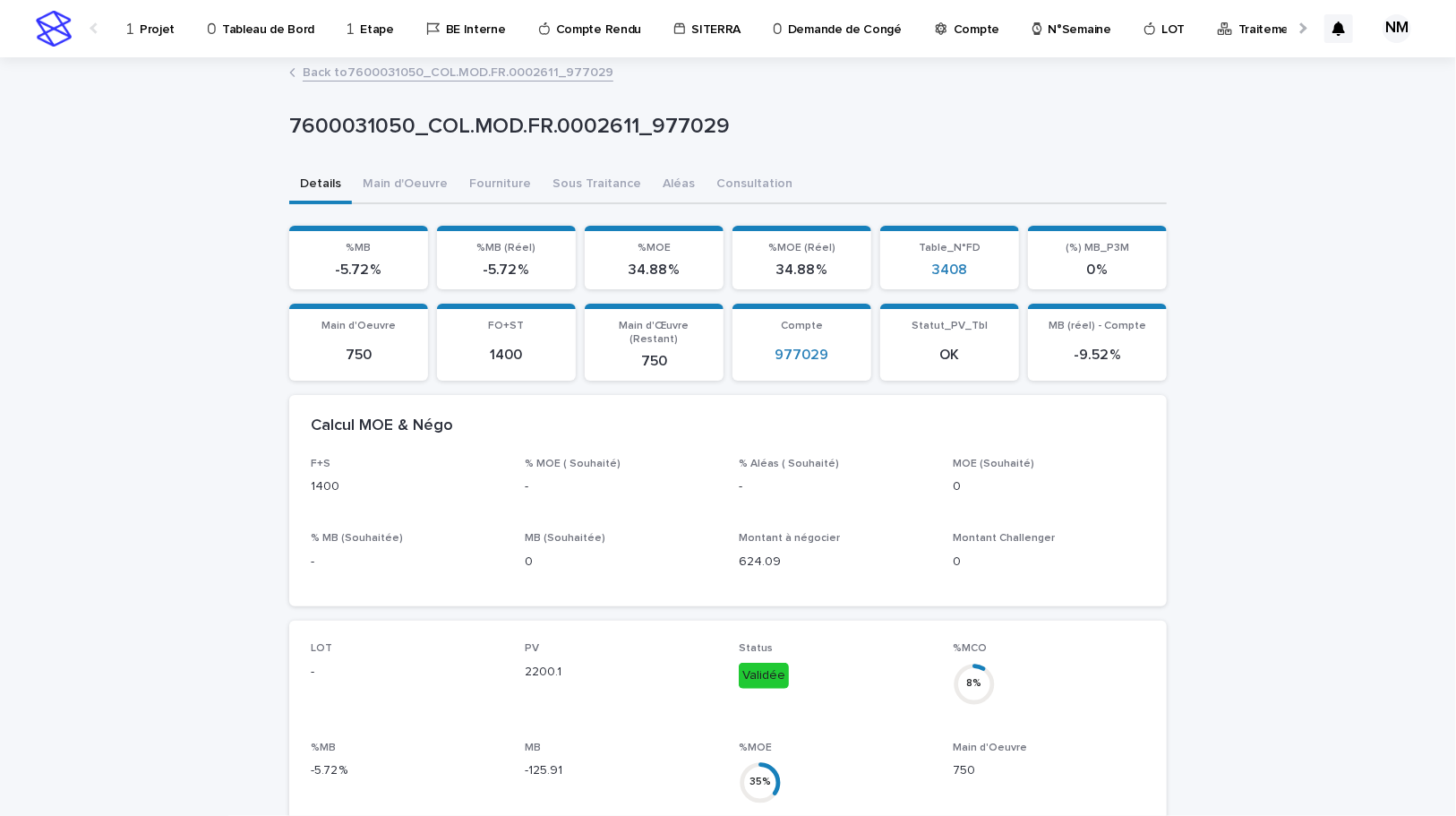 click on "Back to  7600031050_COL.MOD.FR.0002611_977029" at bounding box center (458, 71) 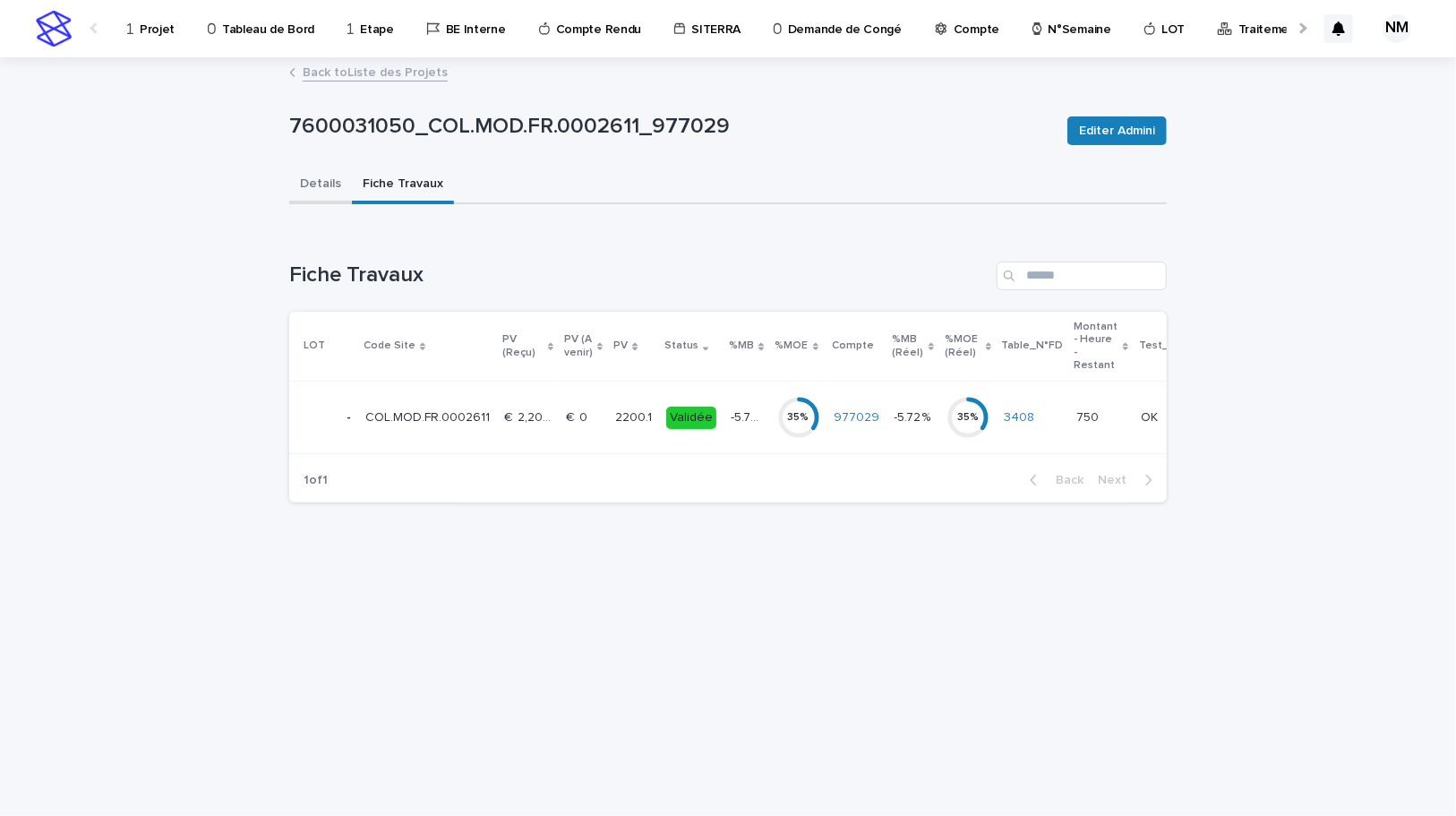click on "Details" at bounding box center [321, 185] 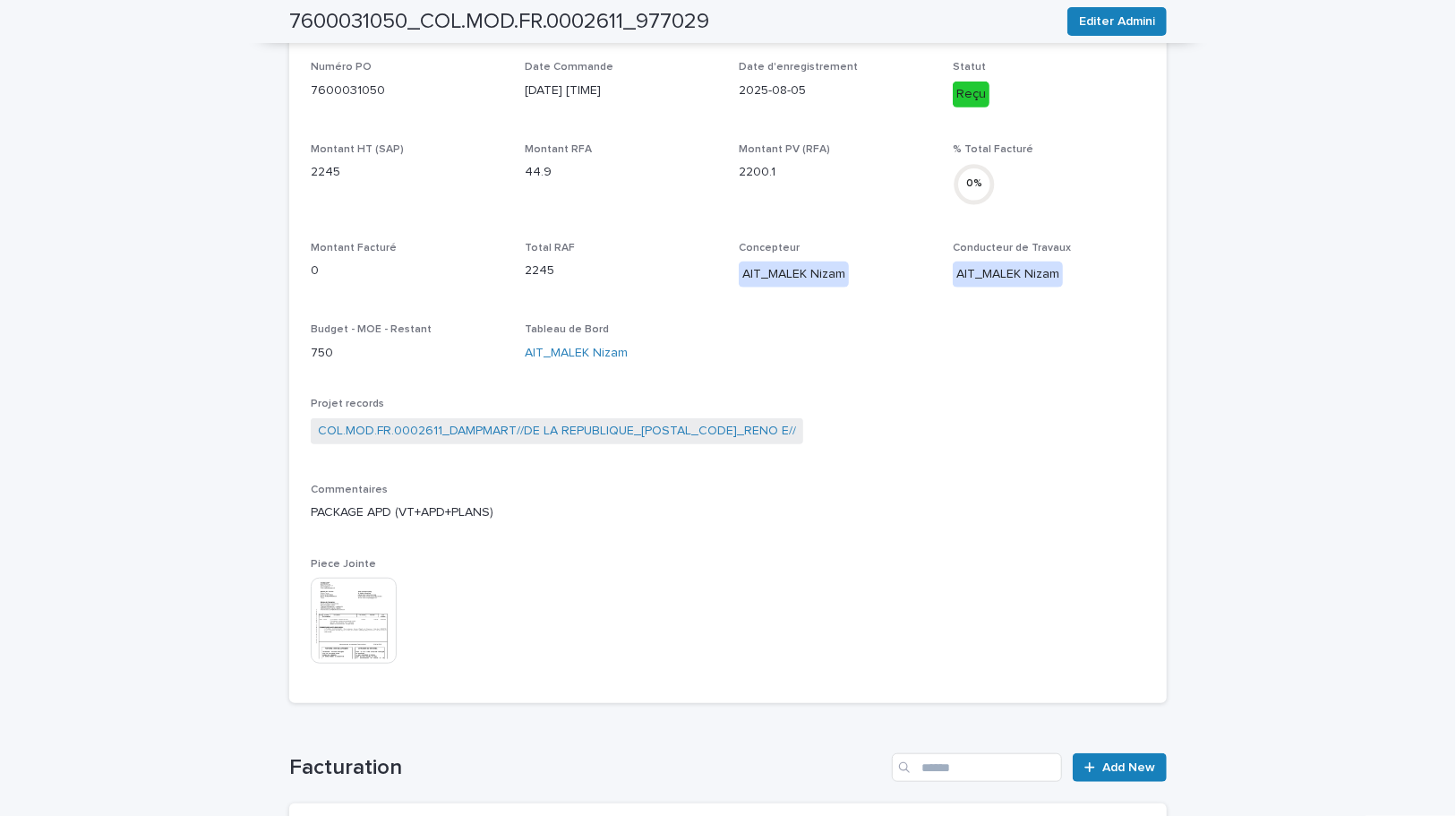 scroll, scrollTop: 579, scrollLeft: 0, axis: vertical 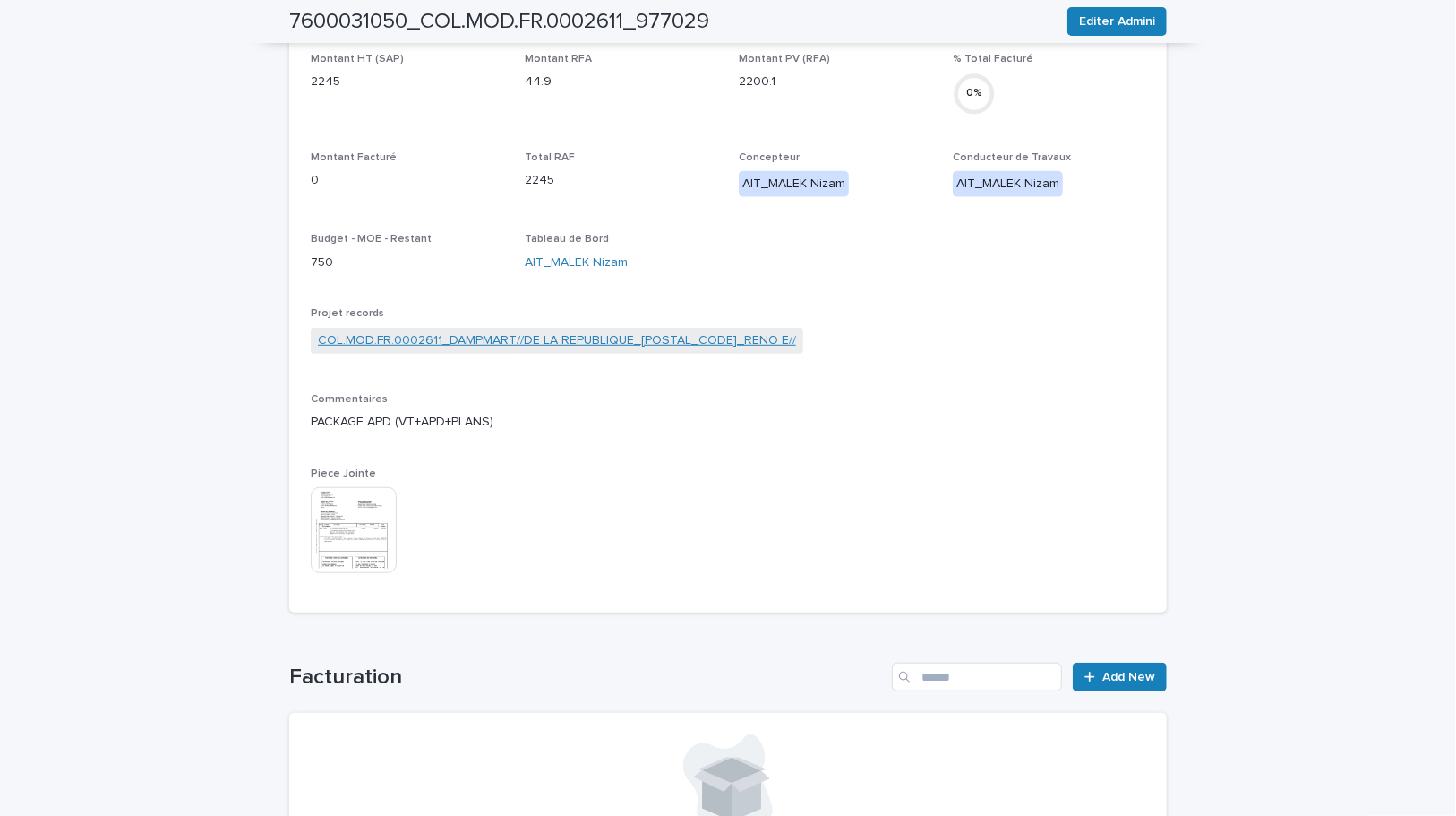 click on "COL.MOD.FR.0002611_DAMPMART//DE LA REPUBLIQUE_77400 DAMPART_RENO E//" at bounding box center [557, 340] 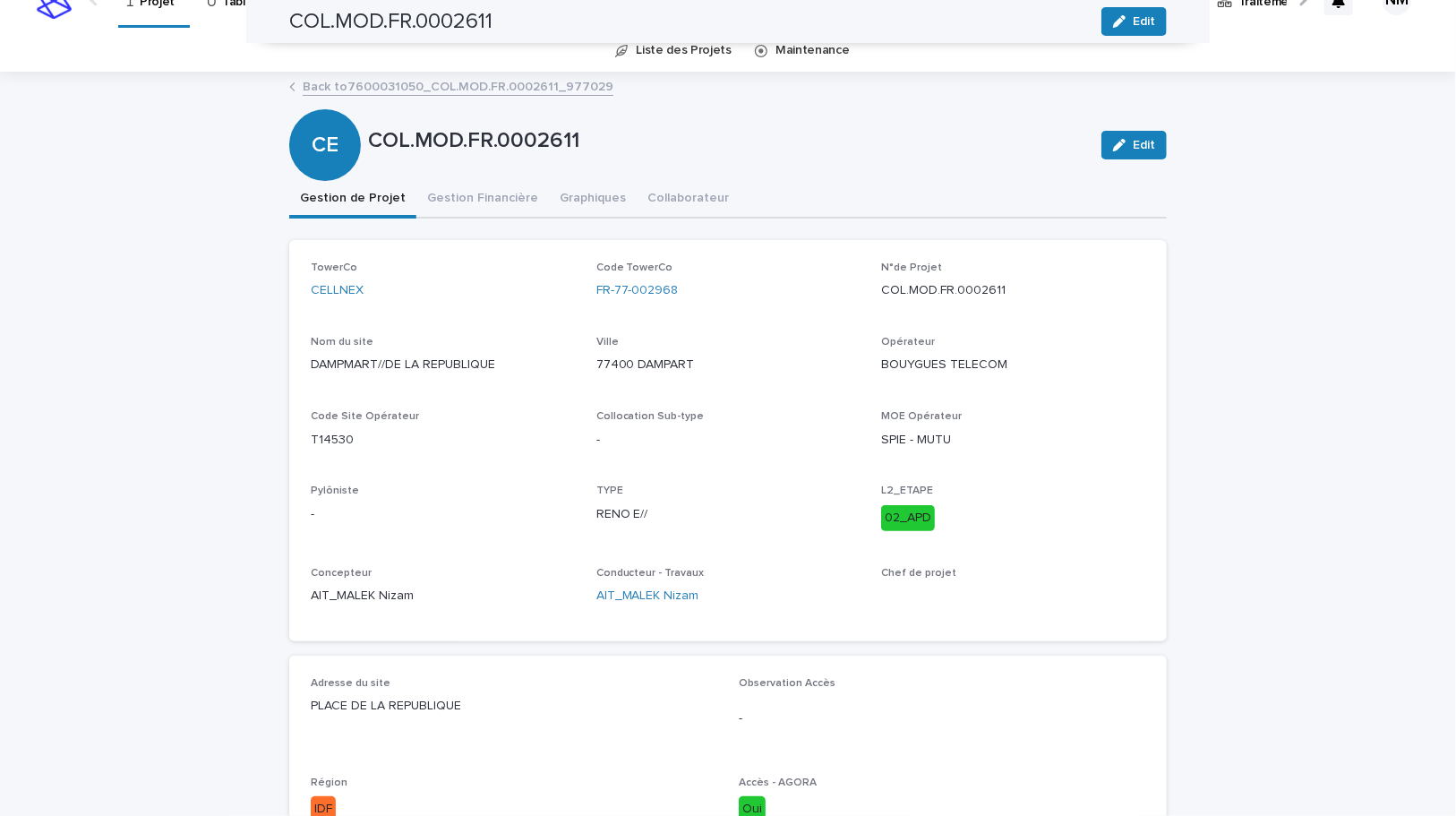 scroll, scrollTop: 0, scrollLeft: 0, axis: both 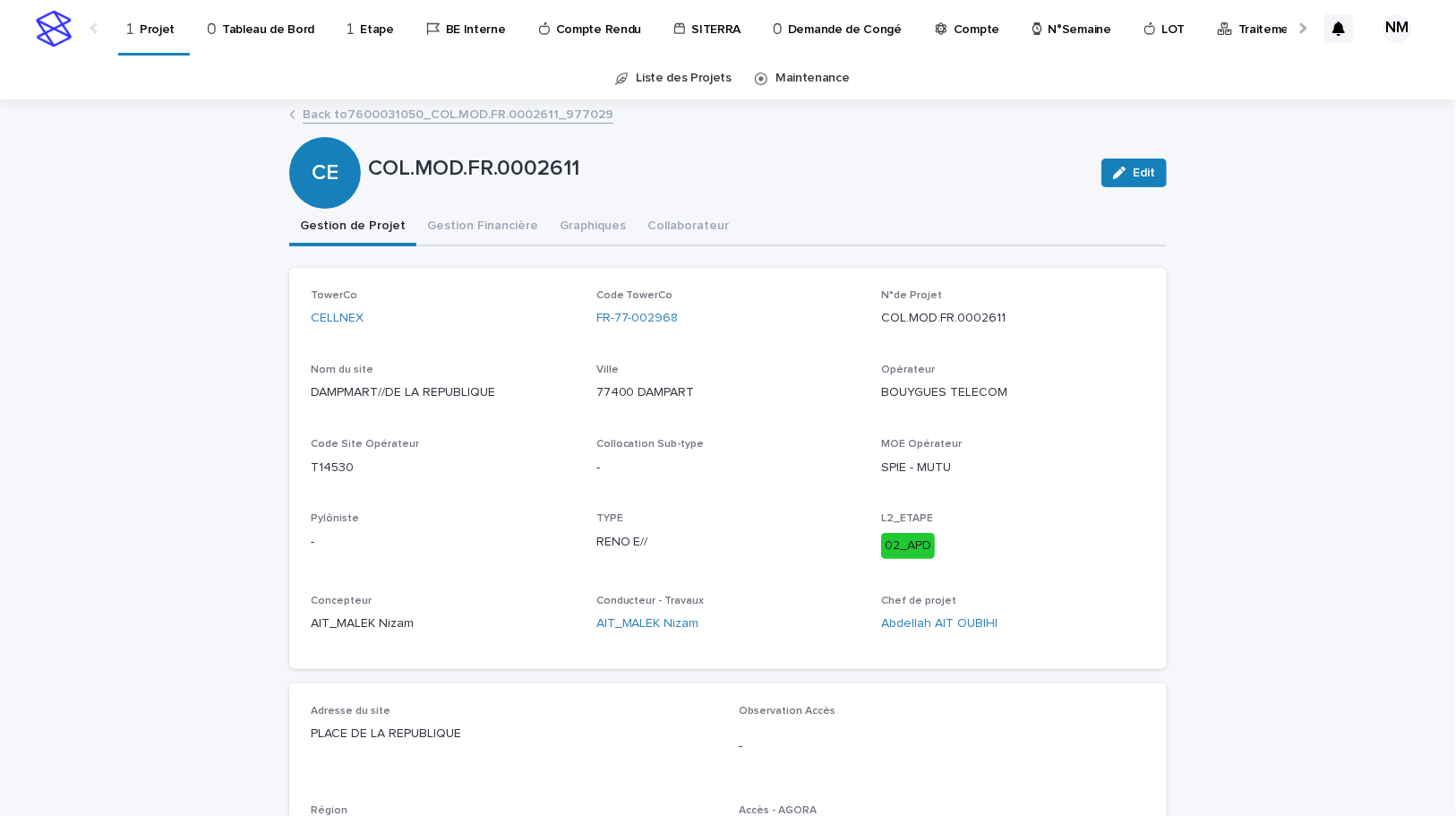 click on "TowerCo CELLNEX   Code TowerCo FR-77-002968   N°de Projet COL.MOD.FR.0002611 Nom du site DAMPMART//DE LA REPUBLIQUE Ville 77400 DAMPART Opérateur BOUYGUES TELECOM Code Site Opérateur T14530 Collocation Sub-type - MOE Opérateur SPIE - MUTU Pylôniste - TYPE RENO E// L2_ETAPE 02_APD Concepteur AIT_MALEK Nizam Conducteur - Travaux AIT_MALEK Nizam   Chef de projet Abdellah AIT OUBIHI" at bounding box center (728, 468) 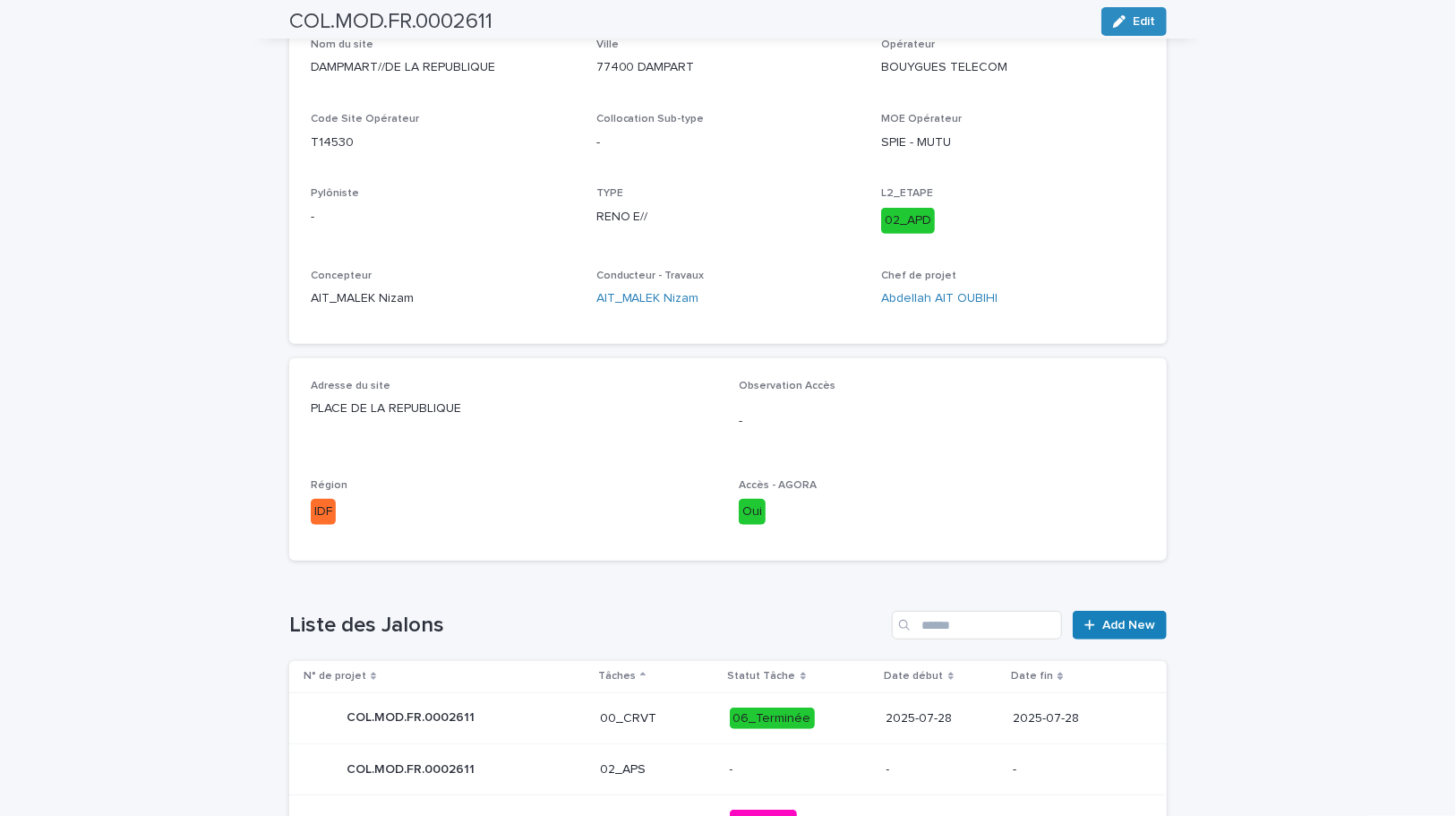 scroll, scrollTop: 570, scrollLeft: 0, axis: vertical 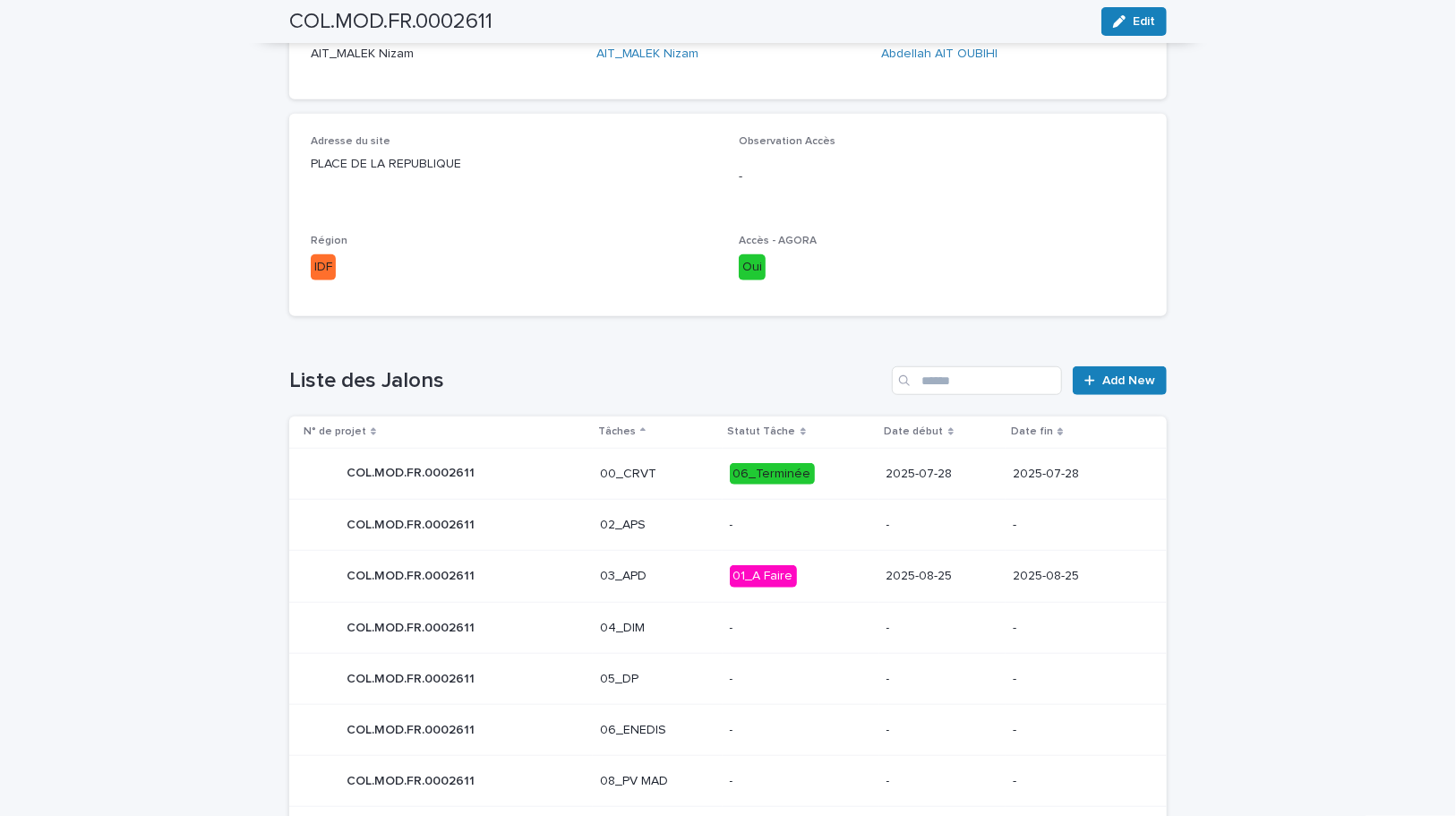 click on "2025-08-25" at bounding box center [943, 576] 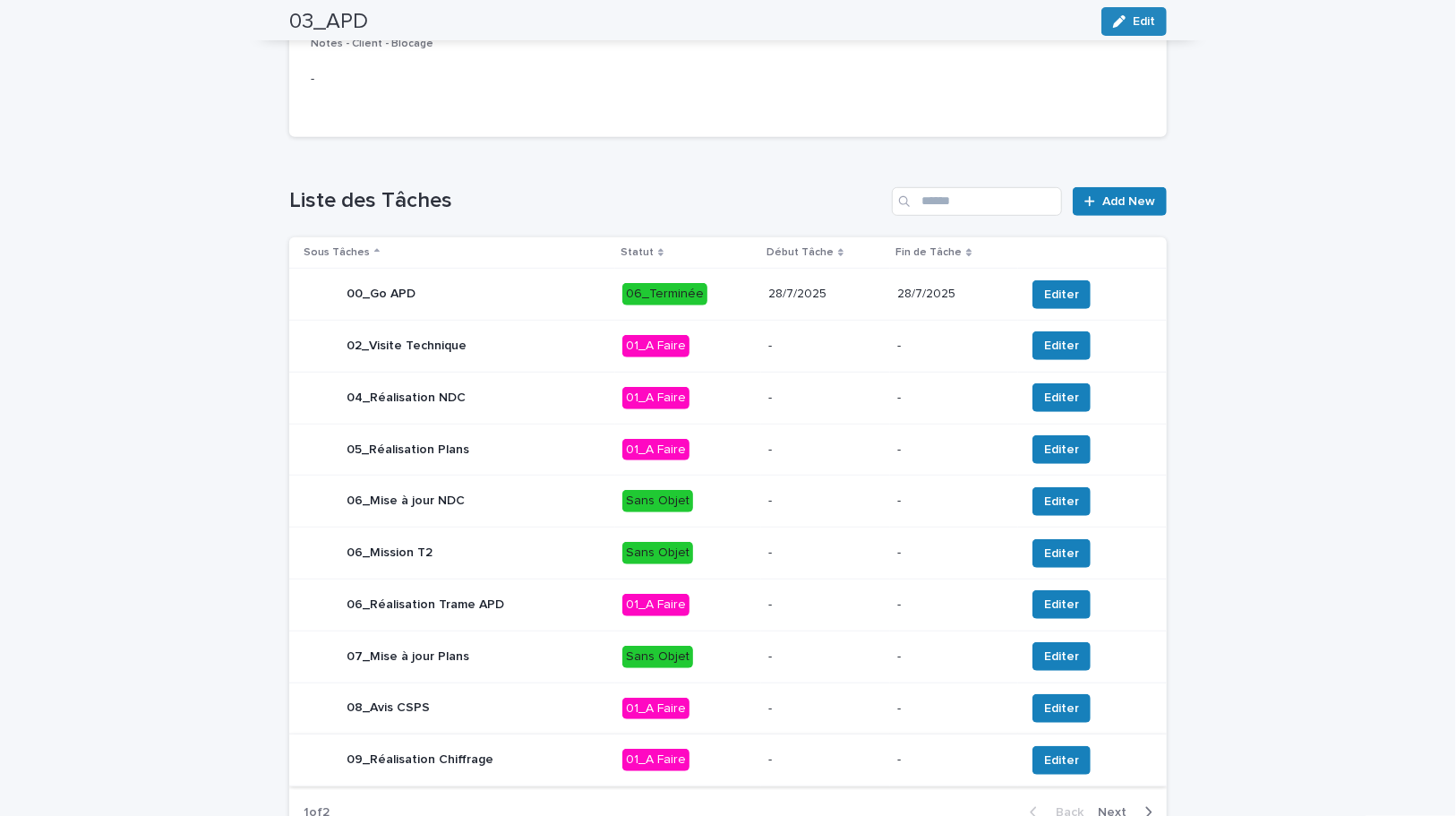 scroll, scrollTop: 599, scrollLeft: 0, axis: vertical 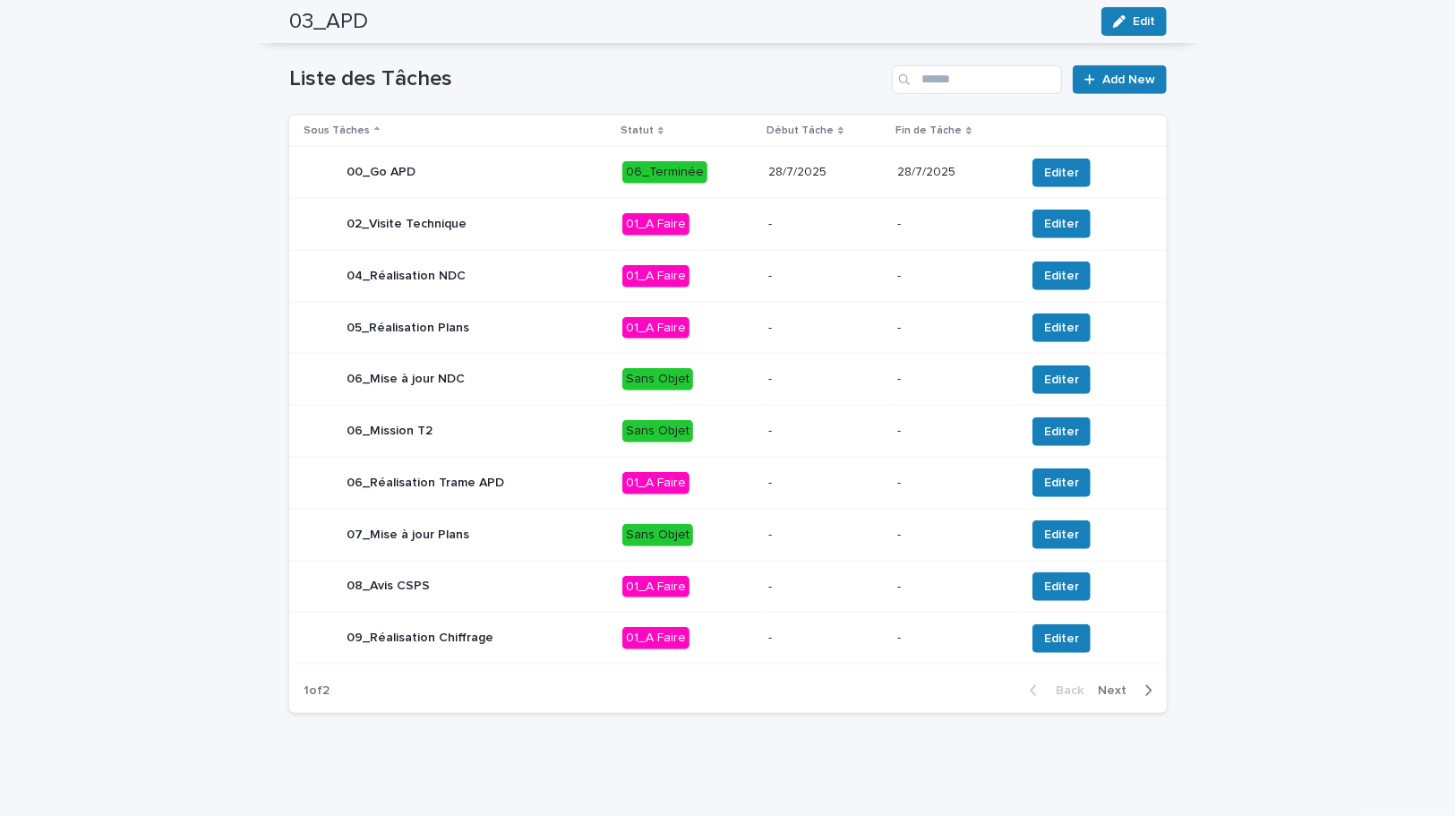click 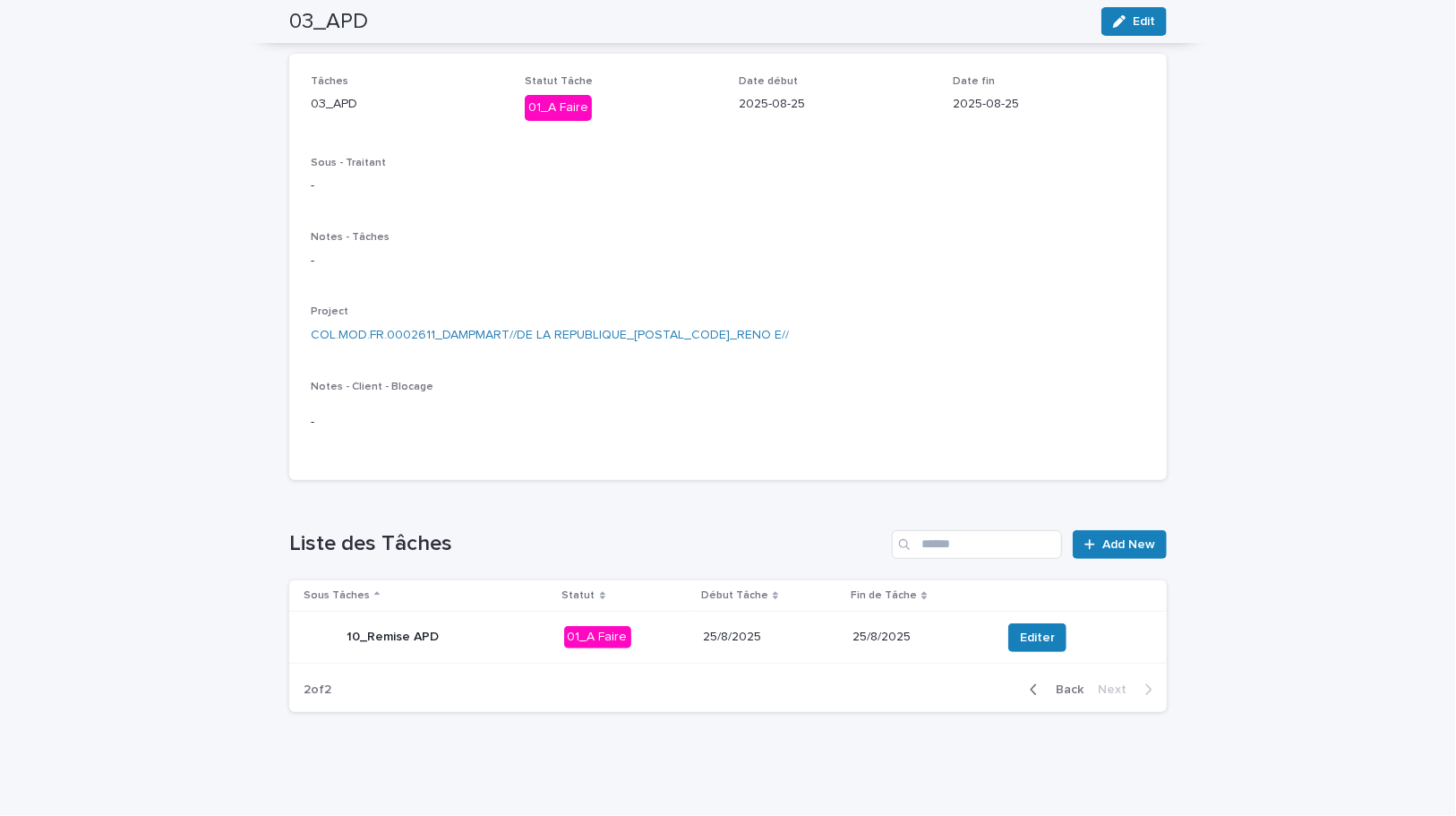 scroll, scrollTop: 134, scrollLeft: 0, axis: vertical 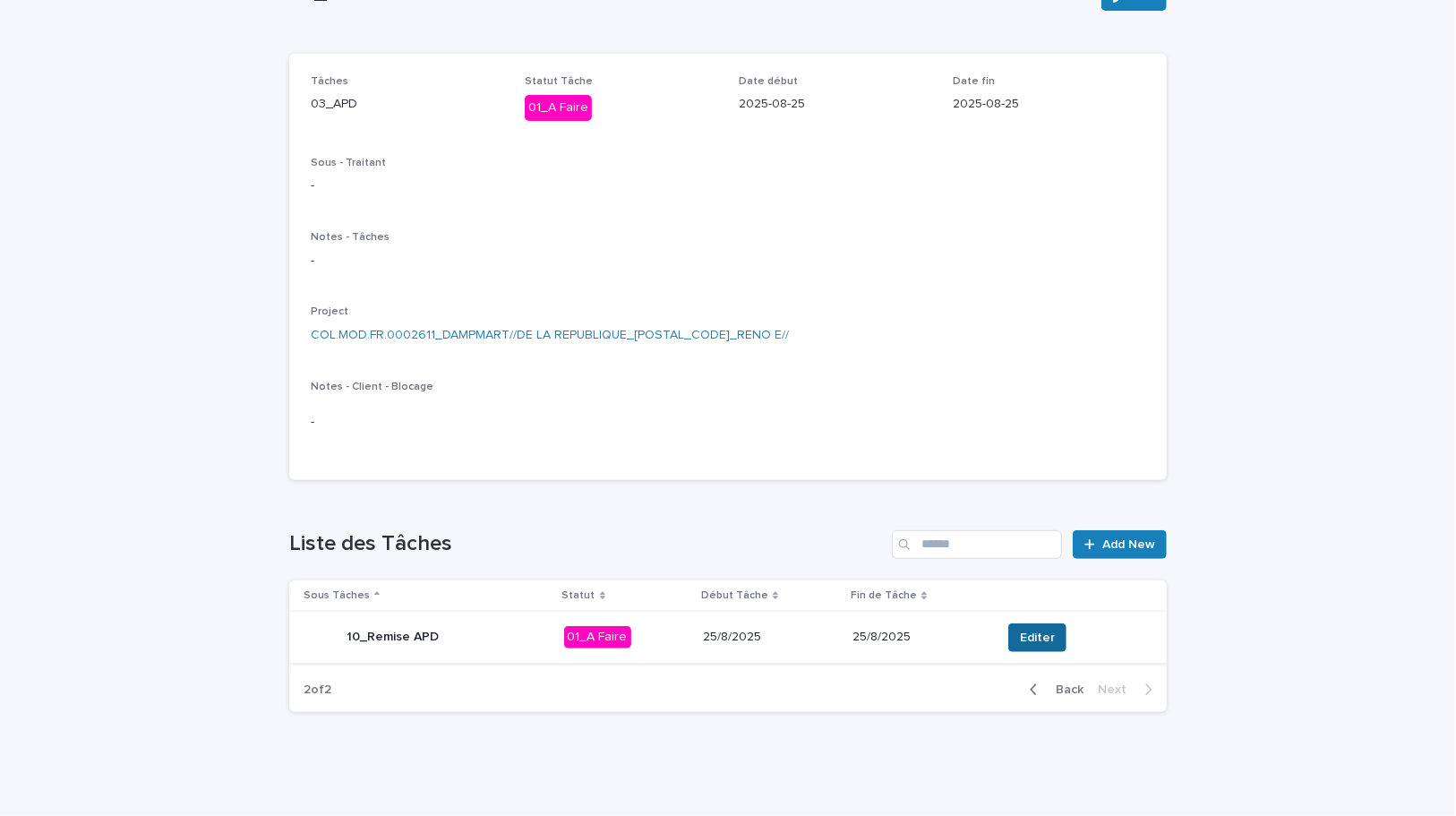 click on "Editer" at bounding box center [1037, 638] 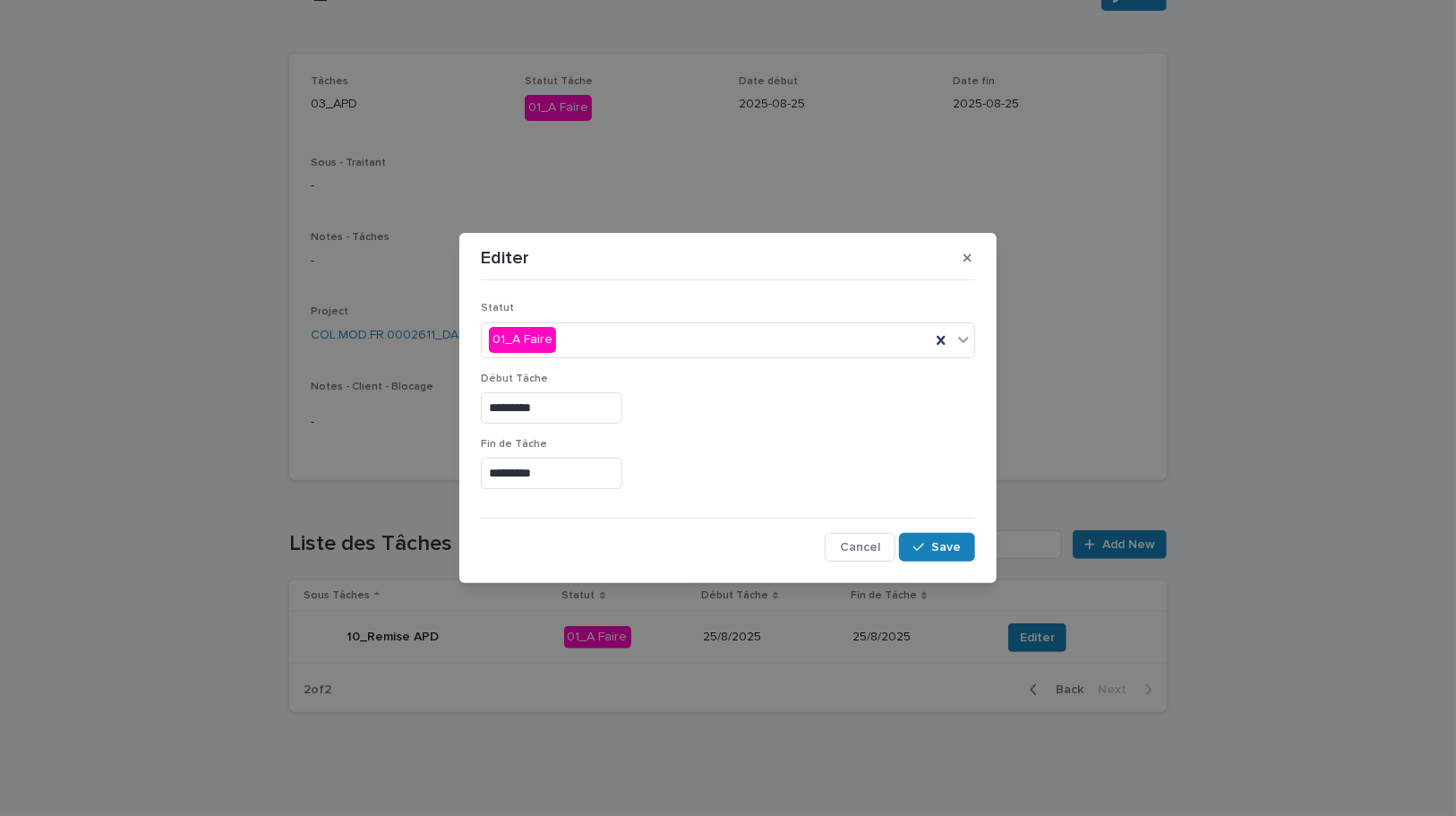 click on "*********" at bounding box center (552, 408) 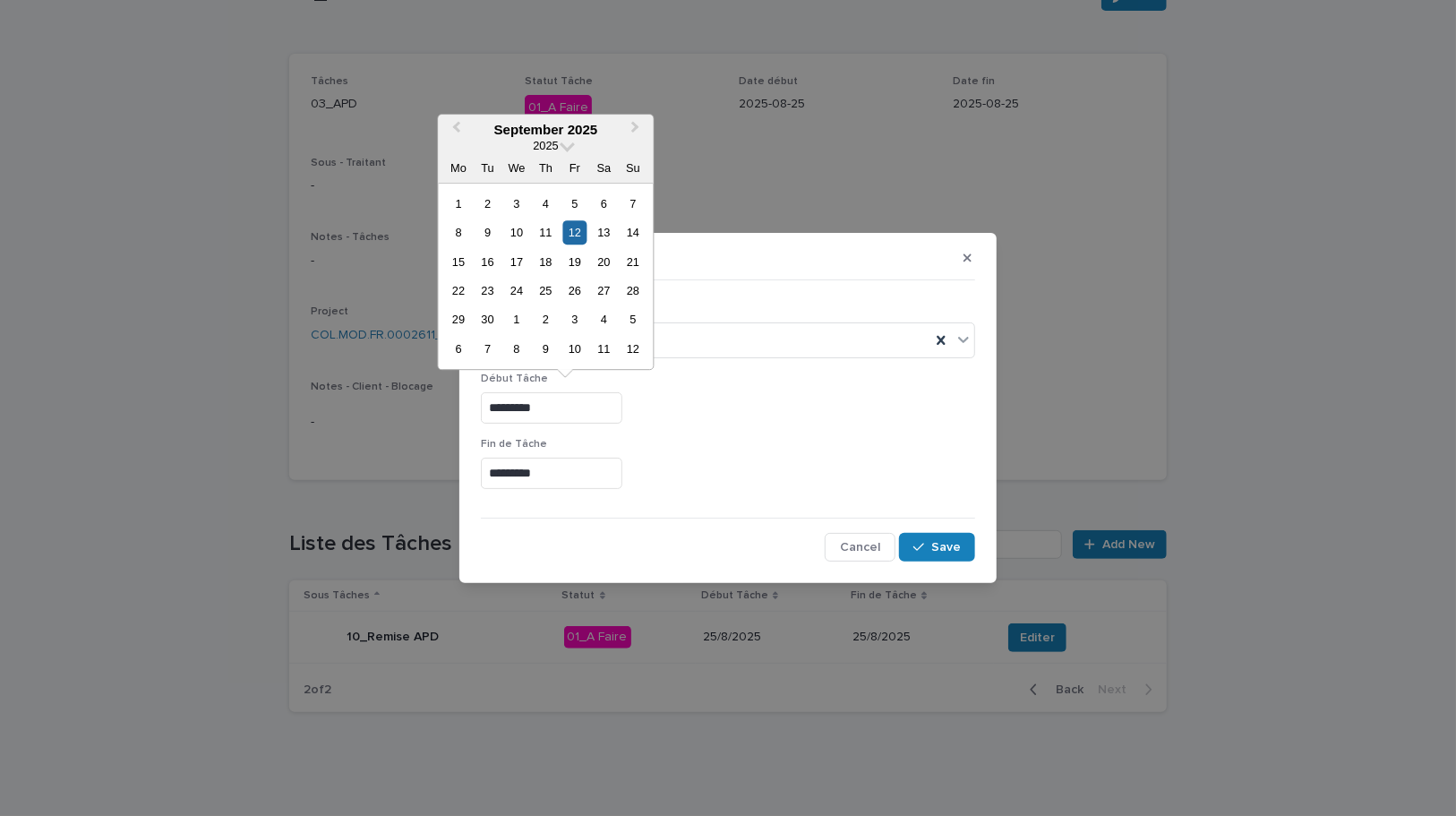 drag, startPoint x: 577, startPoint y: 406, endPoint x: 484, endPoint y: 412, distance: 93.19335 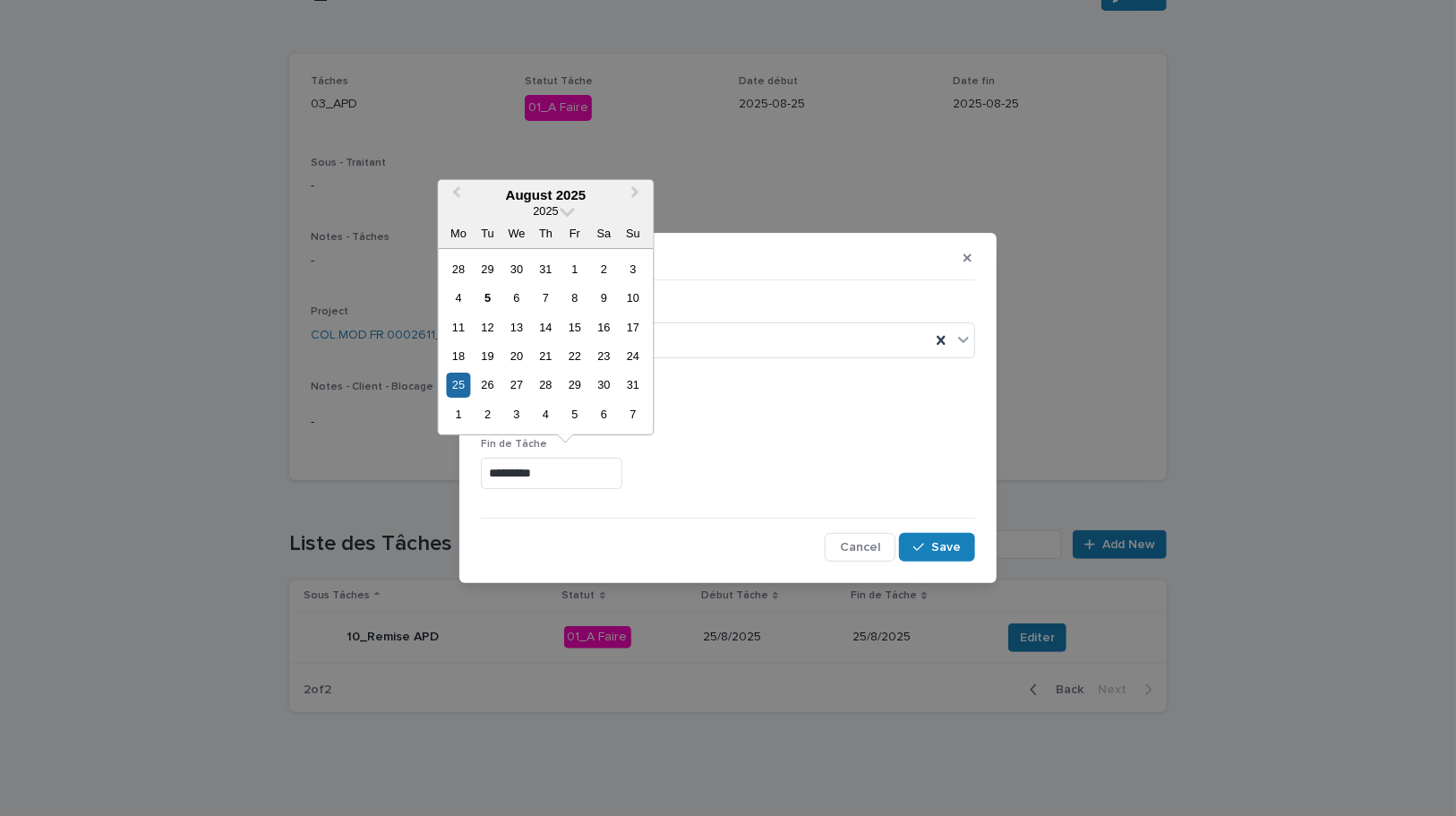 drag, startPoint x: 578, startPoint y: 475, endPoint x: 466, endPoint y: 475, distance: 112 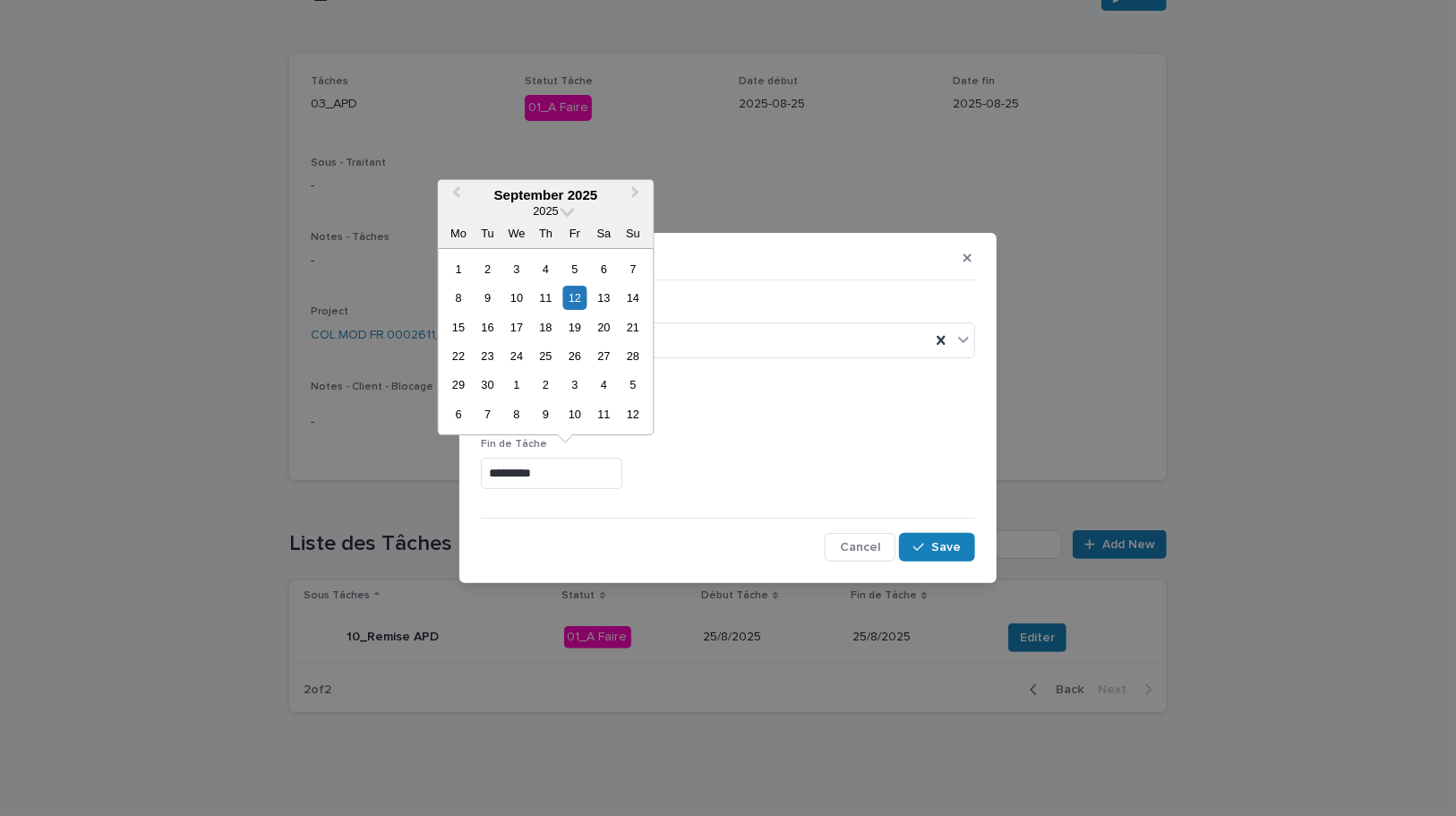 type on "*********" 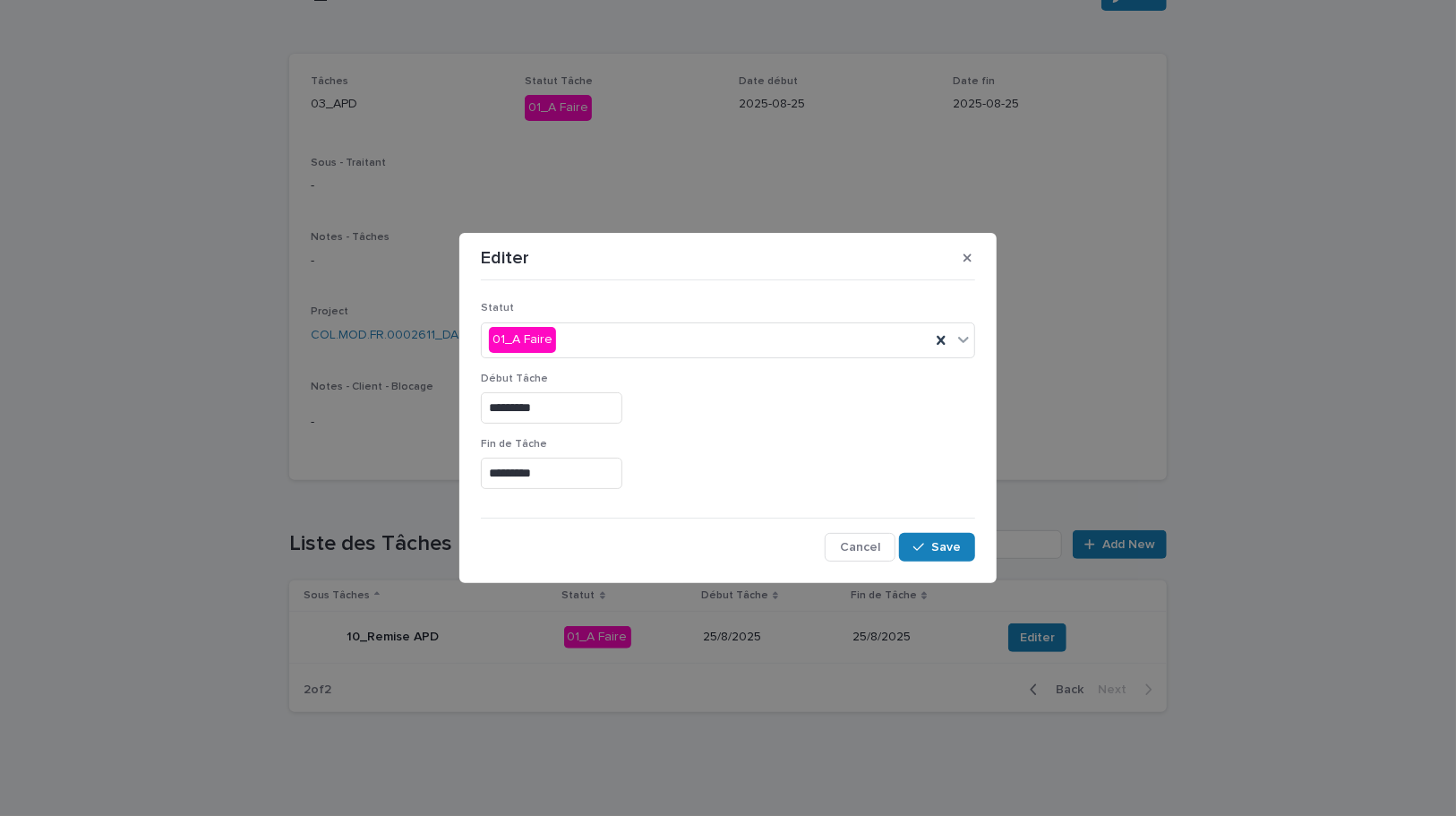 click on "Fin de Tâche *********" at bounding box center (728, 470) 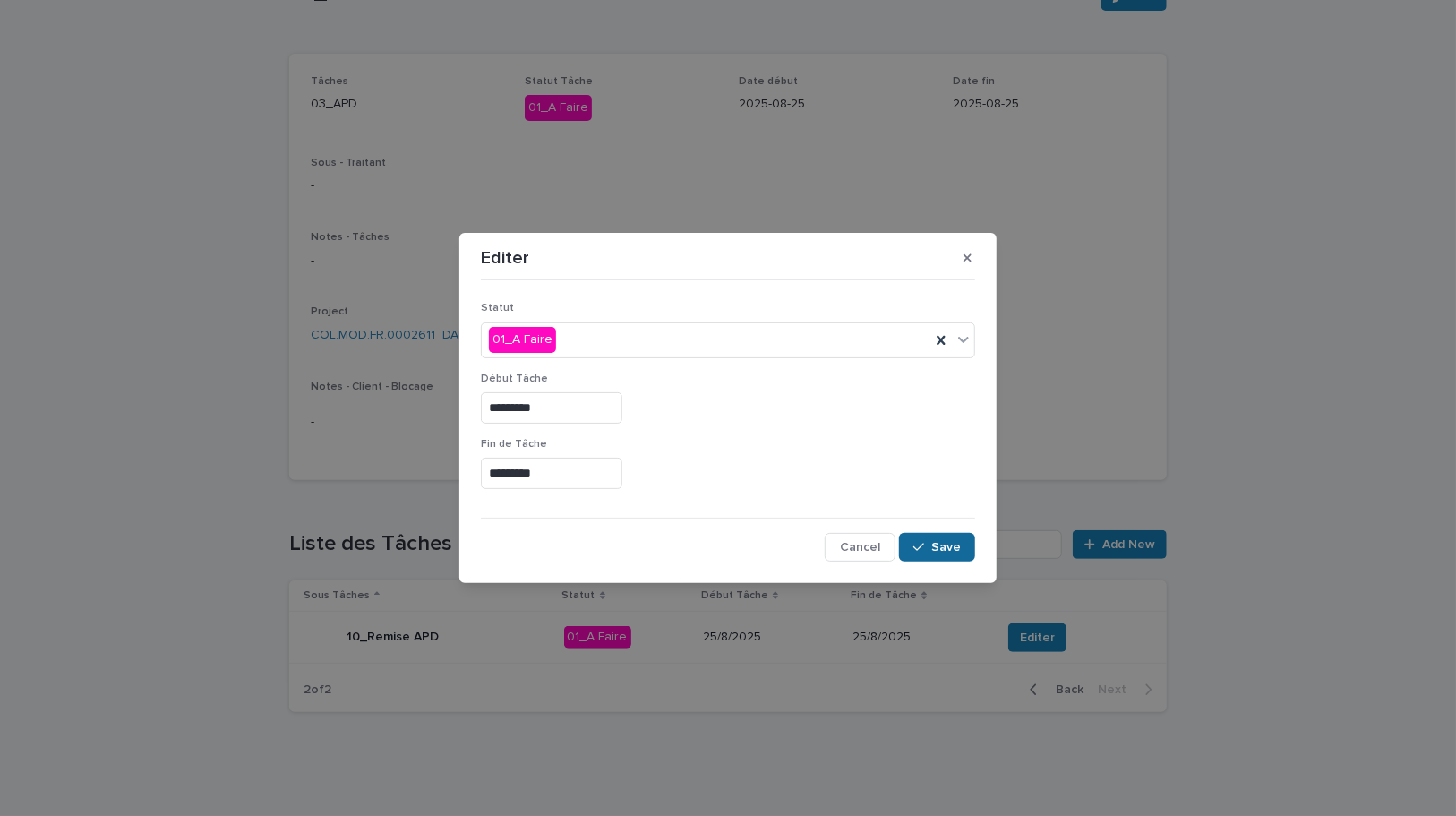 click at bounding box center [922, 547] 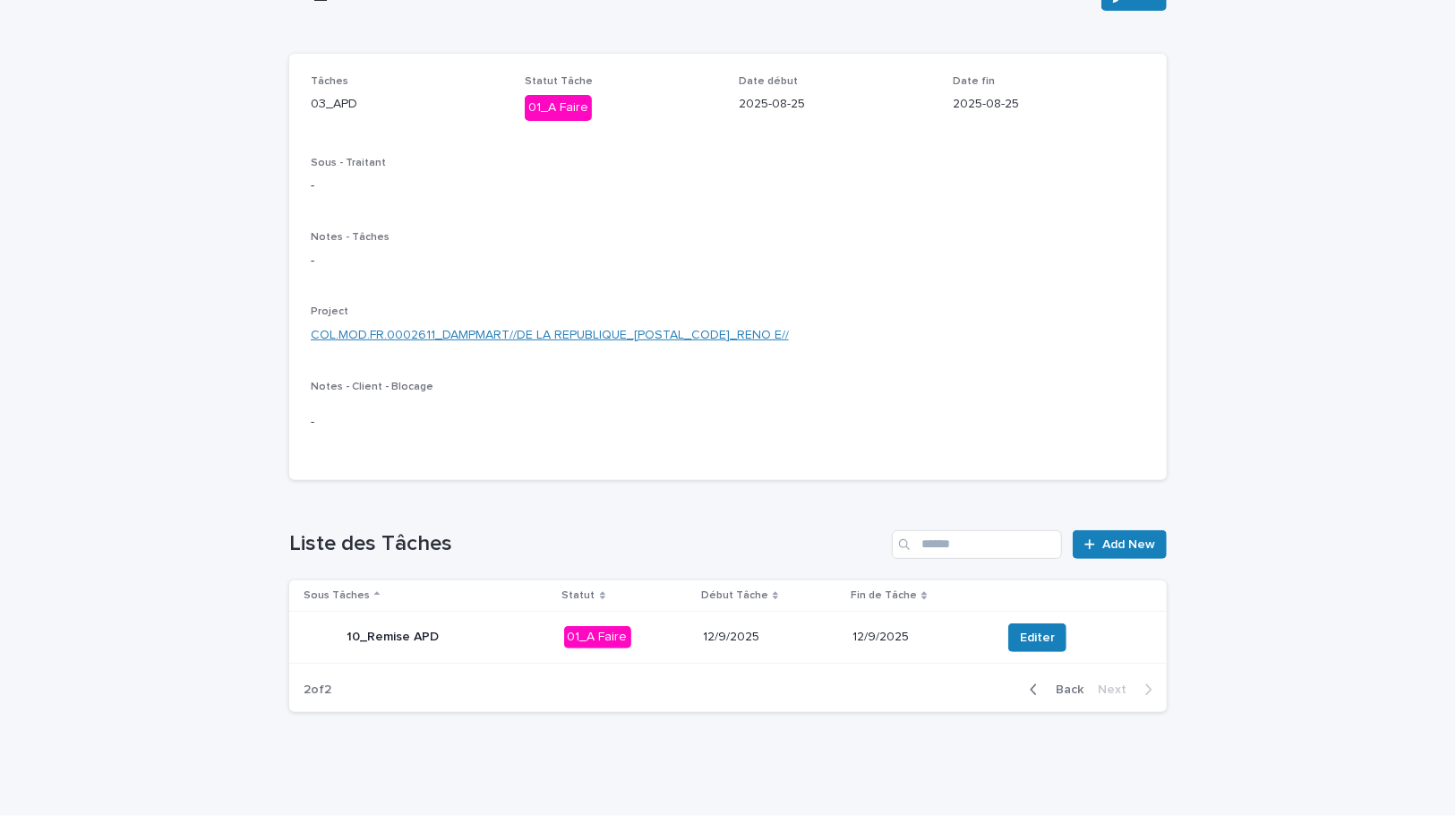 click on "COL.MOD.FR.0002611_DAMPMART//DE LA REPUBLIQUE_77400 DAMPART_RENO E//" at bounding box center (550, 335) 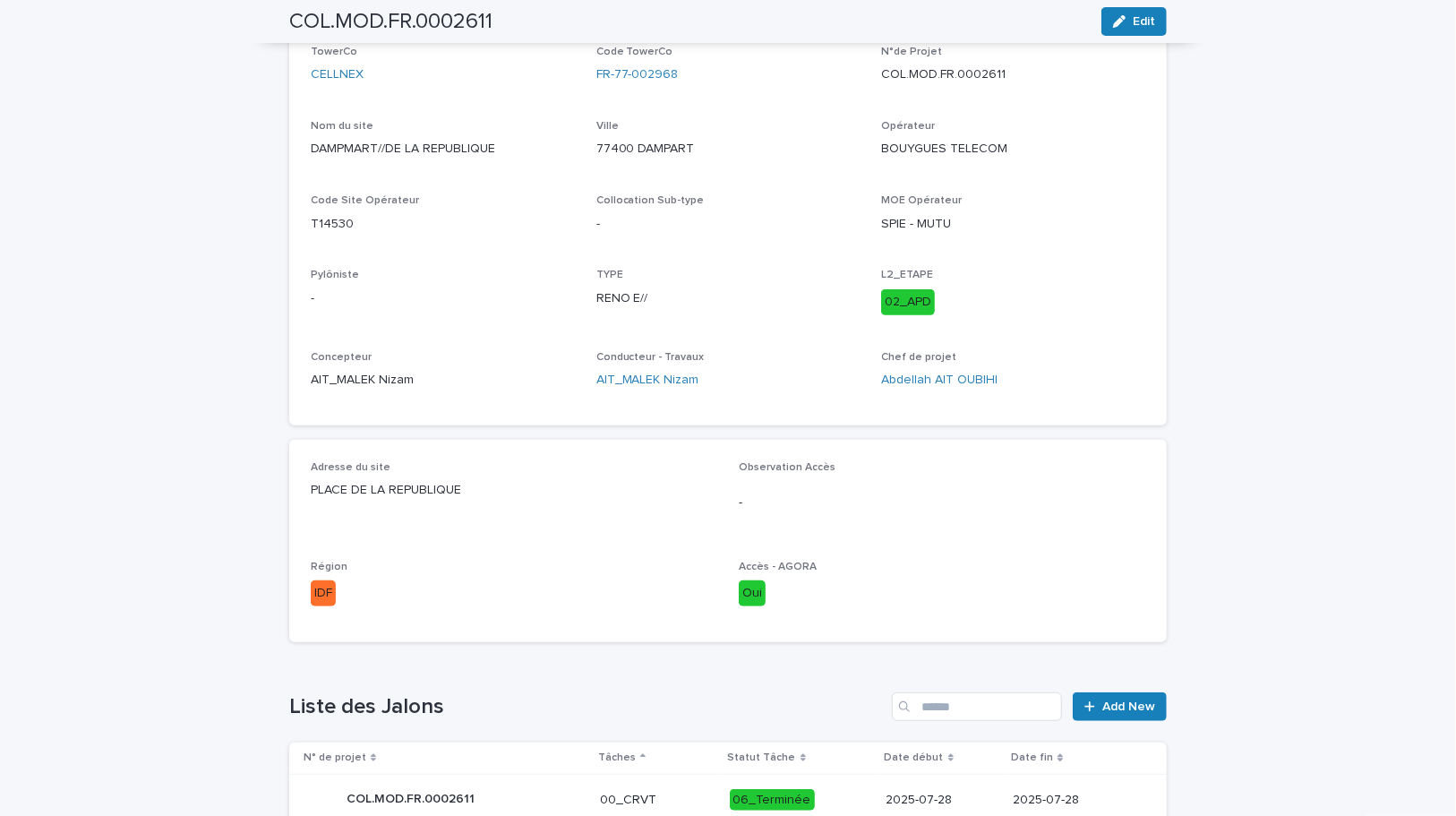 scroll, scrollTop: 0, scrollLeft: 0, axis: both 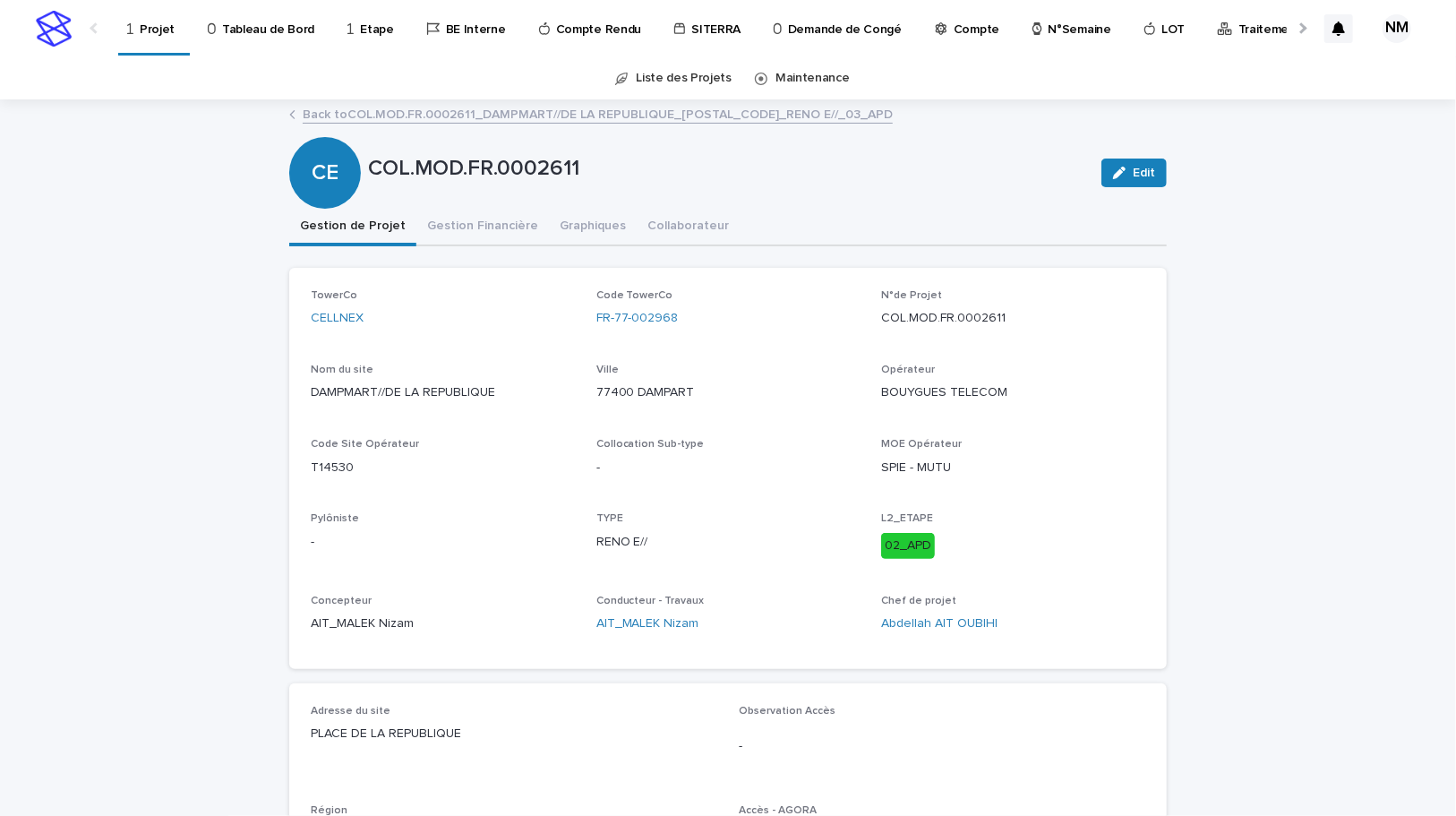 click on "Projet" at bounding box center [154, 26] 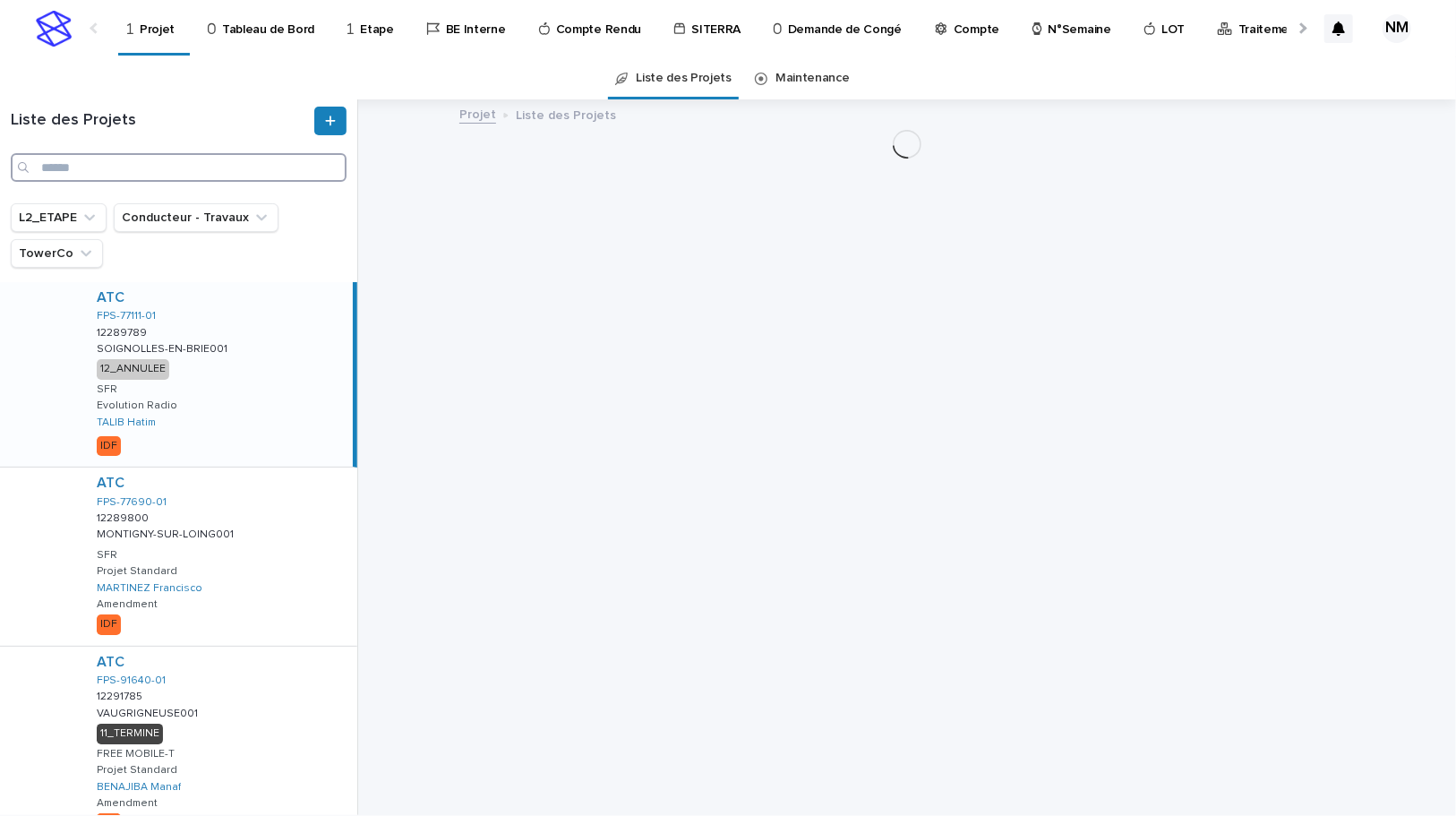 click at bounding box center [178, 167] 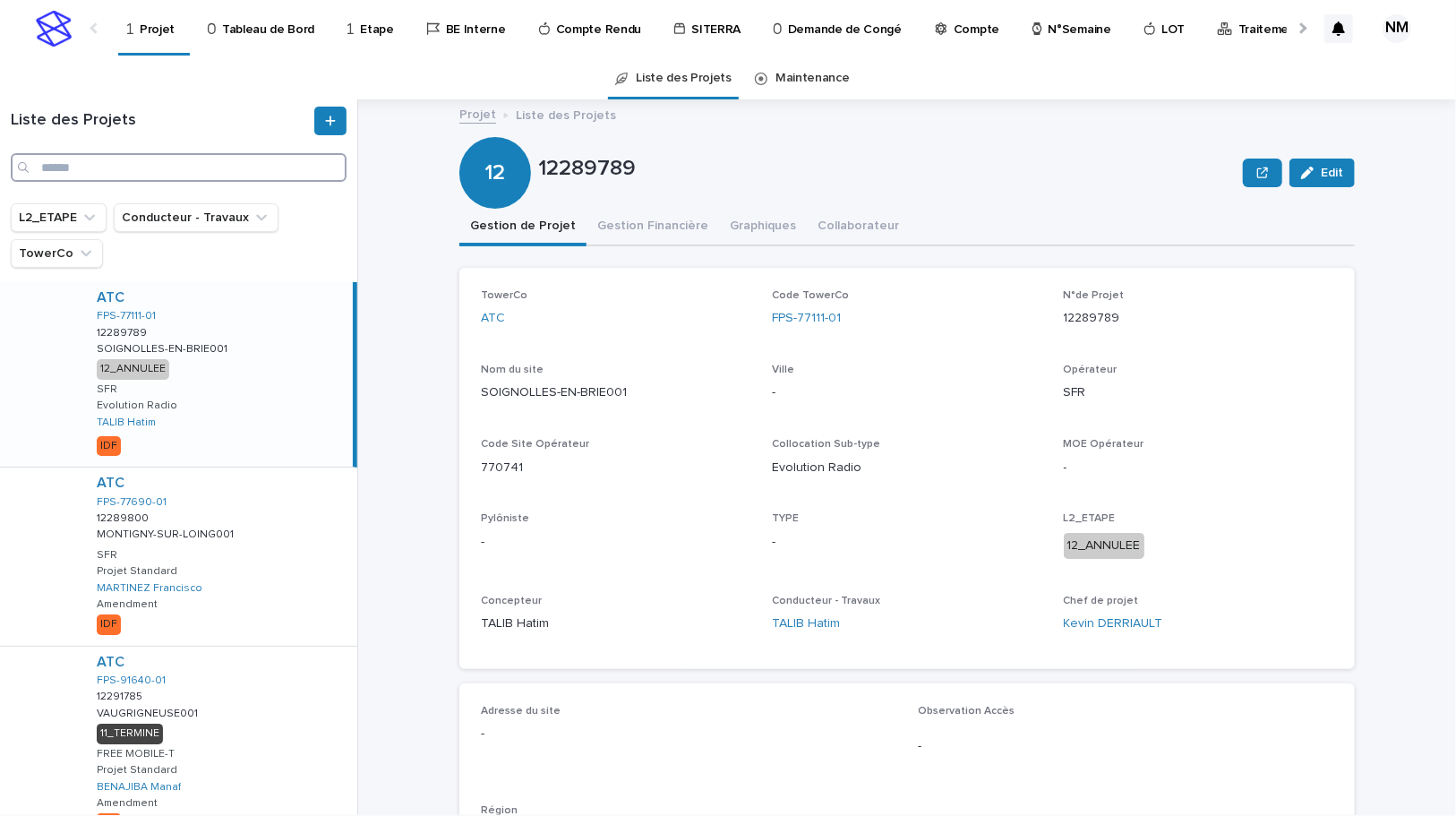 paste on "**********" 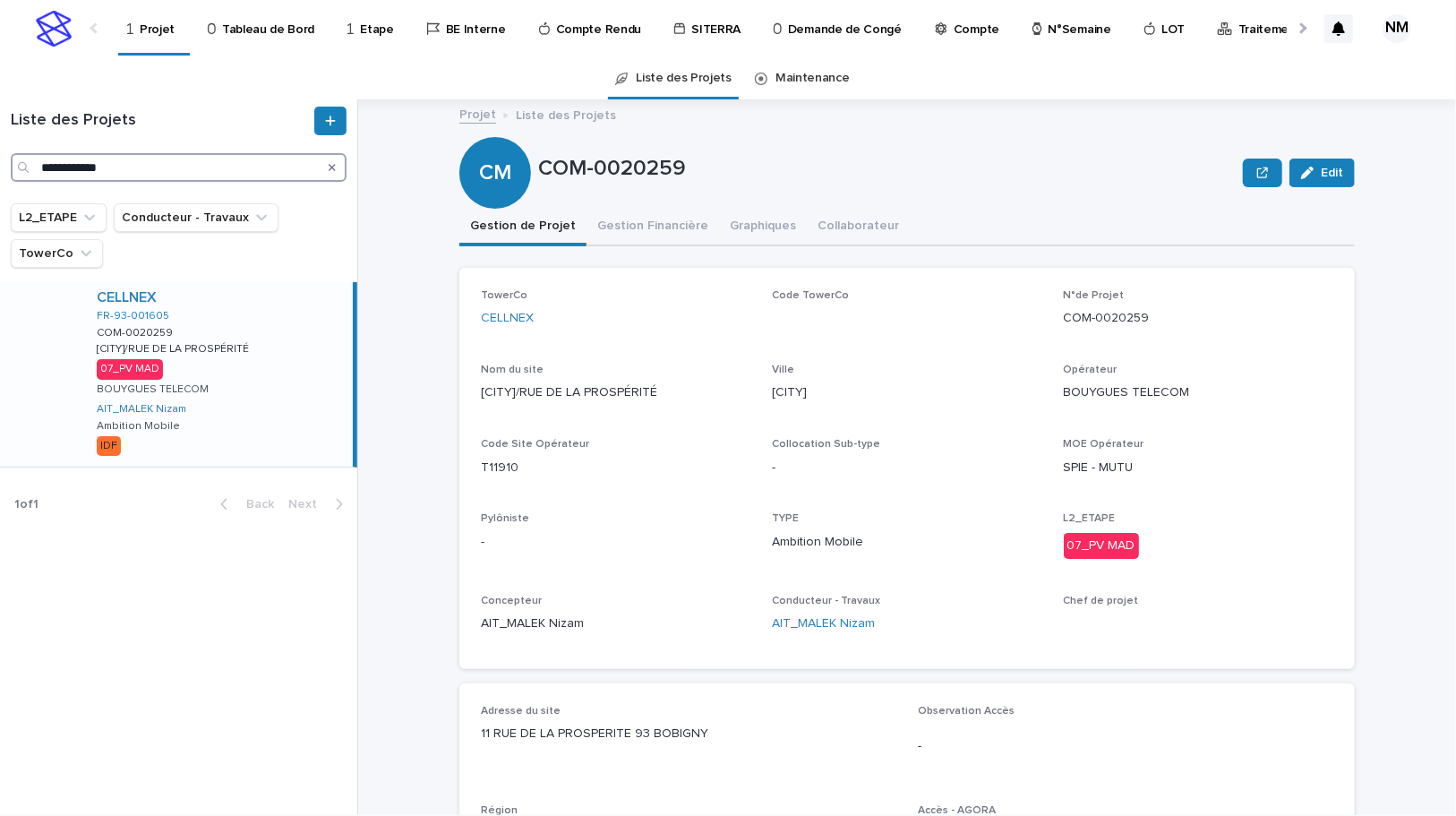 type on "**********" 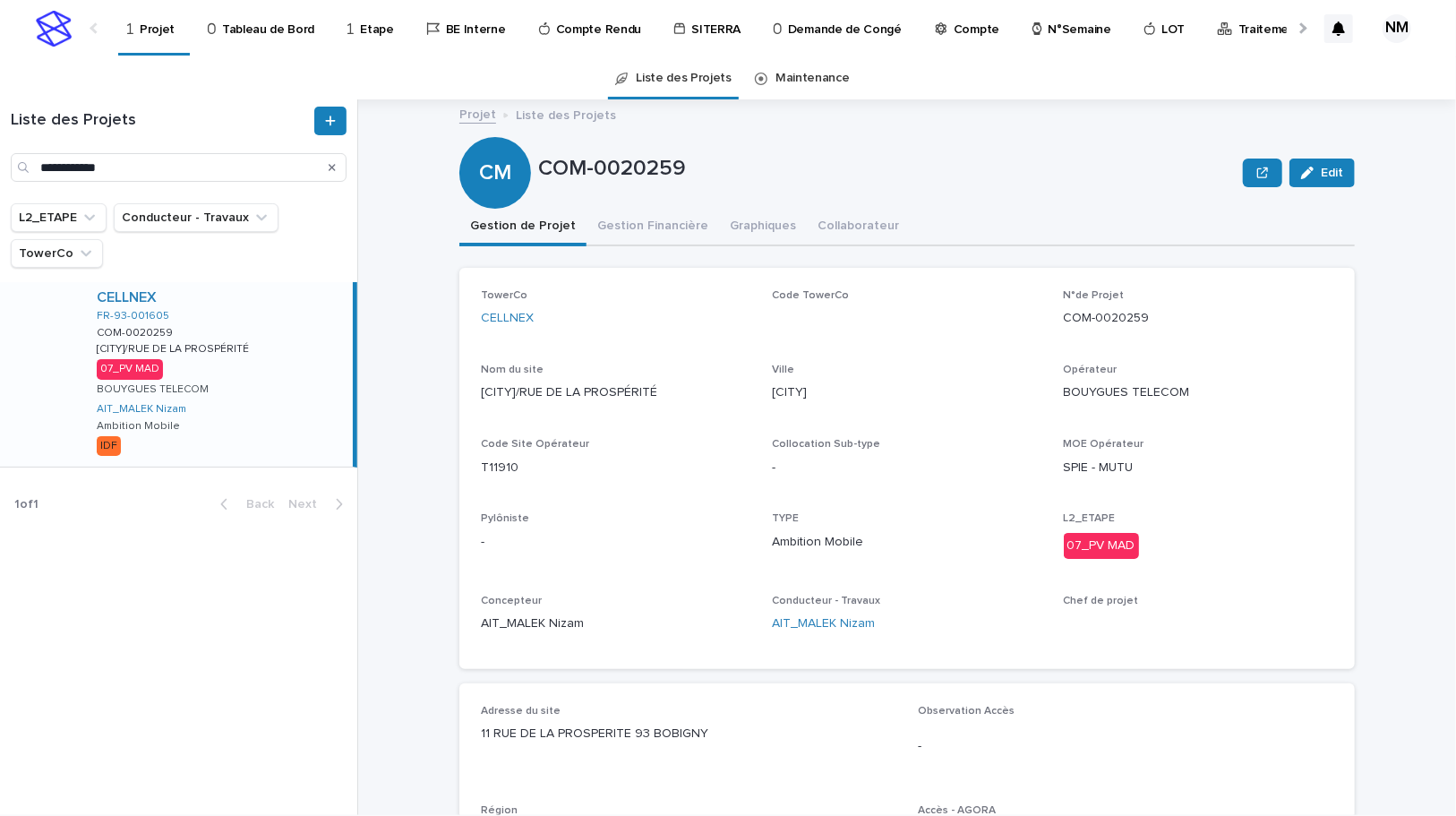 click on "CELLNEX [POSTAL_CODE]-[STATE] COM-[NUMBER] COM-[NUMBER] [CITY]/[STREET] [CITY]/[STREET] 07_PV MAD BOUYGUES TELECOM [LAST] [LAST] Ambition Mobile IDF" at bounding box center (218, 374) 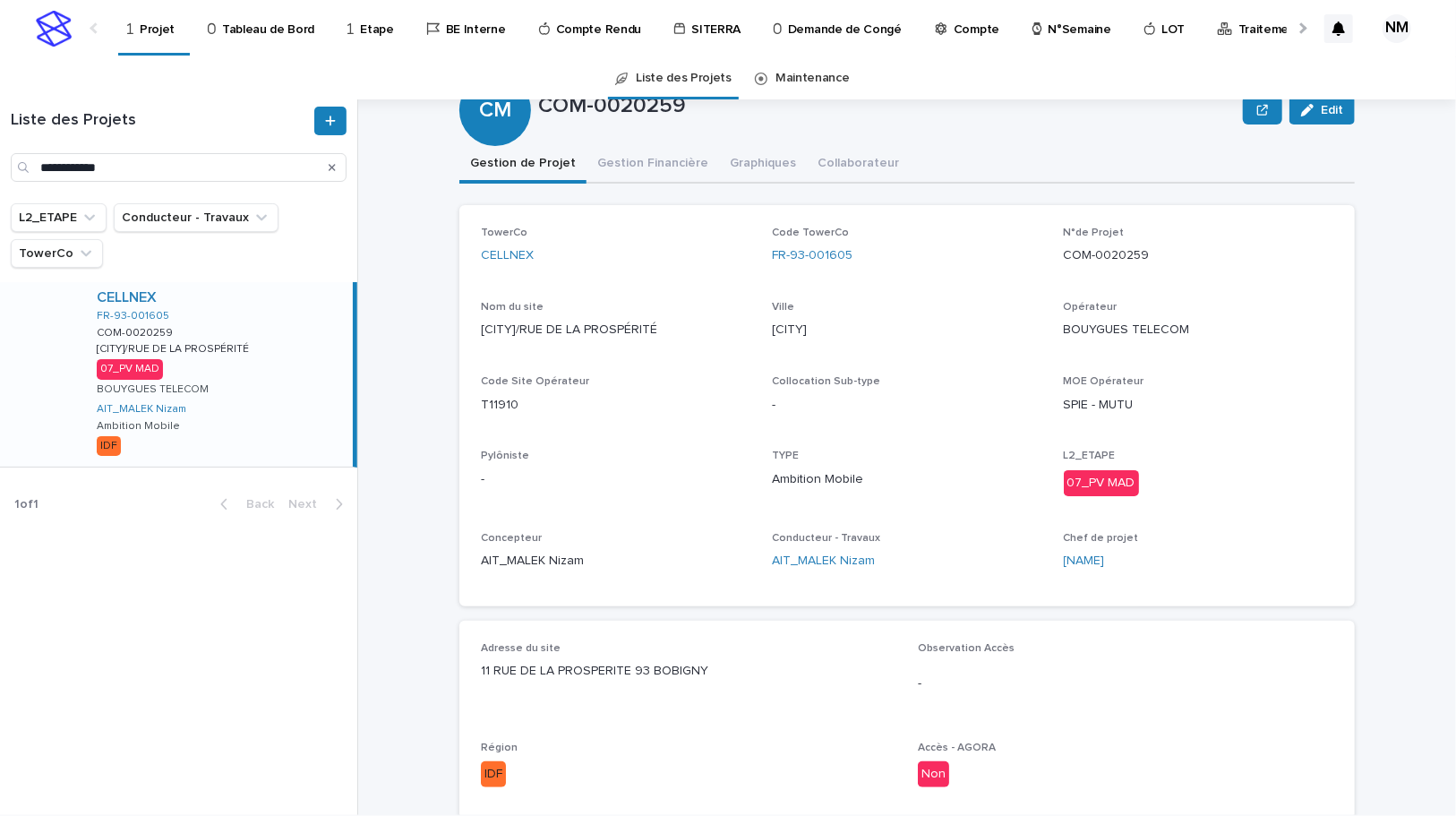 scroll, scrollTop: 81, scrollLeft: 0, axis: vertical 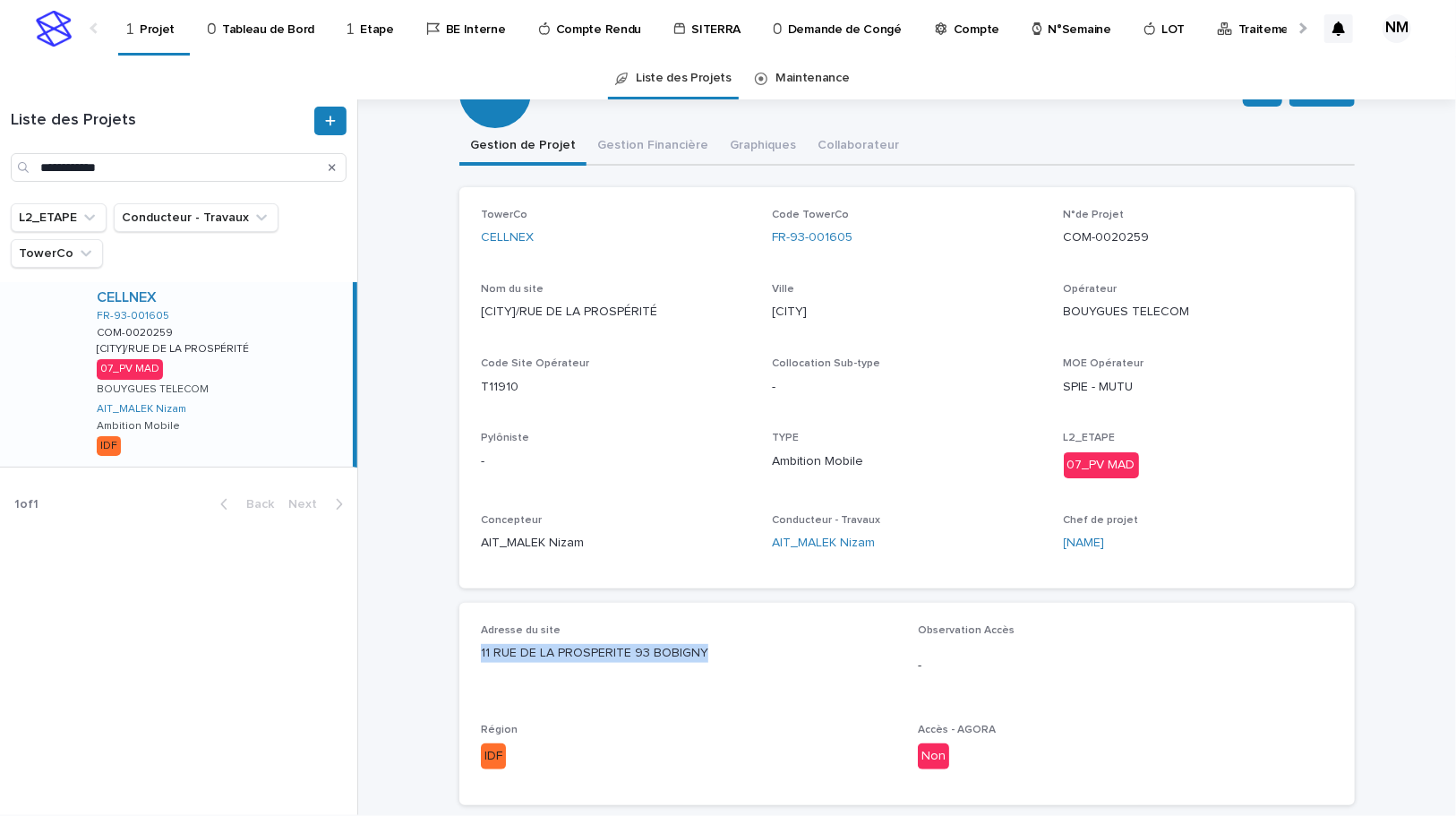 drag, startPoint x: 707, startPoint y: 646, endPoint x: 471, endPoint y: 646, distance: 236 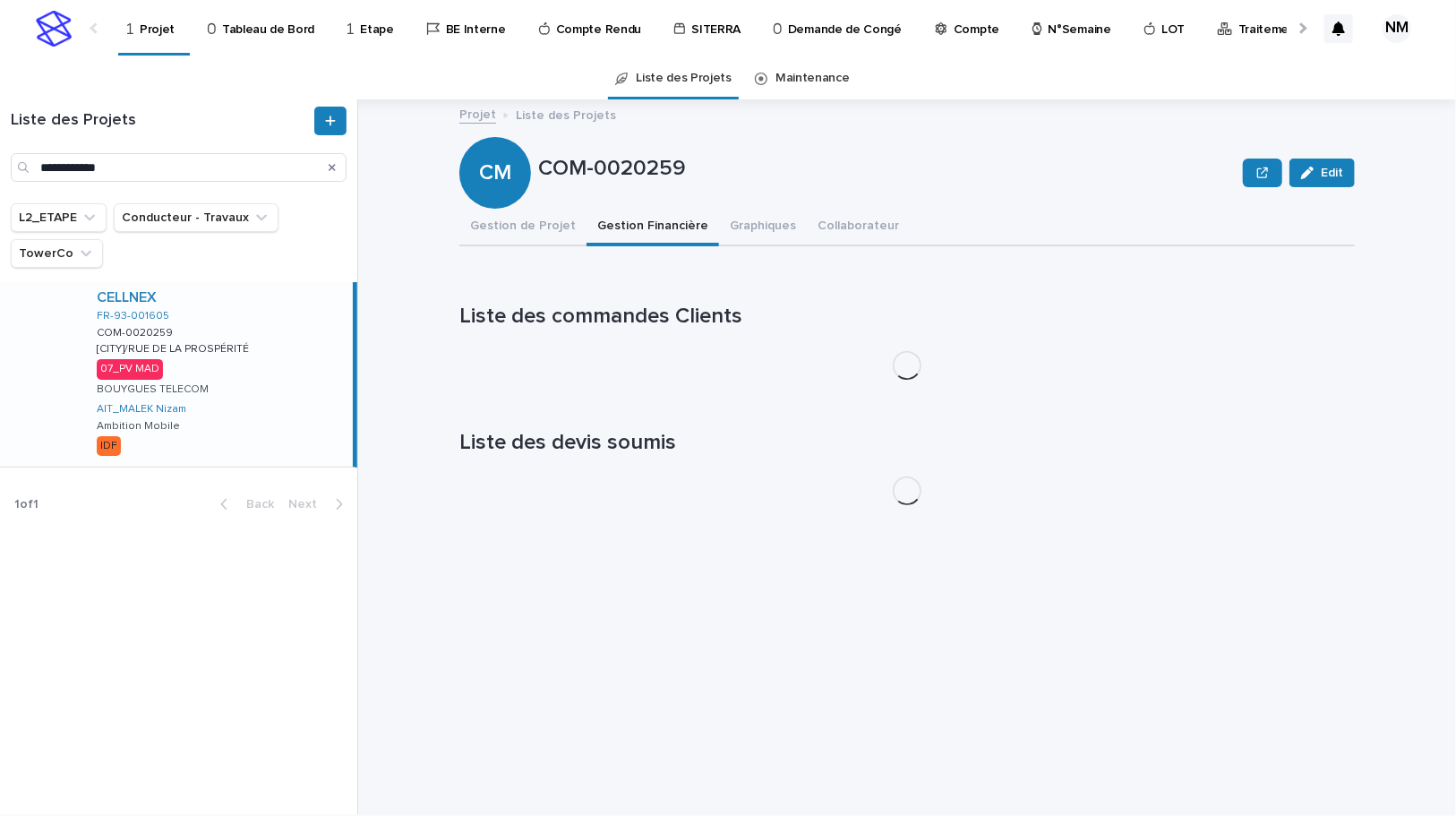 scroll, scrollTop: 0, scrollLeft: 0, axis: both 